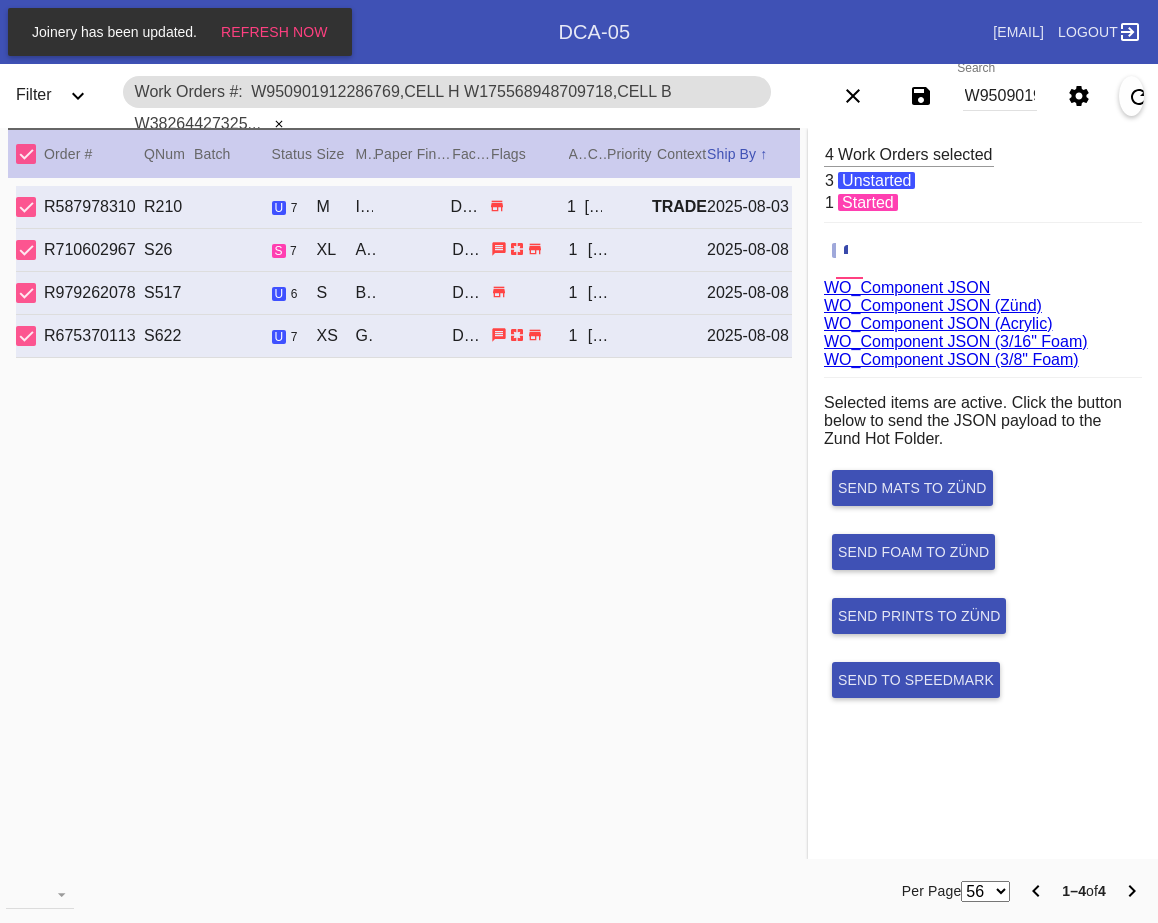 scroll, scrollTop: 0, scrollLeft: 0, axis: both 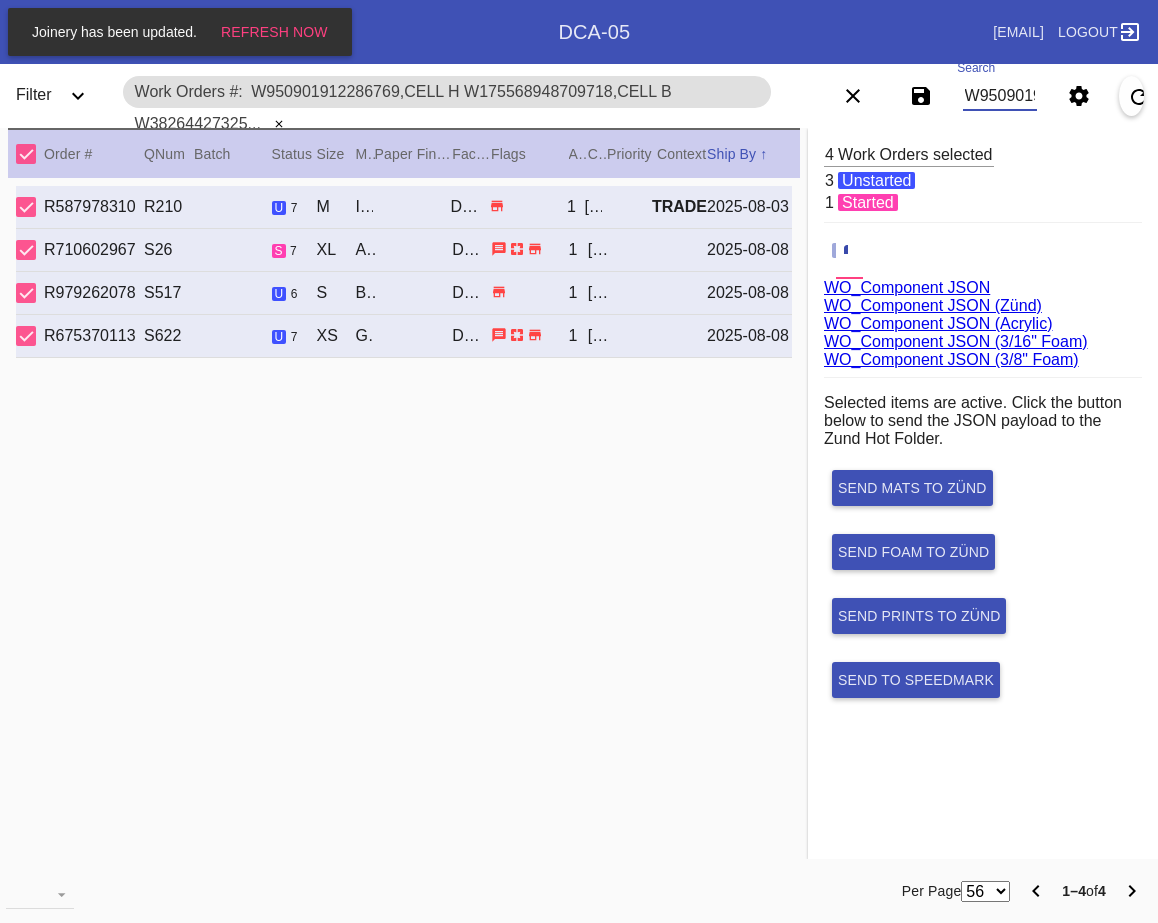 click on "W950901912286769,Cell H W175568948709718,Cell B W382644273258731,Cell A W177446831292522,Cell E" at bounding box center (1000, 96) 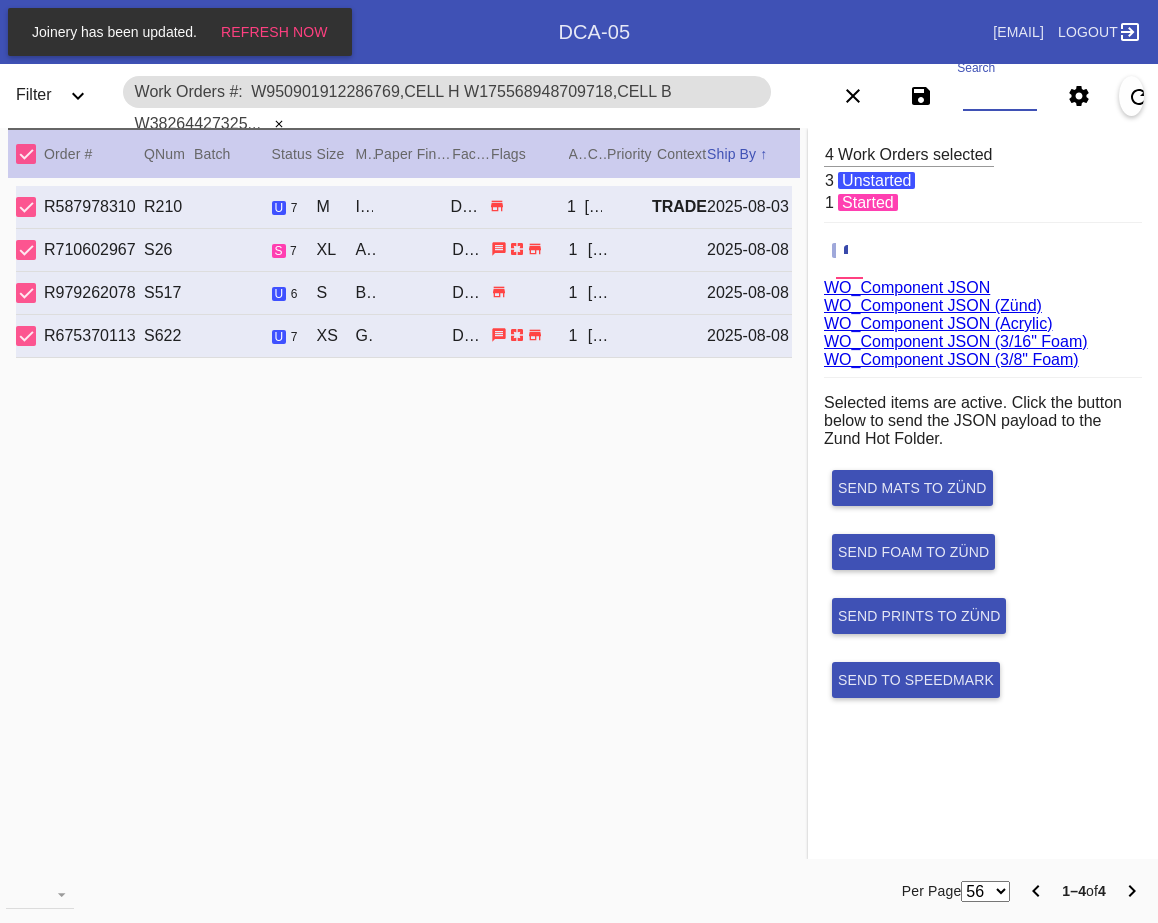 paste on "W653925727807045,Cell B W724268760392411,Cell H W713115210149394,Cell E W156877732894207,Cell C" 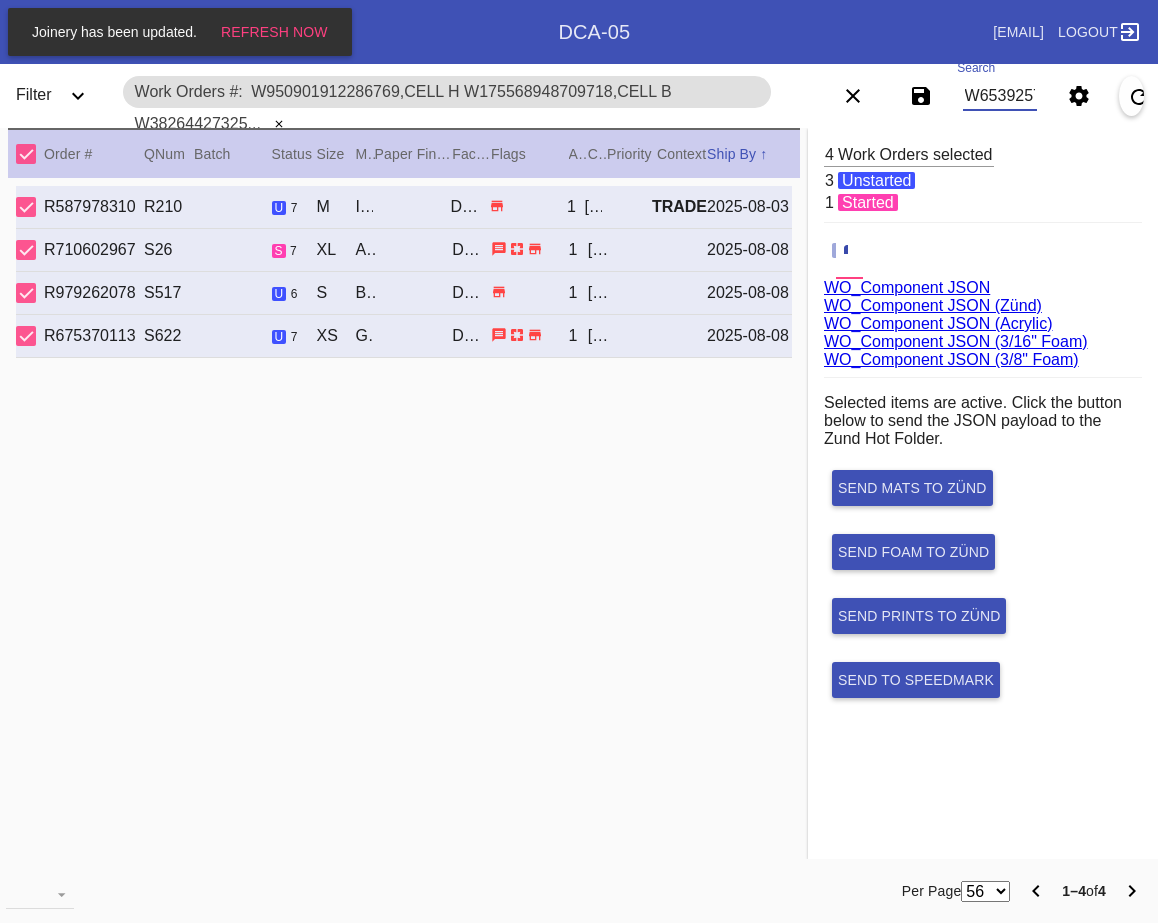 scroll, scrollTop: 0, scrollLeft: 725, axis: horizontal 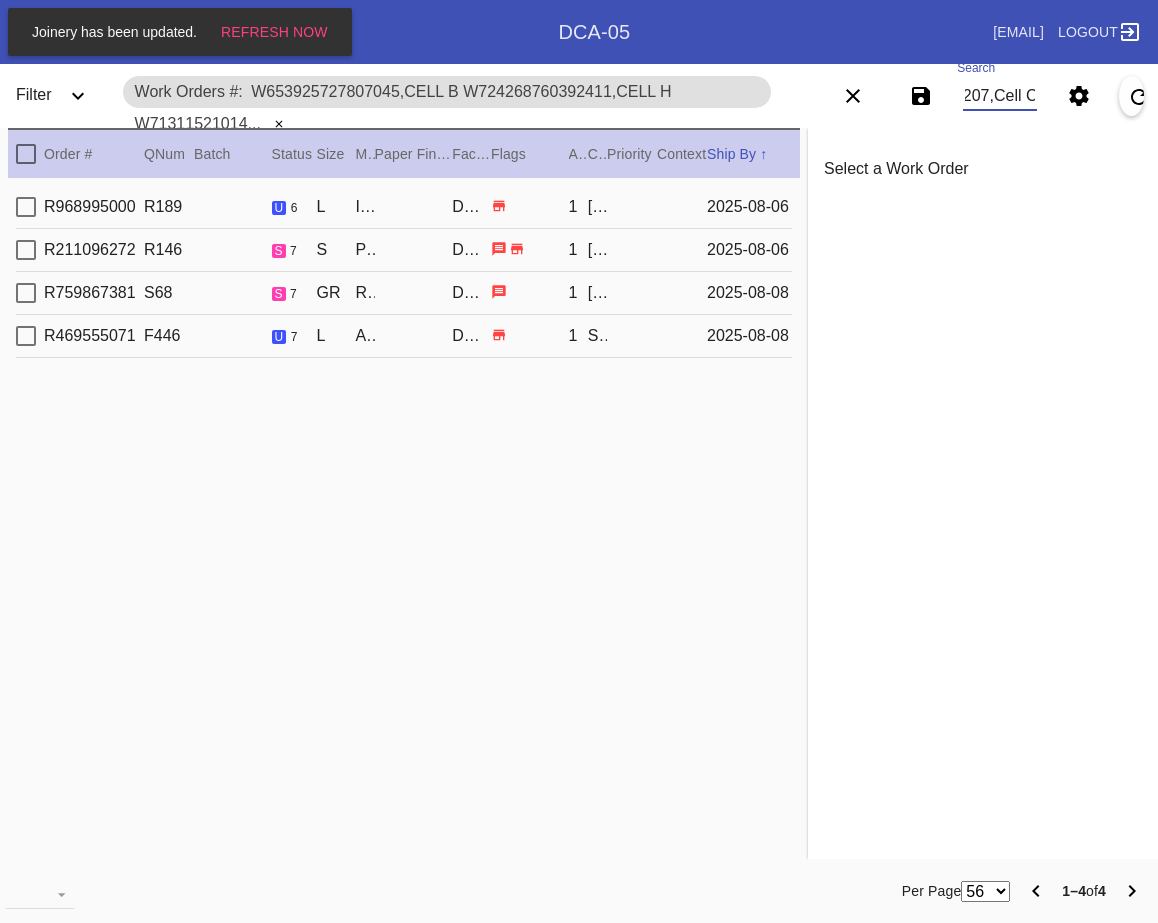 type on "W653925727807045,Cell B W724268760392411,Cell H W713115210149394,Cell E W156877732894207,Cell C" 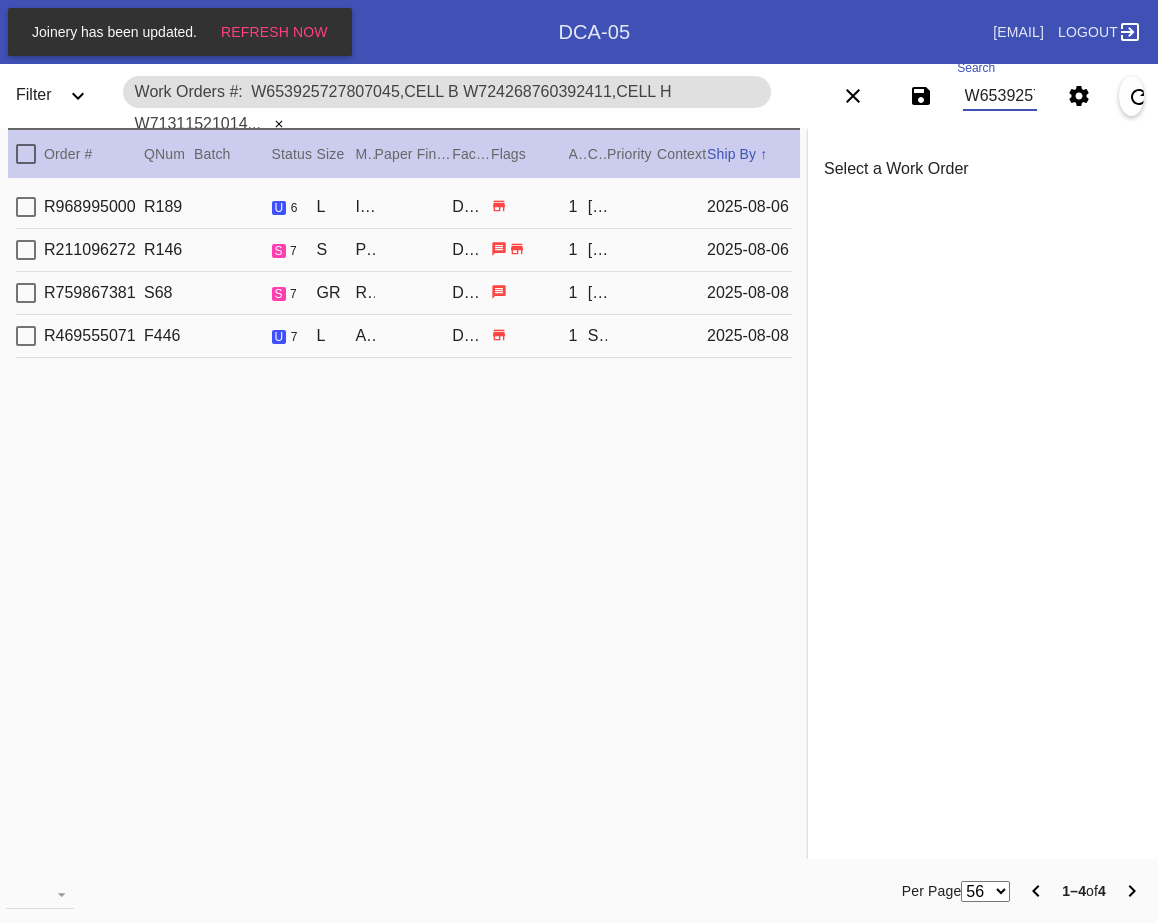 click at bounding box center [26, 154] 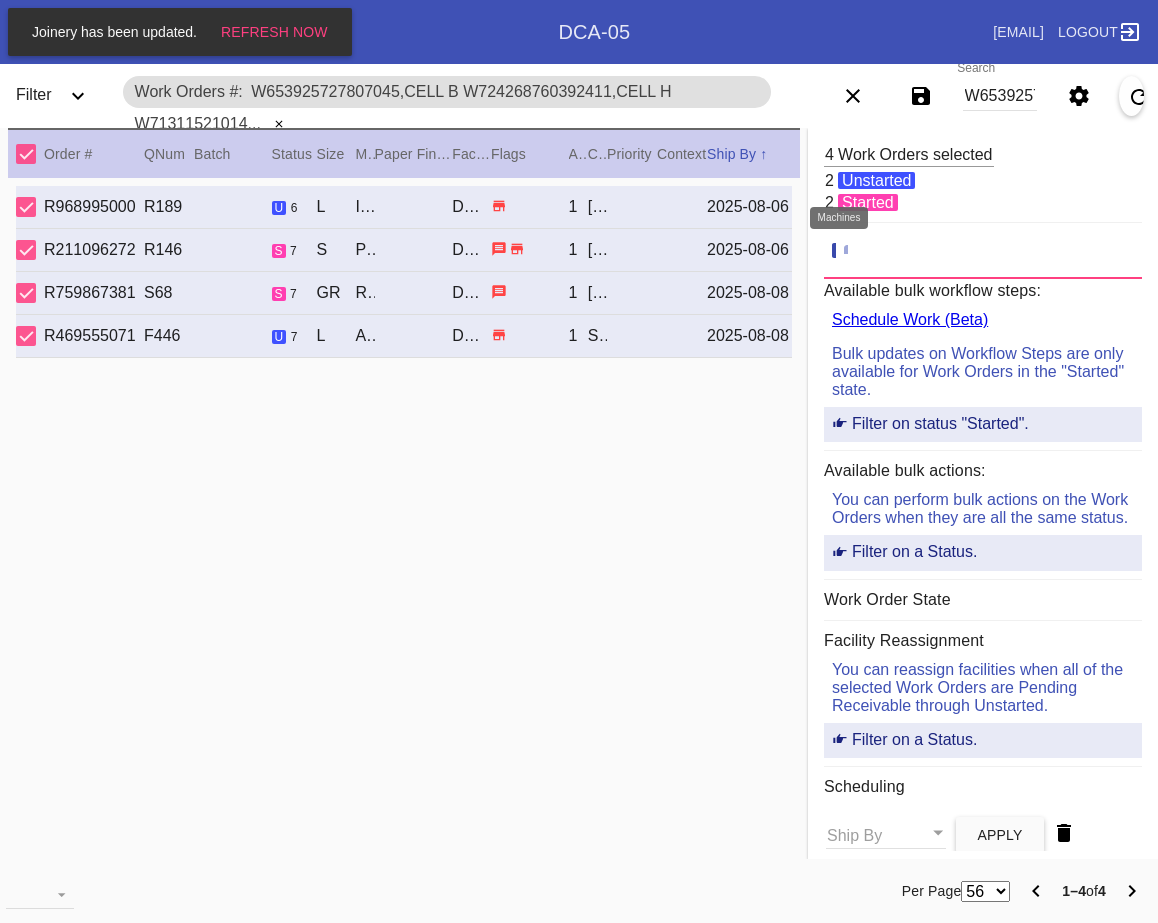 click 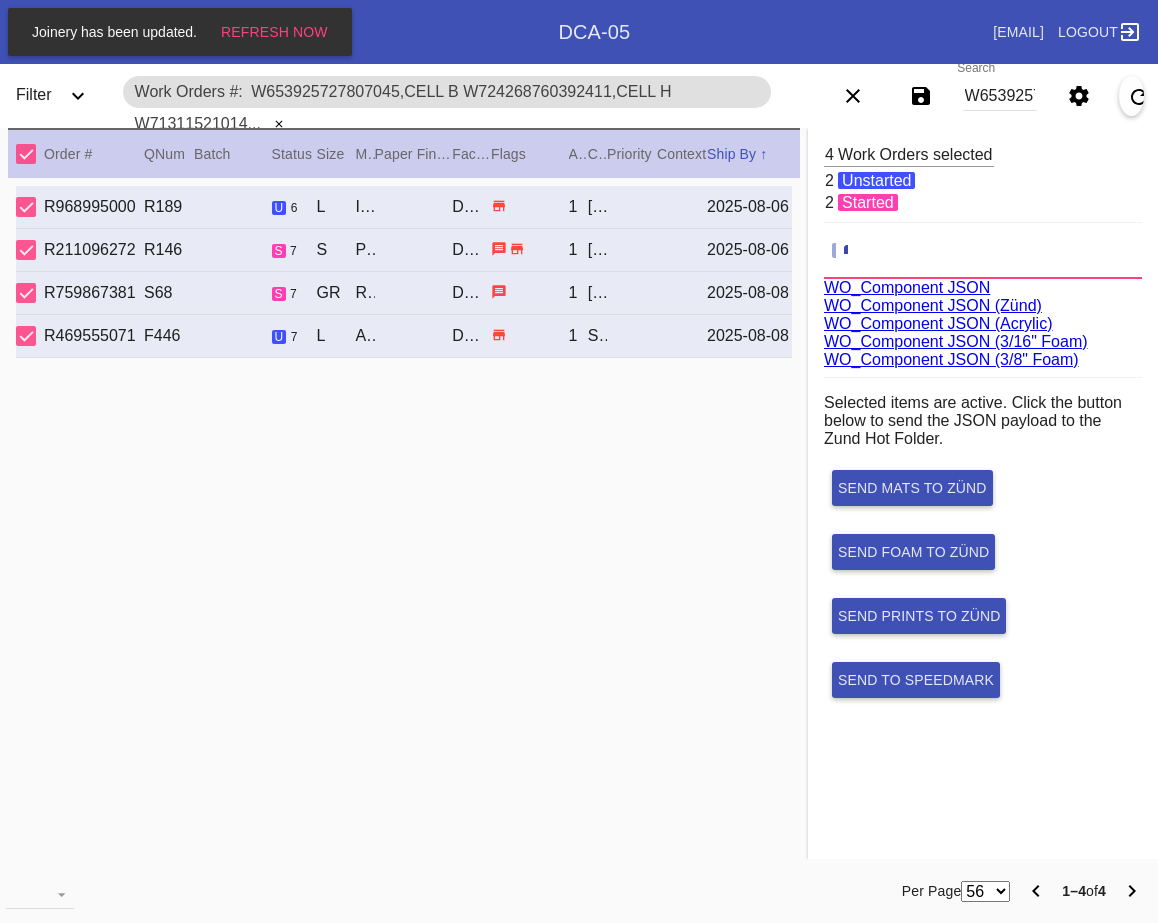 scroll, scrollTop: 75, scrollLeft: 0, axis: vertical 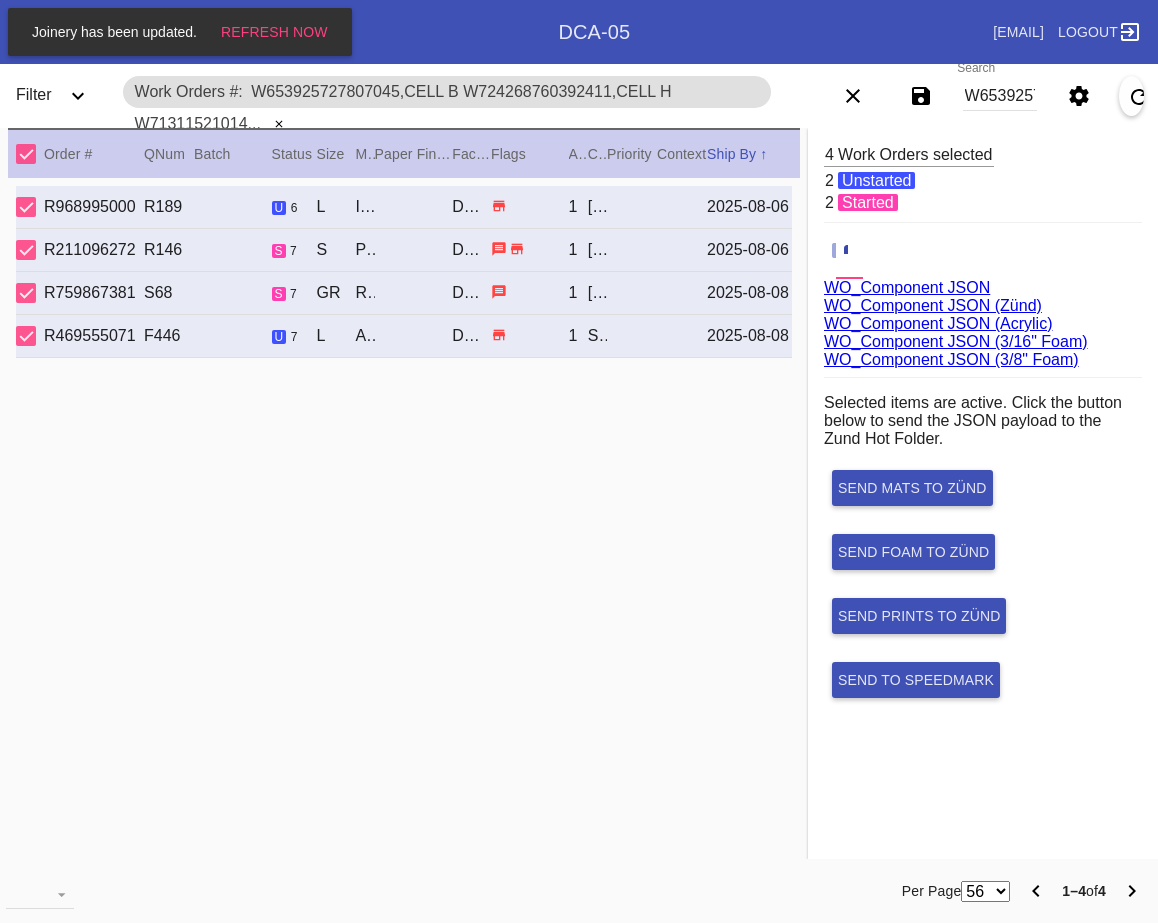 click on "WO_Component JSON (Acrylic)" at bounding box center [938, 323] 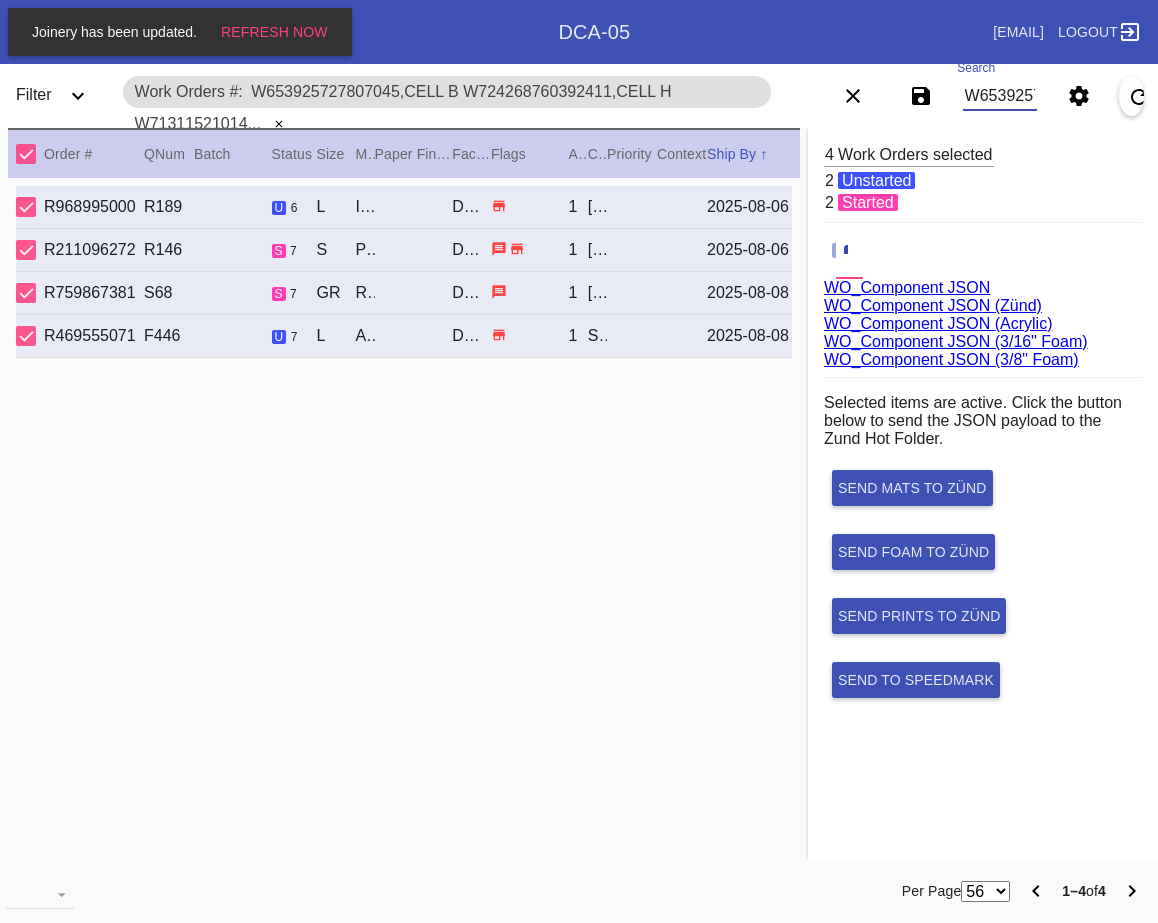 click on "W653925727807045,Cell B W724268760392411,Cell H W713115210149394,Cell E W156877732894207,Cell C" at bounding box center (1000, 96) 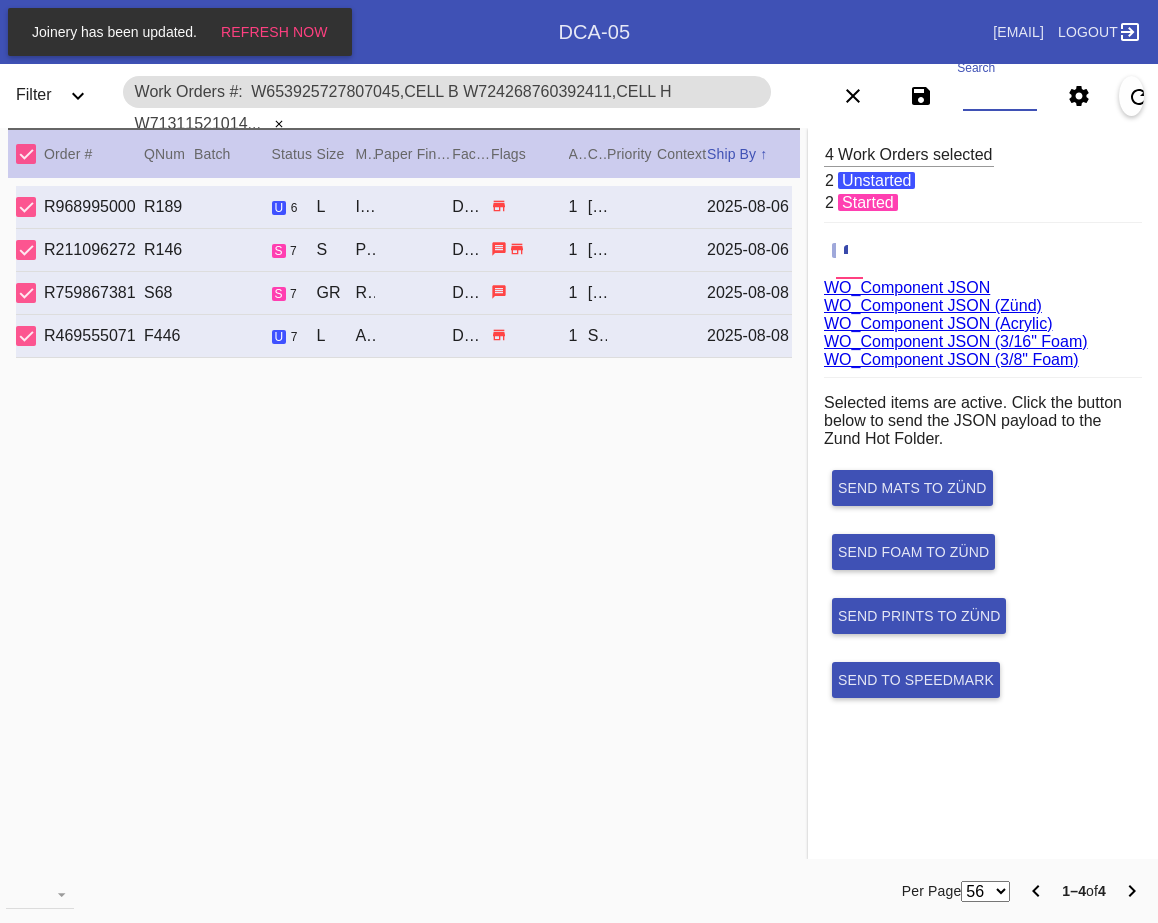 paste on "W219566106217567,Cell D W696186905798475,Cell C W440194740082856,Cell E W258340315137909,Cell D" 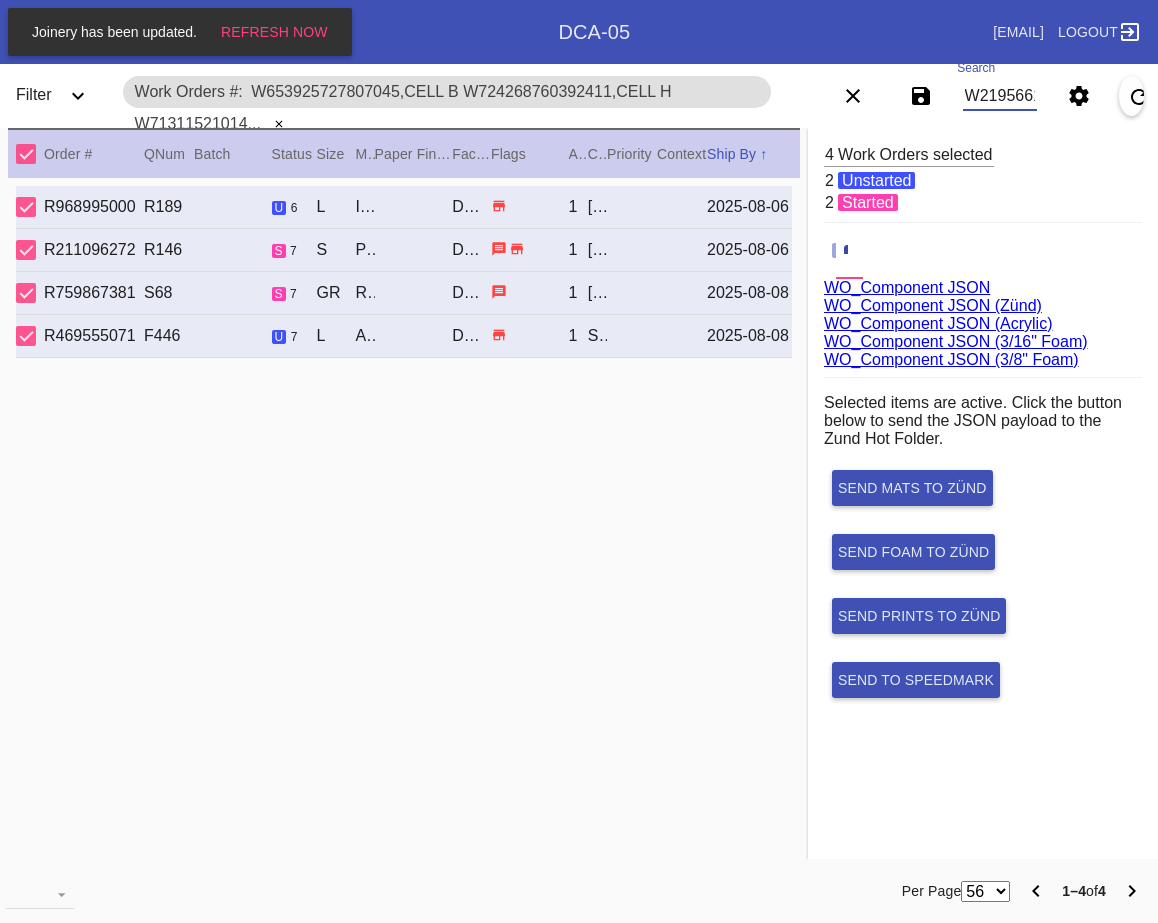 scroll, scrollTop: 0, scrollLeft: 728, axis: horizontal 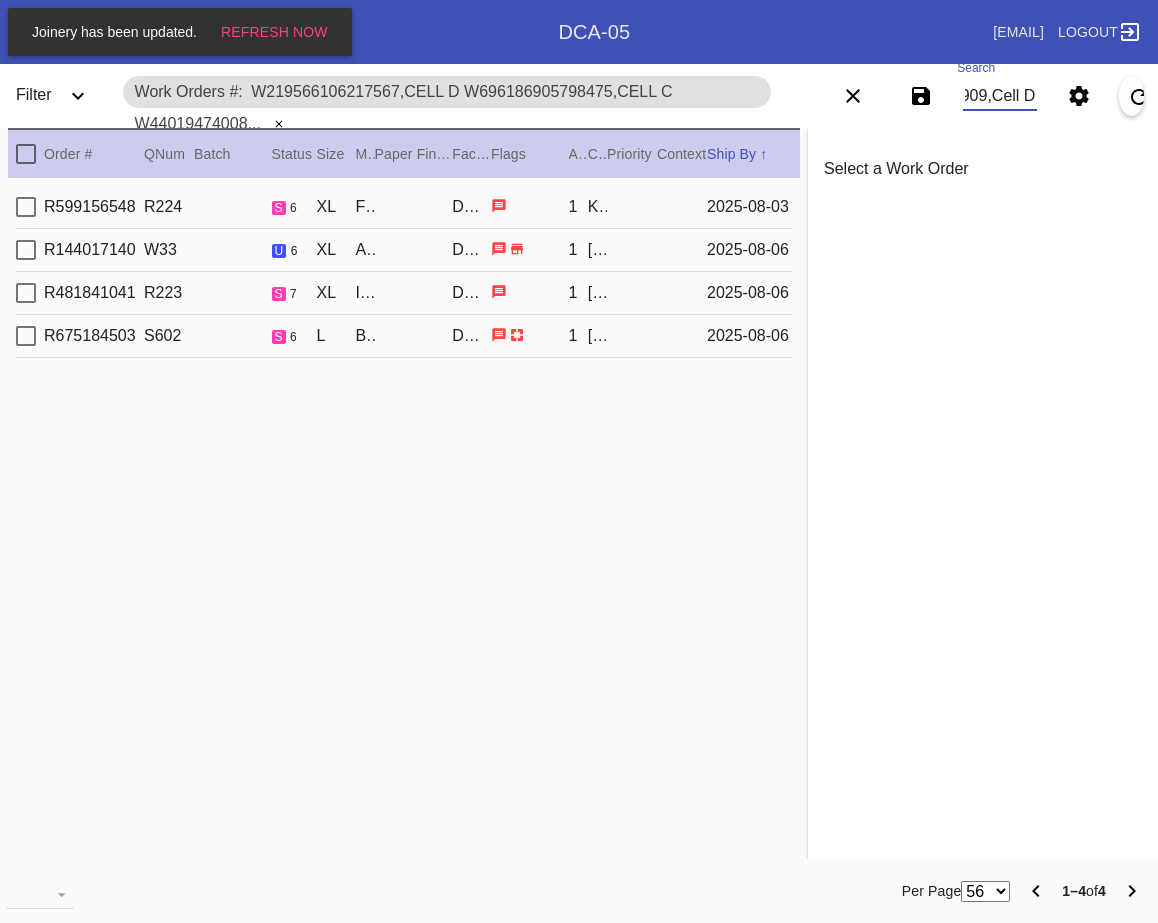 type on "W219566106217567,Cell D W696186905798475,Cell C W440194740082856,Cell E W258340315137909,Cell D" 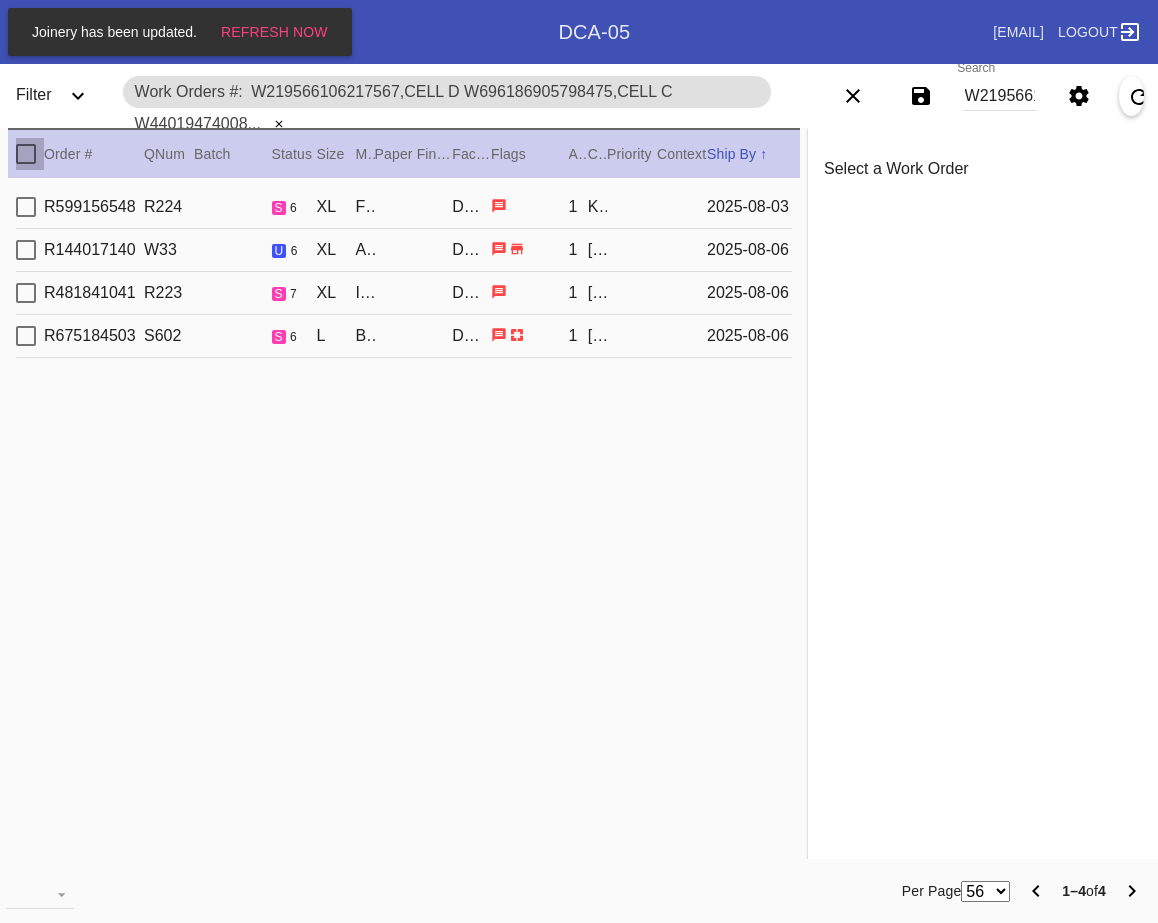 click at bounding box center (26, 154) 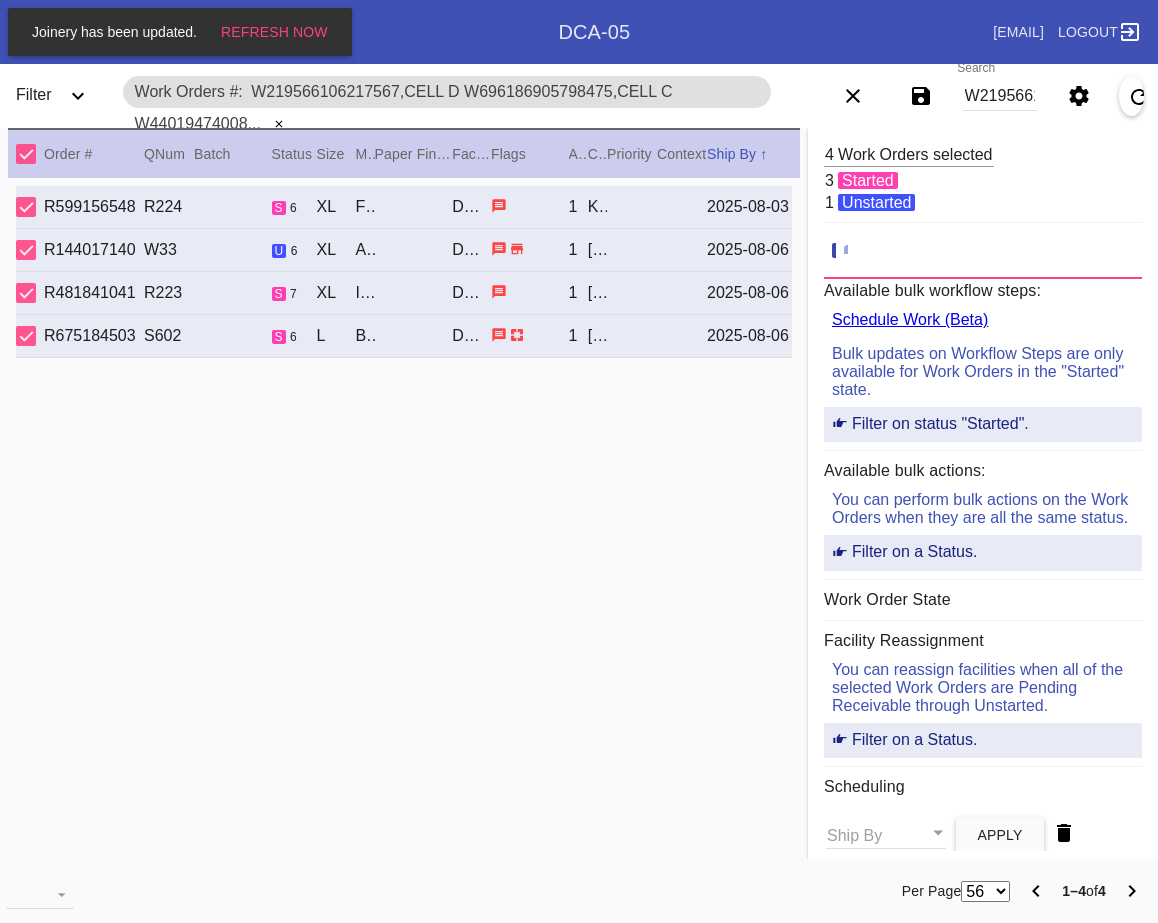 click 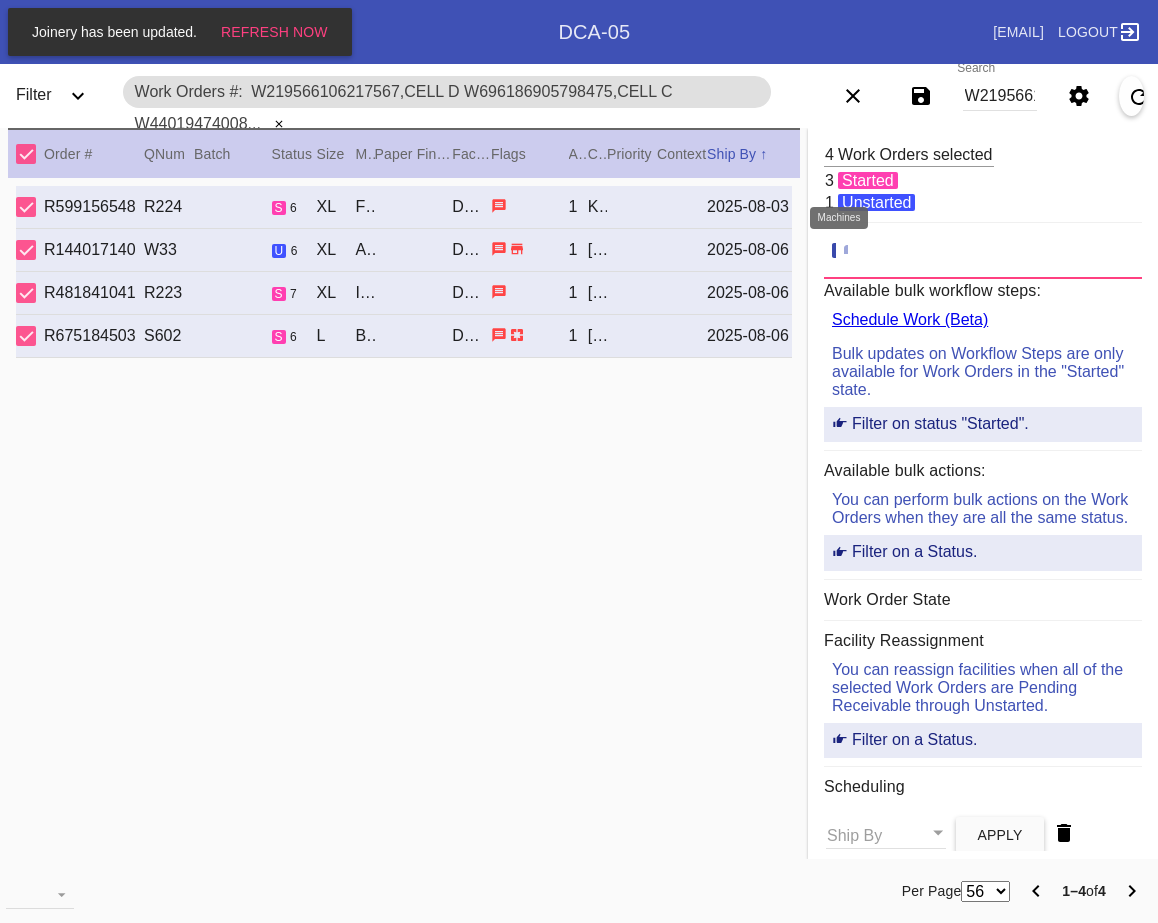 click 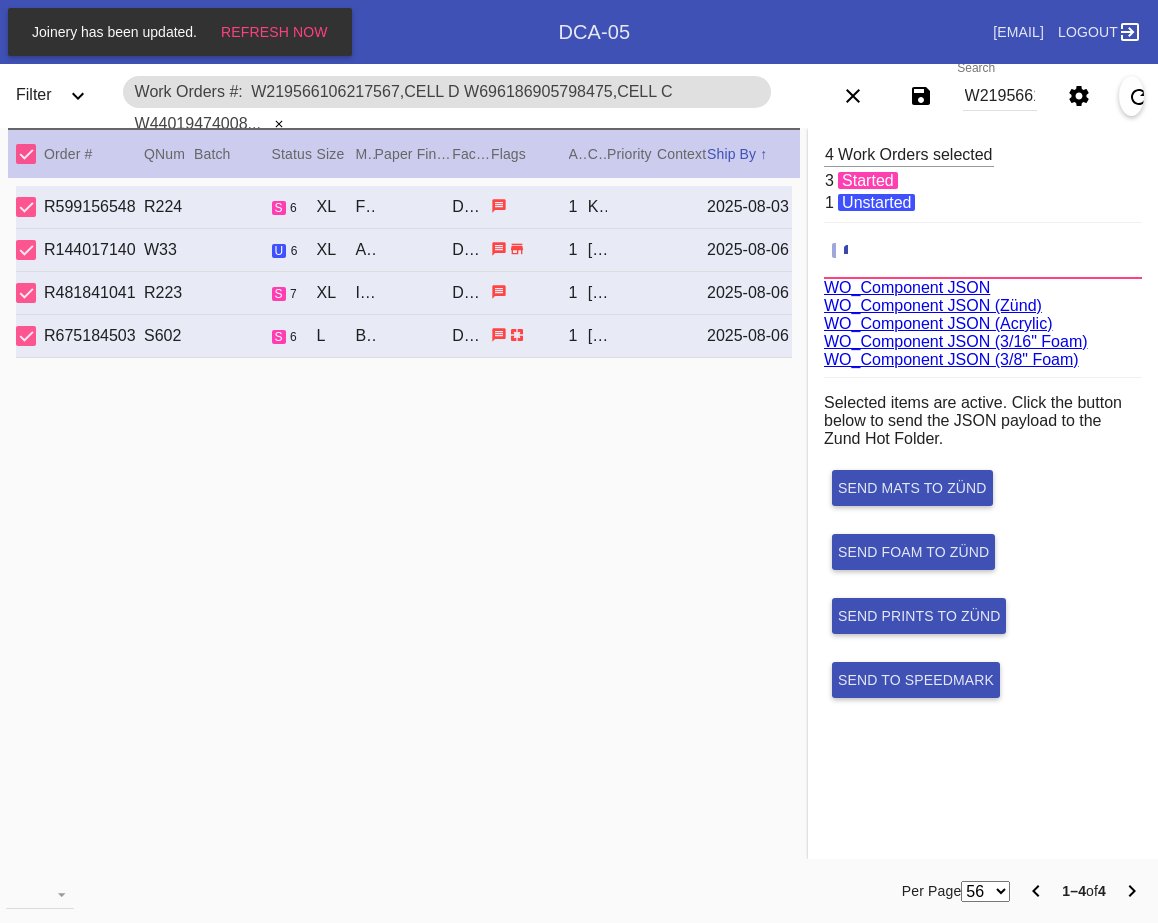 scroll, scrollTop: 75, scrollLeft: 0, axis: vertical 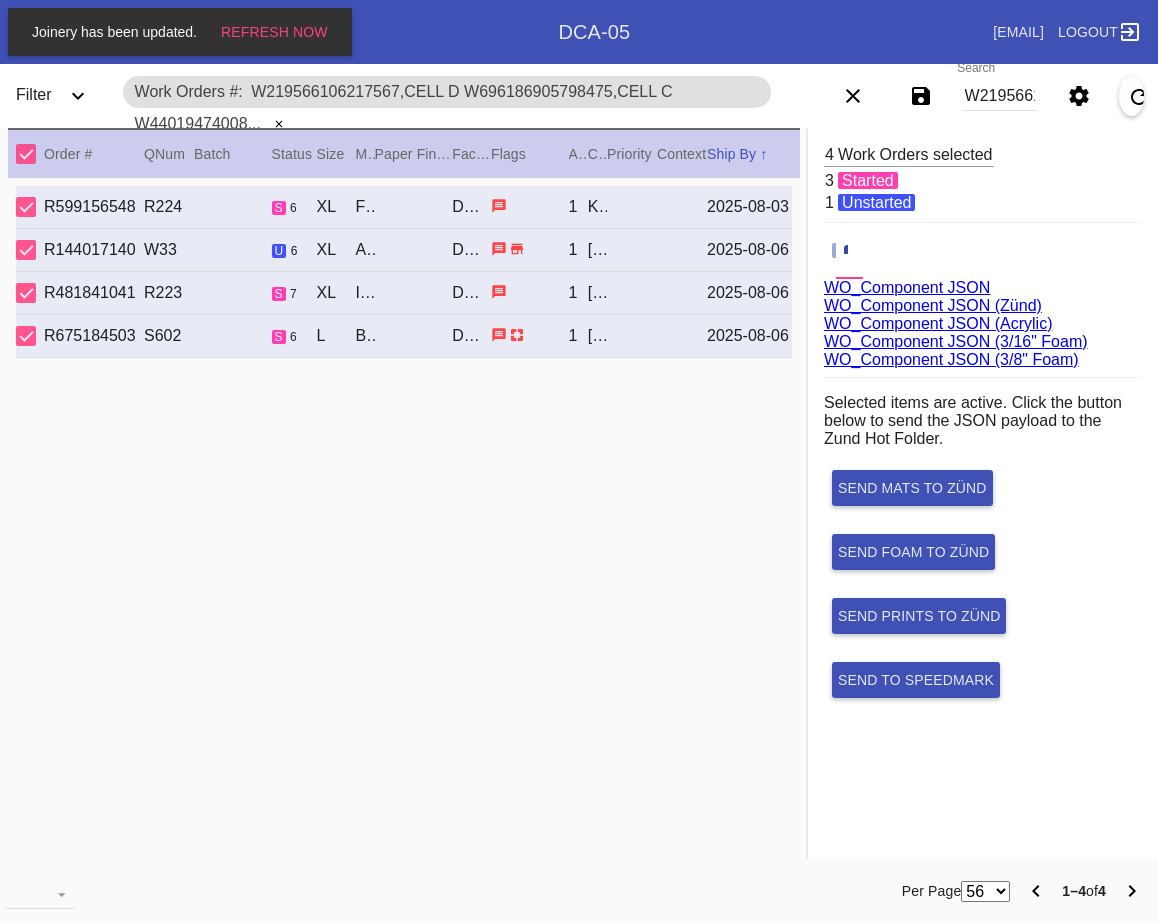 click on "WO_Component JSON (Acrylic)" at bounding box center [938, 323] 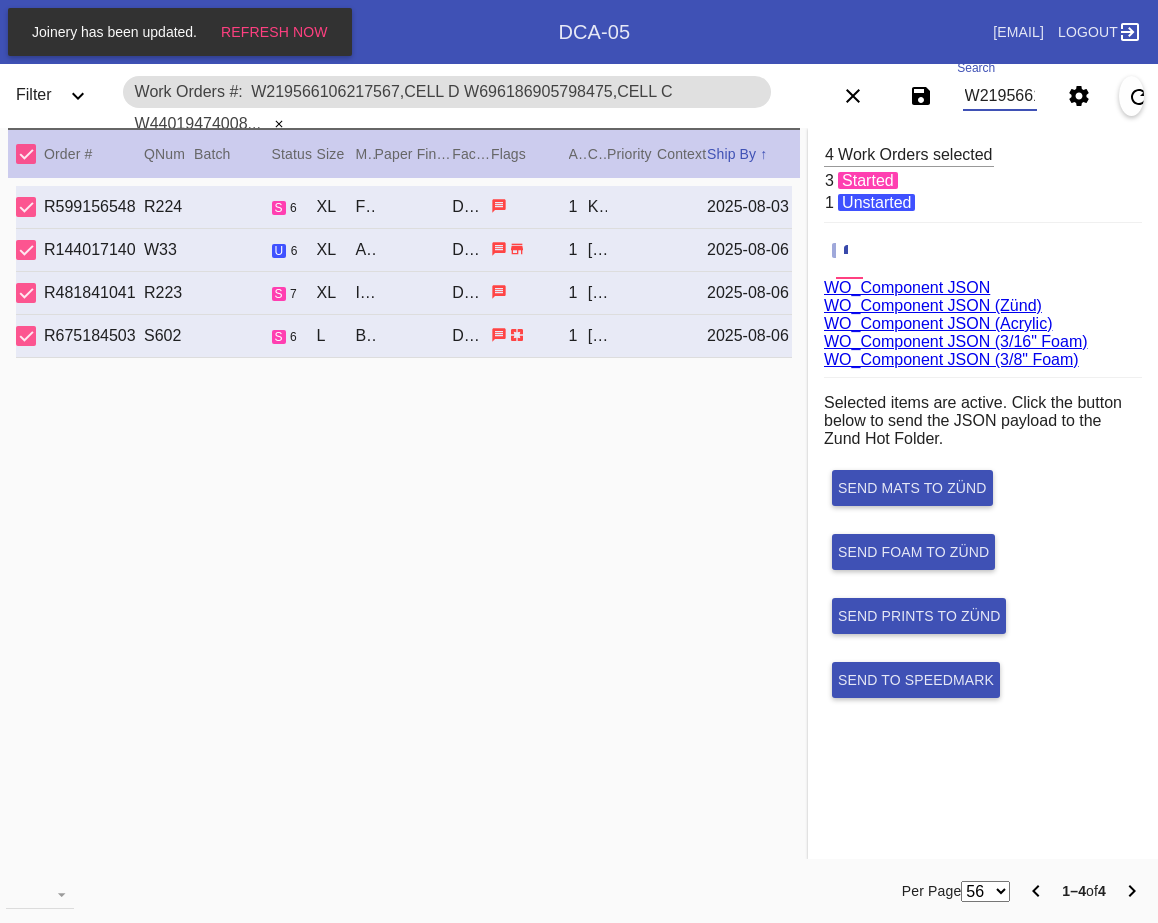click on "W219566106217567,Cell D W696186905798475,Cell C W440194740082856,Cell E W258340315137909,Cell D" at bounding box center [1000, 96] 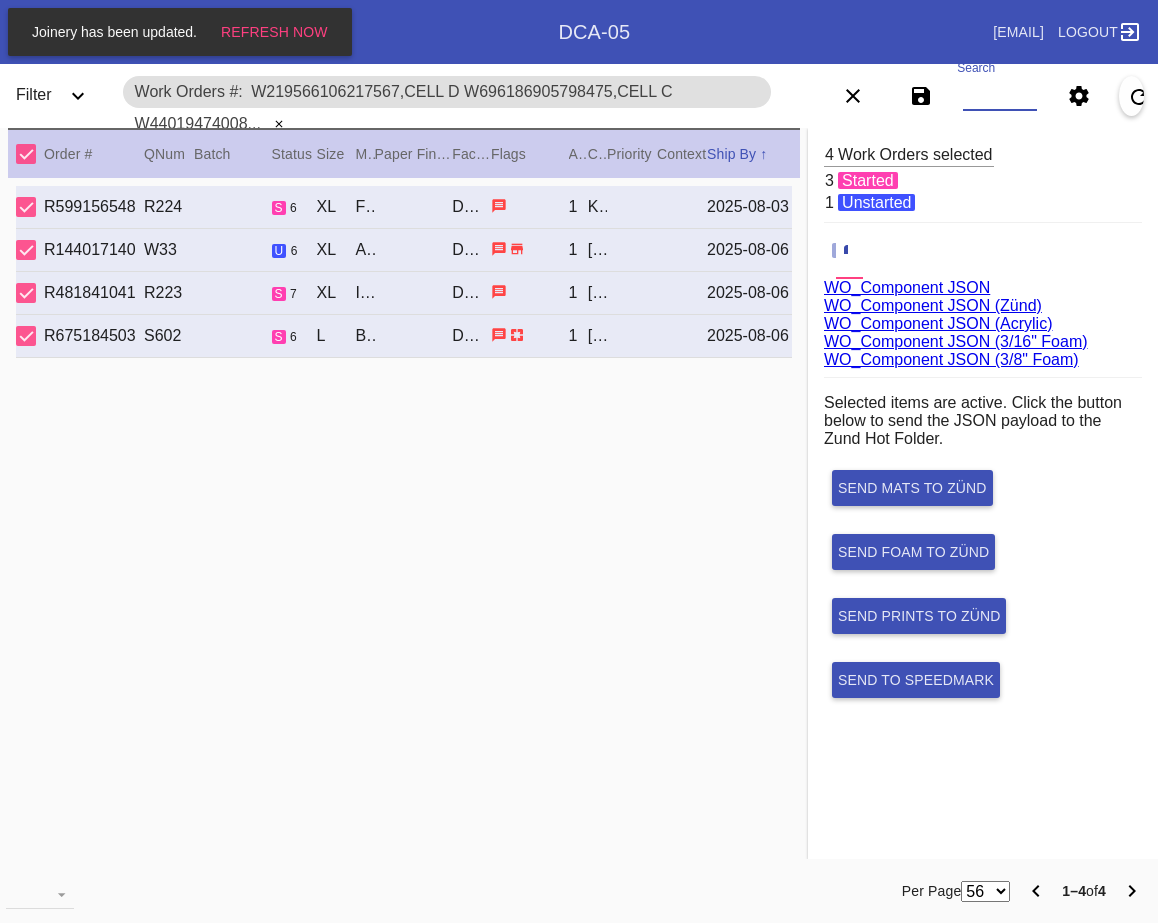 paste on "W482580104446239,Cell B W190797837640387,Cell E W773541166629623,Cell D W329184898661054,Cell F" 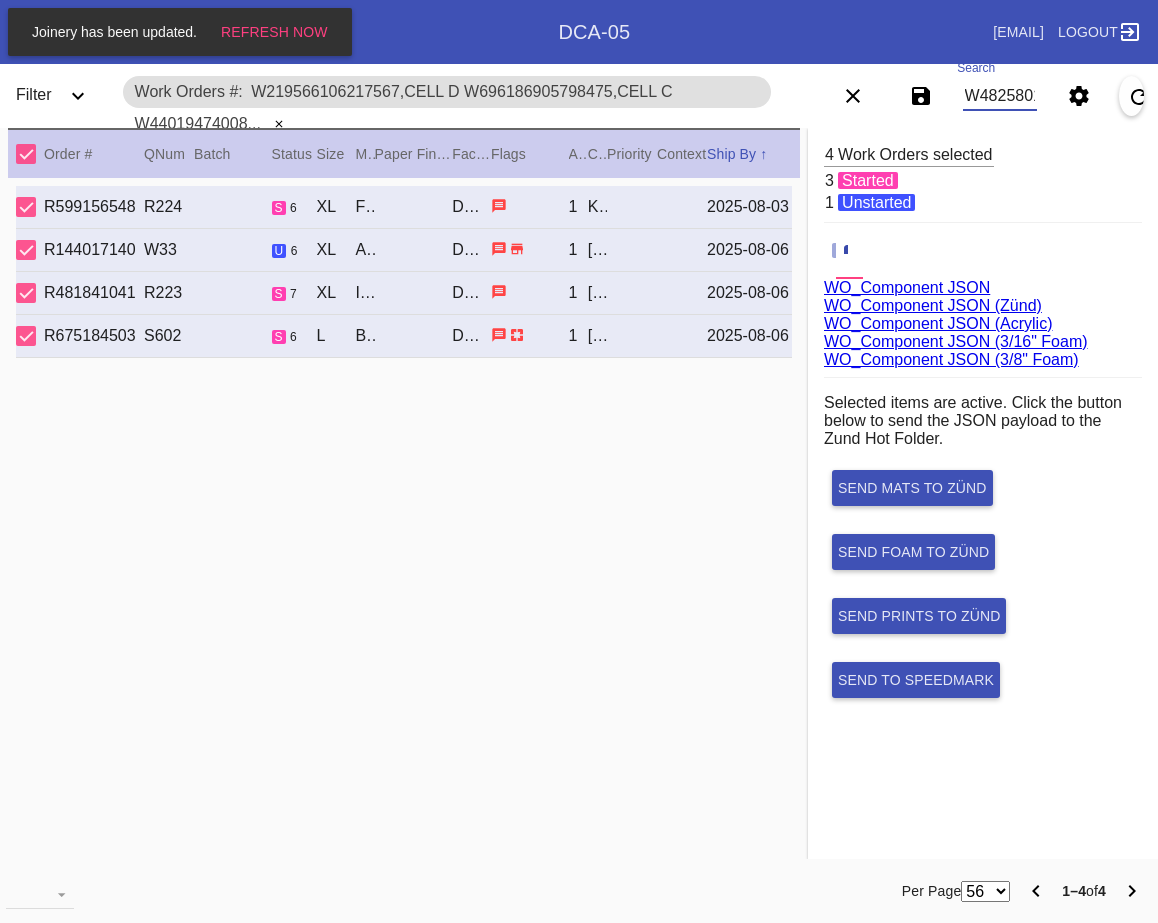scroll, scrollTop: 0, scrollLeft: 724, axis: horizontal 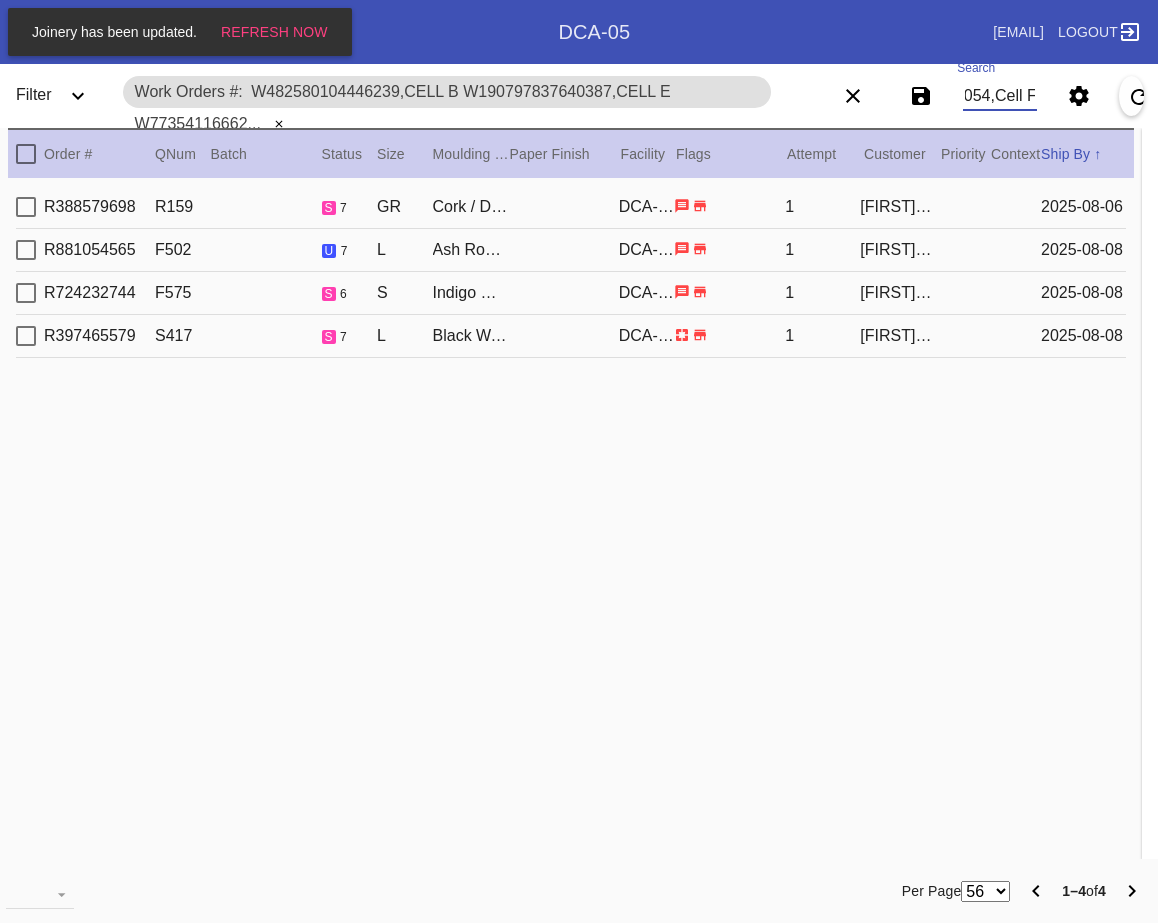 type on "W482580104446239,Cell B W190797837640387,Cell E W773541166629623,Cell D W329184898661054,Cell F" 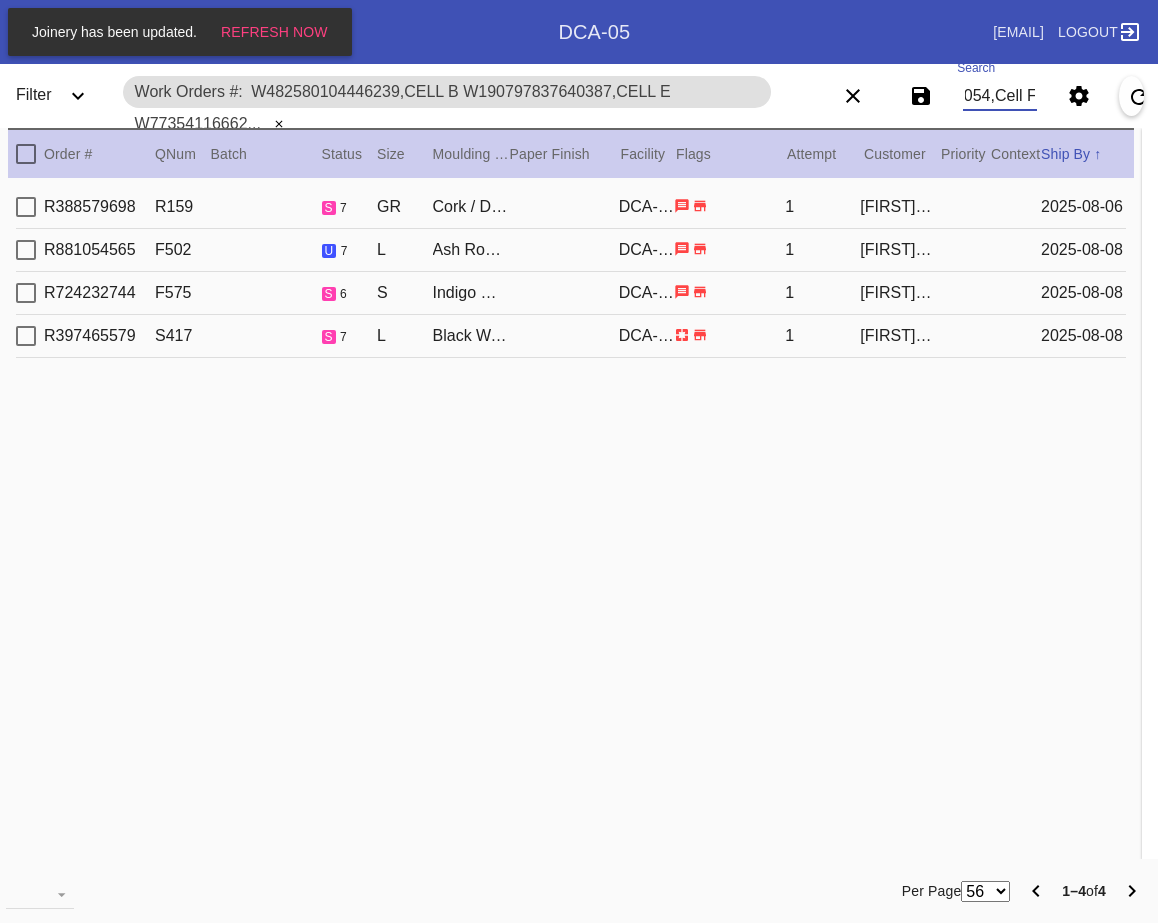 click at bounding box center (26, 154) 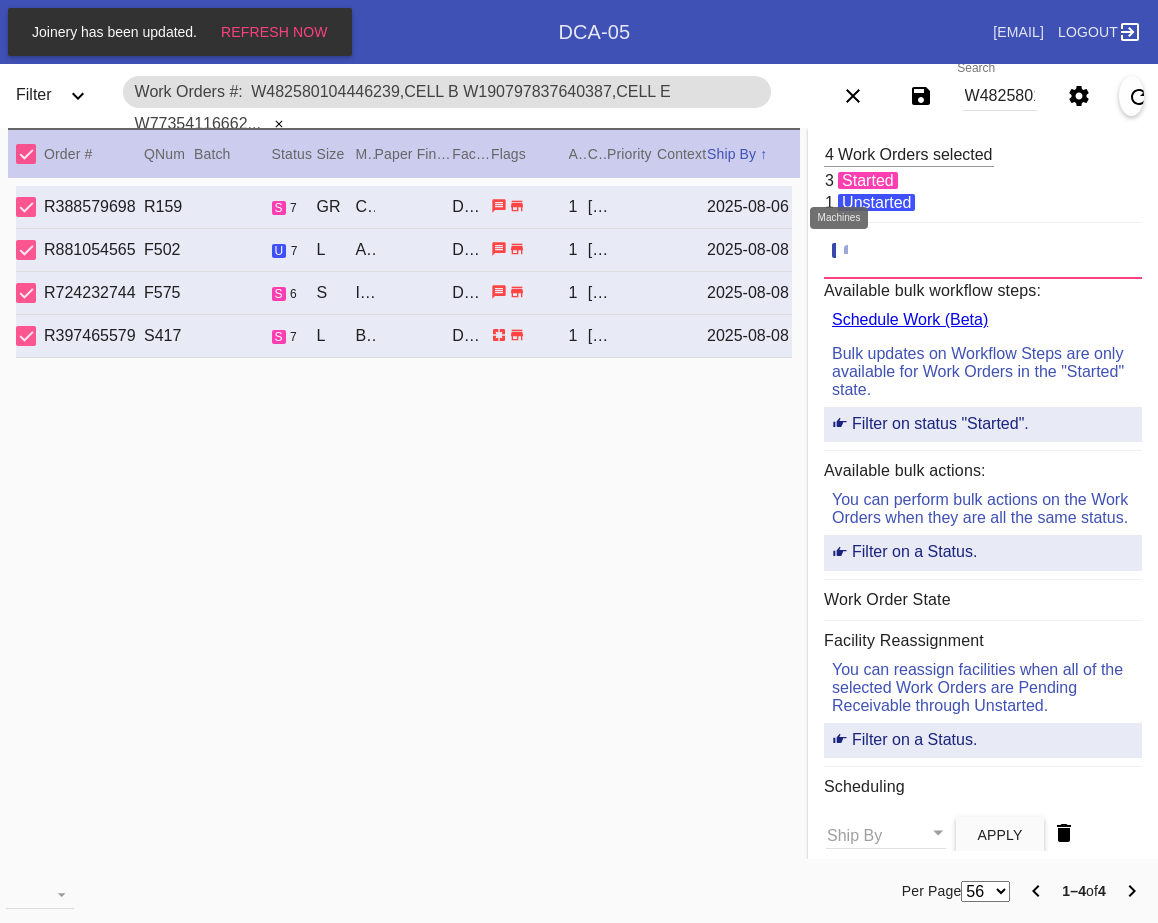 click 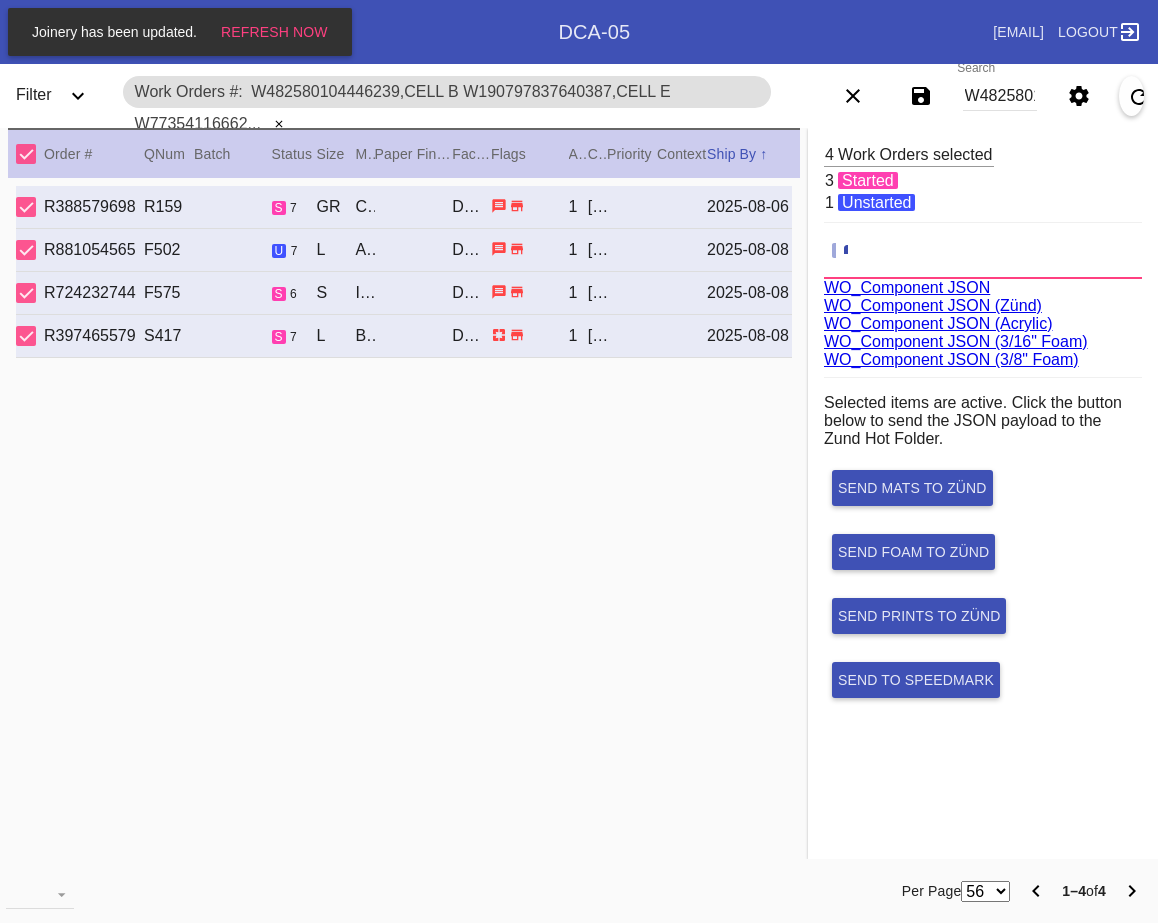 scroll, scrollTop: 75, scrollLeft: 0, axis: vertical 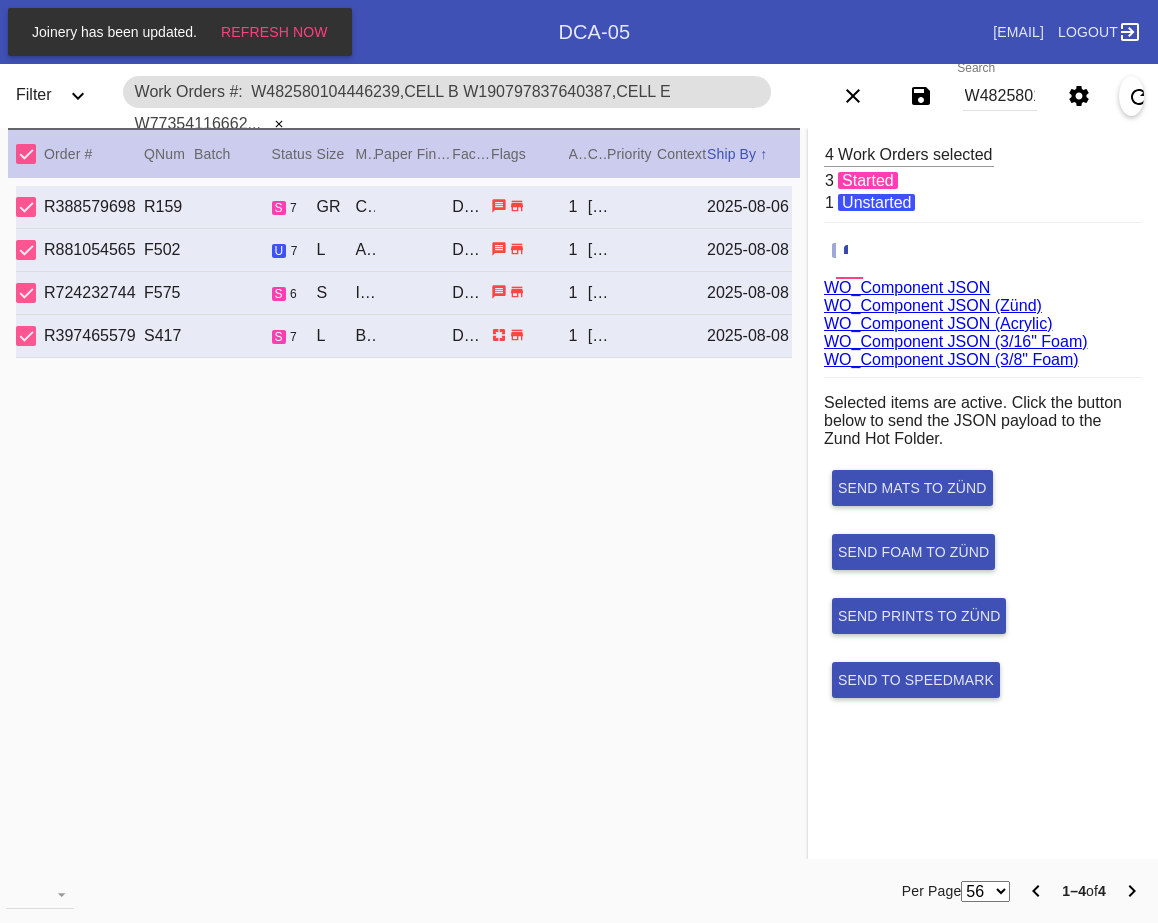 click on "WO_Component JSON (Acrylic)" at bounding box center [938, 323] 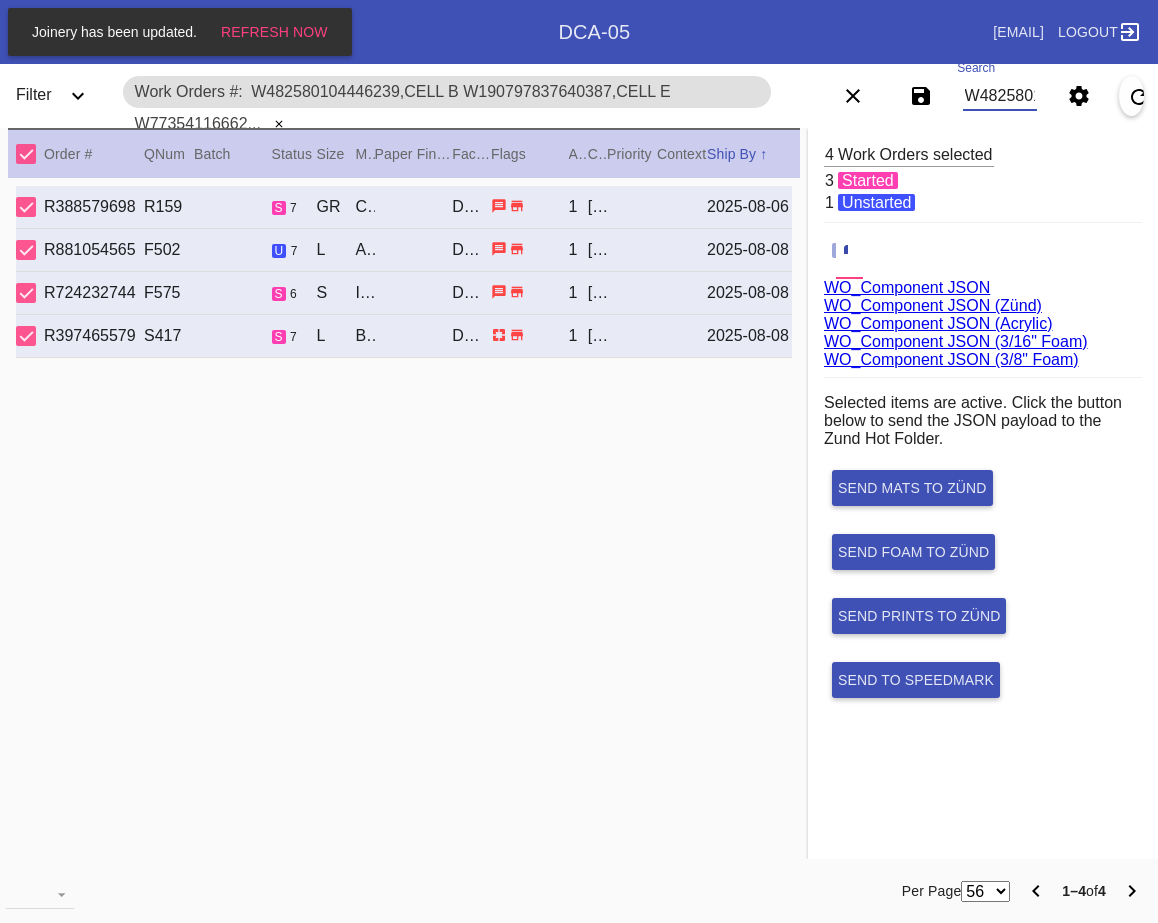 click on "W482580104446239,Cell B W190797837640387,Cell E W773541166629623,Cell D W329184898661054,Cell F" at bounding box center [1000, 96] 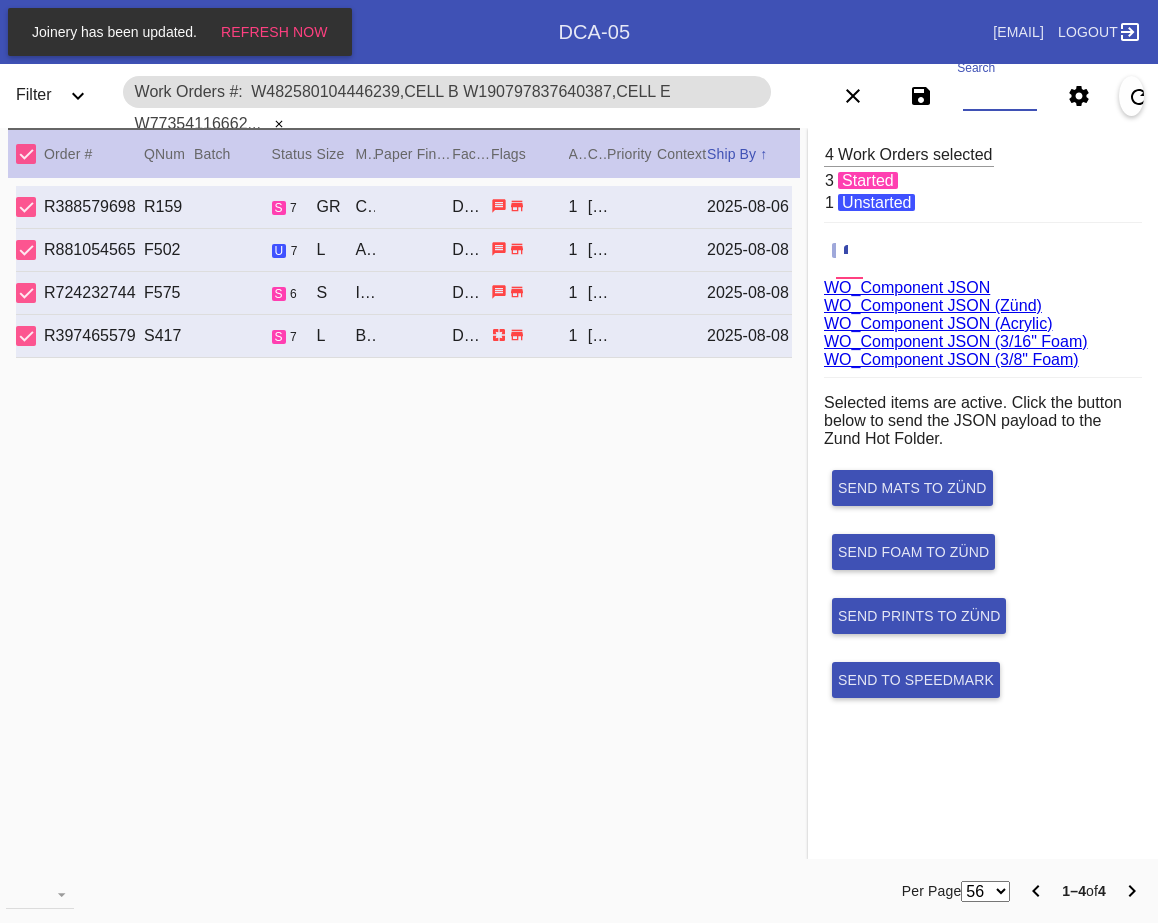 paste on "W513696047761882,Cell H" 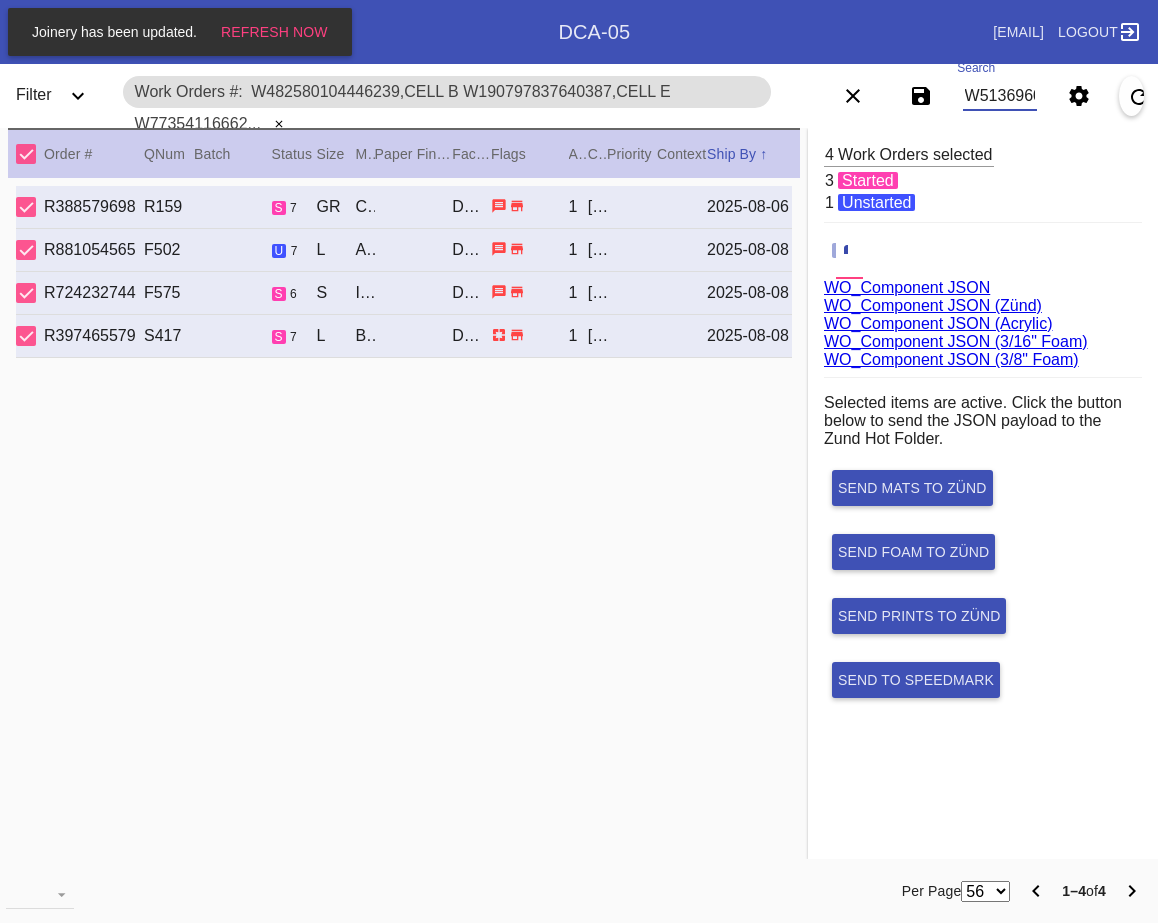 scroll, scrollTop: 0, scrollLeft: 126, axis: horizontal 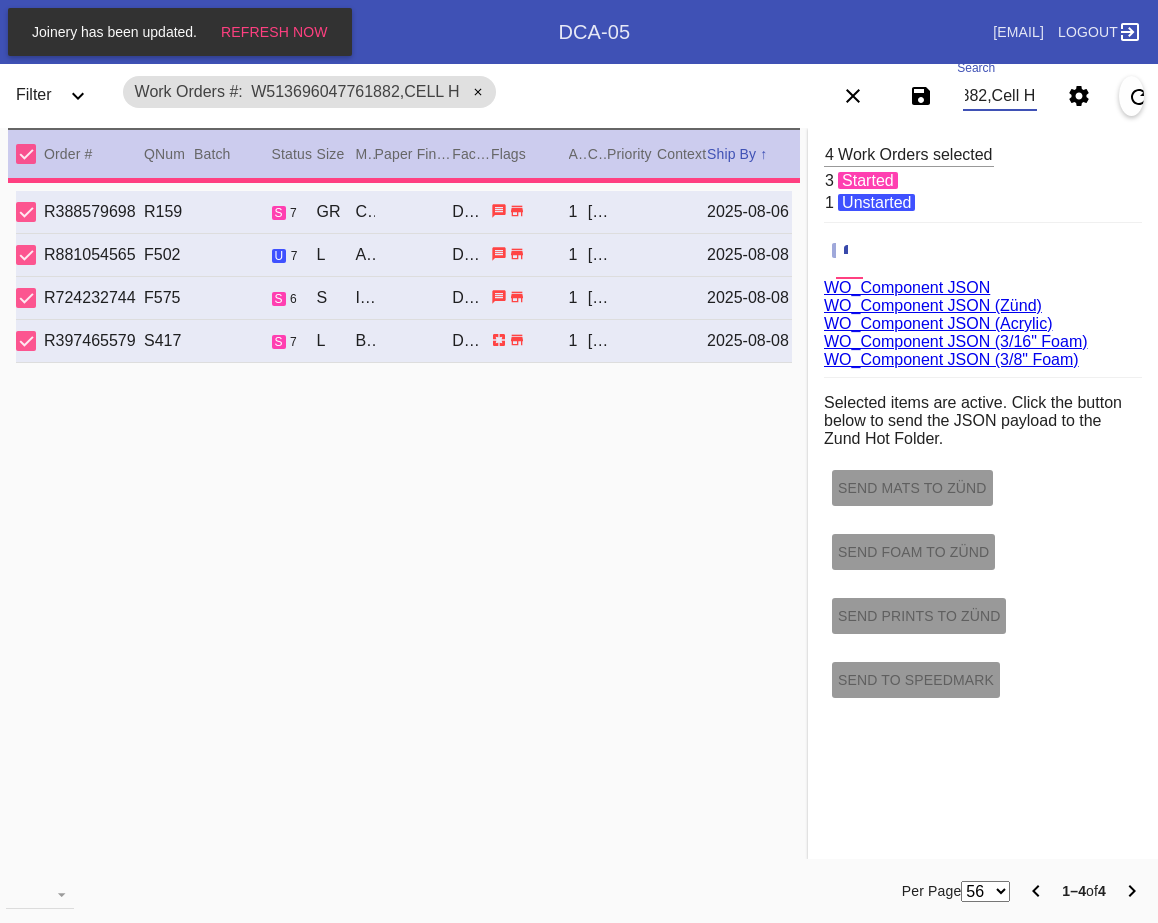 type on "3.0" 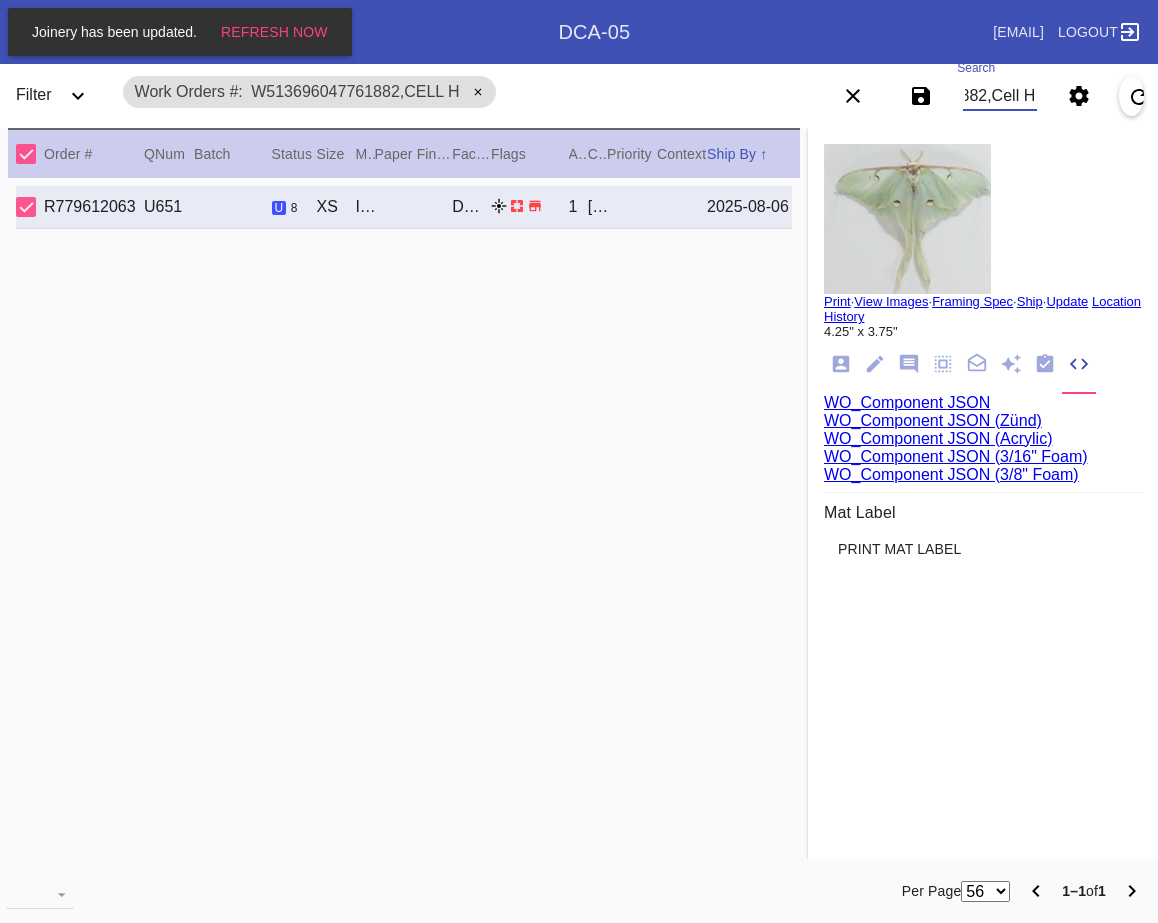 type on "W513696047761882,Cell H" 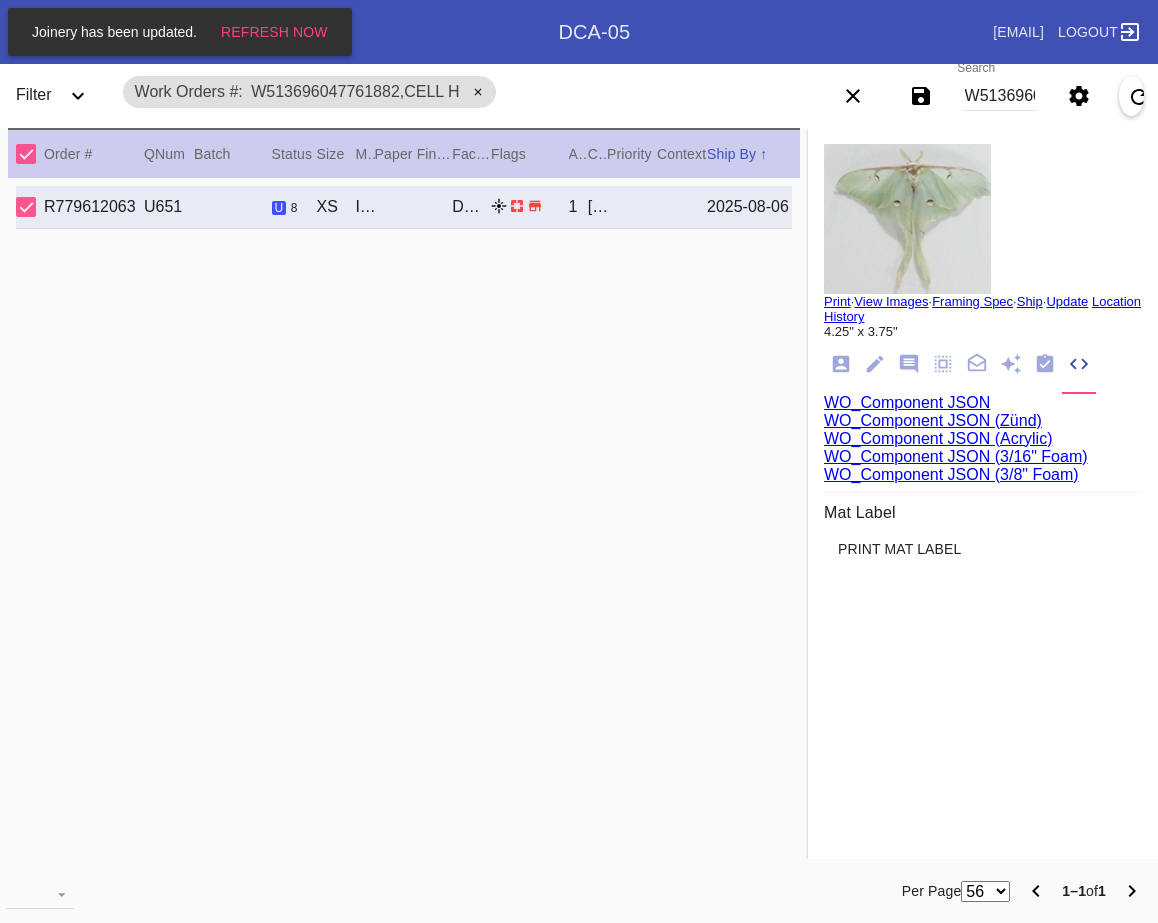 click on "WO_Component JSON (Acrylic)" at bounding box center (938, 438) 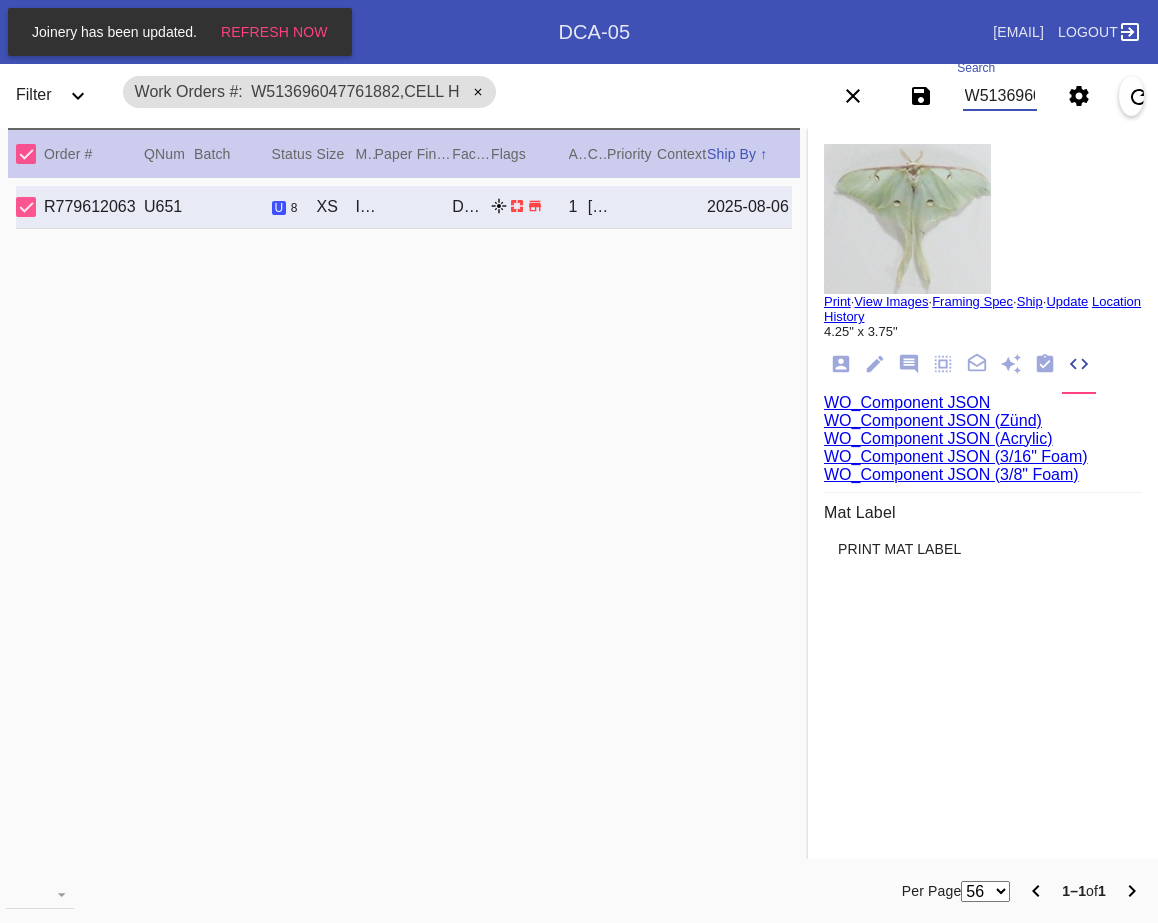 click on "W513696047761882,Cell H" at bounding box center [1000, 96] 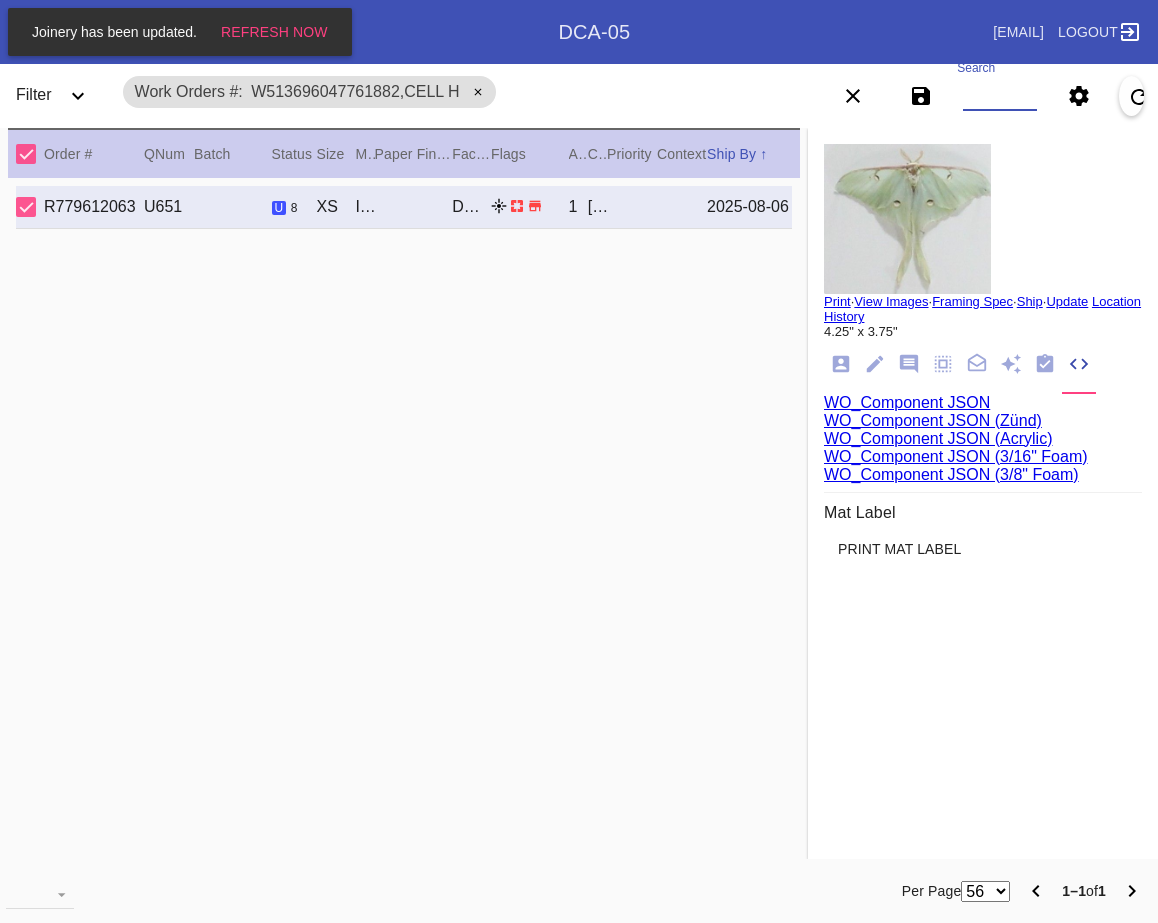 paste on "W984781842960366,Cell B W849132810548477,Cell E W879499430301906,Cell H W886259916666289,Cell A W794943559661159,Cell C W357796941647663,Cell A W841569749107385,Cell B W669692269199154,Cell H" 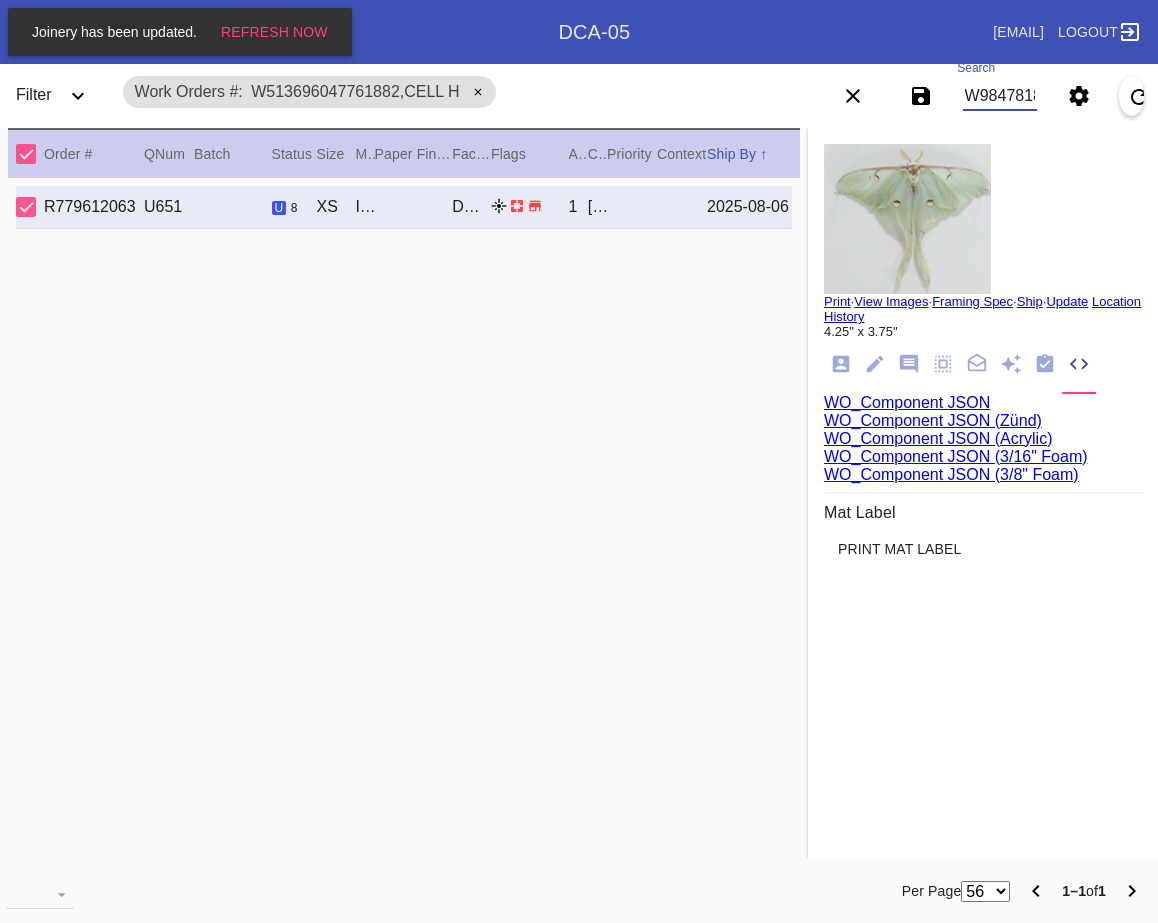 scroll, scrollTop: 0, scrollLeft: 1524, axis: horizontal 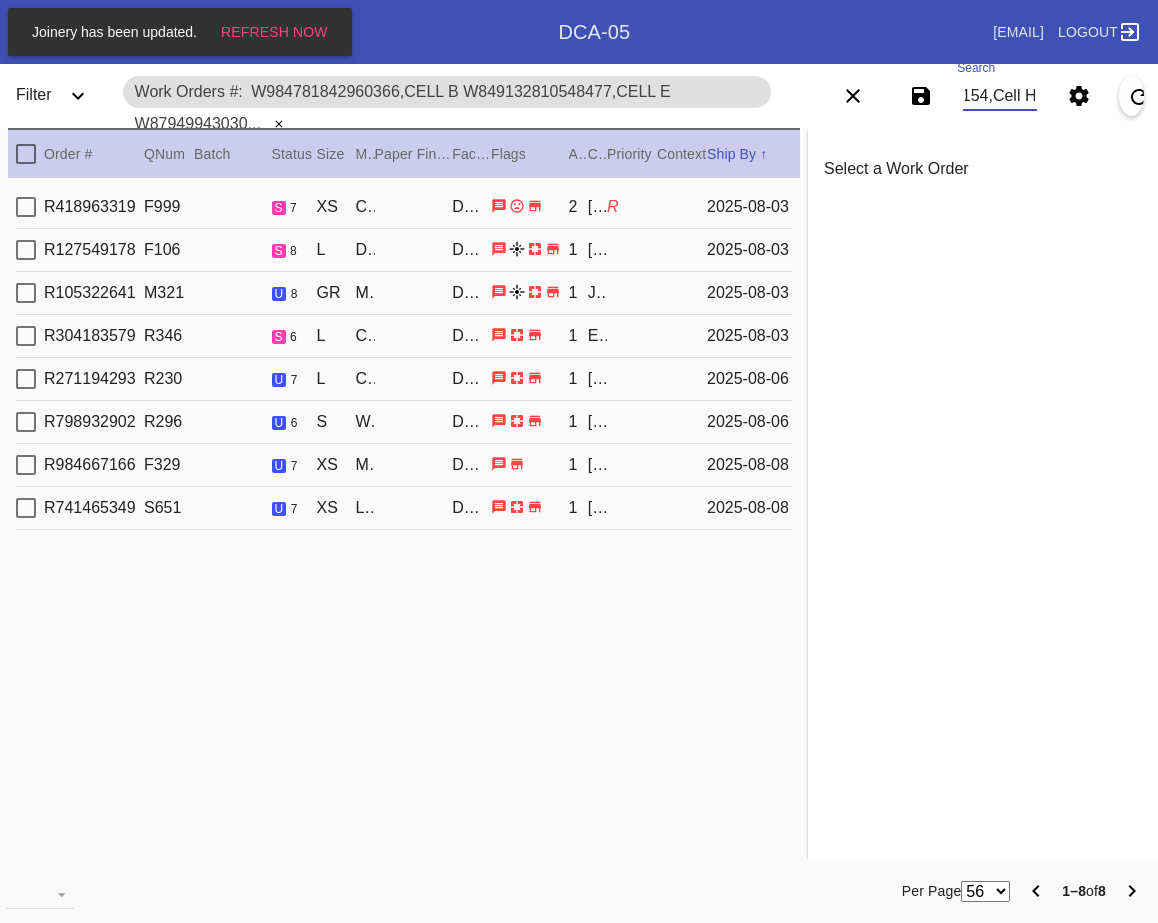 type on "W984781842960366,Cell B W849132810548477,Cell E W879499430301906,Cell H W886259916666289,Cell A W794943559661159,Cell C W357796941647663,Cell A W841569749107385,Cell B W669692269199154,Cell H" 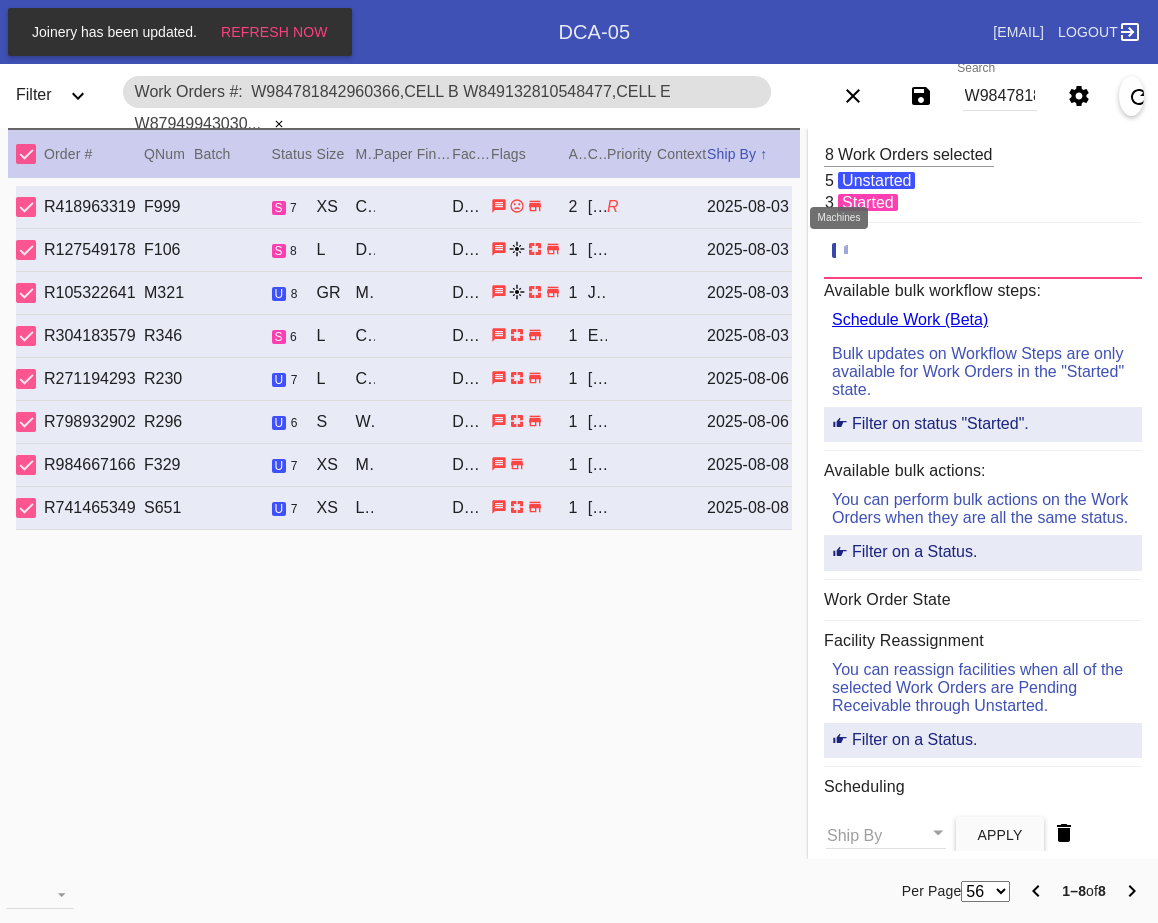 click 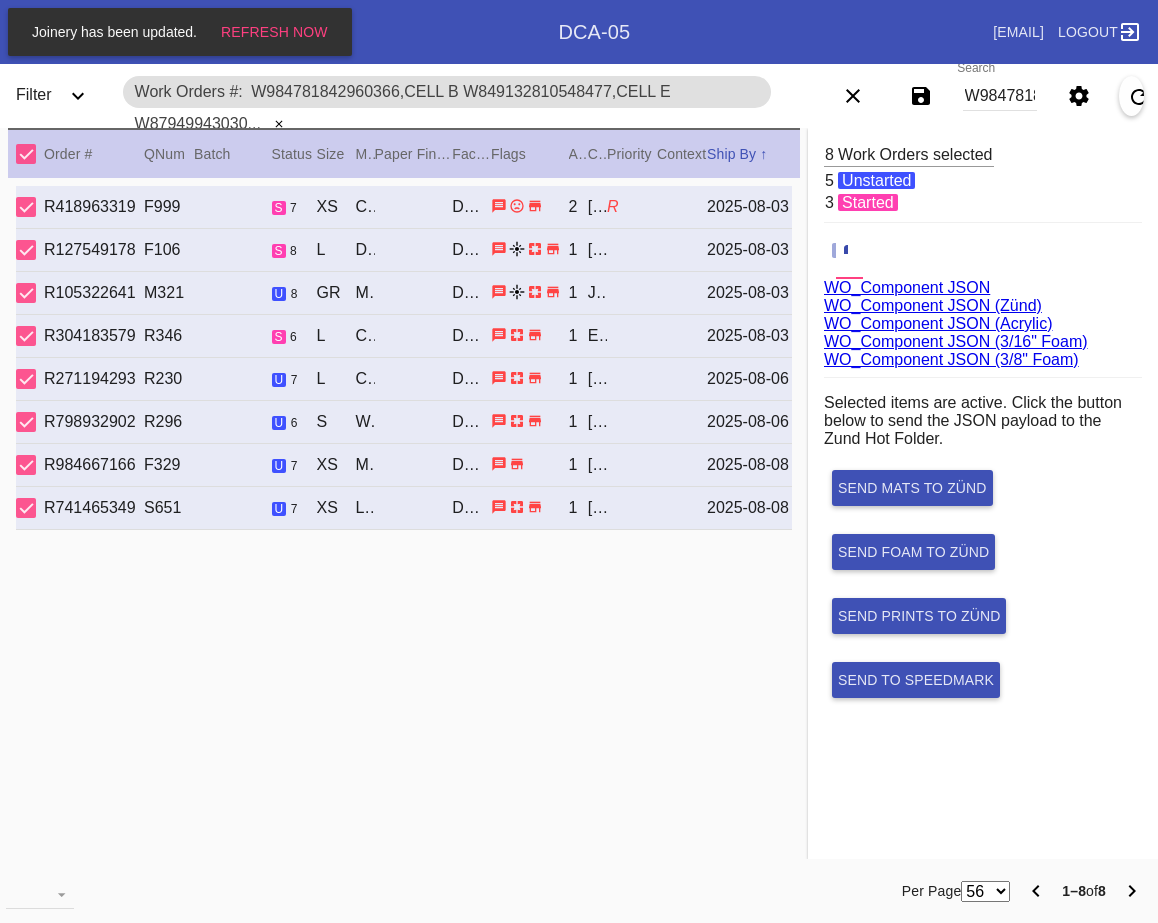click on "WO_Component JSON (Acrylic)" at bounding box center [938, 323] 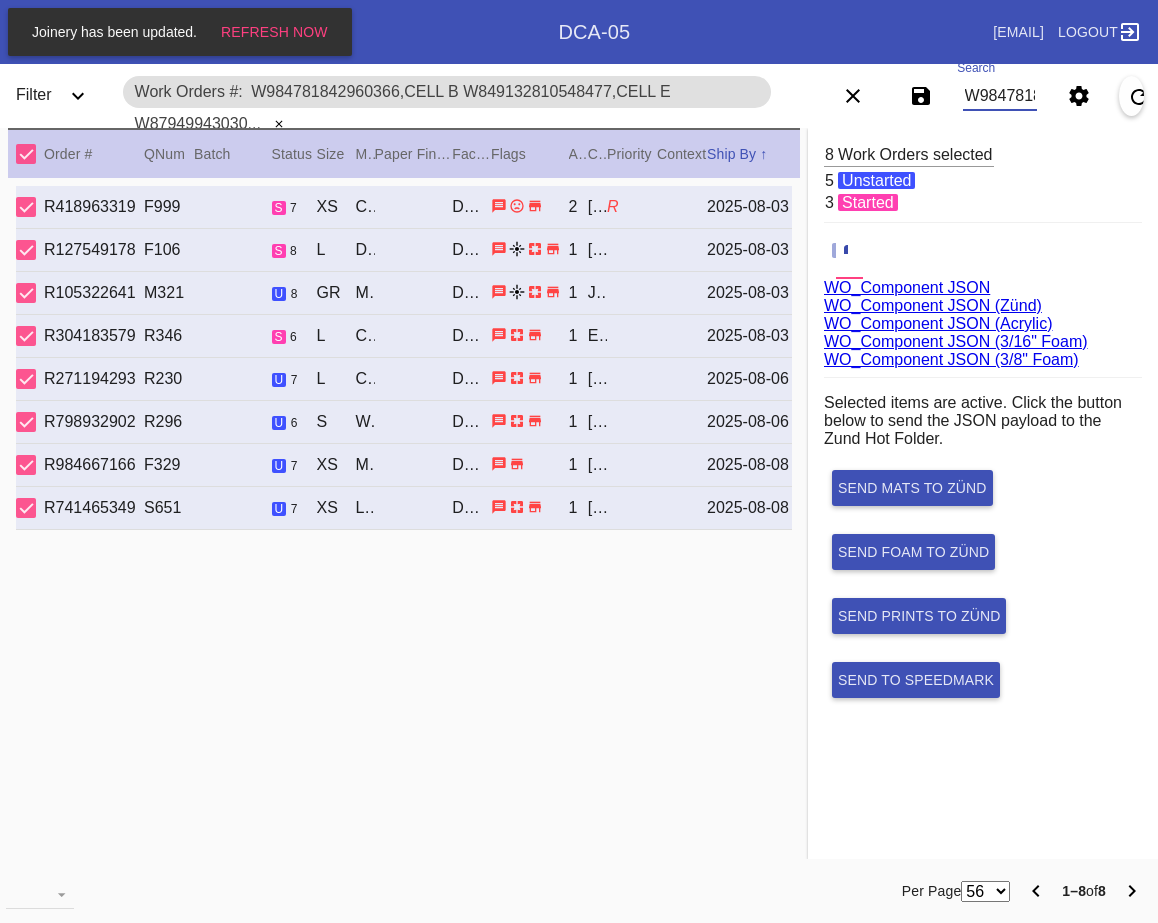 click on "W984781842960366,Cell B W849132810548477,Cell E W879499430301906,Cell H W886259916666289,Cell A W794943559661159,Cell C W357796941647663,Cell A W841569749107385,Cell B W669692269199154,Cell H" at bounding box center (1000, 96) 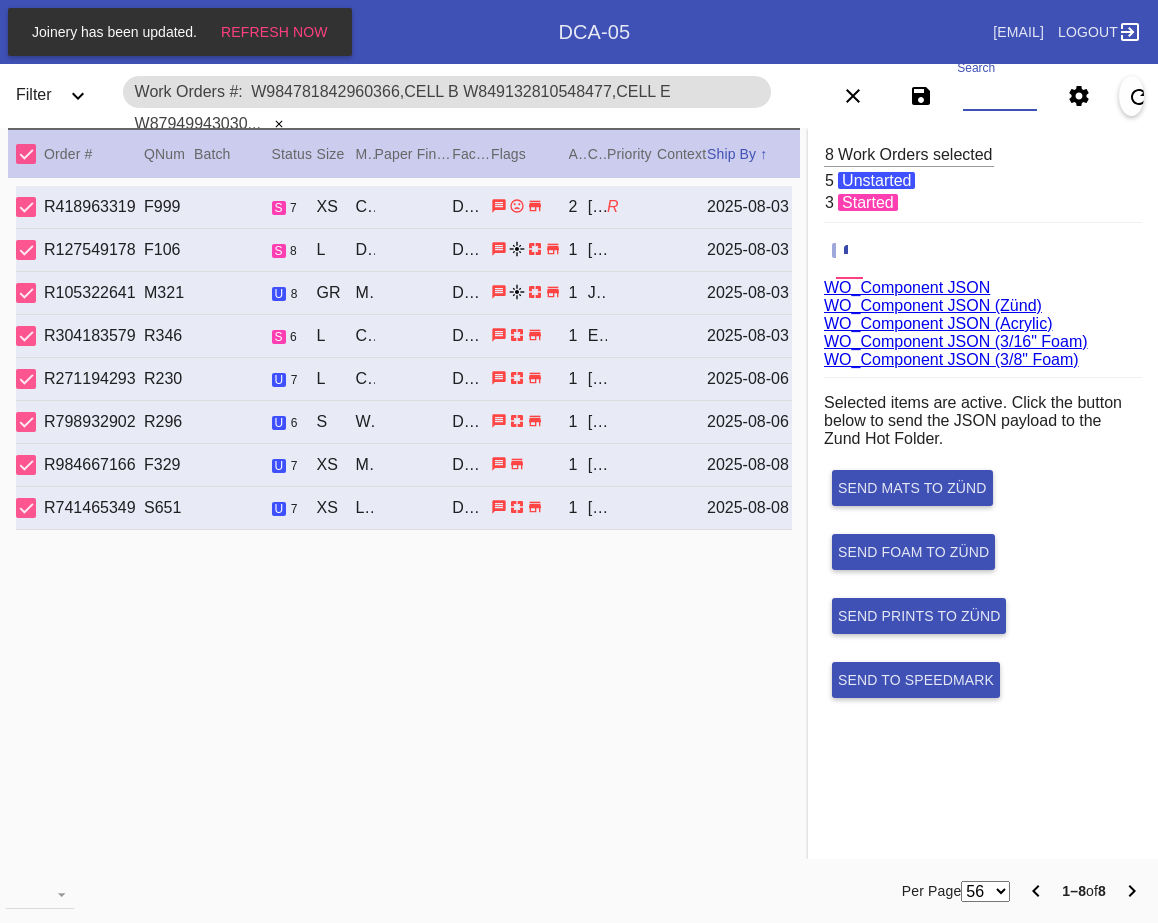 paste on "W575282749271066,Cell A W631472587899604,Cell A W818189440387641,Cell H W931698383217850,Cell F W244139128219484,Cell F" 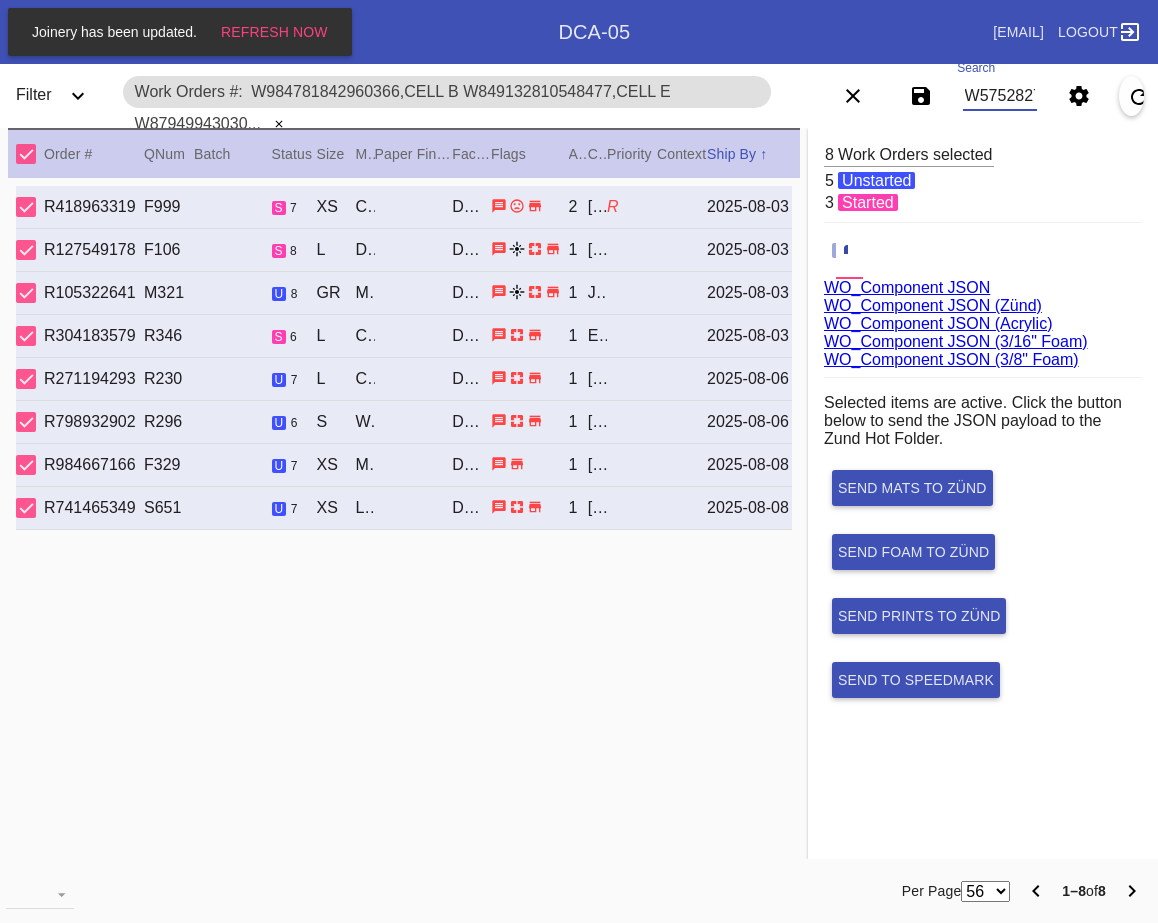 scroll, scrollTop: 0, scrollLeft: 921, axis: horizontal 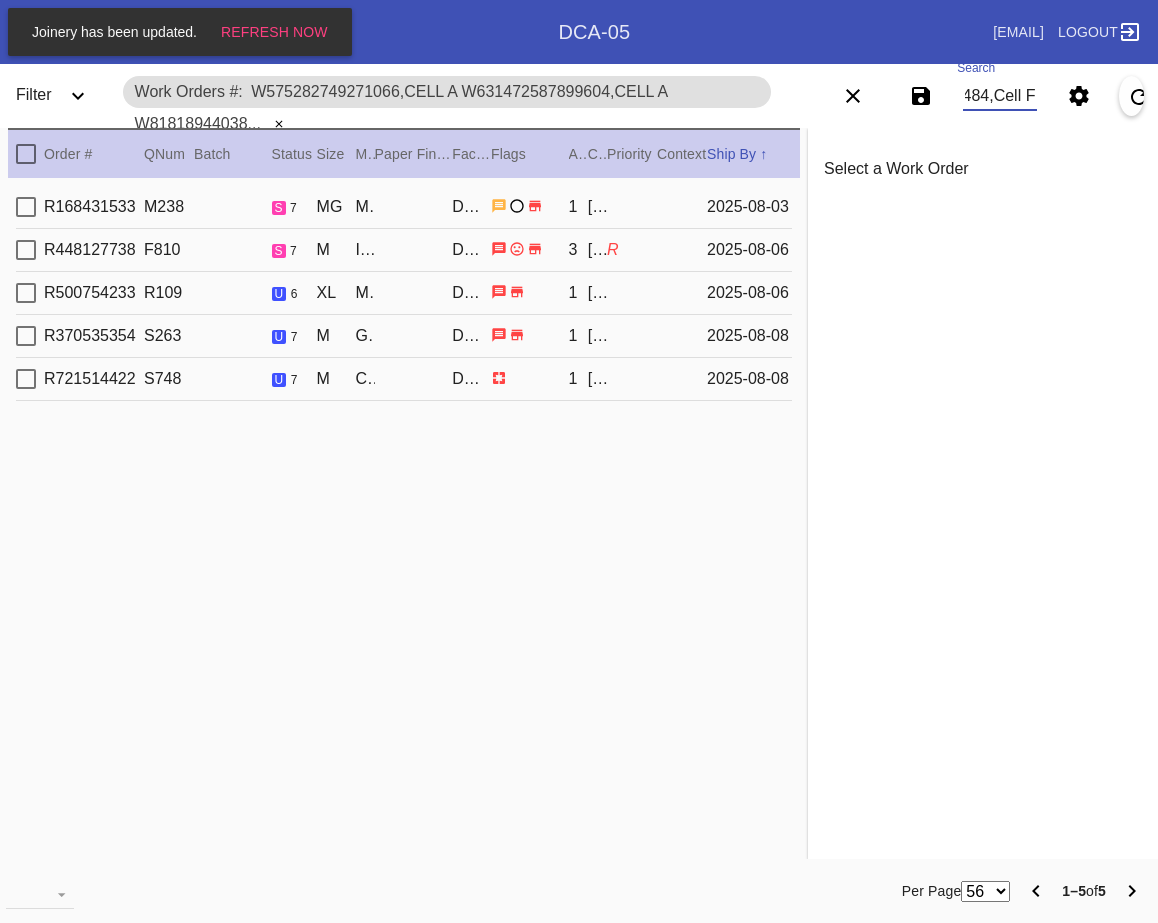 type on "W575282749271066,Cell A W631472587899604,Cell A W818189440387641,Cell H W931698383217850,Cell F W244139128219484,Cell F" 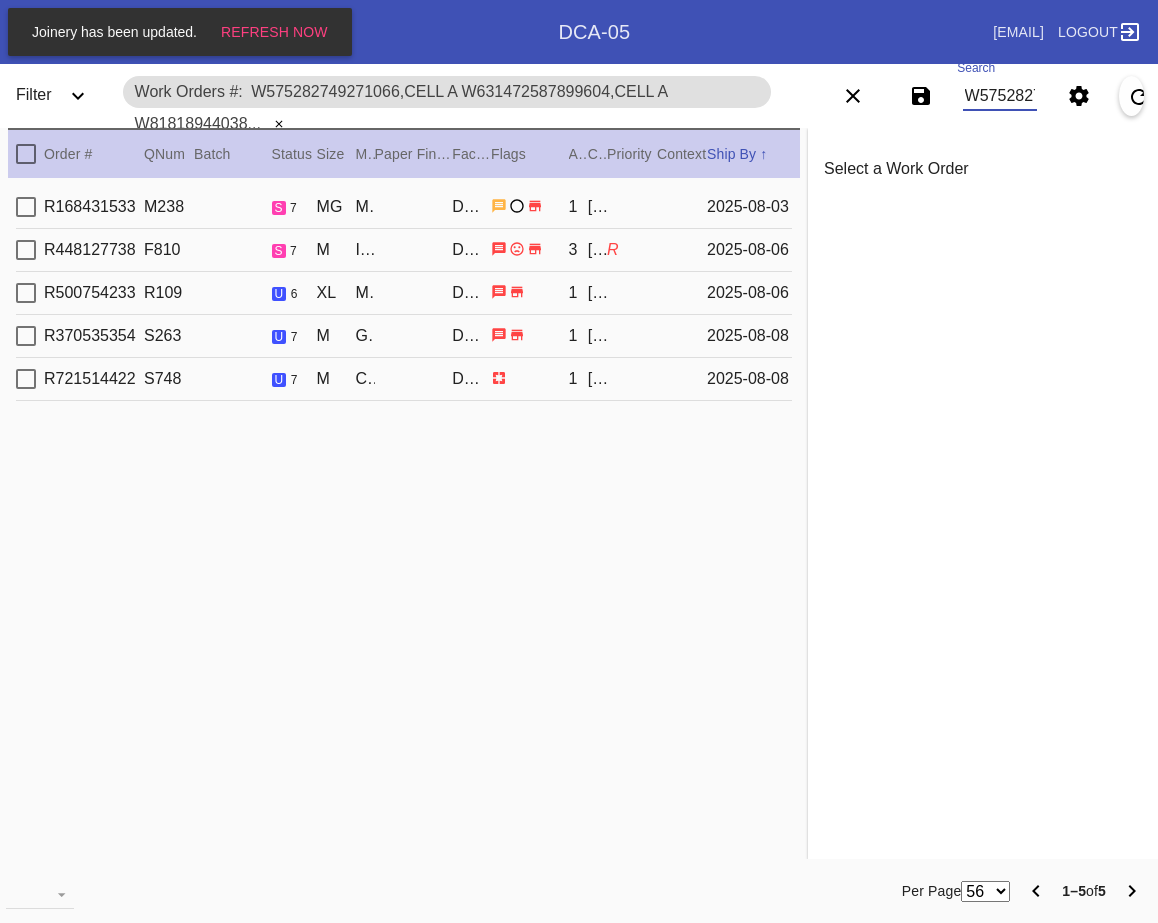 click at bounding box center [26, 154] 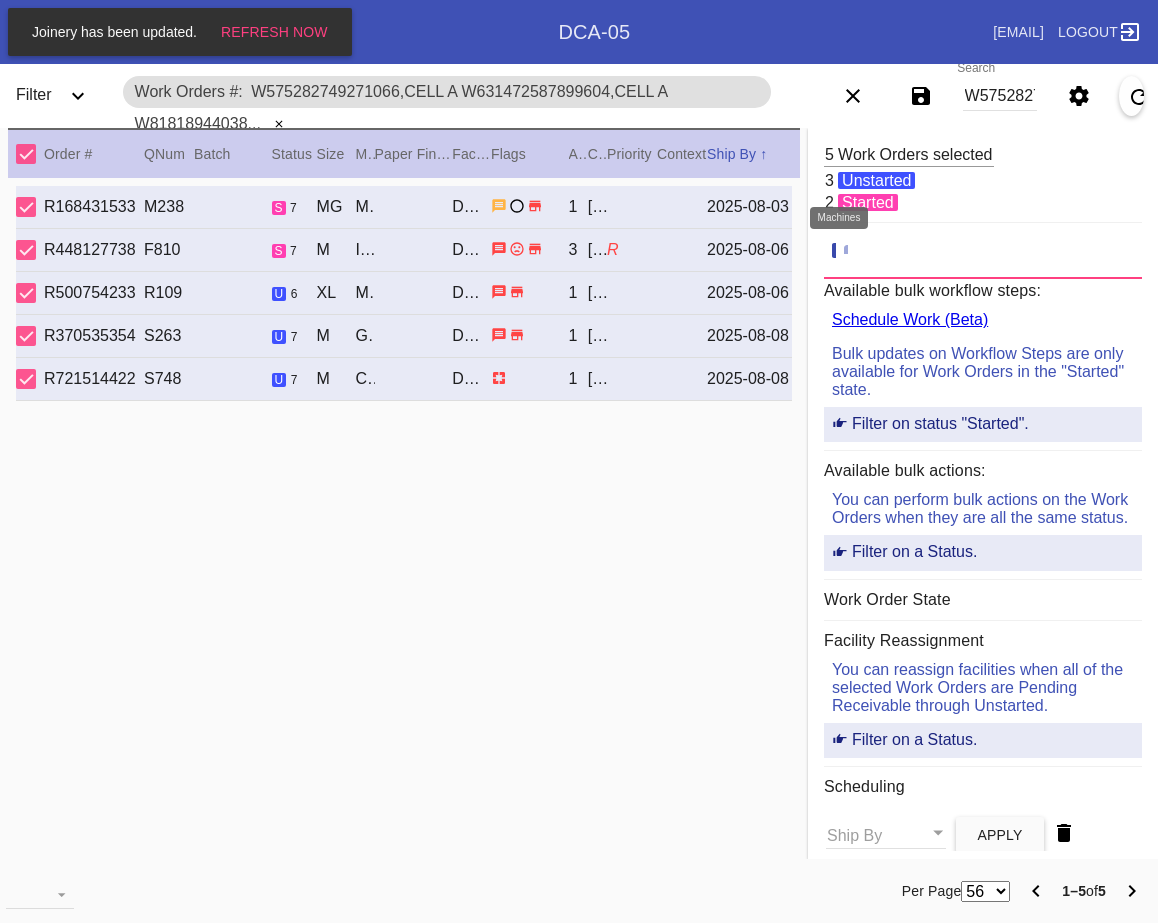 click 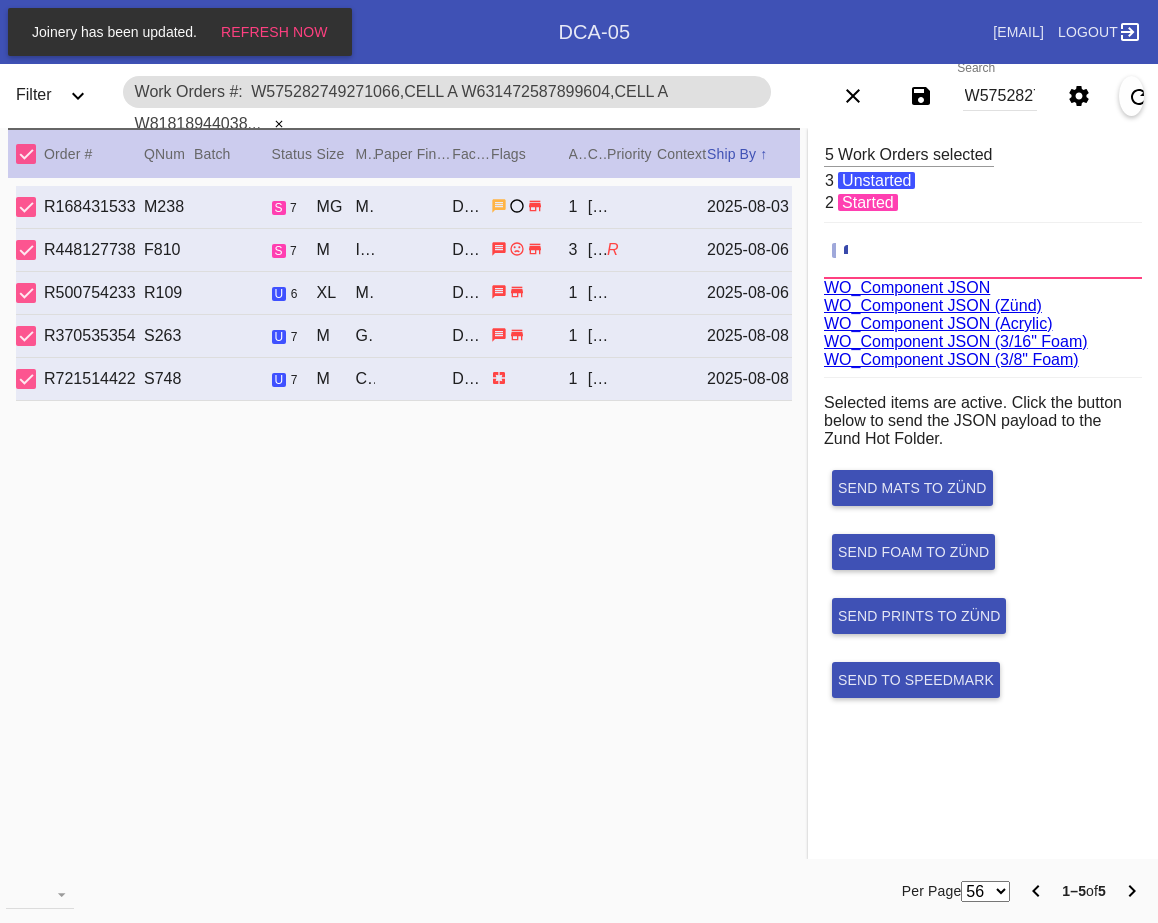 scroll, scrollTop: 75, scrollLeft: 0, axis: vertical 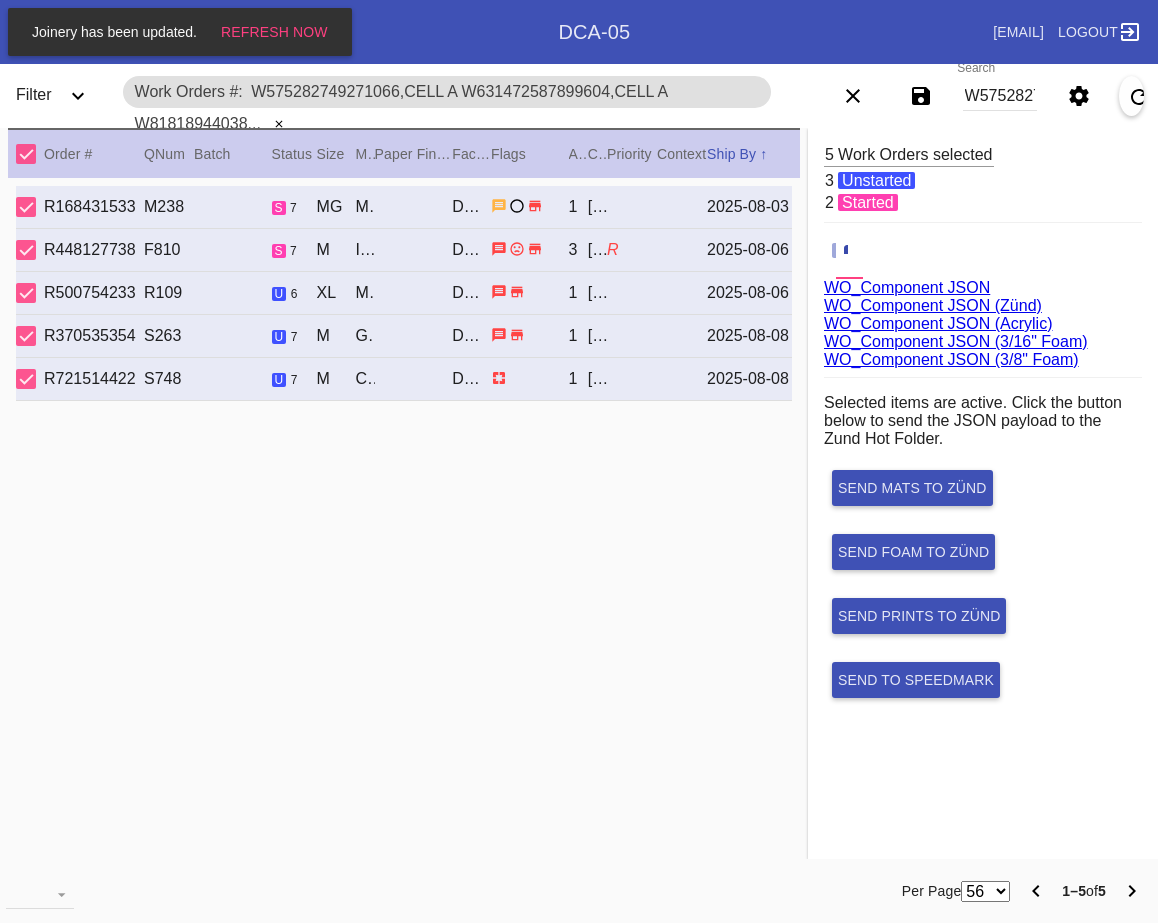 click on "WO_Component JSON (Acrylic)" at bounding box center [938, 323] 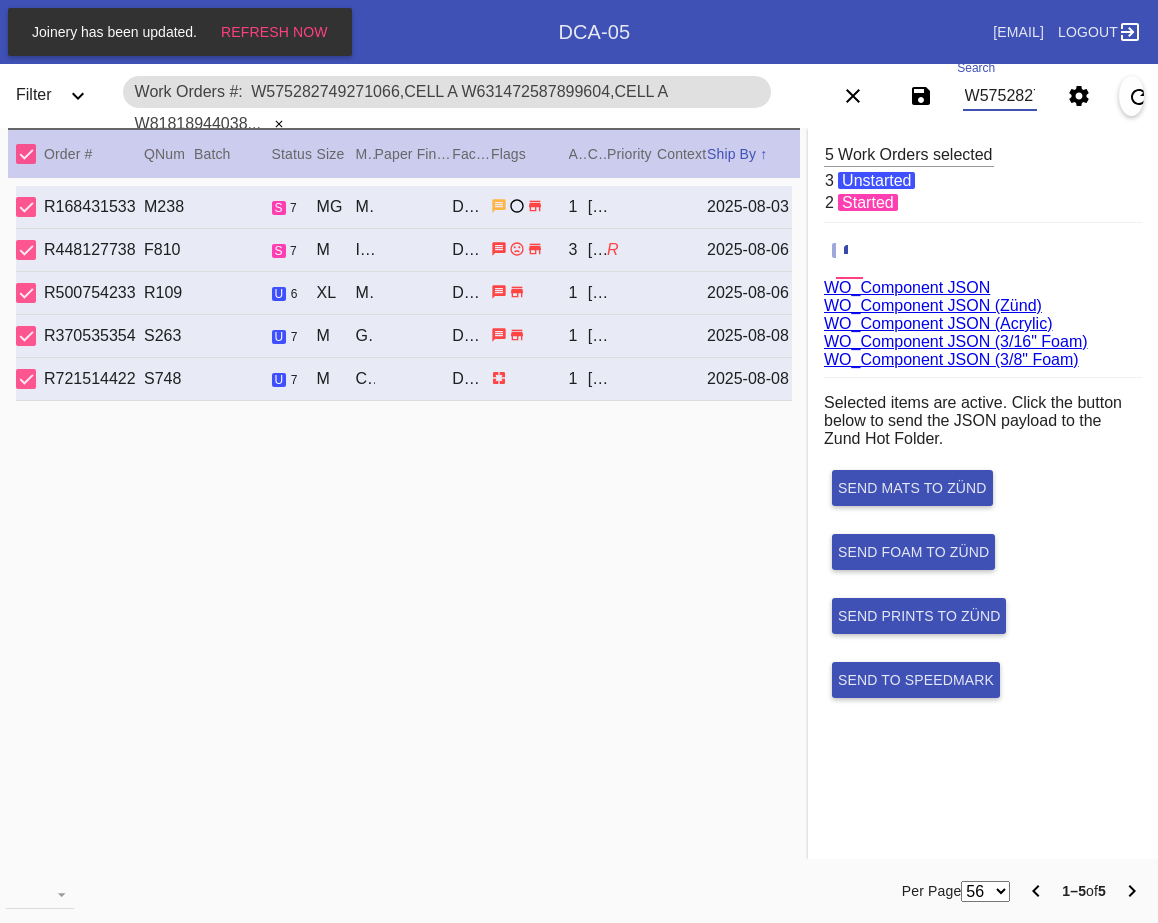 click on "W575282749271066,Cell A W631472587899604,Cell A W818189440387641,Cell H W931698383217850,Cell F W244139128219484,Cell F" at bounding box center [1000, 96] 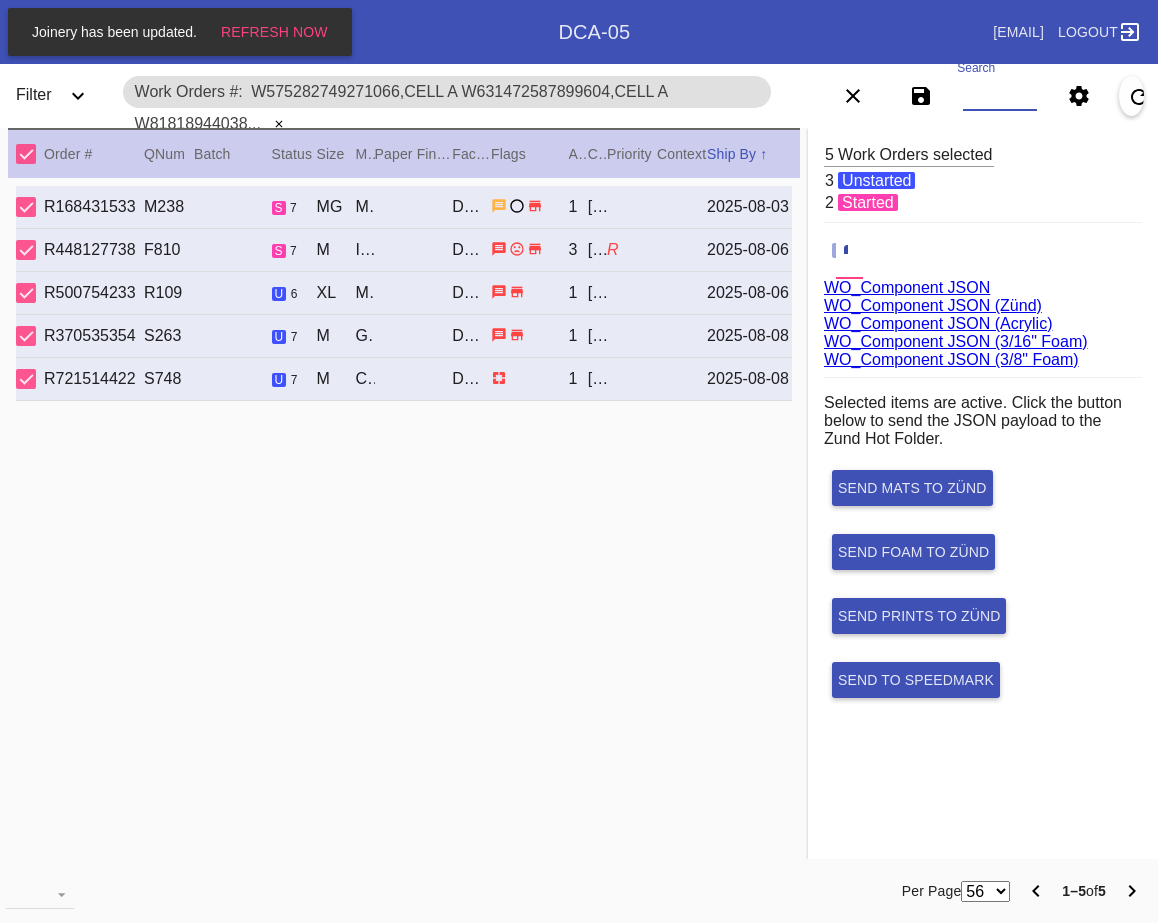paste on "W575282749271066,Cell A W818189440387641,Cell H W931698383217850,Cell F W244139128219484,Cell F" 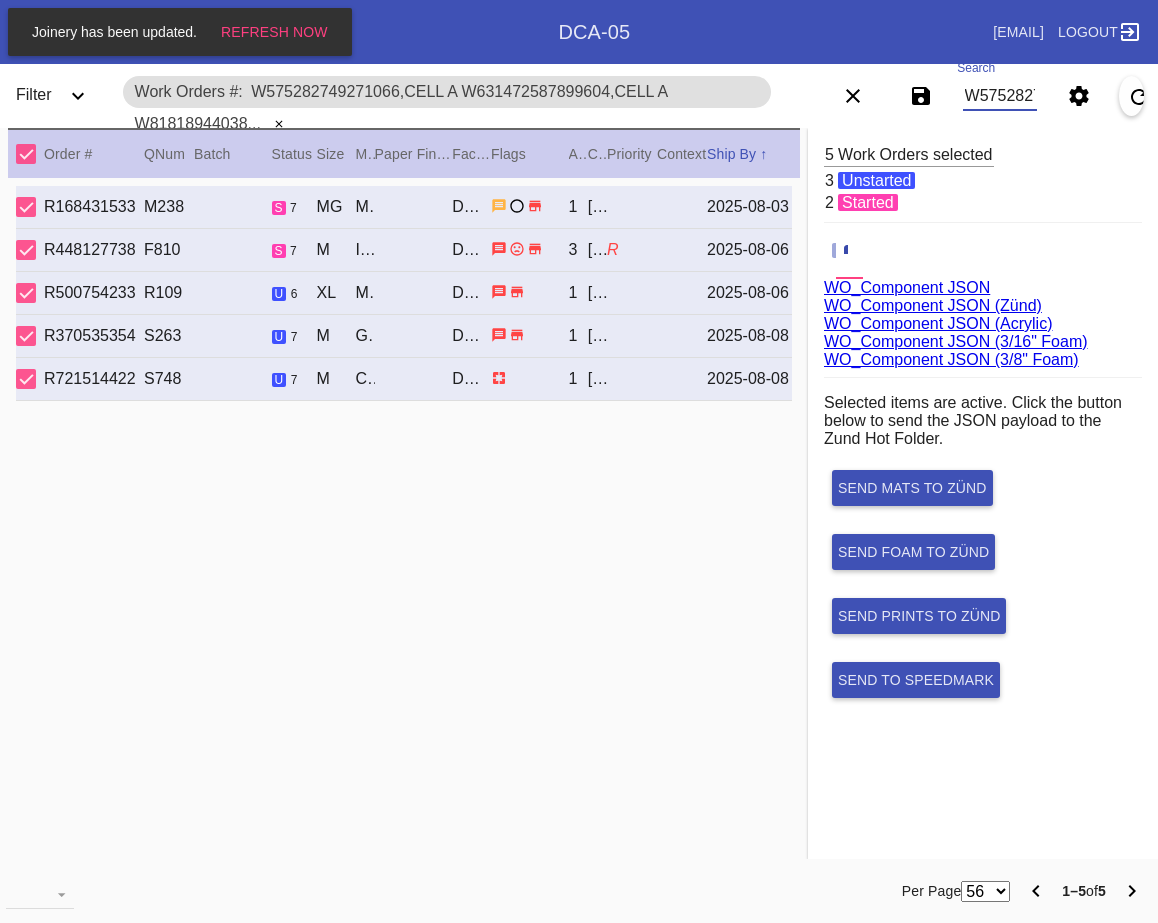 scroll, scrollTop: 0, scrollLeft: 723, axis: horizontal 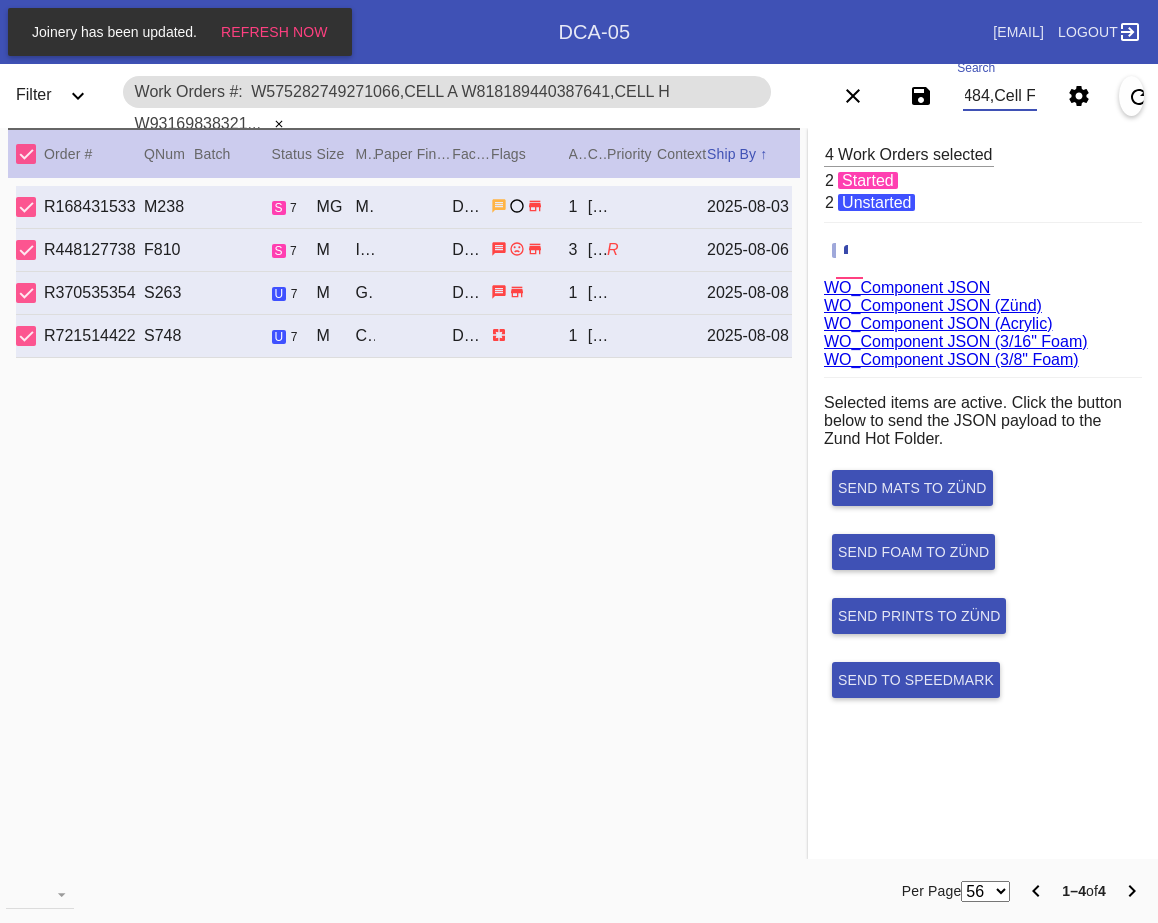 type on "W575282749271066,Cell A W818189440387641,Cell H W931698383217850,Cell F W244139128219484,Cell F" 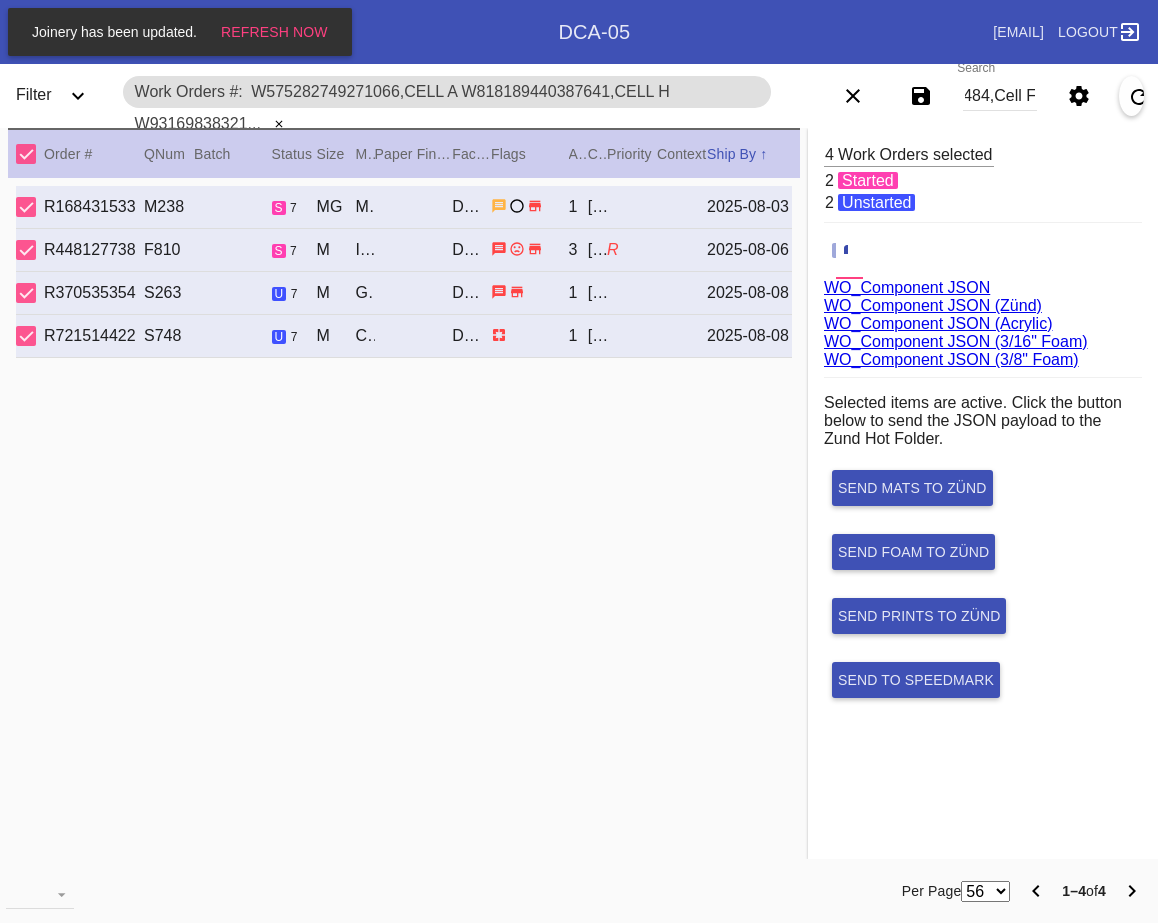scroll, scrollTop: 0, scrollLeft: 0, axis: both 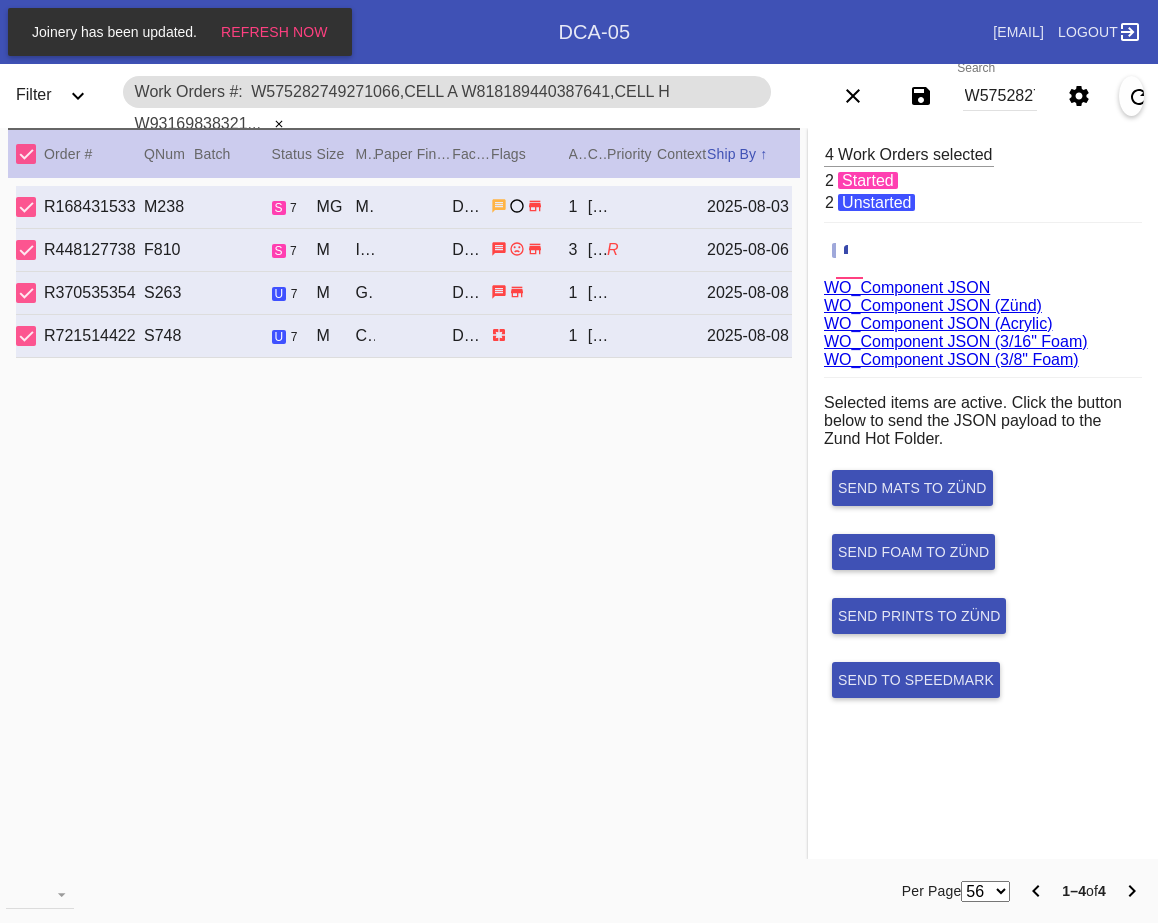 click on "WO_Component JSON (Acrylic)" at bounding box center (938, 323) 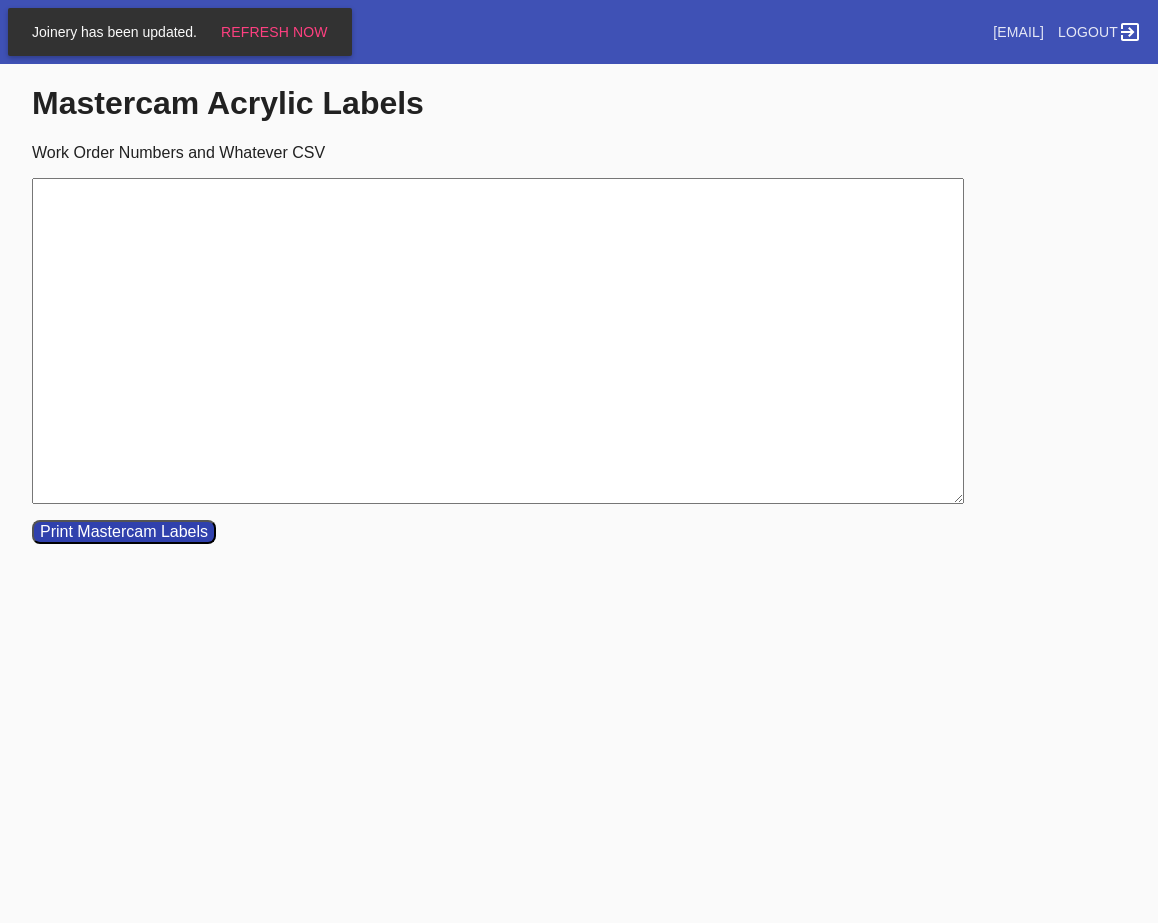 scroll, scrollTop: 0, scrollLeft: 0, axis: both 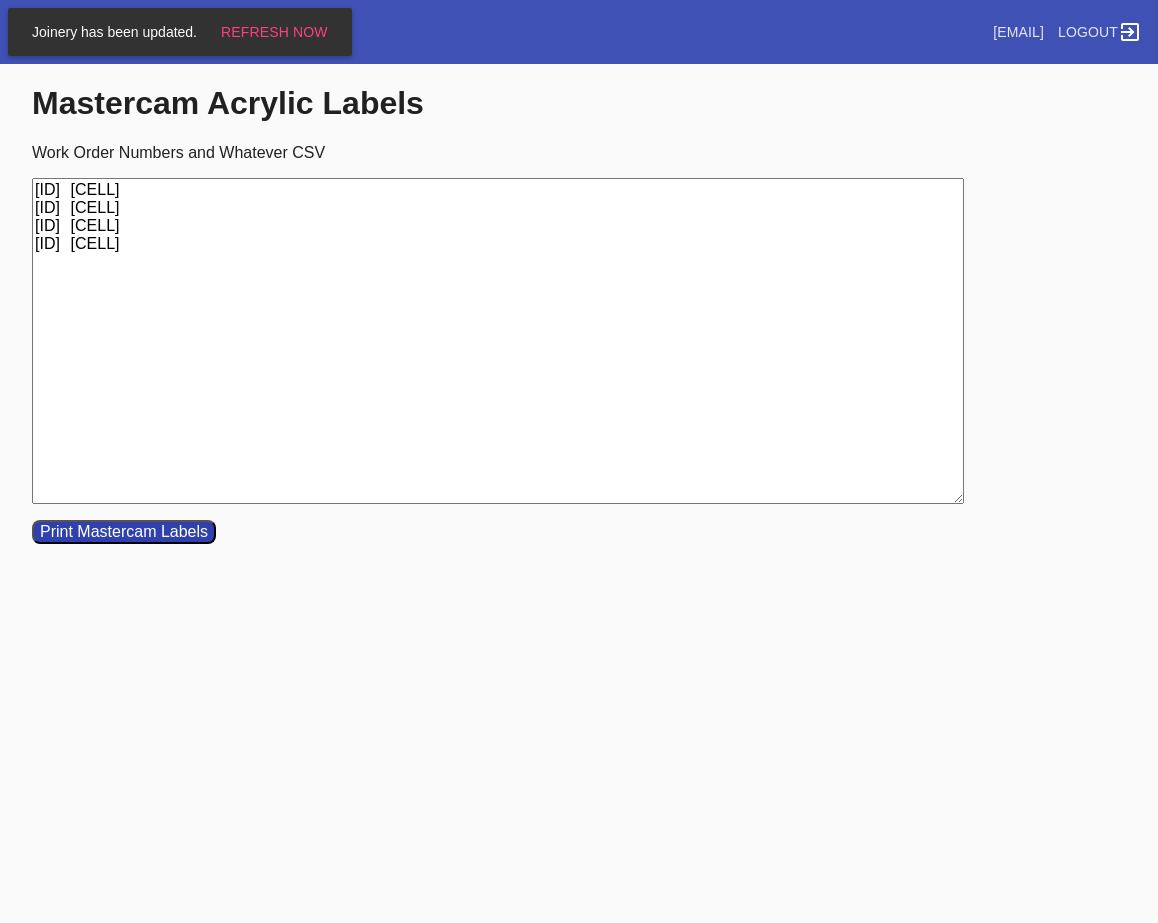 click on "[ID]	[CELL]
[ID]	[CELL]
[ID]	[CELL]
[ID]	[CELL]" at bounding box center [498, 341] 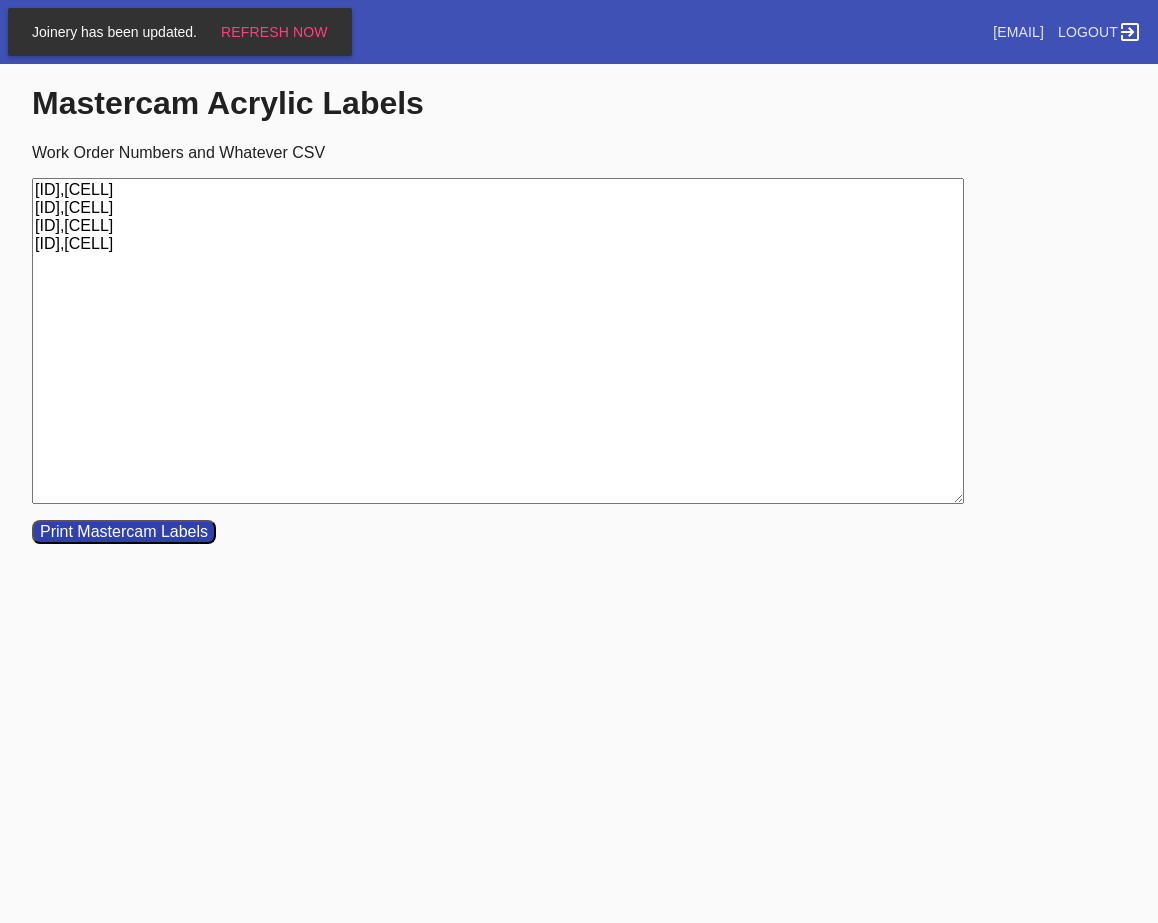 type on "[ID],[CELL]
[ID],[CELL]
[ID],[CELL]
[ID],[CELL]" 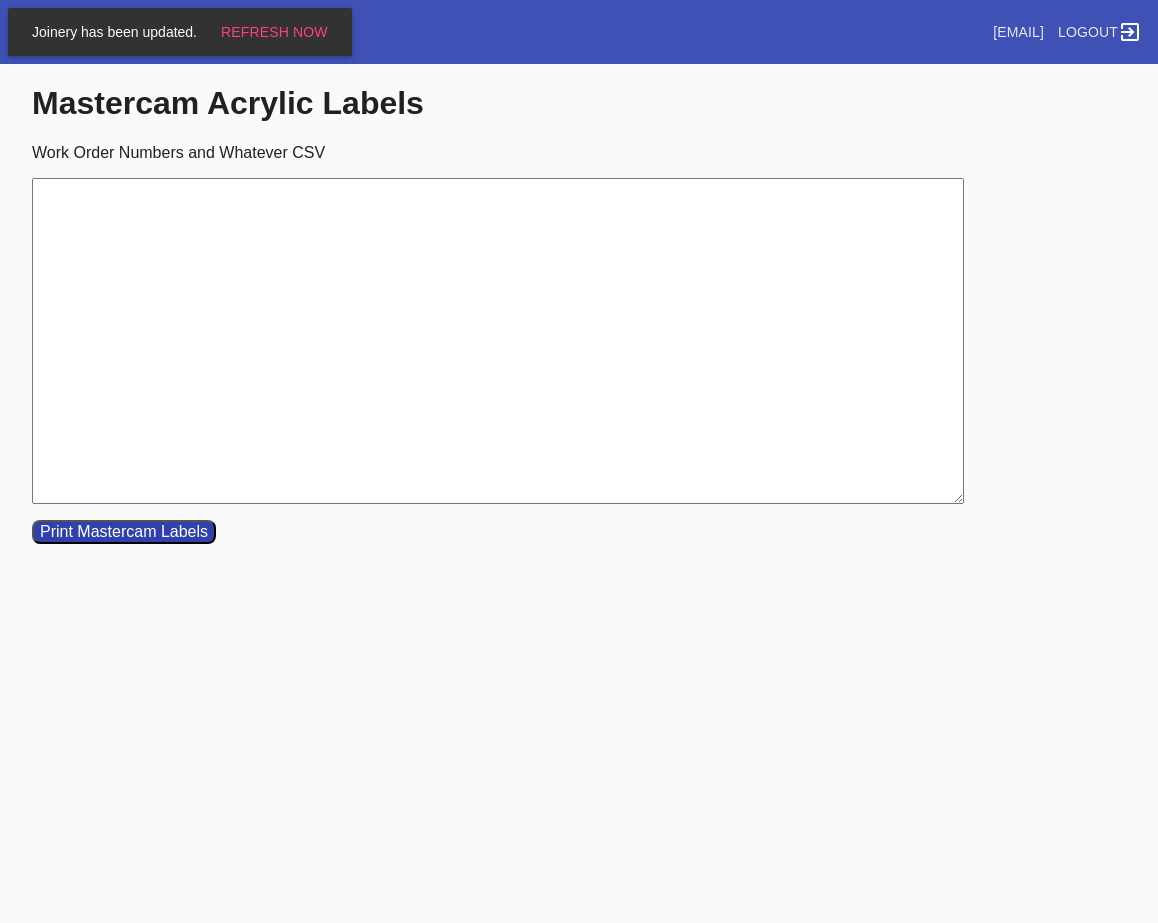 click on "Work Order Numbers and Whatever CSV" at bounding box center (498, 341) 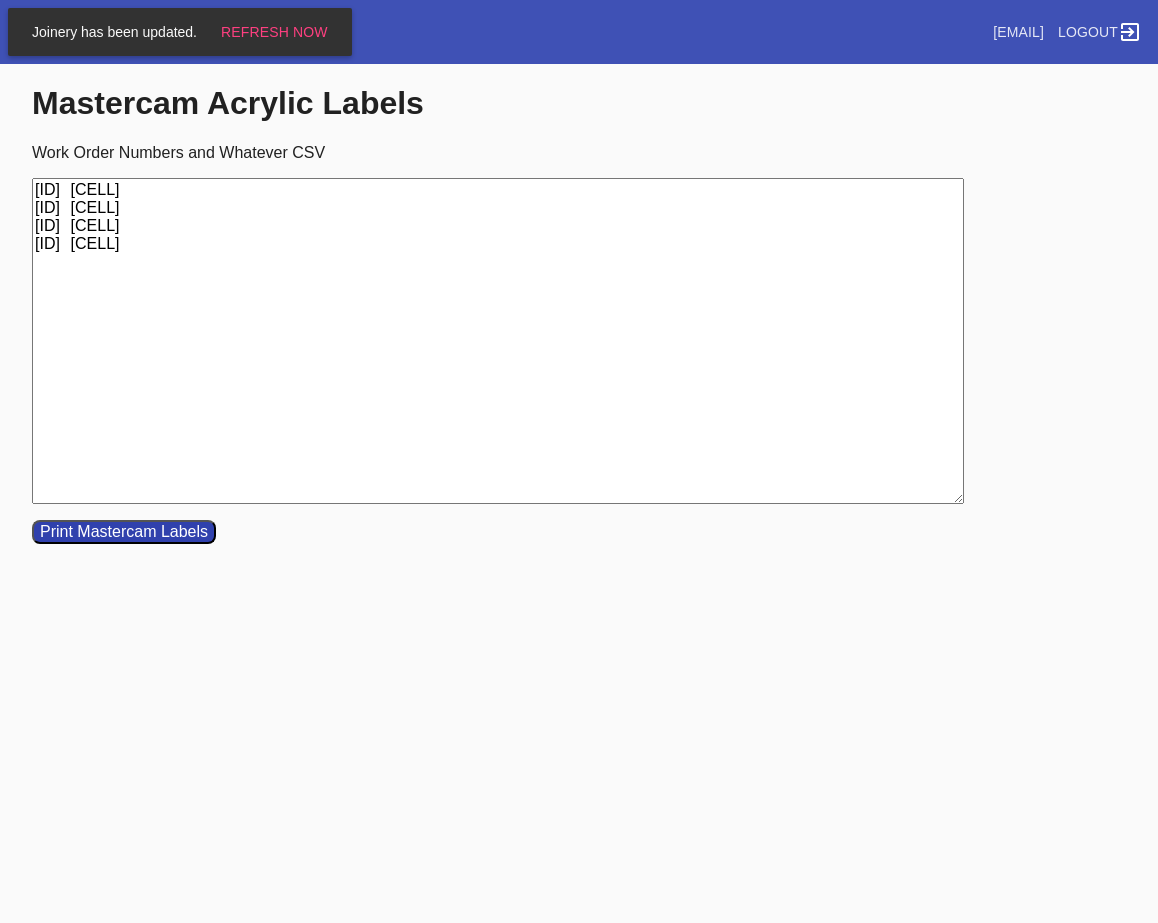 click on "[ID]	[CELL]
[ID]	[CELL]
[ID]	[CELL]
[ID]	[CELL]" at bounding box center [498, 341] 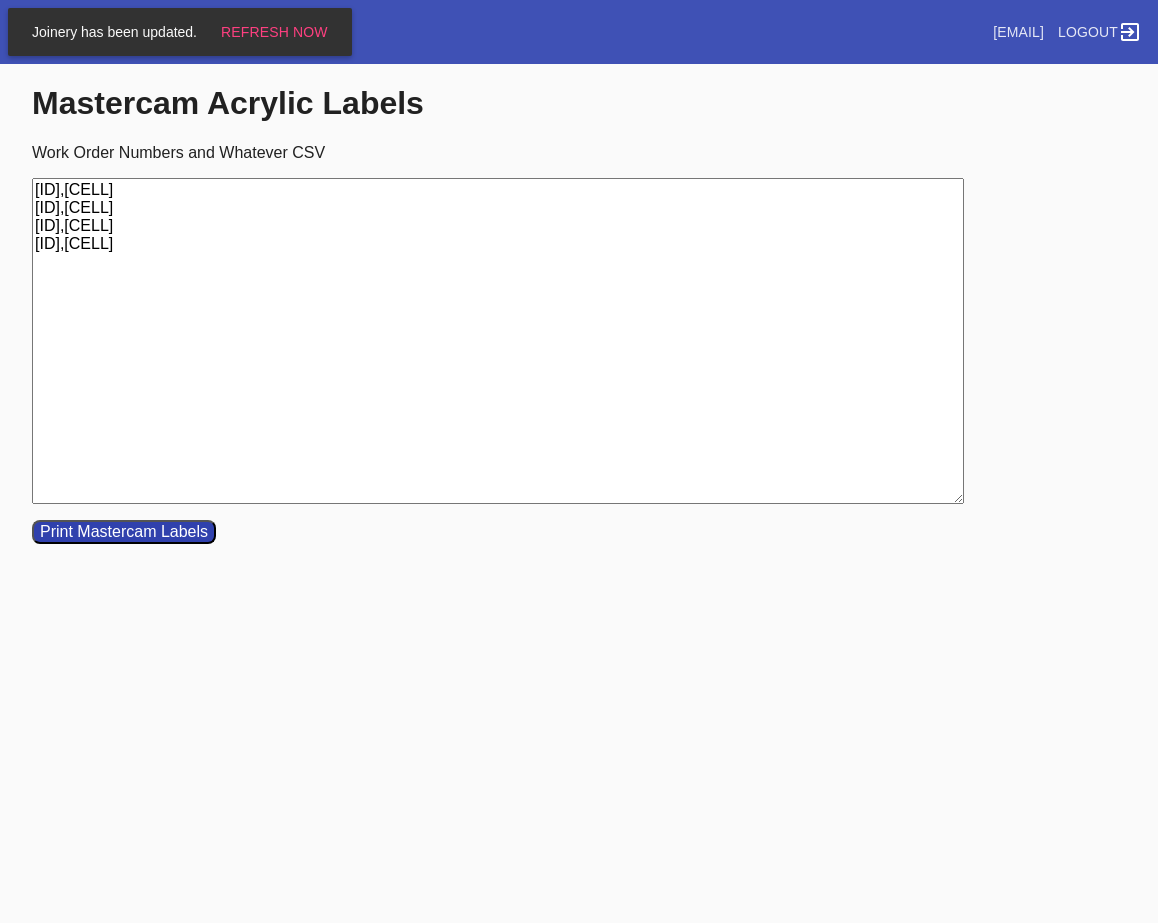 type on "[ID],[CELL]
[ID],[CELL]
[ID],[CELL]
[ID],[CELL]" 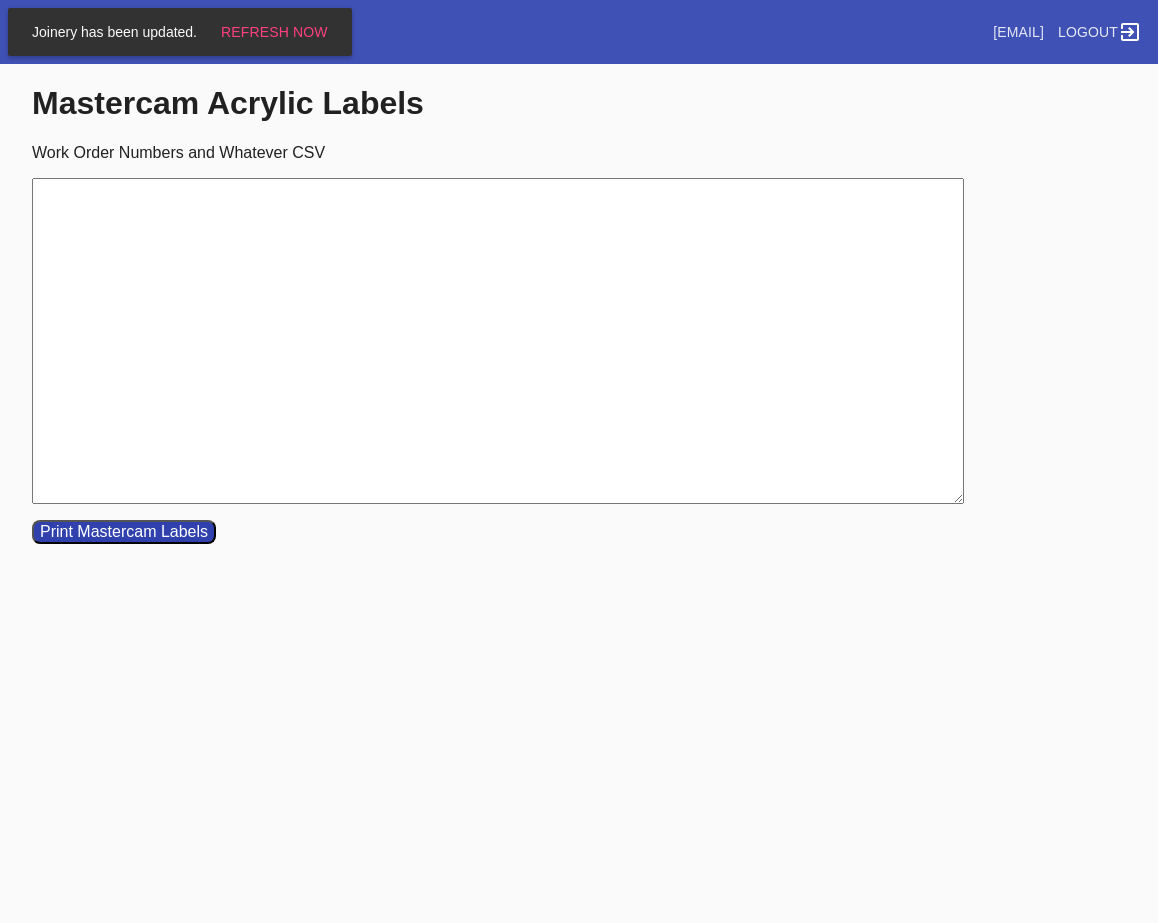 click on "Work Order Numbers and Whatever CSV" at bounding box center (498, 341) 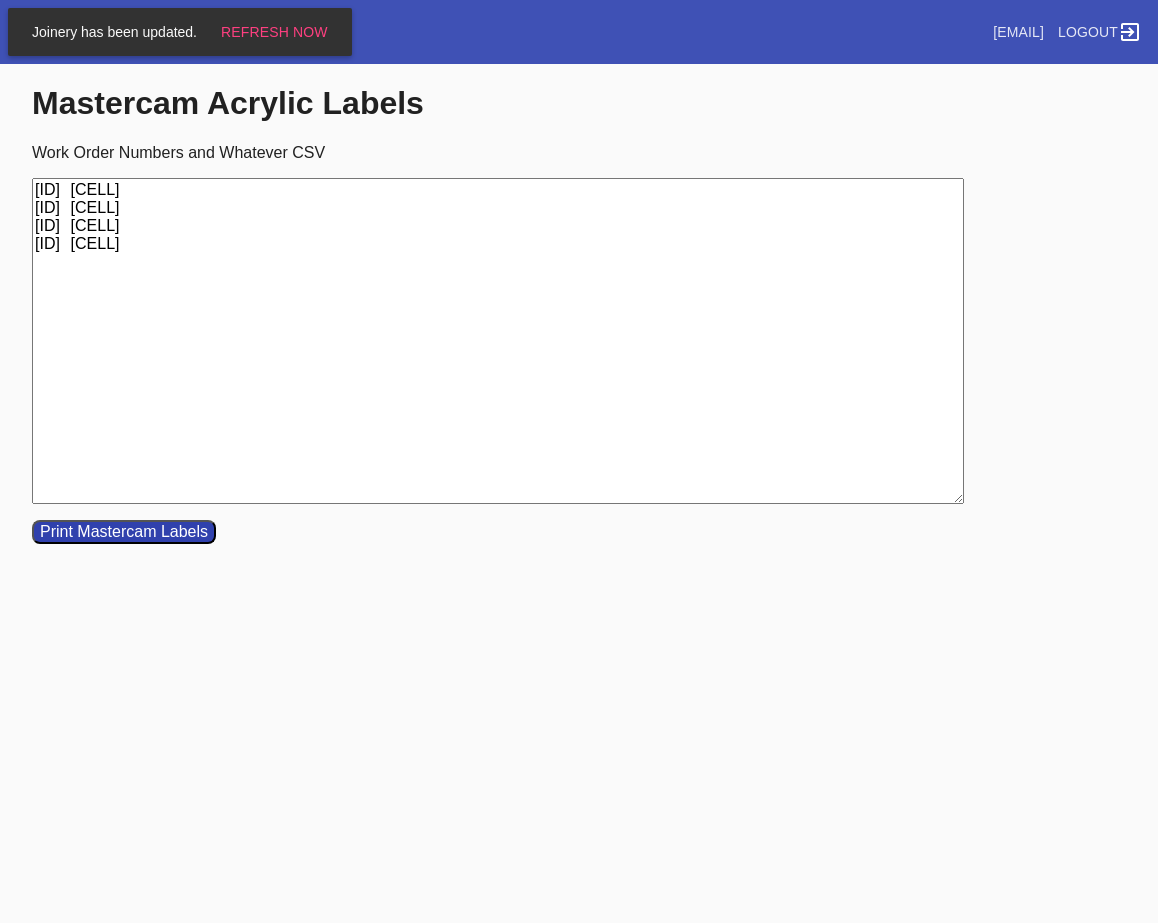 click on "[ID]	[CELL]
[ID]	[CELL]
[ID]	[CELL]
[ID]	[CELL]" at bounding box center [498, 341] 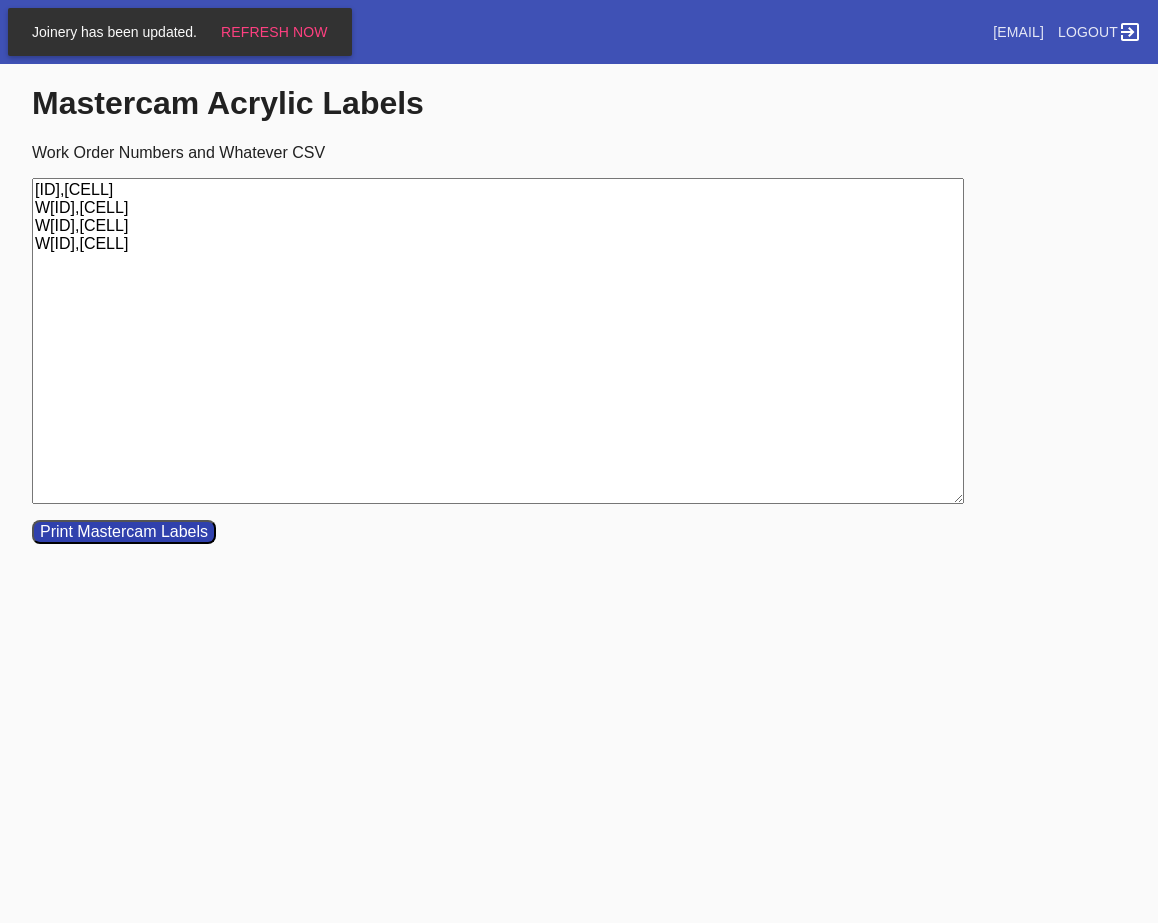 type on "[ID],[CELL]
W[ID],[CELL]
W[ID],[CELL]
W[ID],[CELL]" 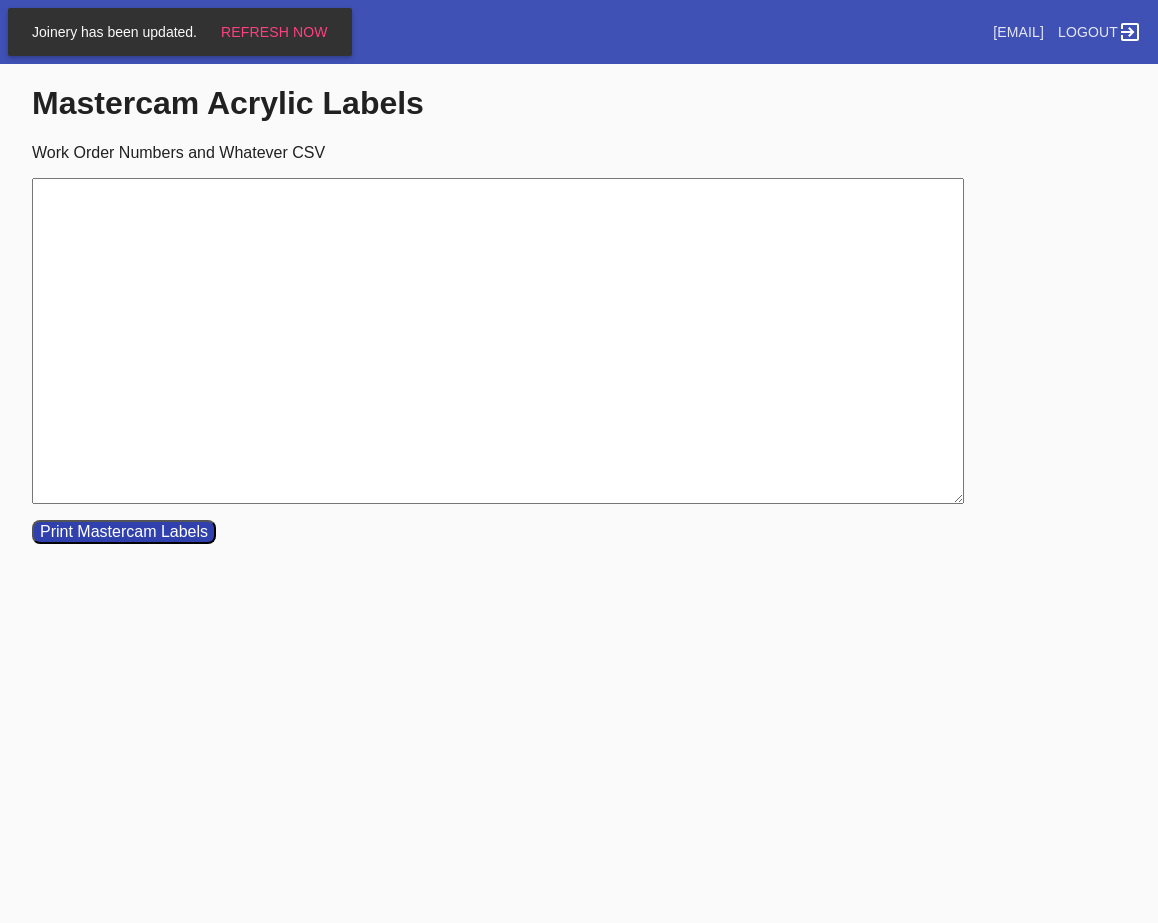 click on "Work Order Numbers and Whatever CSV" at bounding box center [498, 341] 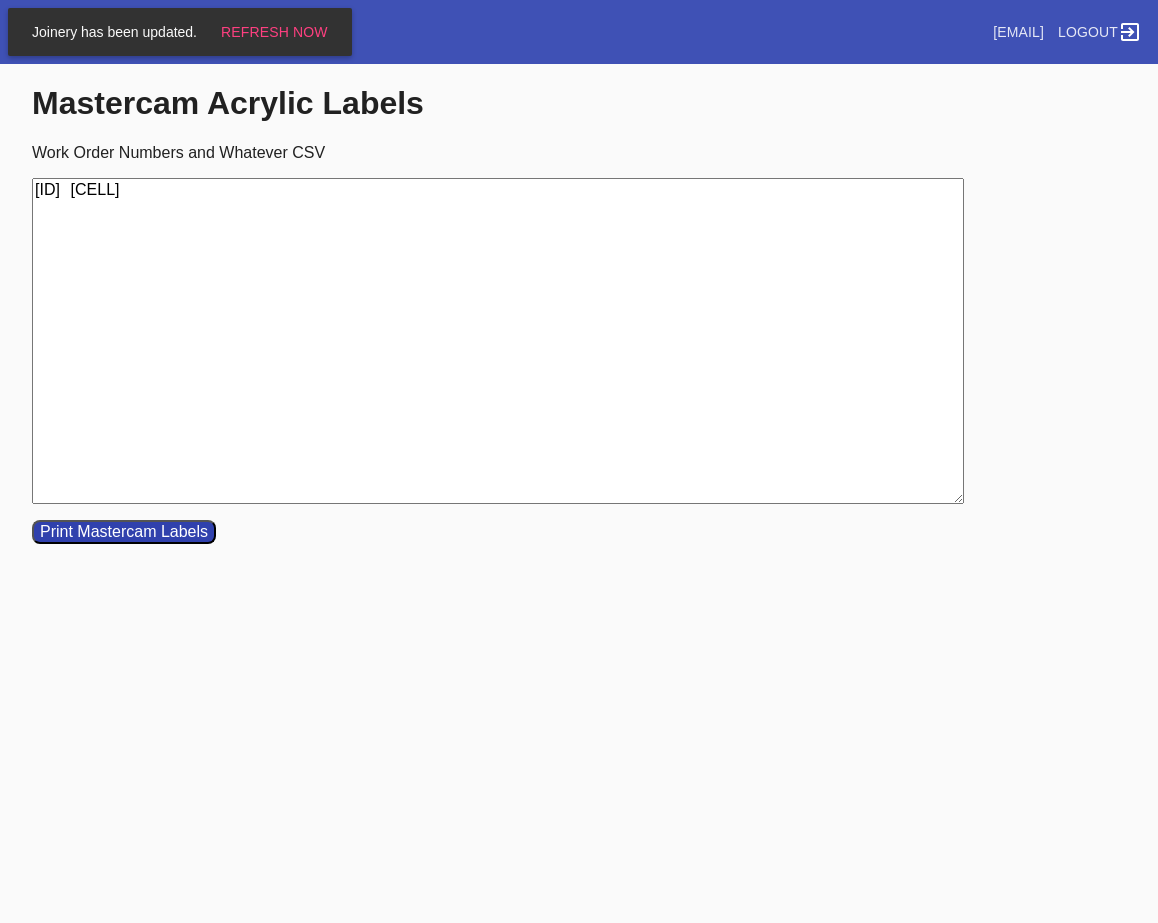 click on "[ID]	[CELL]" at bounding box center (498, 341) 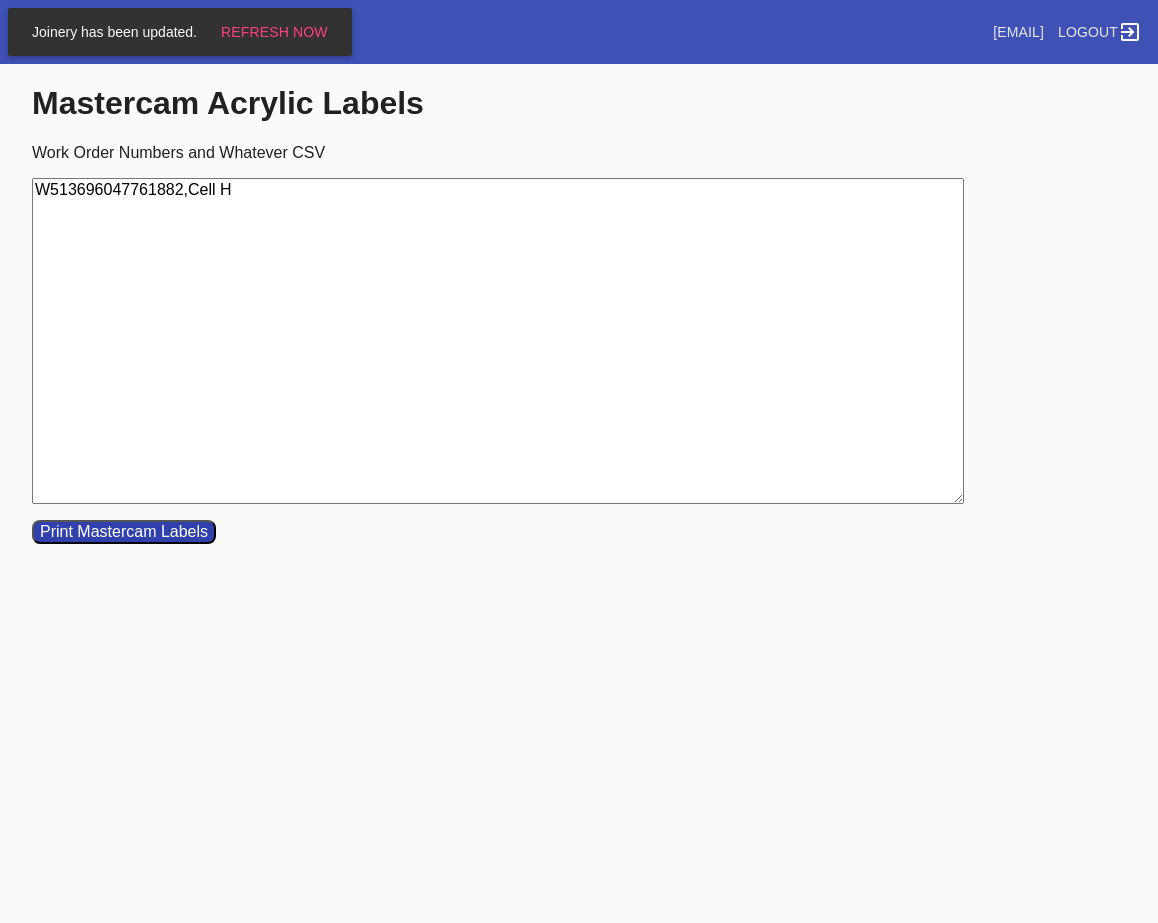 type on "W513696047761882,Cell H" 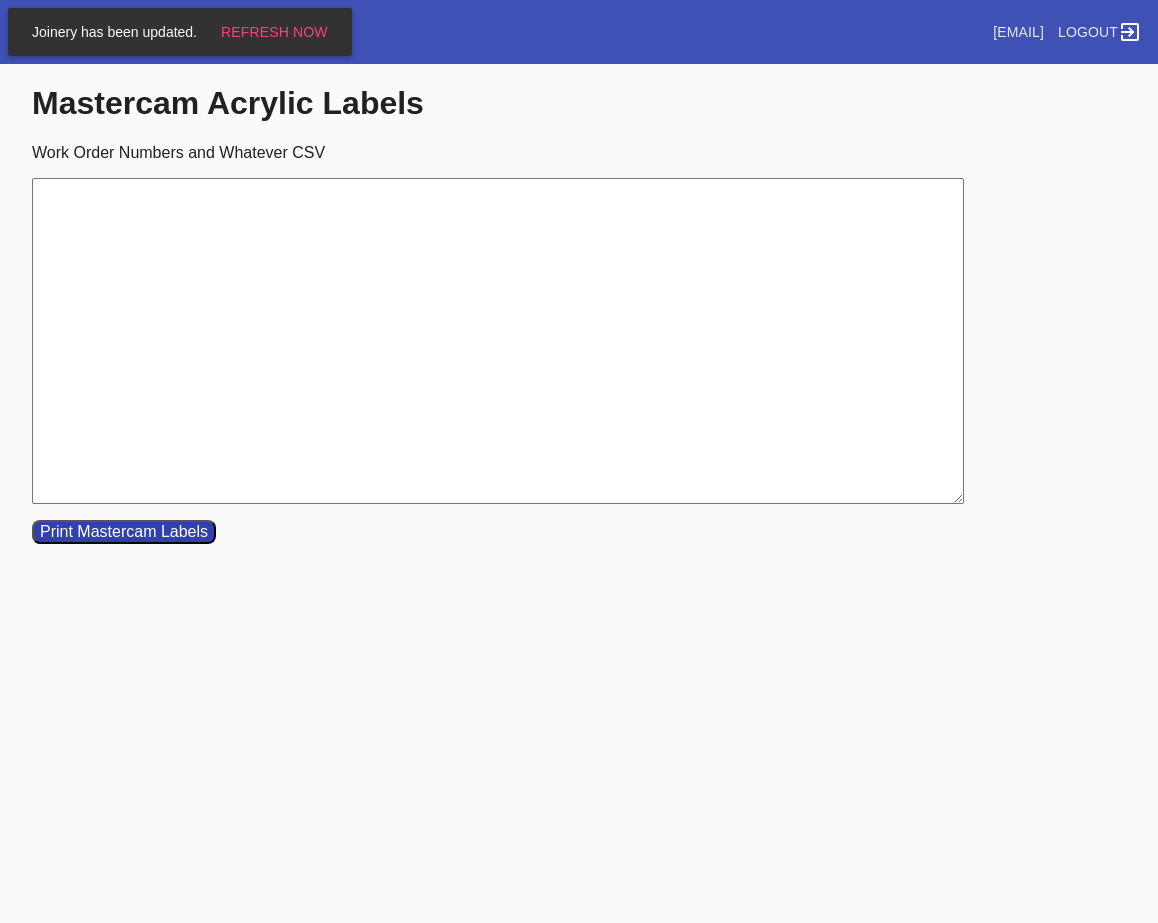 click on "Work Order Numbers and Whatever CSV" at bounding box center (498, 341) 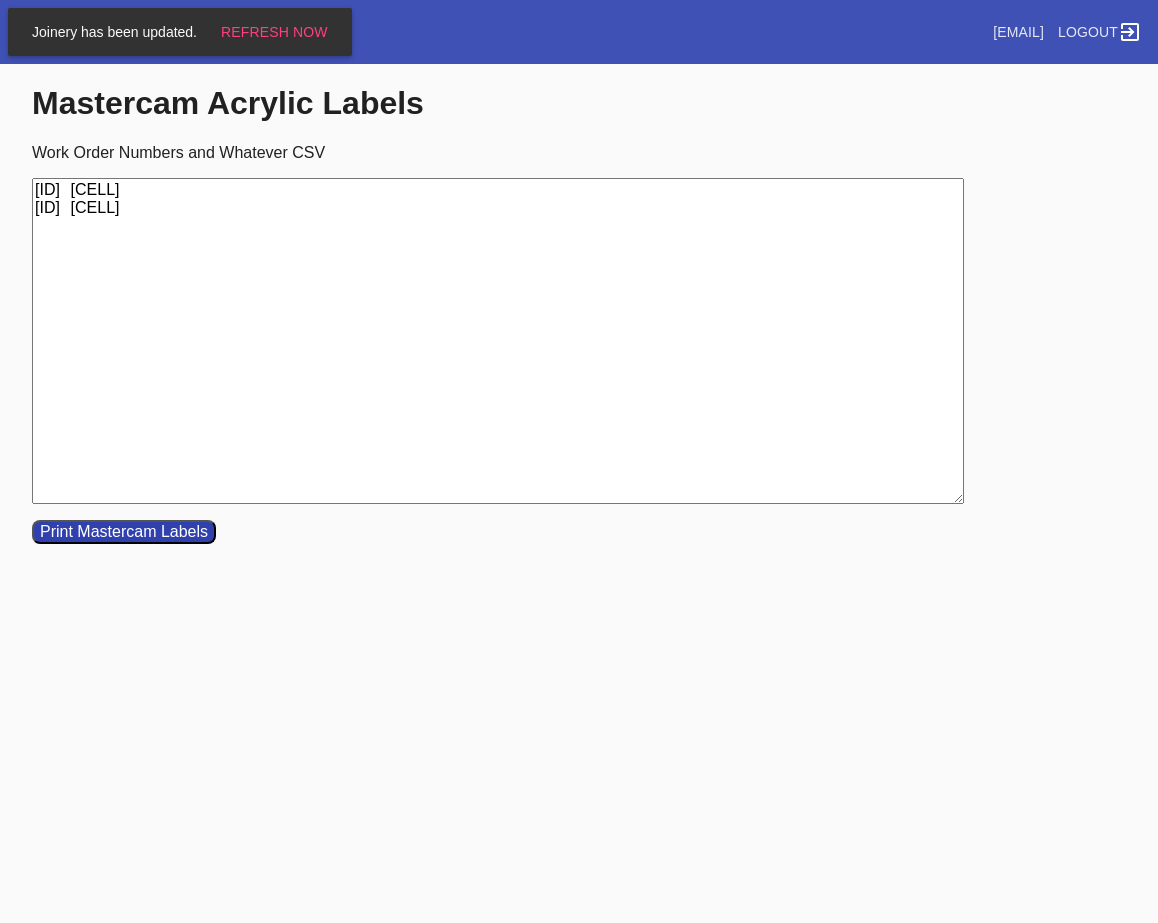 click on "[ID]	[CELL]
[ID]	[CELL]" at bounding box center (498, 341) 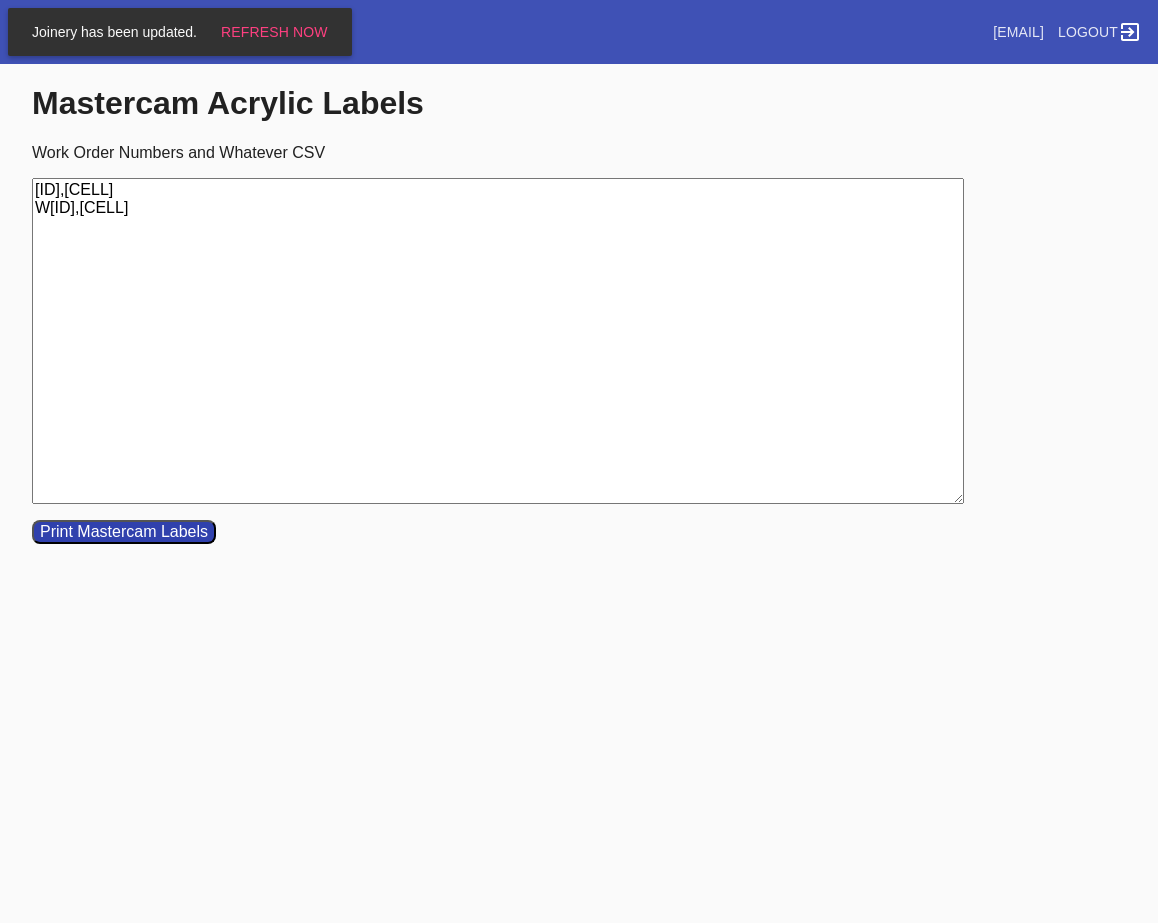 click on "[ID],[CELL]
W[ID],[CELL]" at bounding box center [498, 341] 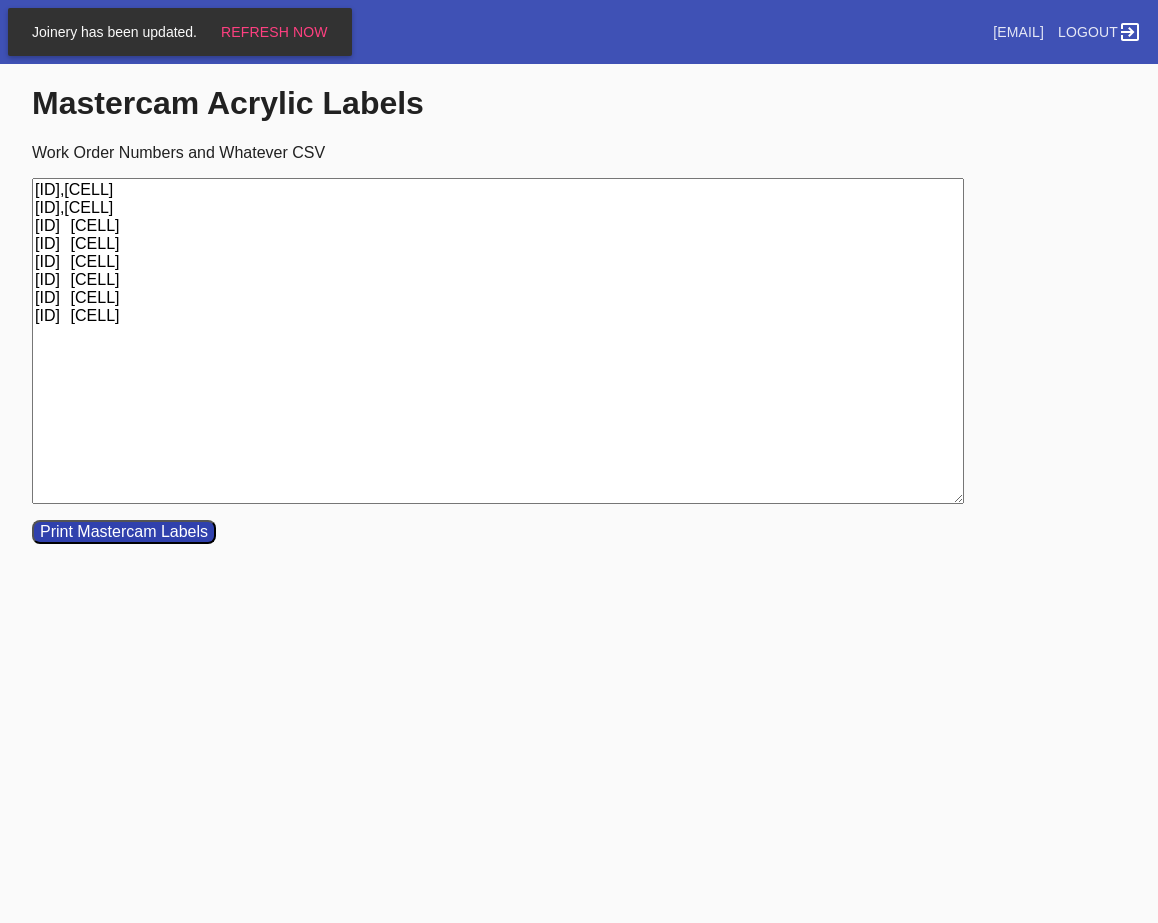 click on "[ID],[CELL]
[ID],[CELL]
[ID]	[CELL]
[ID]	[CELL]
[ID]	[CELL]
[ID]	[CELL]
[ID]	[CELL]
[ID]	[CELL]" at bounding box center (498, 341) 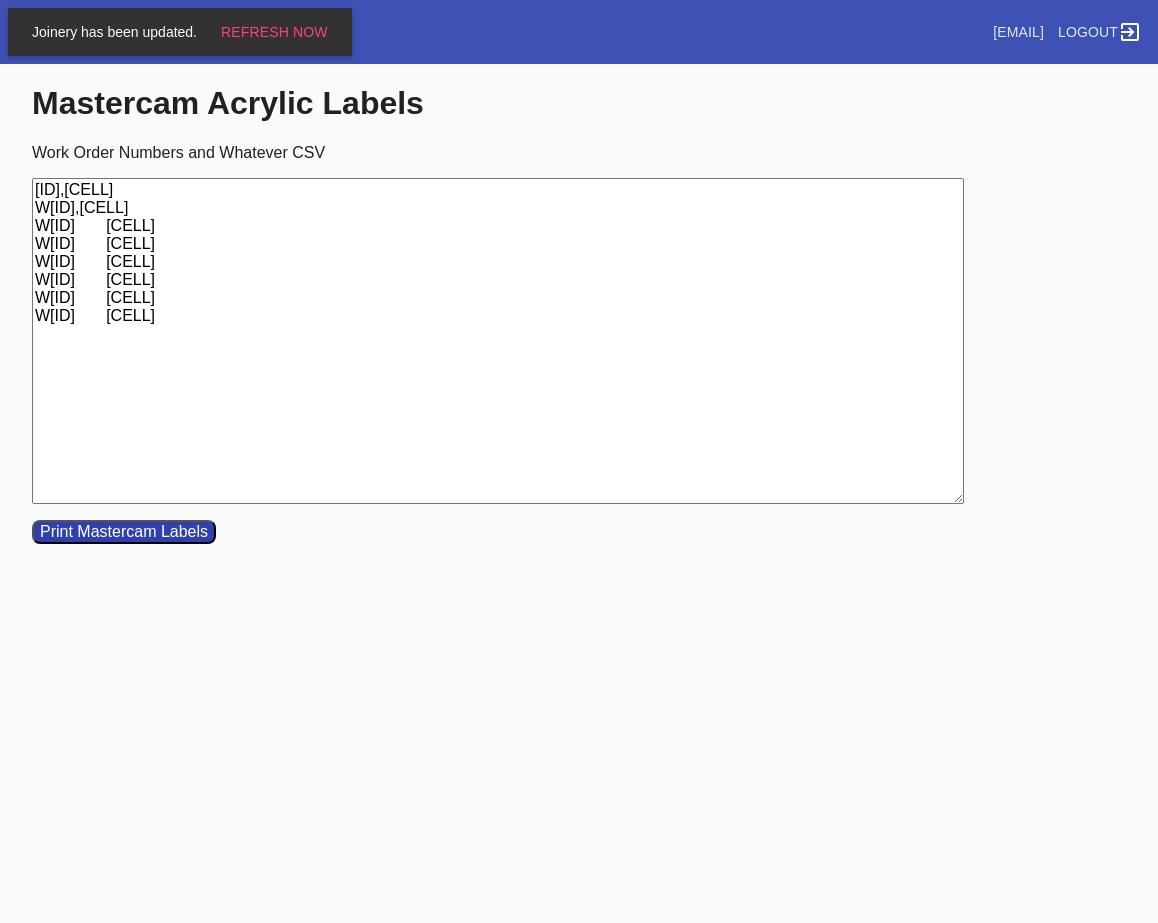 click on "[ID],[CELL]
W[ID],[CELL]
W[ID]	[CELL]
W[ID]	[CELL]
W[ID]	[CELL]
W[ID]	[CELL]
W[ID]	[CELL]
W[ID]	[CELL]" at bounding box center (498, 341) 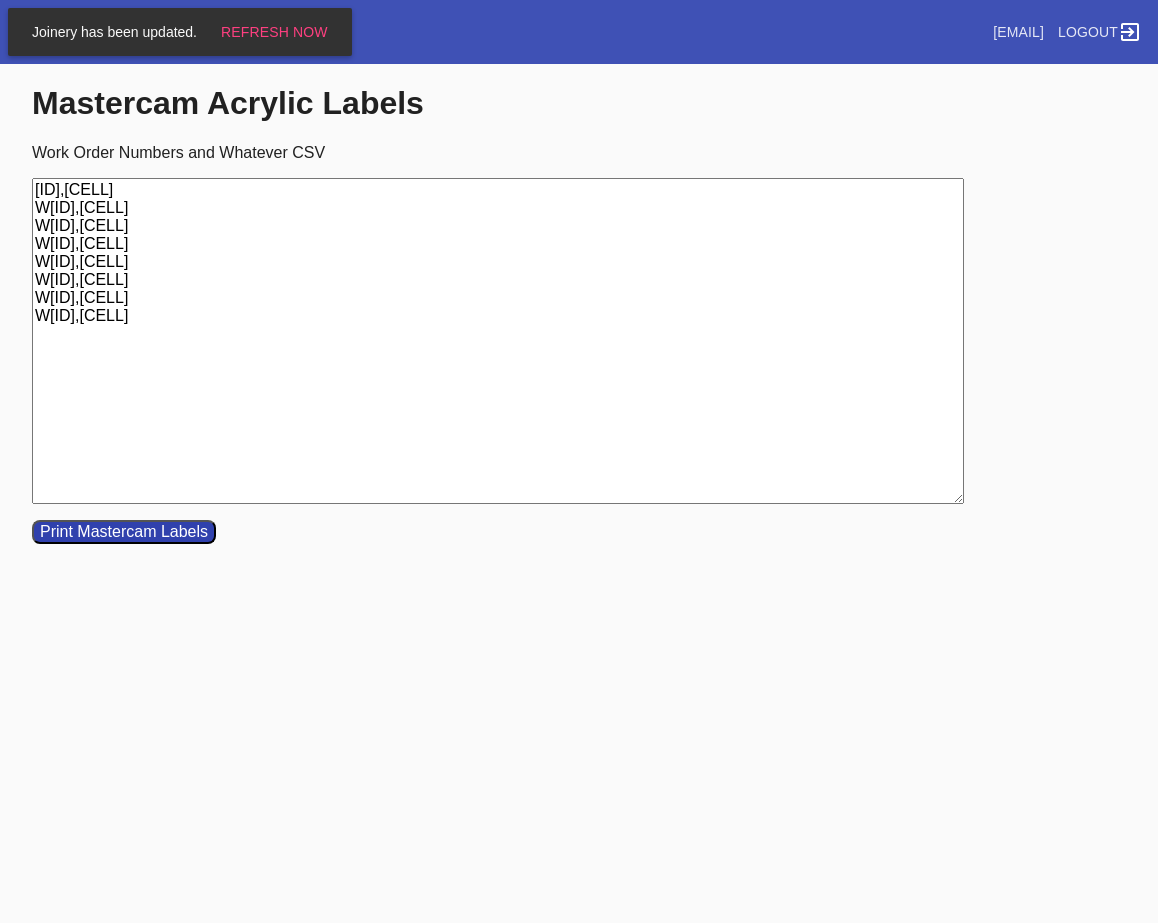 type on "[ID],[CELL]
W[ID],[CELL]
W[ID],[CELL]
W[ID],[CELL]
W[ID],[CELL]
W[ID],[CELL]
W[ID],[CELL]
W[ID],[CELL]" 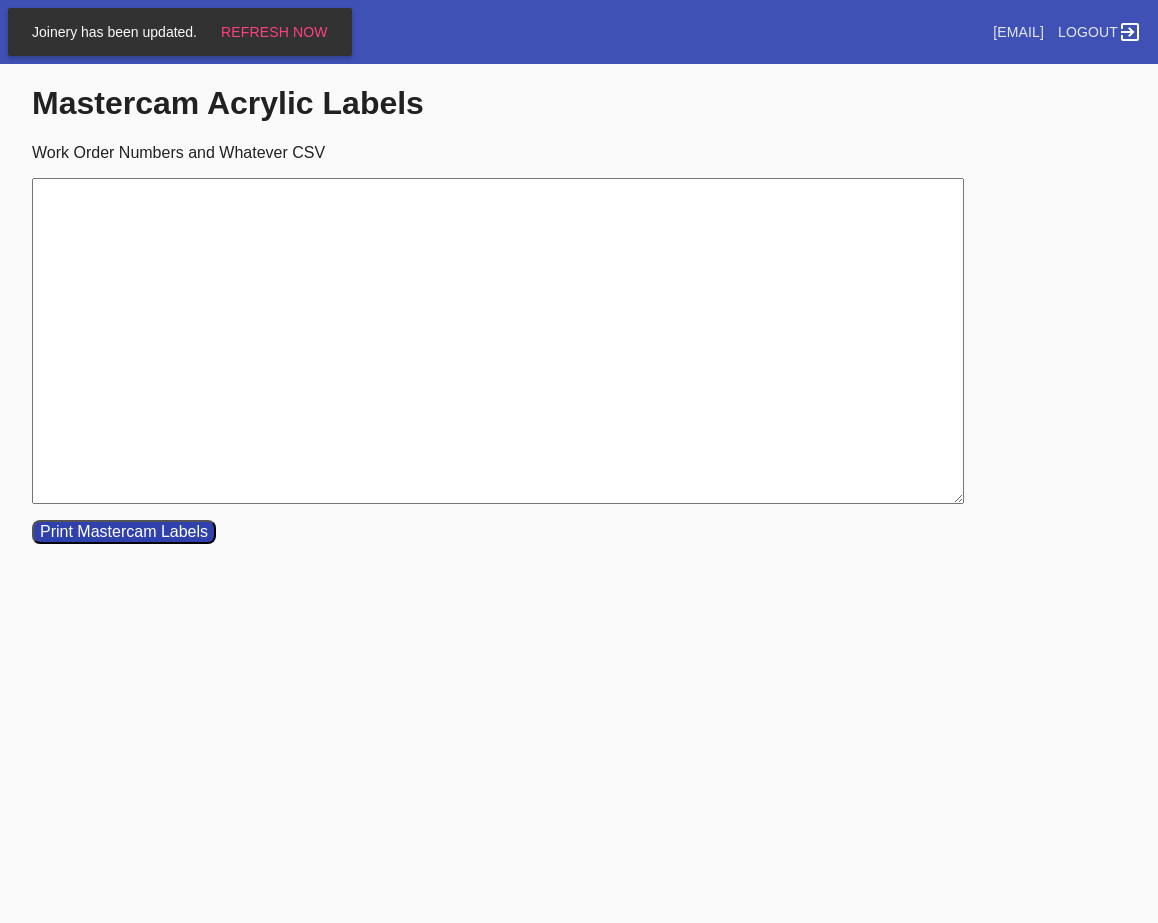 click on "Work Order Numbers and Whatever CSV" at bounding box center [498, 341] 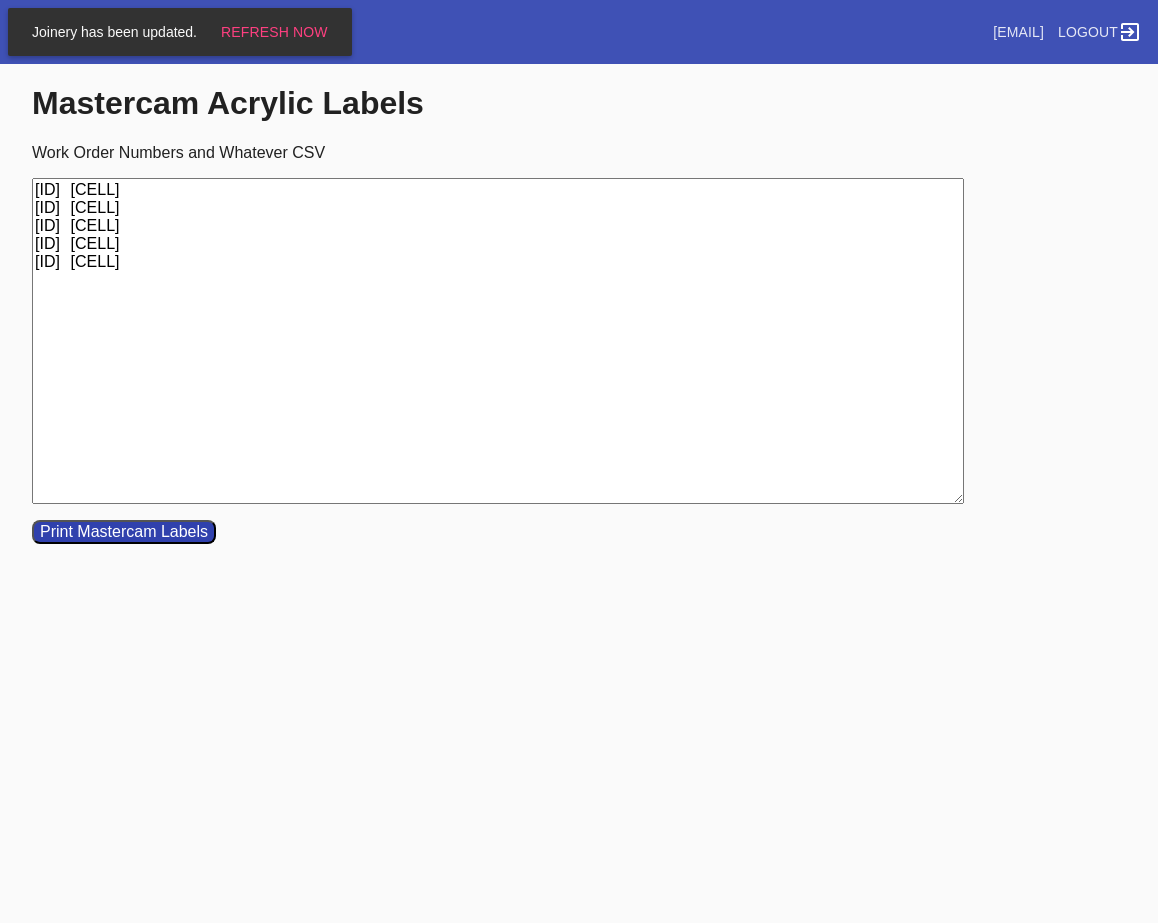 click on "[ID]	[CELL]
[ID]	[CELL]
[ID]	[CELL]
[ID]	[CELL]
[ID]	[CELL]" at bounding box center [498, 341] 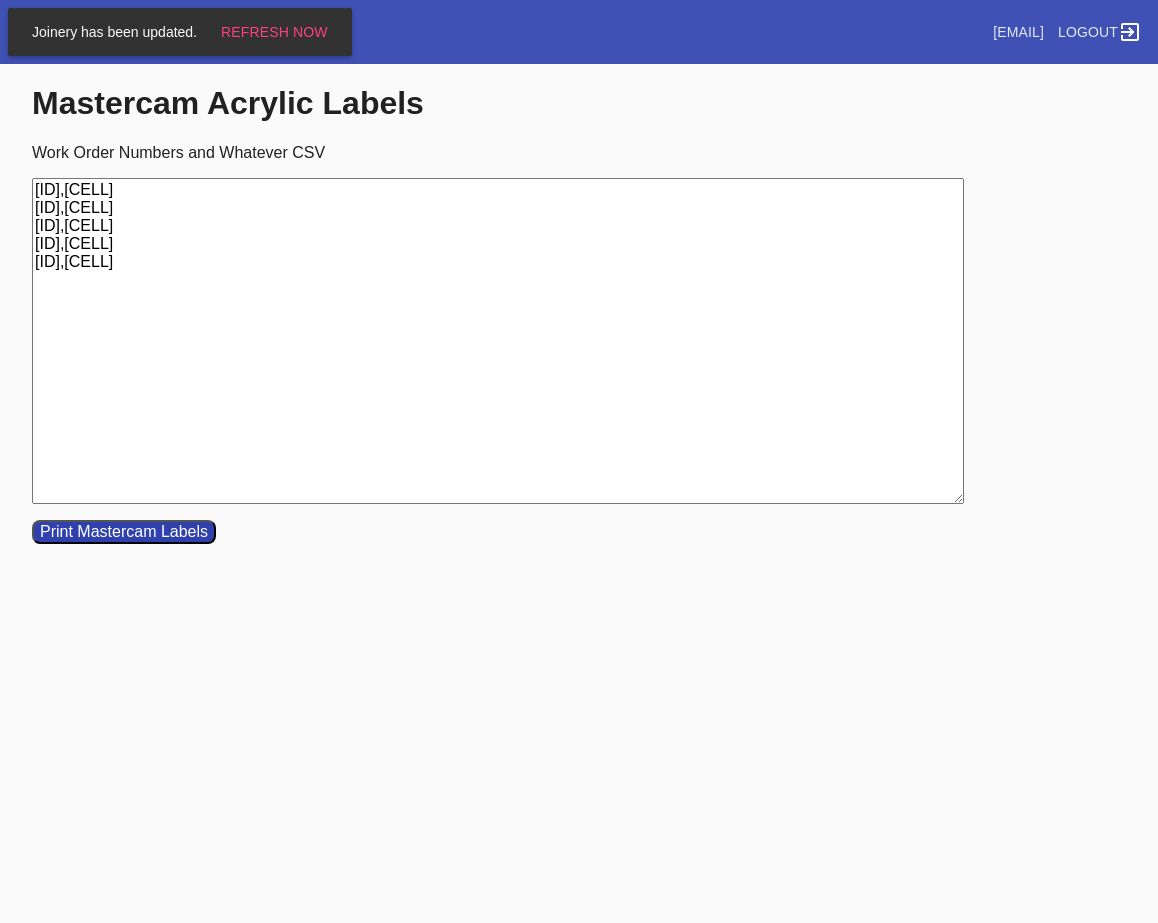 type on "[ID],[CELL]
[ID],[CELL]
[ID],[CELL]
[ID],[CELL]
[ID],[CELL]" 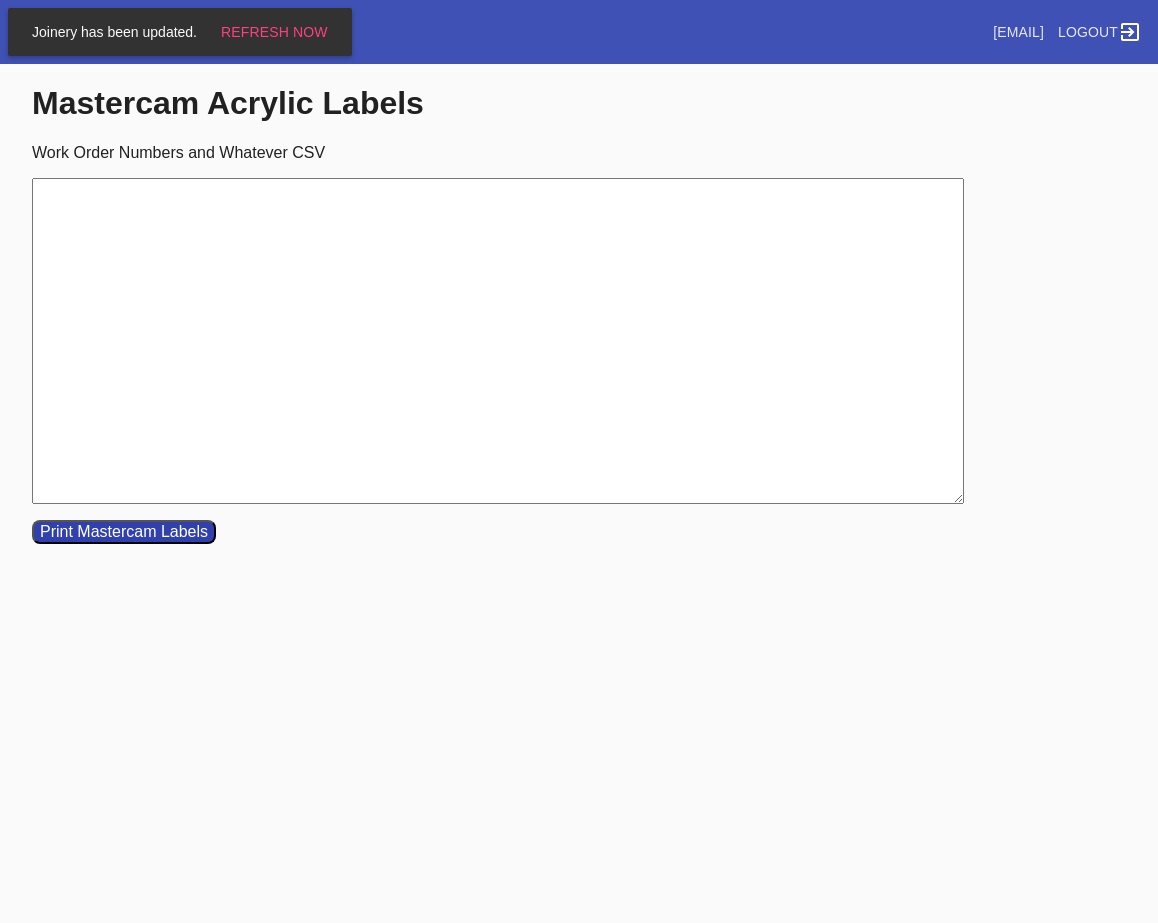 paste on "[ID],[CELL]
[ID],[CELL]
[ID],[CELL]
[ID],[CELL]
[ID],[CELL]" 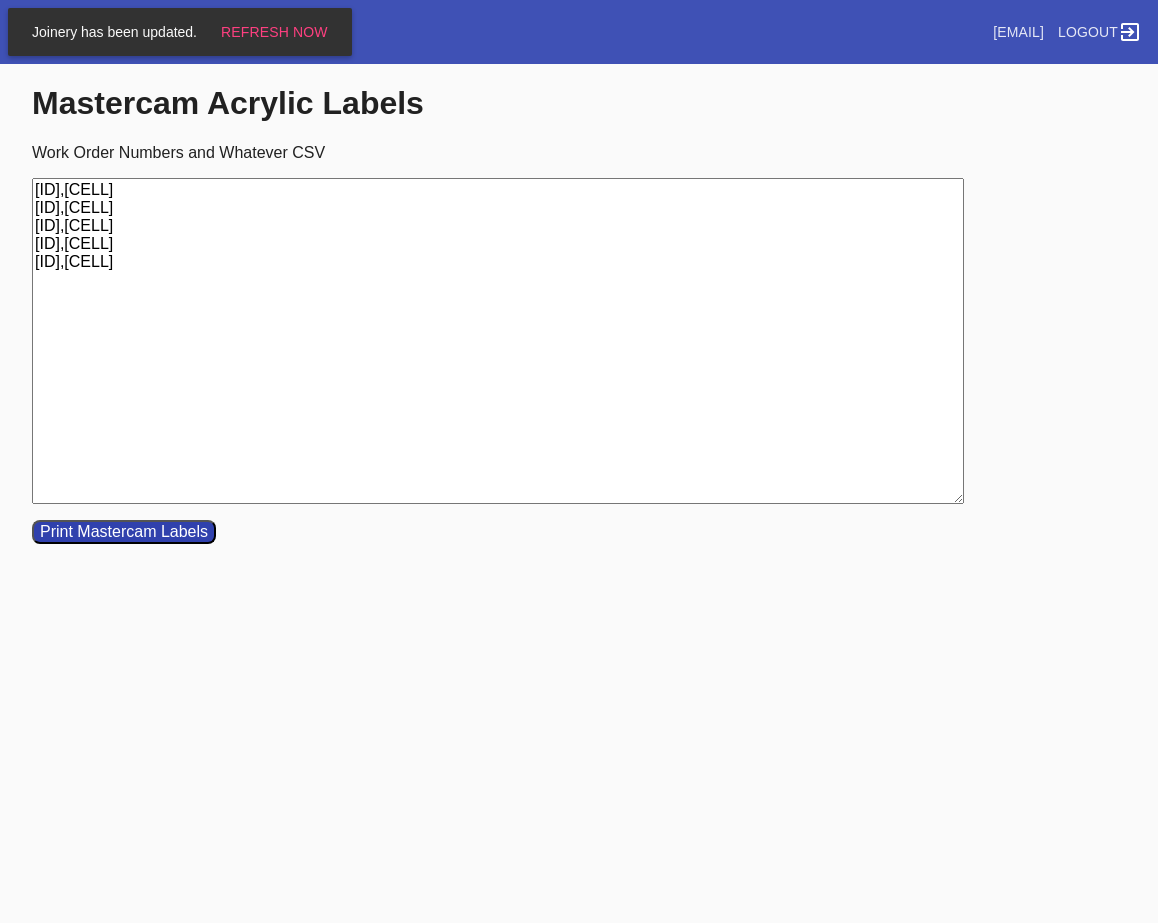 drag, startPoint x: 232, startPoint y: 206, endPoint x: 40, endPoint y: 201, distance: 192.0651 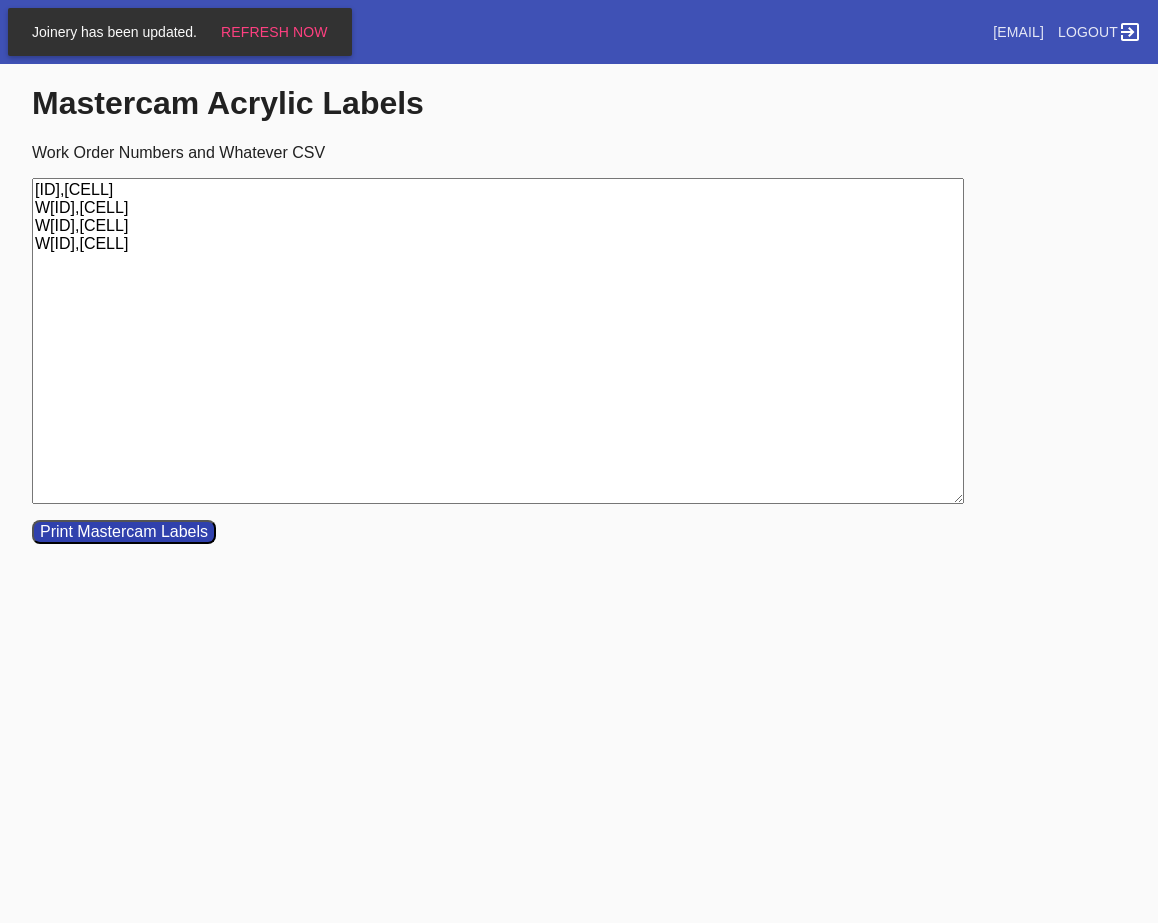 type on "[ID],[CELL]
W[ID],[CELL]
W[ID],[CELL]
W[ID],[CELL]" 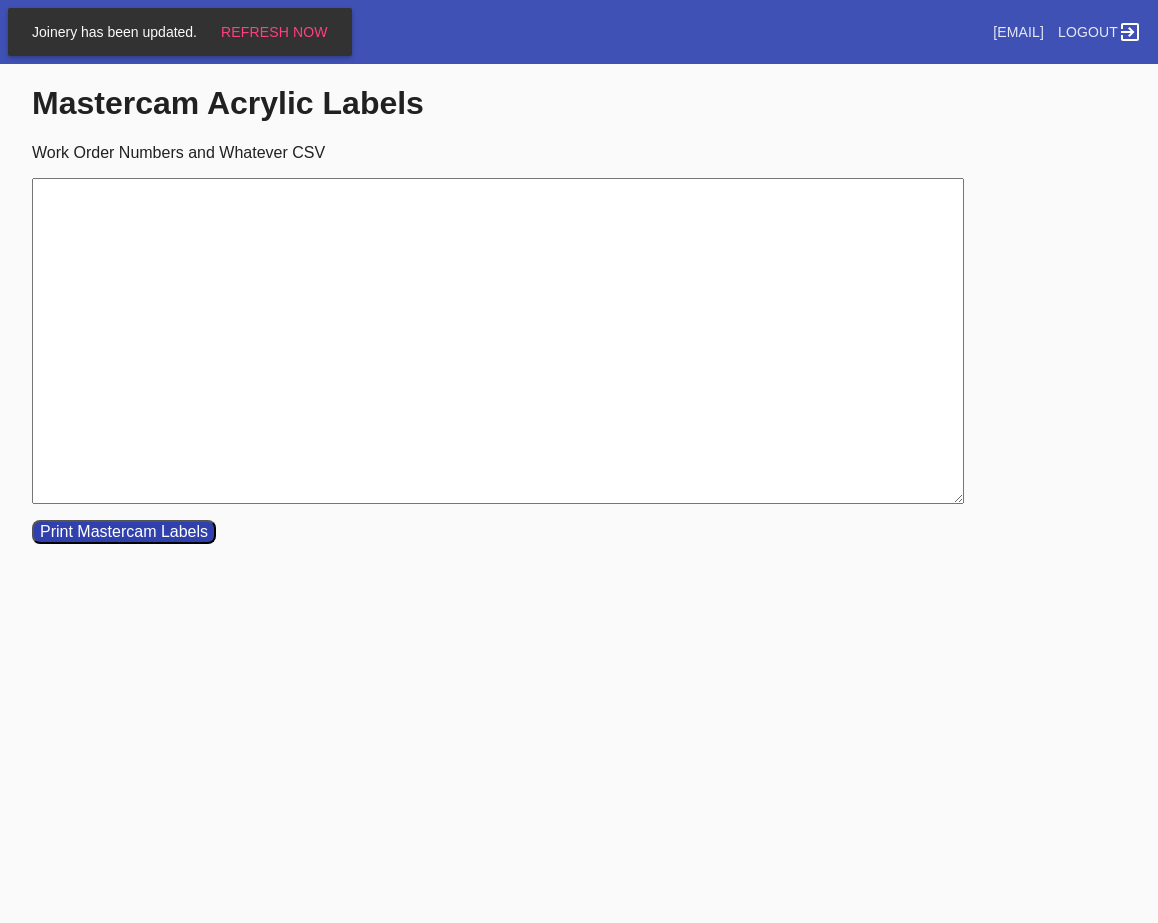 click on "Work Order Numbers and Whatever CSV" at bounding box center [498, 341] 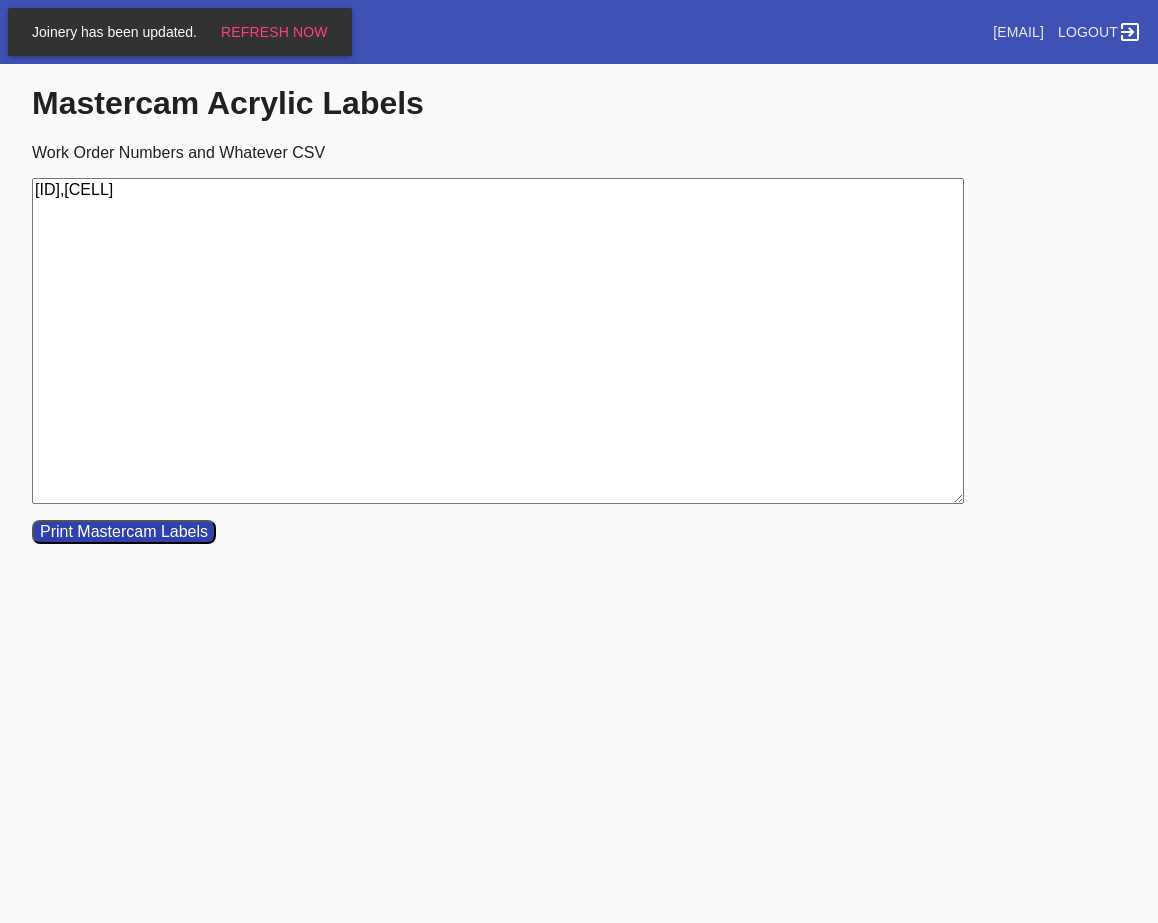 click on "[ID],[CELL]" at bounding box center (498, 341) 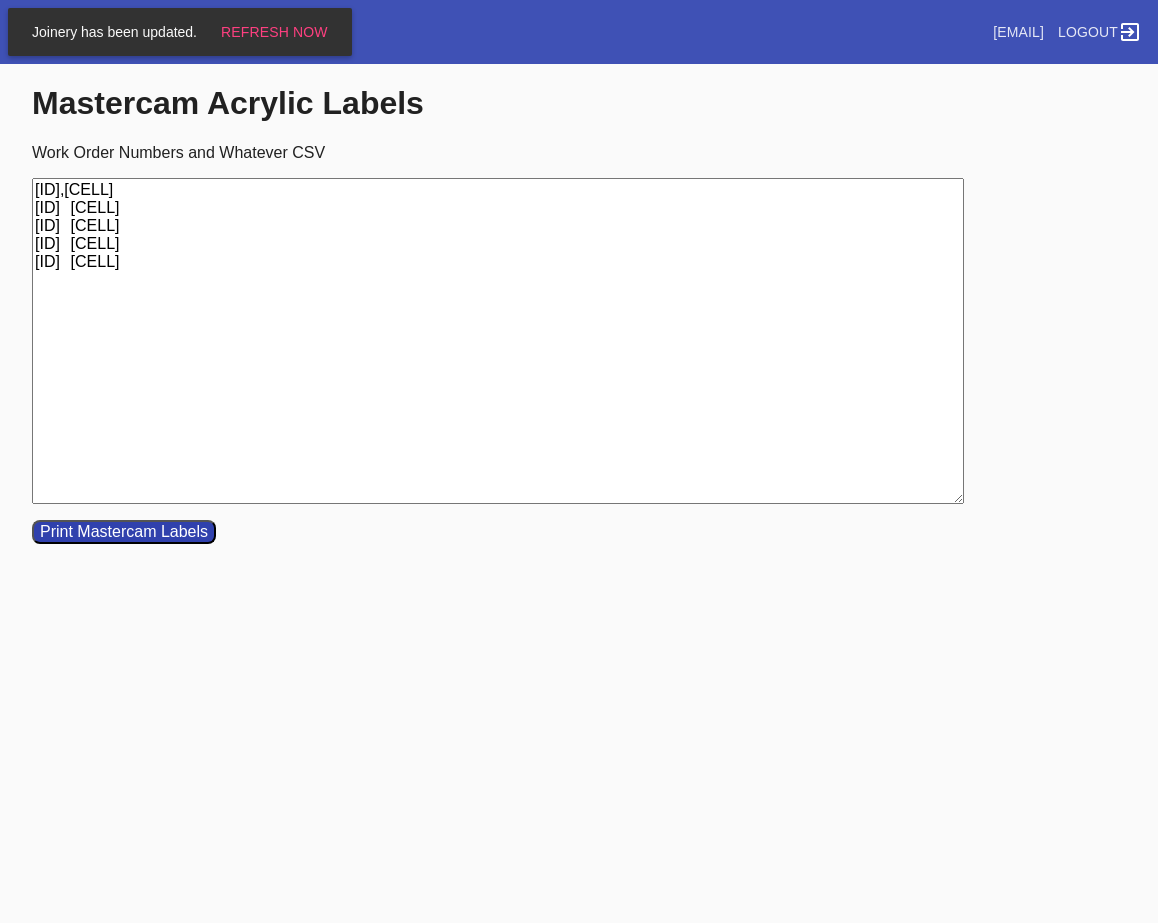 click on "[ID],[CELL]
[ID]	[CELL]
[ID]	[CELL]
[ID]	[CELL]
[ID]	[CELL]" at bounding box center (498, 341) 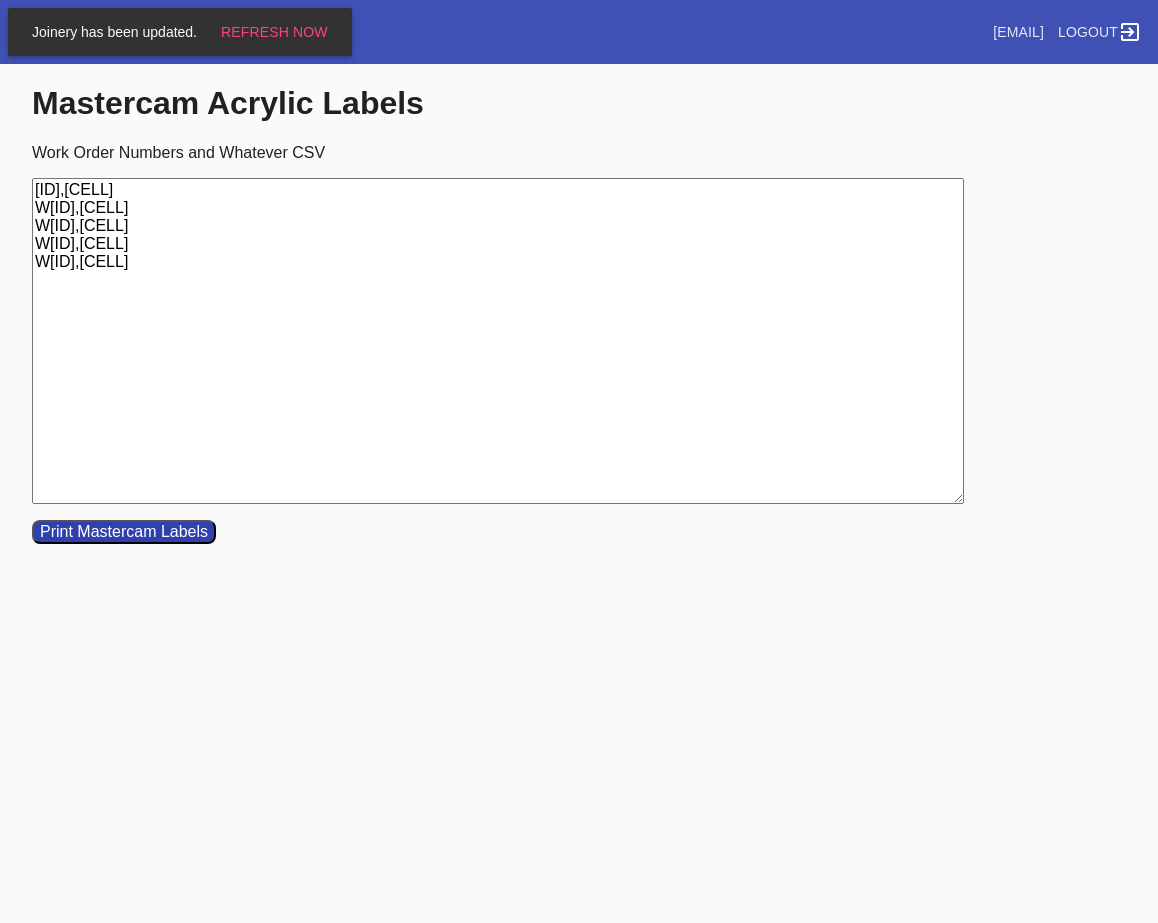 click on "[ID],[CELL]
W[ID],[CELL]
W[ID],[CELL]
W[ID],[CELL]
W[ID],[CELL]" at bounding box center (498, 341) 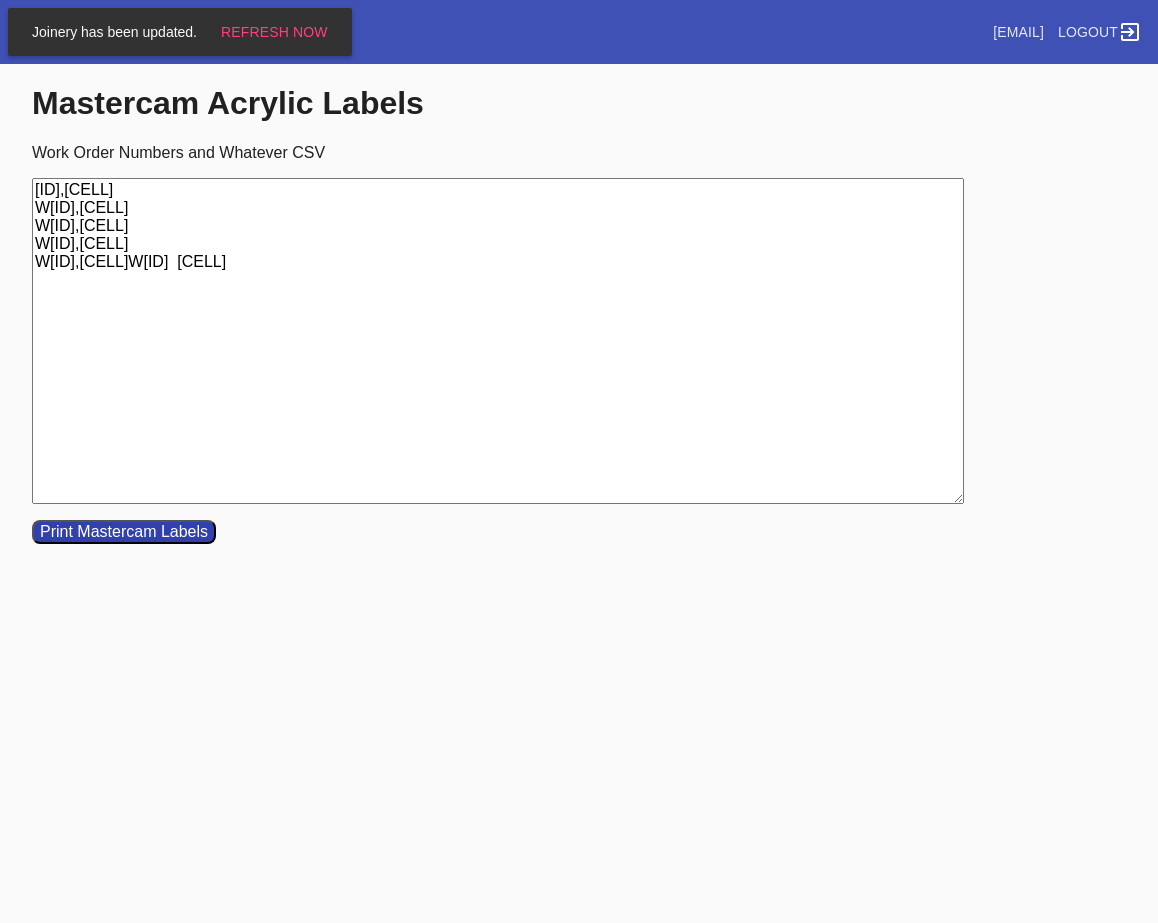 click on "[ID],[CELL]
W[ID],[CELL]
W[ID],[CELL]
W[ID],[CELL]
W[ID],[CELL]W[ID]	[CELL]" at bounding box center (498, 341) 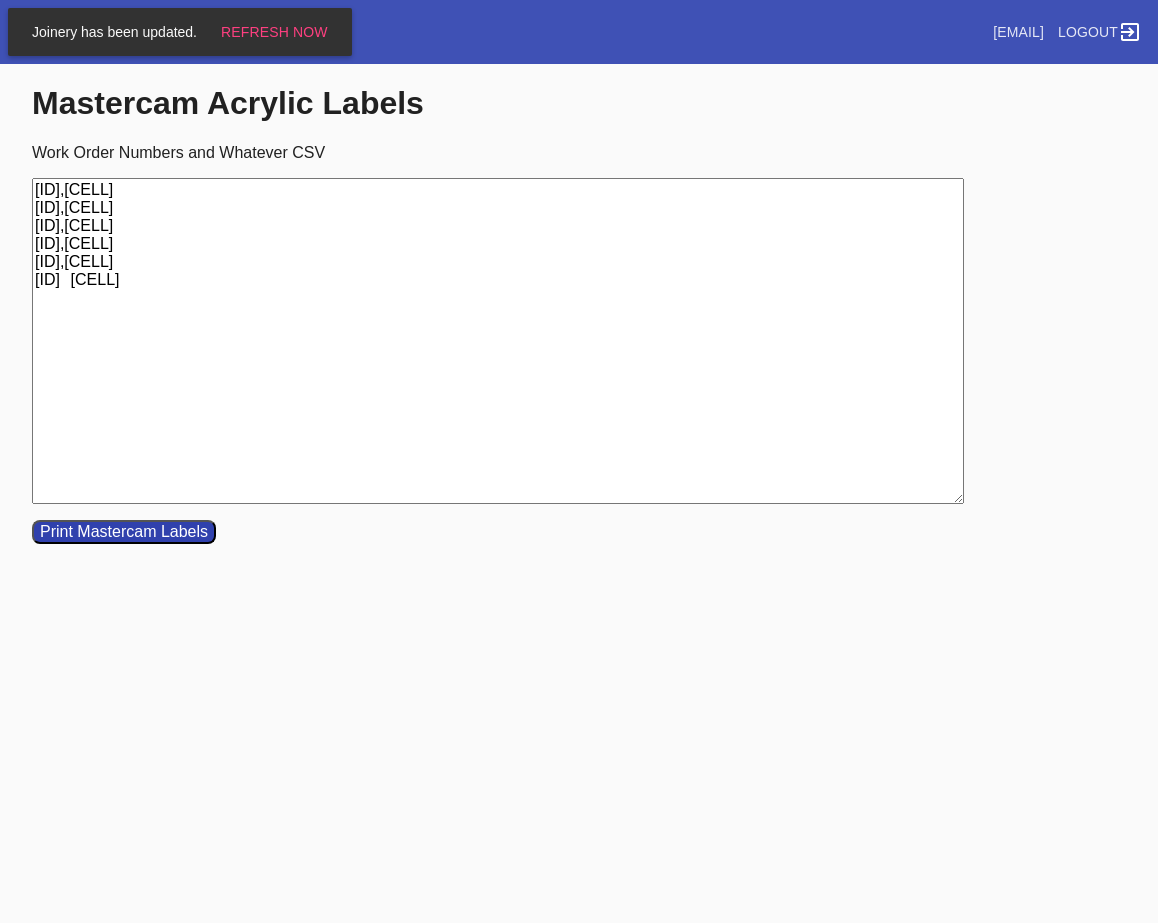 click on "[ID],[CELL]
[ID],[CELL]
[ID],[CELL]
[ID],[CELL]
[ID],[CELL]
[ID]	[CELL]" at bounding box center [498, 341] 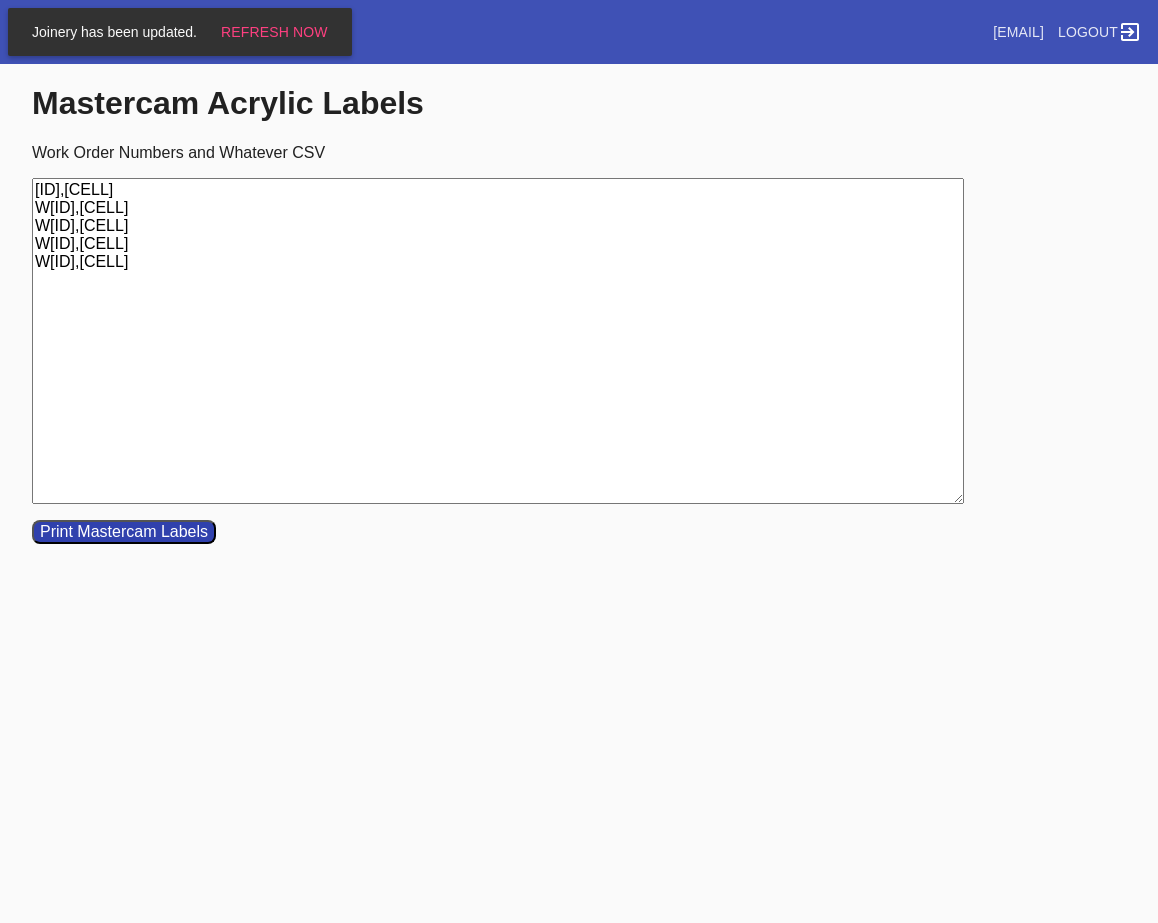 drag, startPoint x: 92, startPoint y: 529, endPoint x: 146, endPoint y: 508, distance: 57.939625 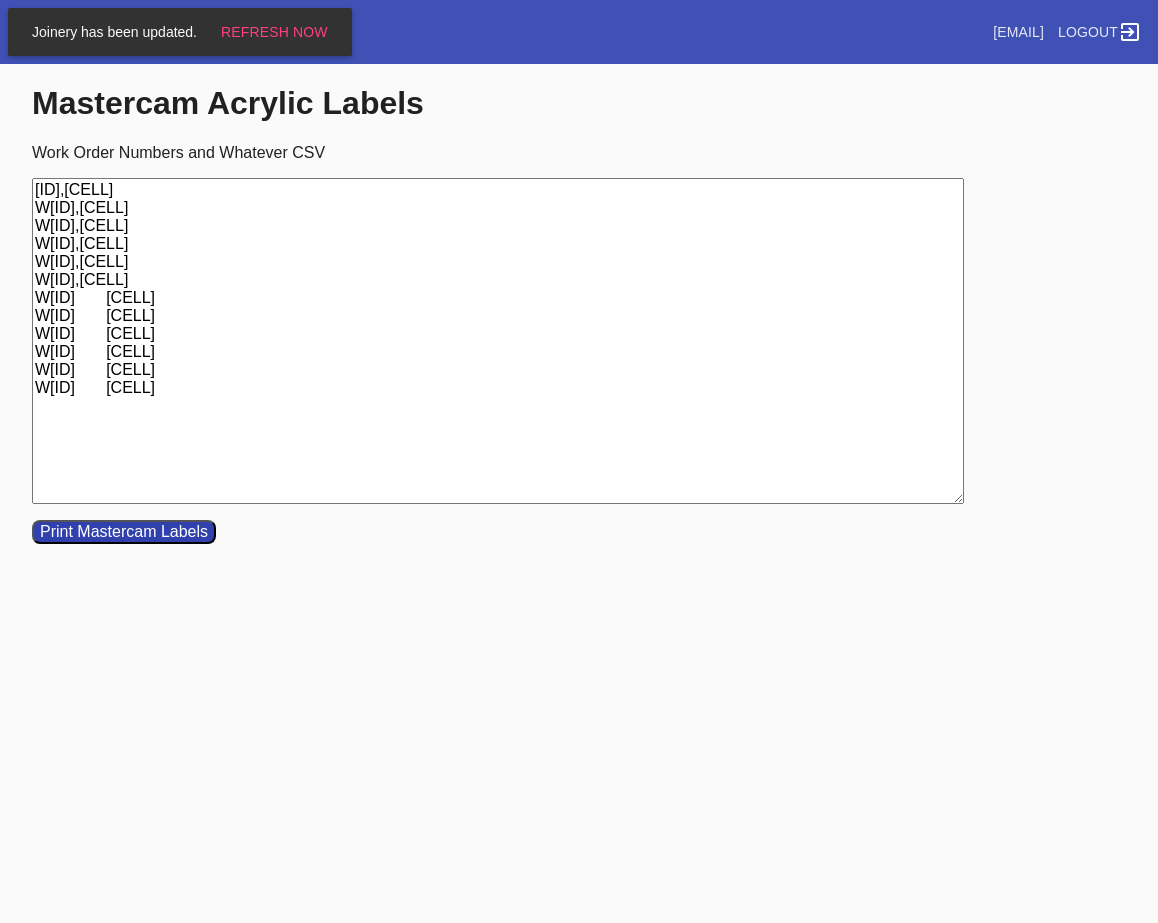 click on "[ID],[CELL]
W[ID],[CELL]
W[ID],[CELL]
W[ID],[CELL]
W[ID],[CELL]
W[ID],[CELL]
W[ID]	[CELL]
W[ID]	[CELL]
W[ID]	[CELL]
W[ID]	[CELL]
W[ID]	[CELL]
W[ID]	[CELL]" at bounding box center (498, 341) 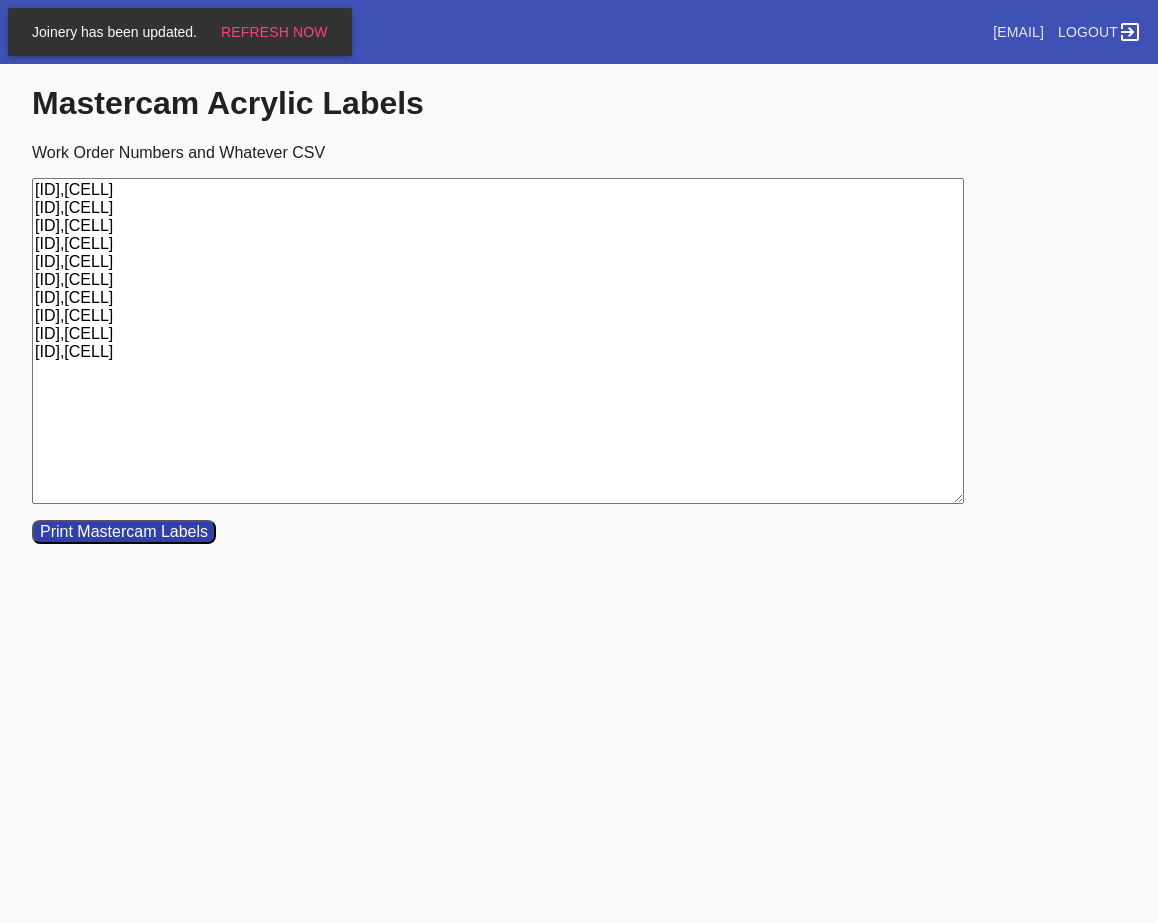 click on "[ID],[CELL]
[ID],[CELL]
[ID],[CELL]
[ID],[CELL]
[ID],[CELL]
[ID],[CELL]
[ID],[CELL]
[ID],[CELL]
[ID],[CELL]
[ID],[CELL]" at bounding box center [498, 341] 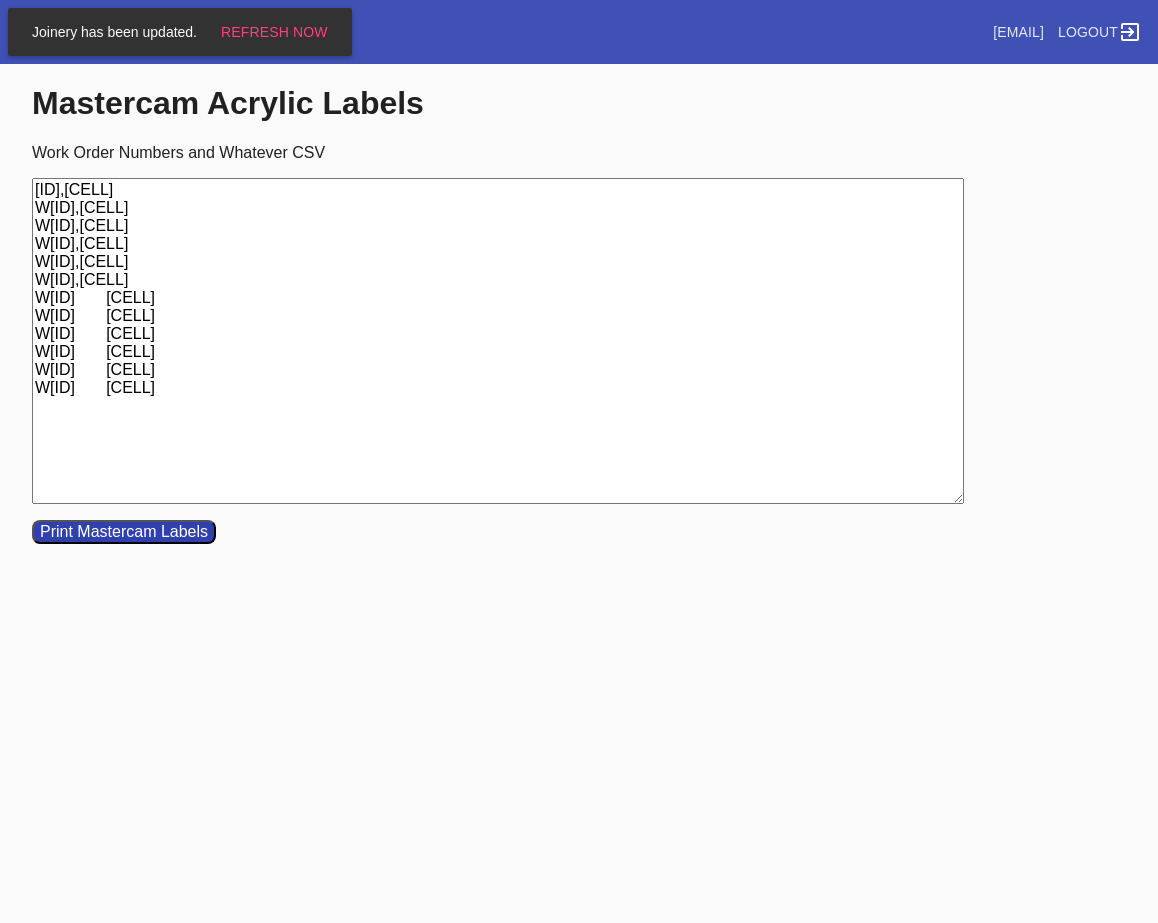 click on "[ID],[CELL]
W[ID],[CELL]
W[ID],[CELL]
W[ID],[CELL]
W[ID],[CELL]
W[ID],[CELL]
W[ID]	[CELL]
W[ID]	[CELL]
W[ID]	[CELL]
W[ID]	[CELL]
W[ID]	[CELL]
W[ID]	[CELL]" at bounding box center (498, 341) 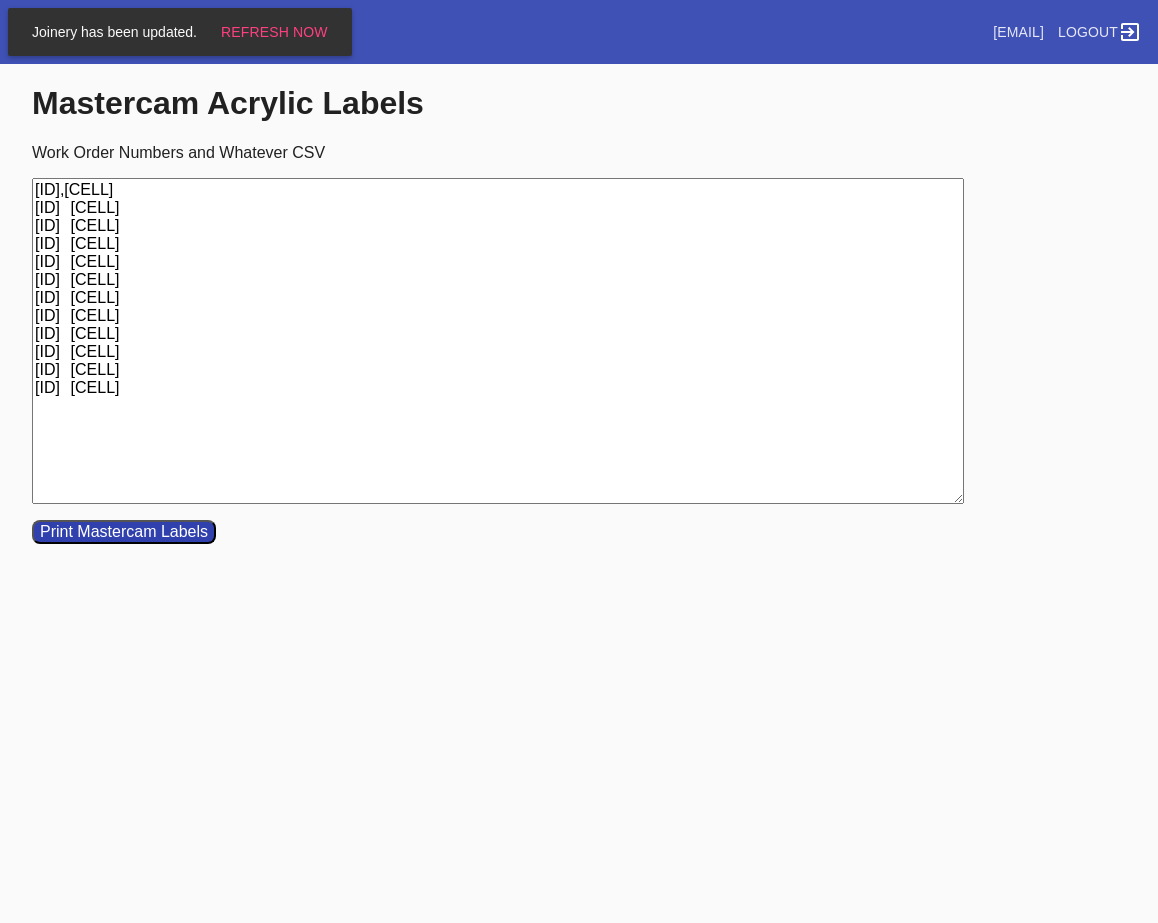 click on "[ID],[CELL]
[ID]	[CELL]
[ID]	[CELL]
[ID]	[CELL]
[ID]	[CELL]
[ID]	[CELL]
[ID]	[CELL]
[ID]	[CELL]
[ID]	[CELL]
[ID]	[CELL]
[ID]	[CELL]
[ID]	[CELL]" at bounding box center (498, 341) 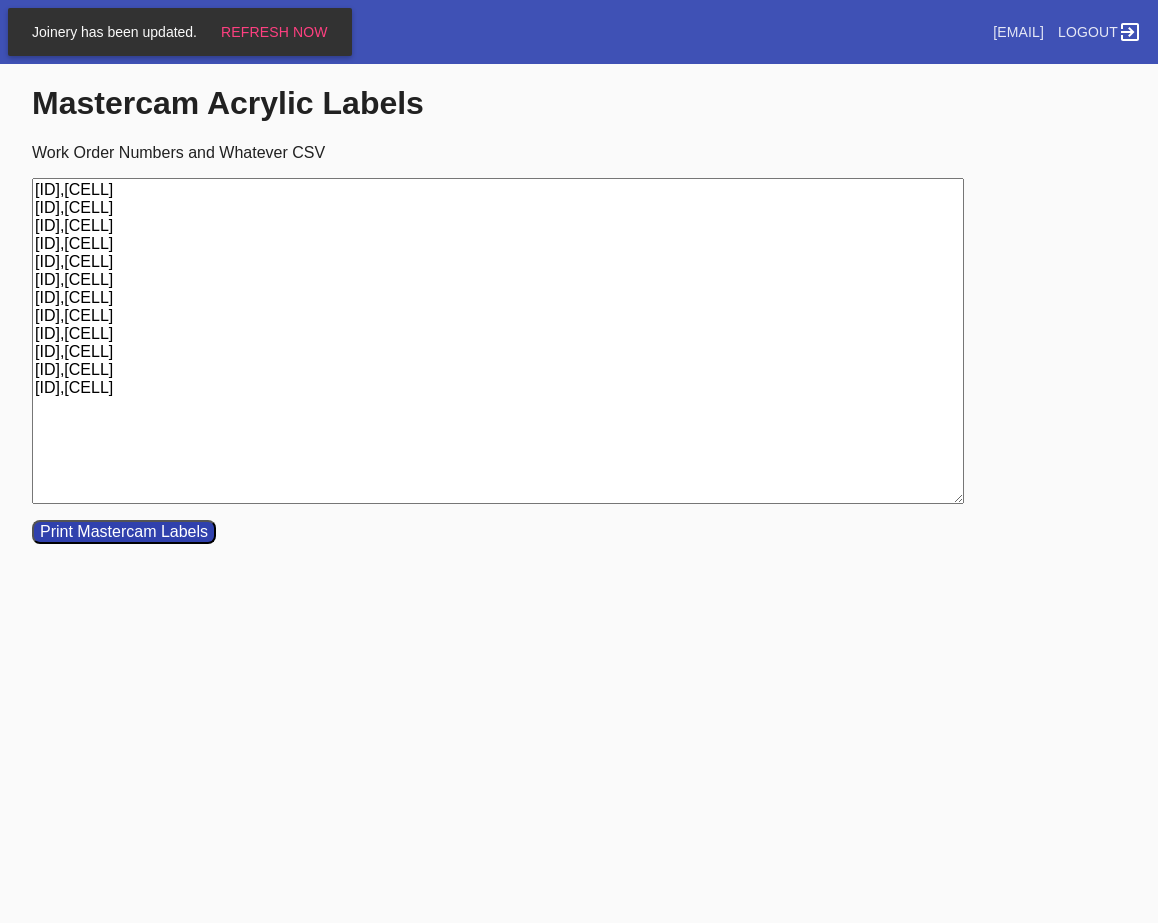 type on "[ID],[CELL]
[ID],[CELL]
[ID],[CELL]
[ID],[CELL]
[ID],[CELL]
[ID],[CELL]
[ID],[CELL]
[ID],[CELL]
[ID],[CELL]
[ID],[CELL]
[ID],[CELL]
[ID],[CELL]" 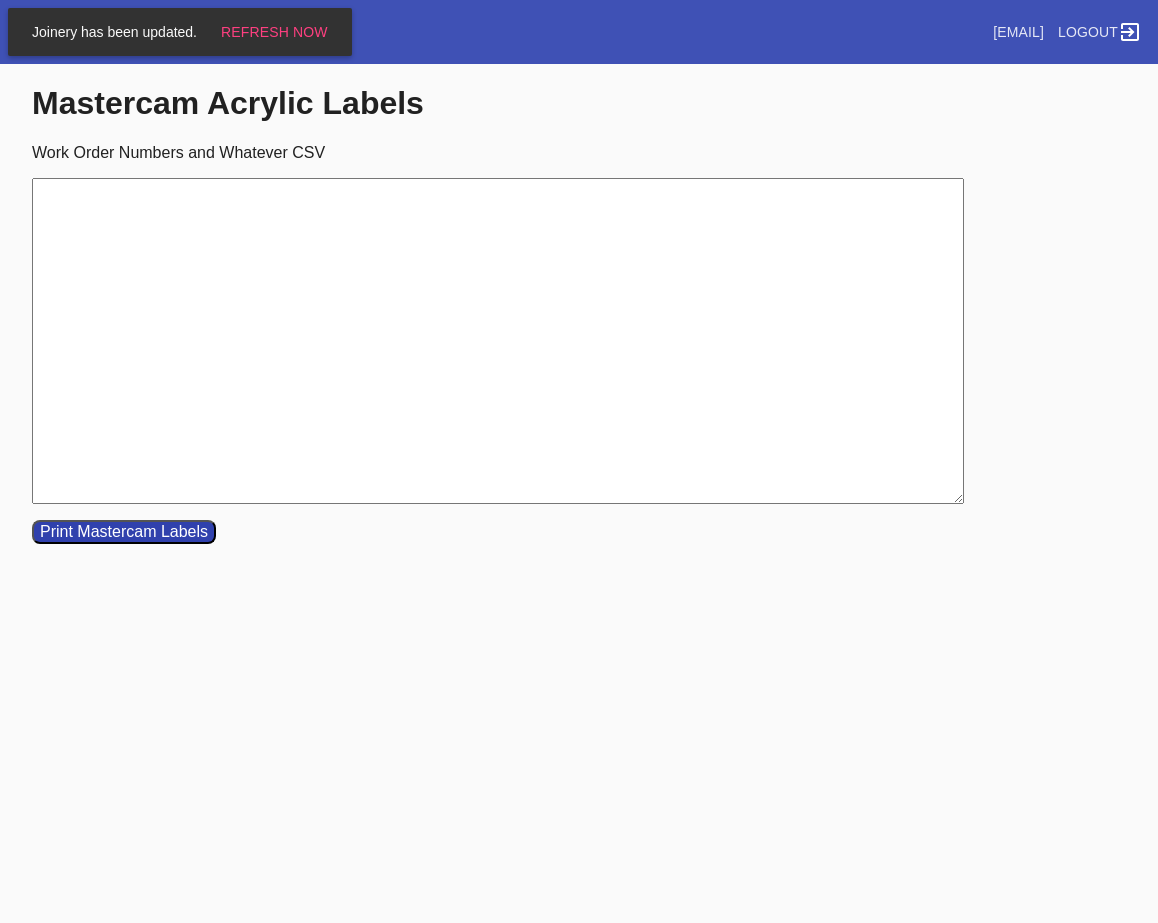 click on "Work Order Numbers and Whatever CSV" at bounding box center (498, 341) 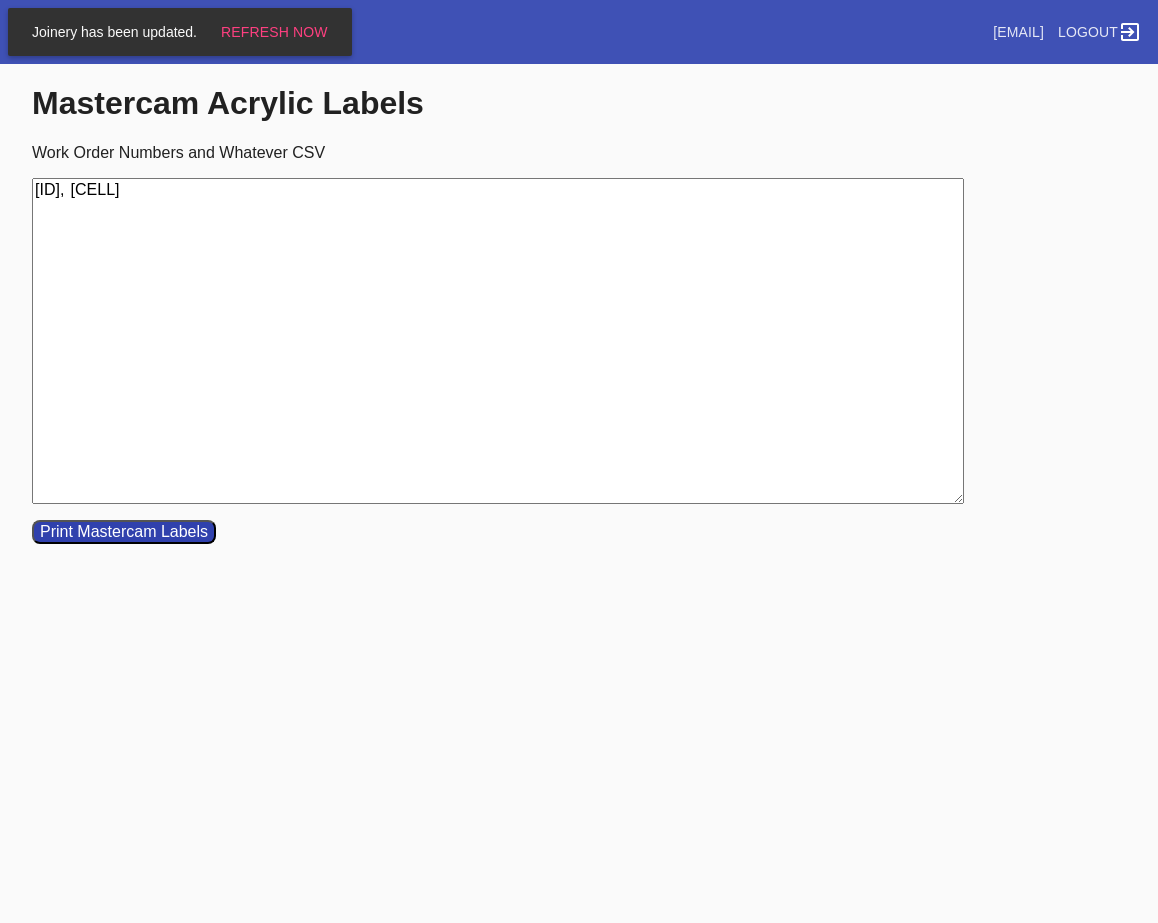 click on "[ID],	[CELL]" at bounding box center [498, 341] 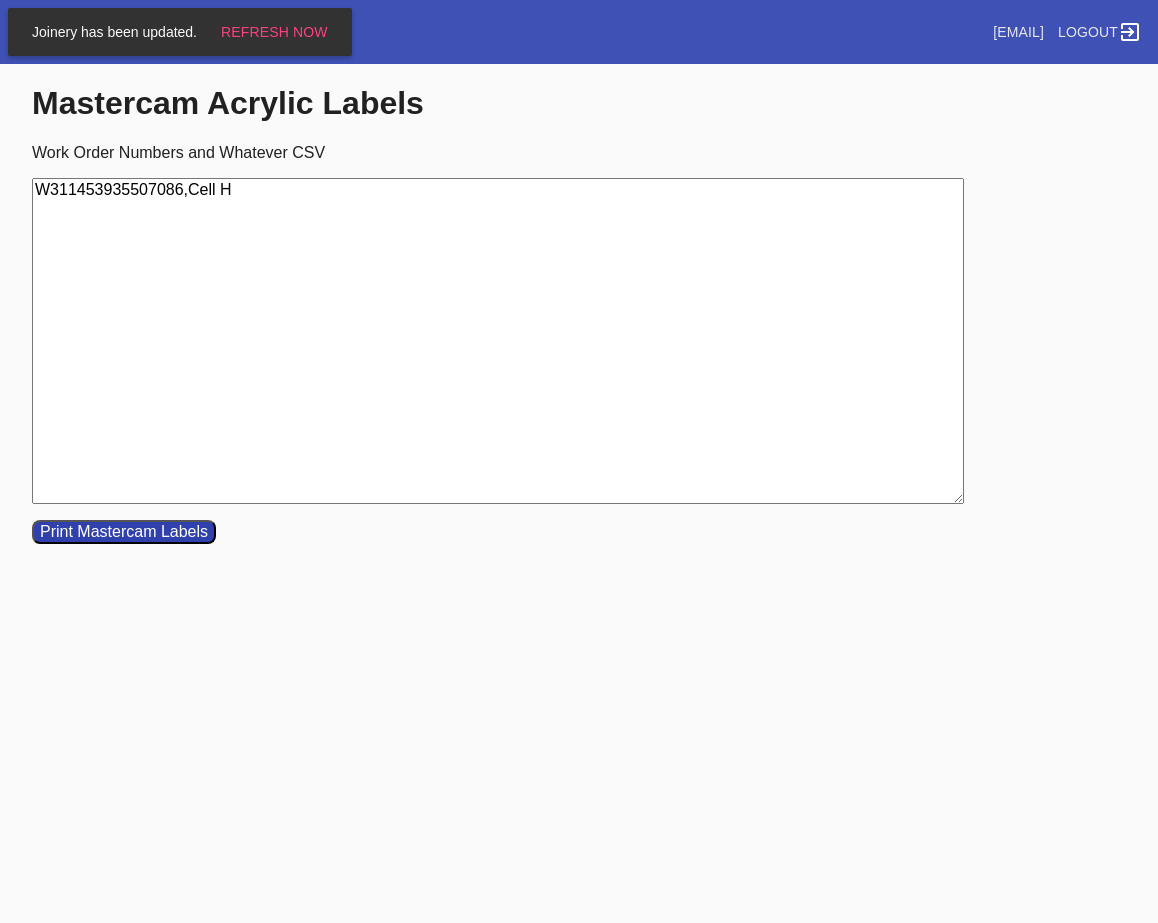 type on "W311453935507086,Cell H" 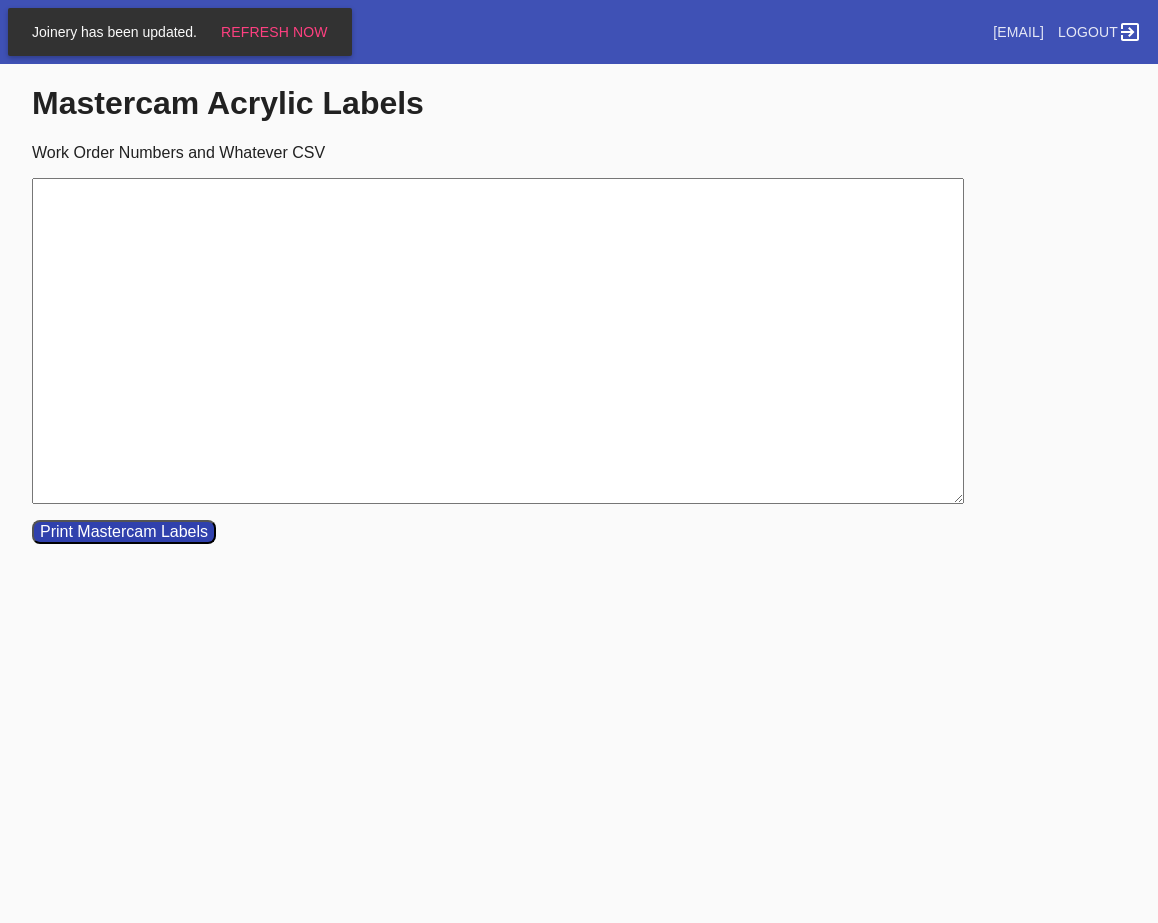 click on "Work Order Numbers and Whatever CSV" at bounding box center [498, 341] 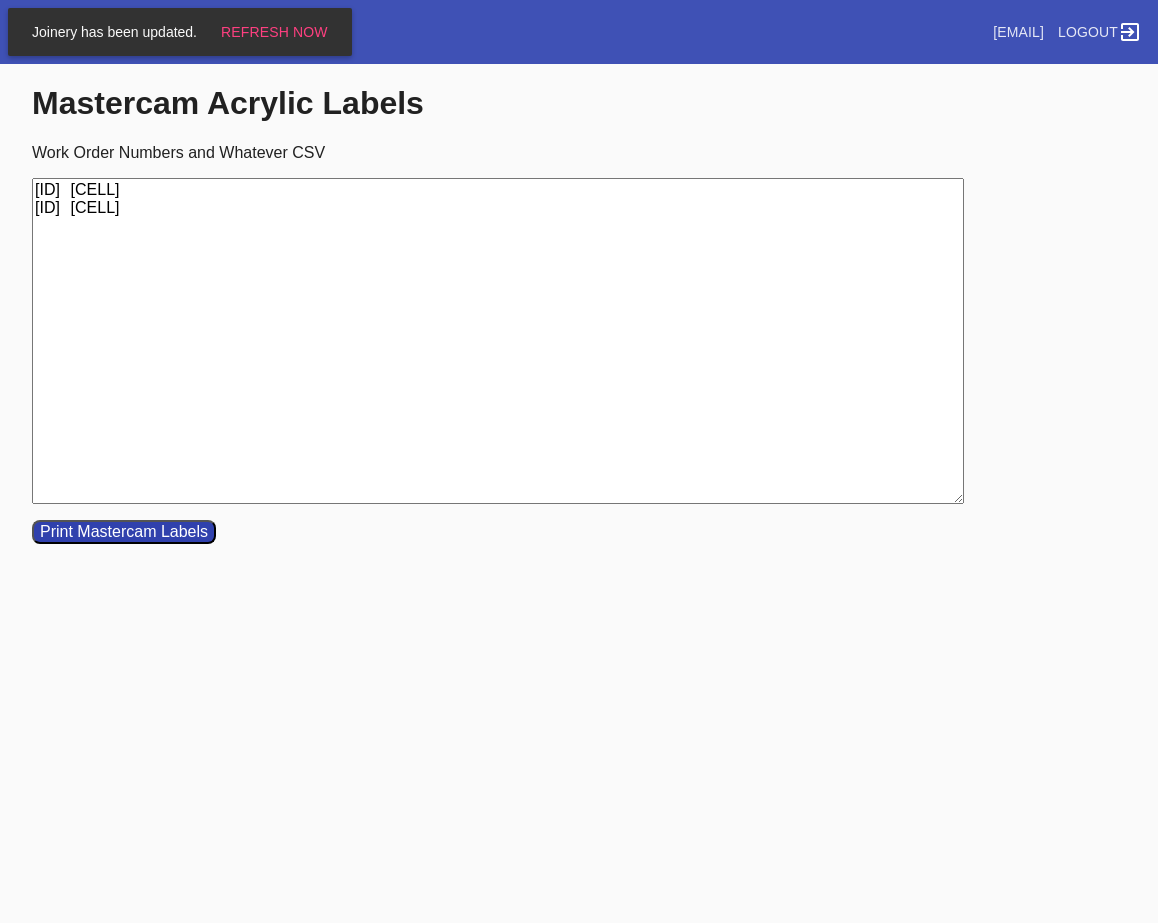 click on "[ID]	[CELL]
[ID]	[CELL]" at bounding box center [498, 341] 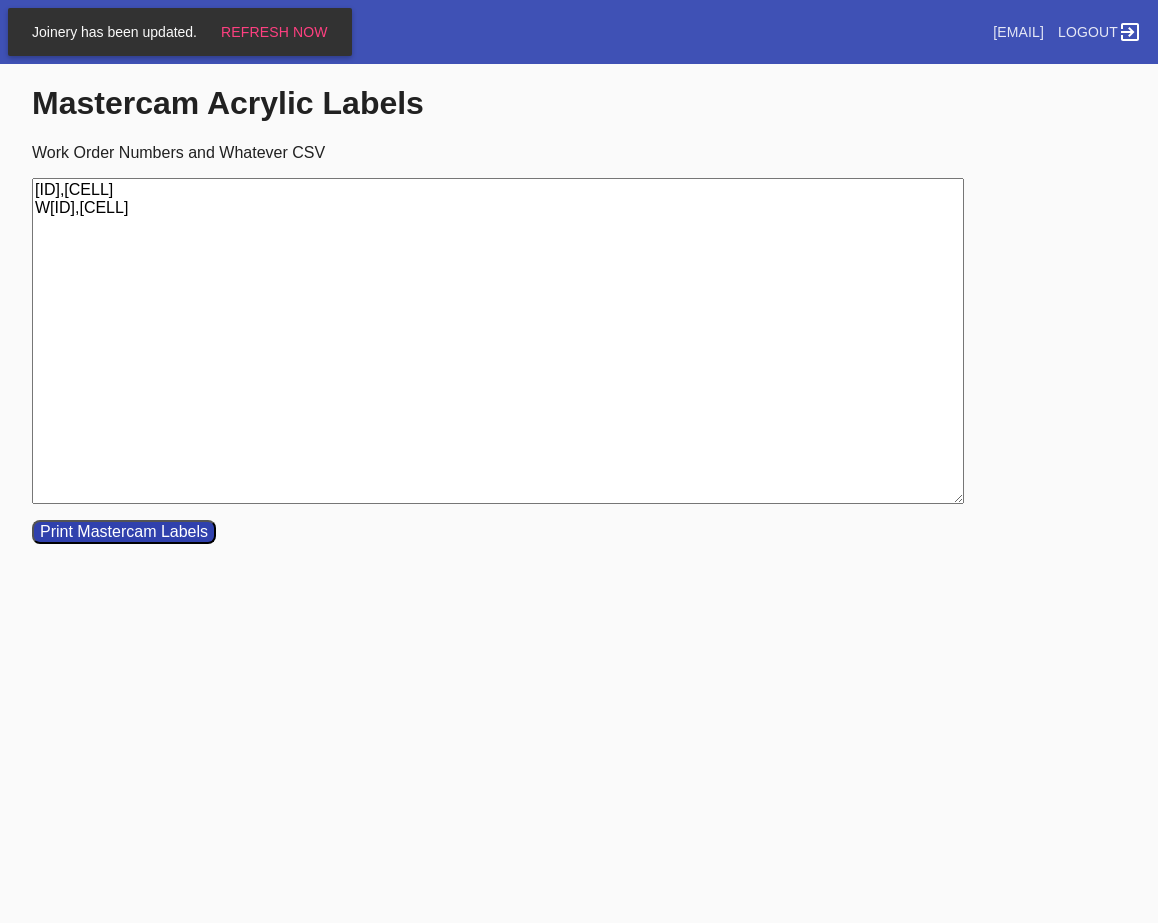 click on "[ID],[CELL]
W[ID],[CELL]" at bounding box center (498, 341) 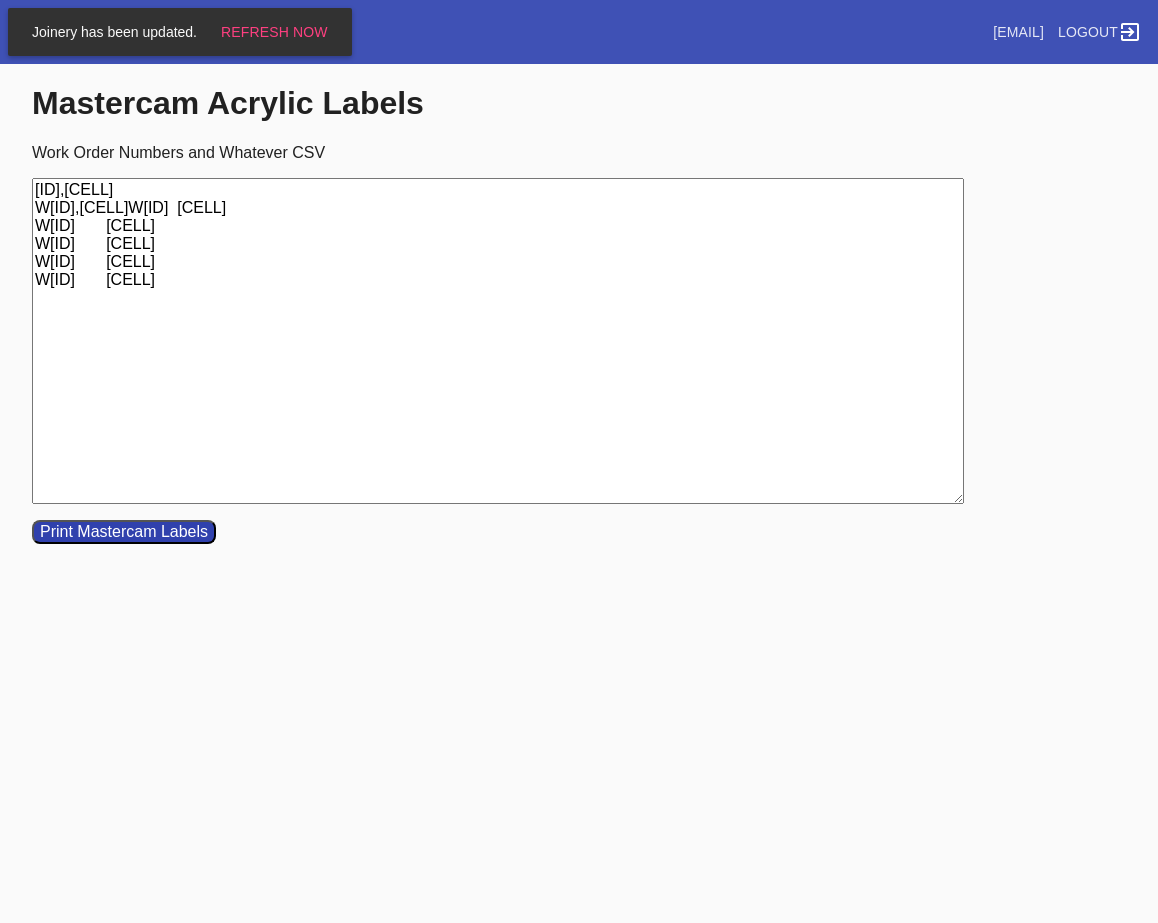 click on "[ID],[CELL]
W[ID],[CELL]W[ID]	[CELL]
W[ID]	[CELL]
W[ID]	[CELL]
W[ID]	[CELL]
W[ID]	[CELL]" at bounding box center [498, 341] 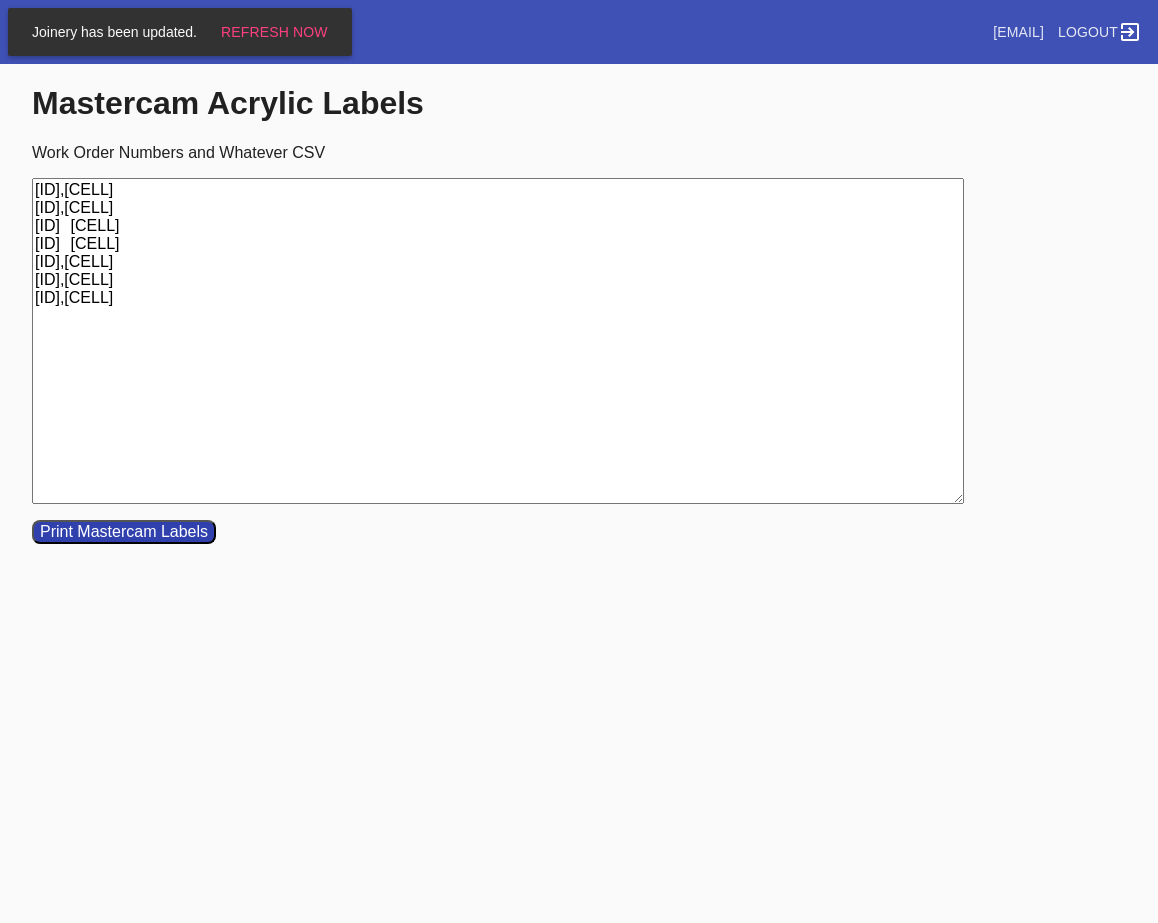 click on "[ID],[CELL]
[ID],[CELL]
[ID]	[CELL]
[ID]	[CELL]
[ID],[CELL]
[ID],[CELL]
[ID],[CELL]" at bounding box center (498, 341) 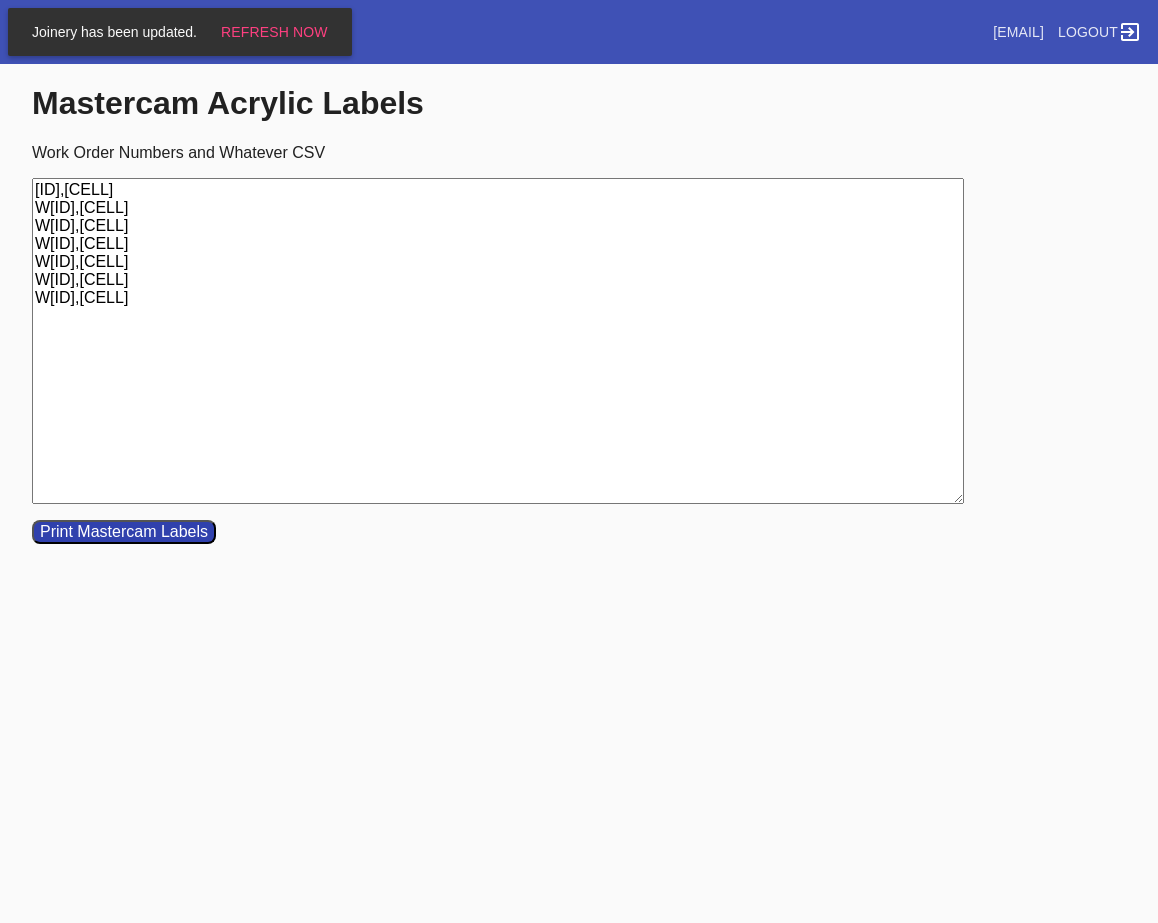 type on "[ID],[CELL]
W[ID],[CELL]
W[ID],[CELL]
W[ID],[CELL]
W[ID],[CELL]
W[ID],[CELL]
W[ID],[CELL]" 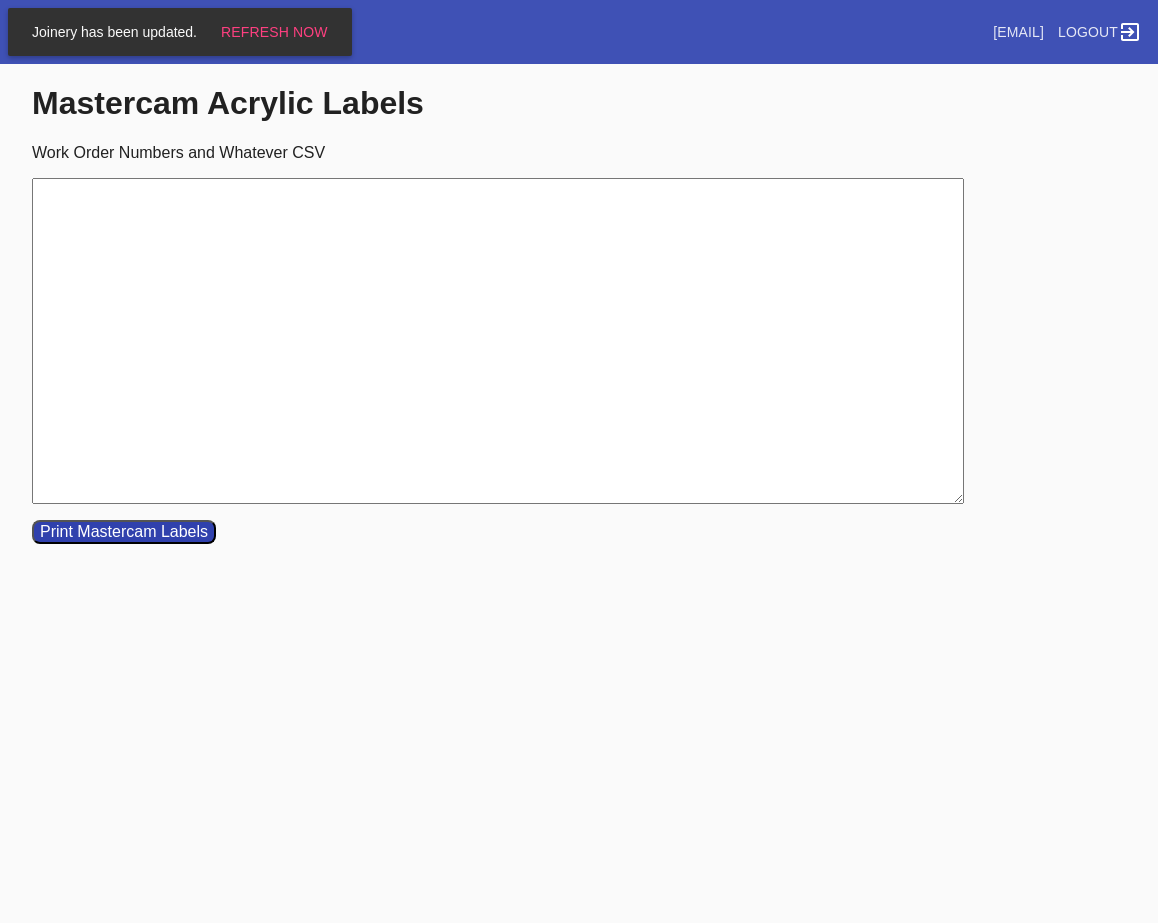 click on "Work Order Numbers and Whatever CSV" at bounding box center (498, 341) 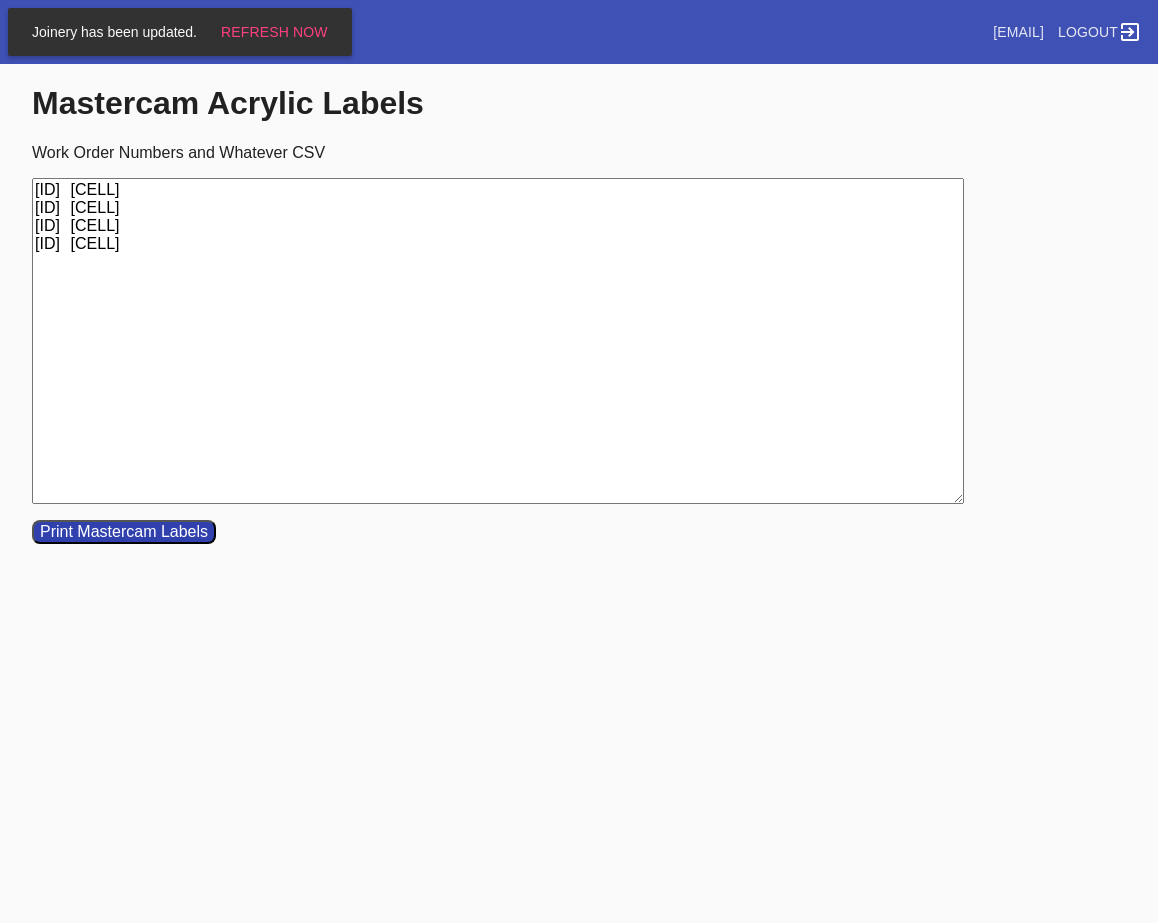 click on "[ID]	[CELL]
[ID]	[CELL]
[ID]	[CELL]
[ID]	[CELL]" at bounding box center [498, 341] 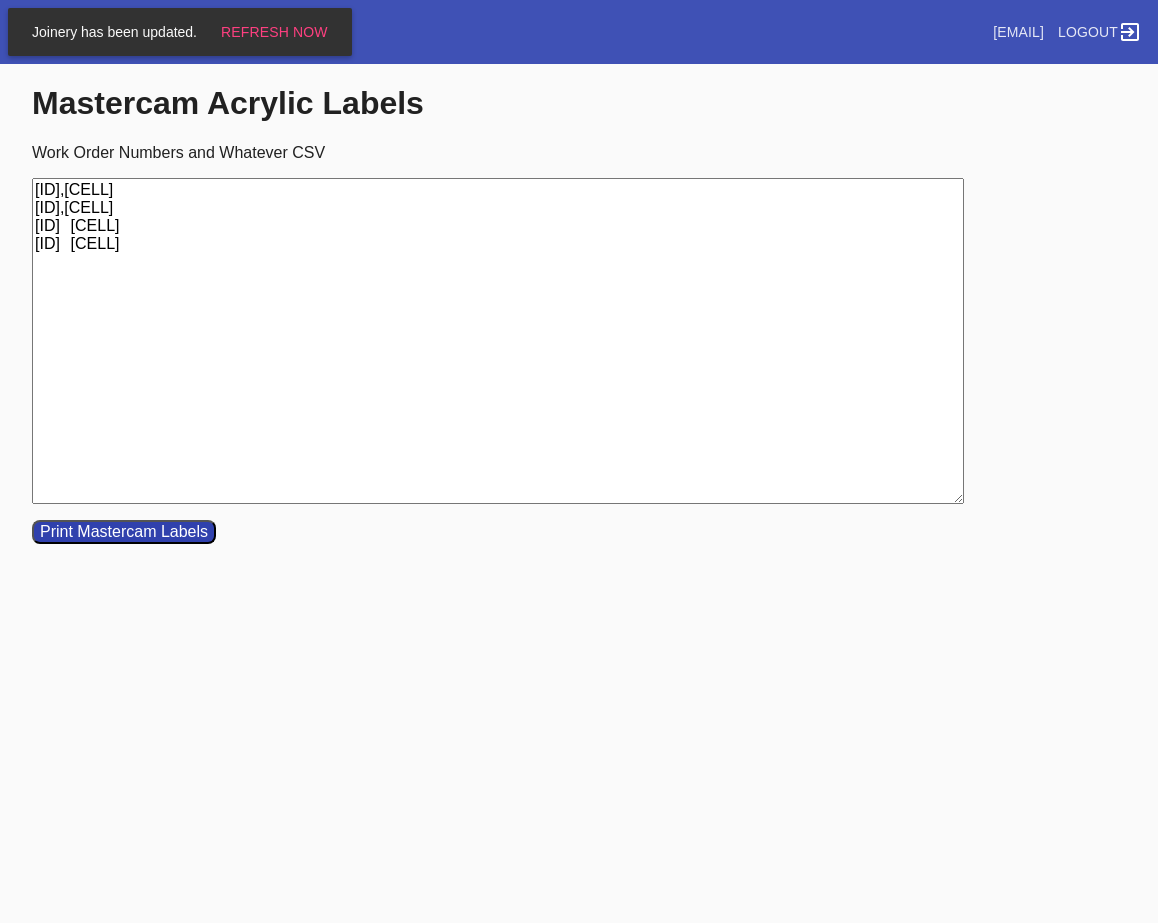 type on "[ID],[CELL]
[ID],[CELL]
[ID]	[CELL]
[ID]	[CELL]" 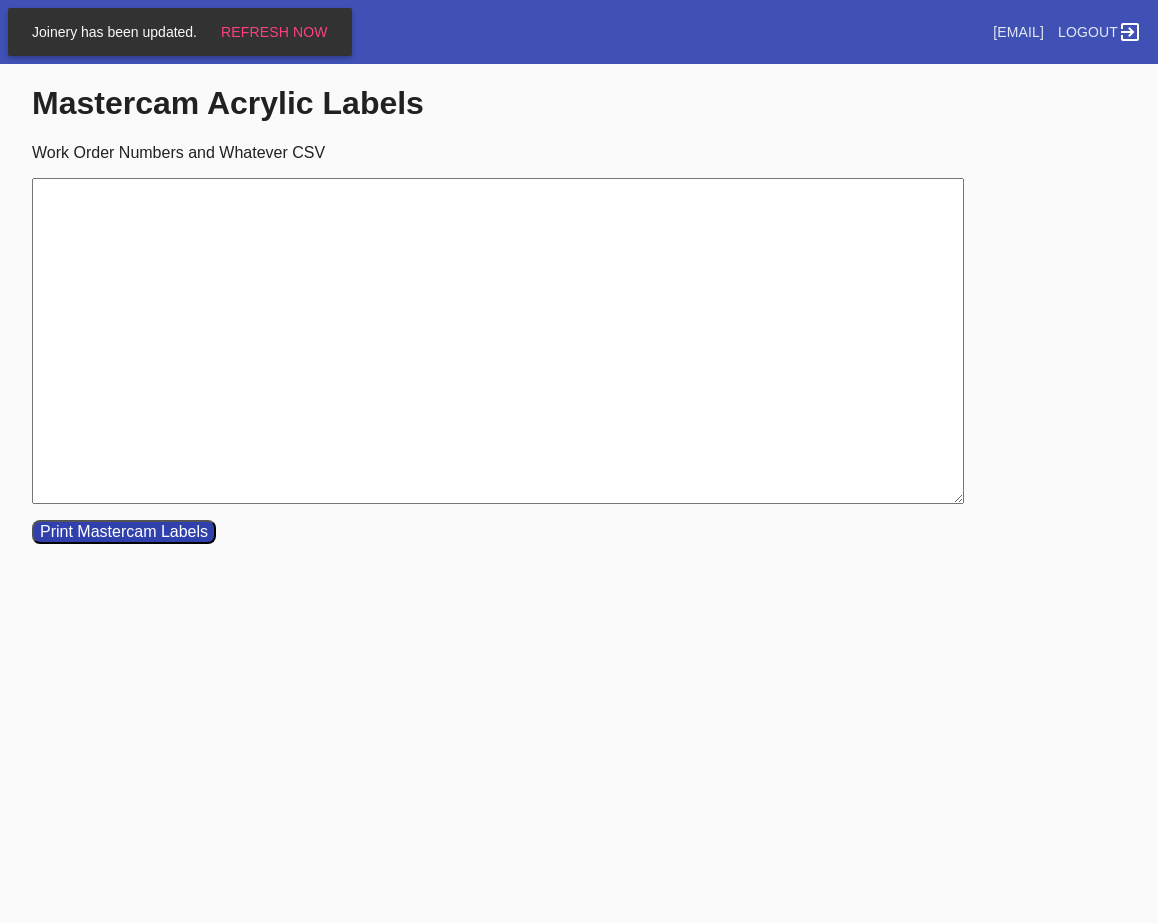click on "Work Order Numbers and Whatever CSV" at bounding box center [498, 341] 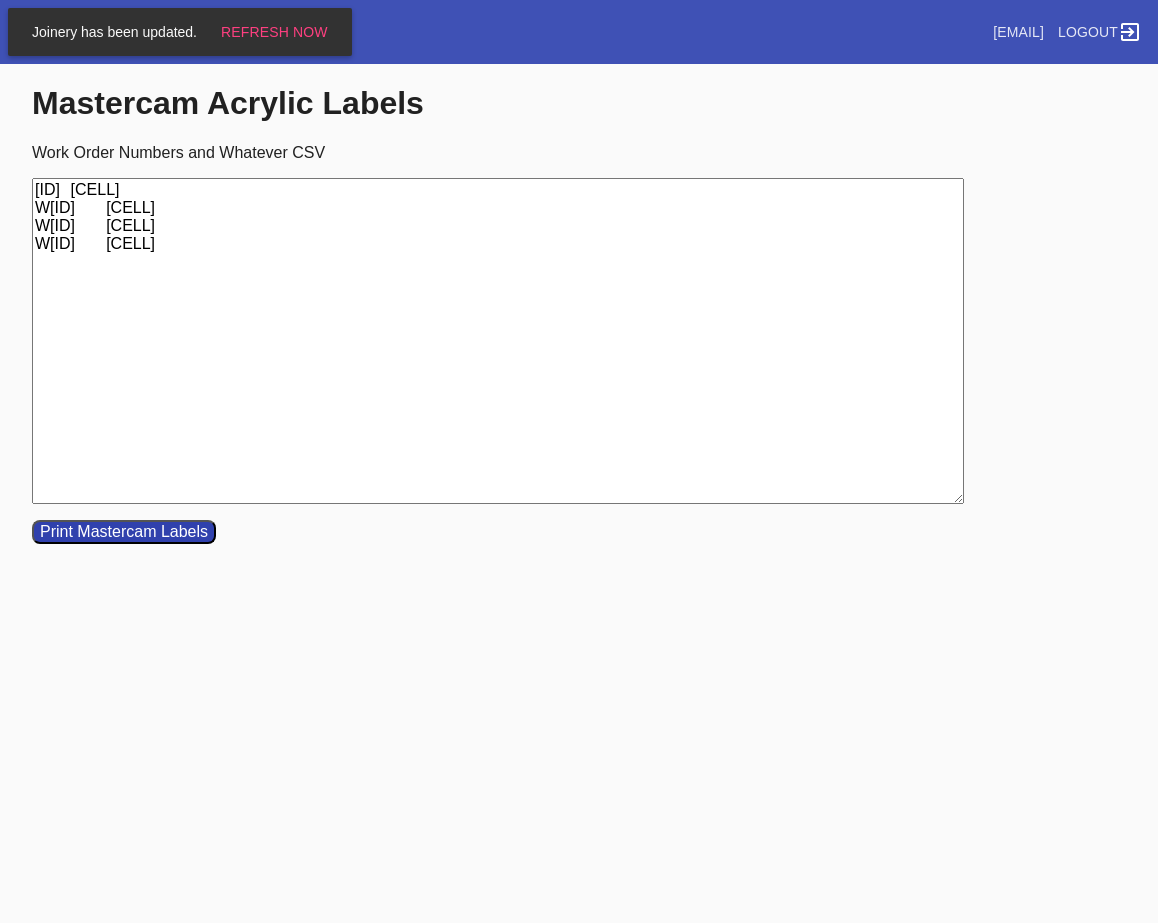 click on "[ID]	[CELL]
W[ID]	[CELL]
W[ID]	[CELL]
W[ID]	[CELL]" at bounding box center [498, 341] 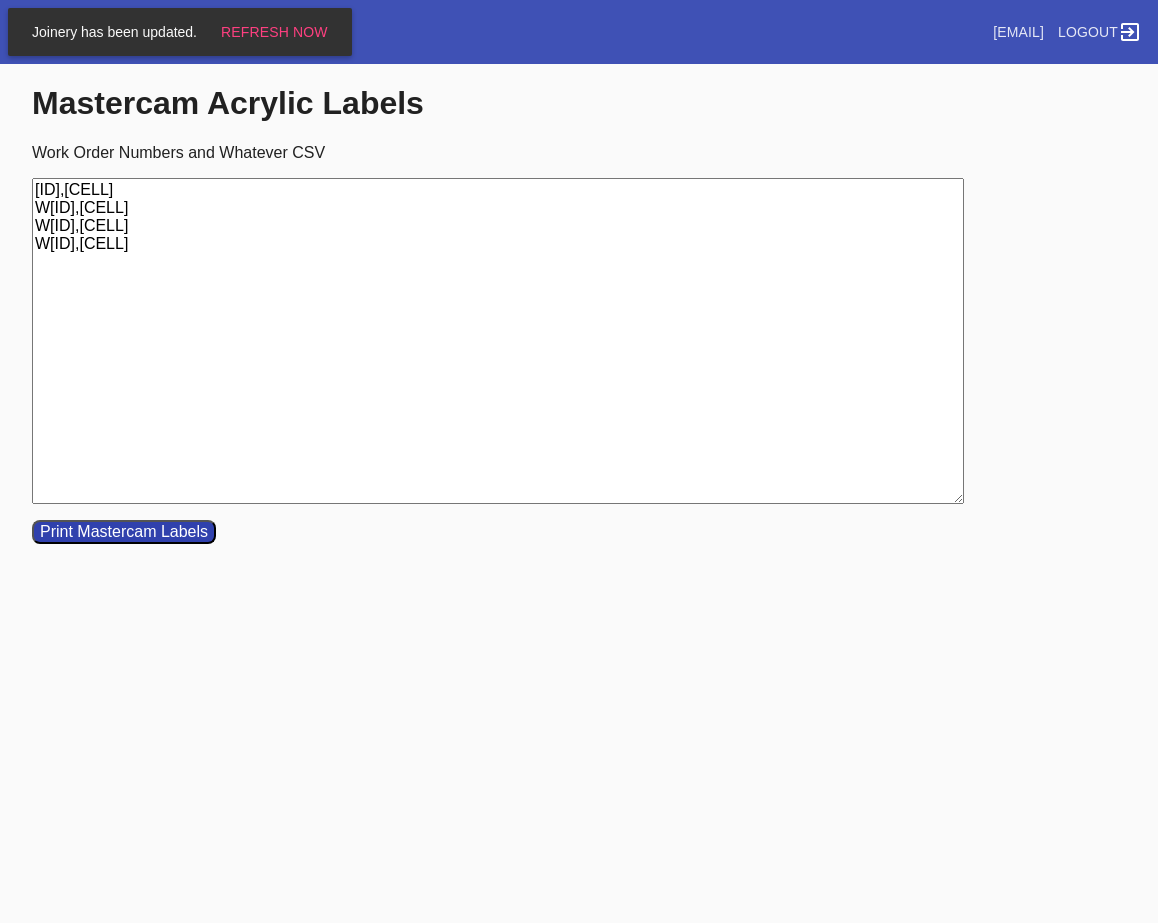 click on "[ID],[CELL]
W[ID],[CELL]
W[ID],[CELL]
W[ID],[CELL]" at bounding box center [498, 341] 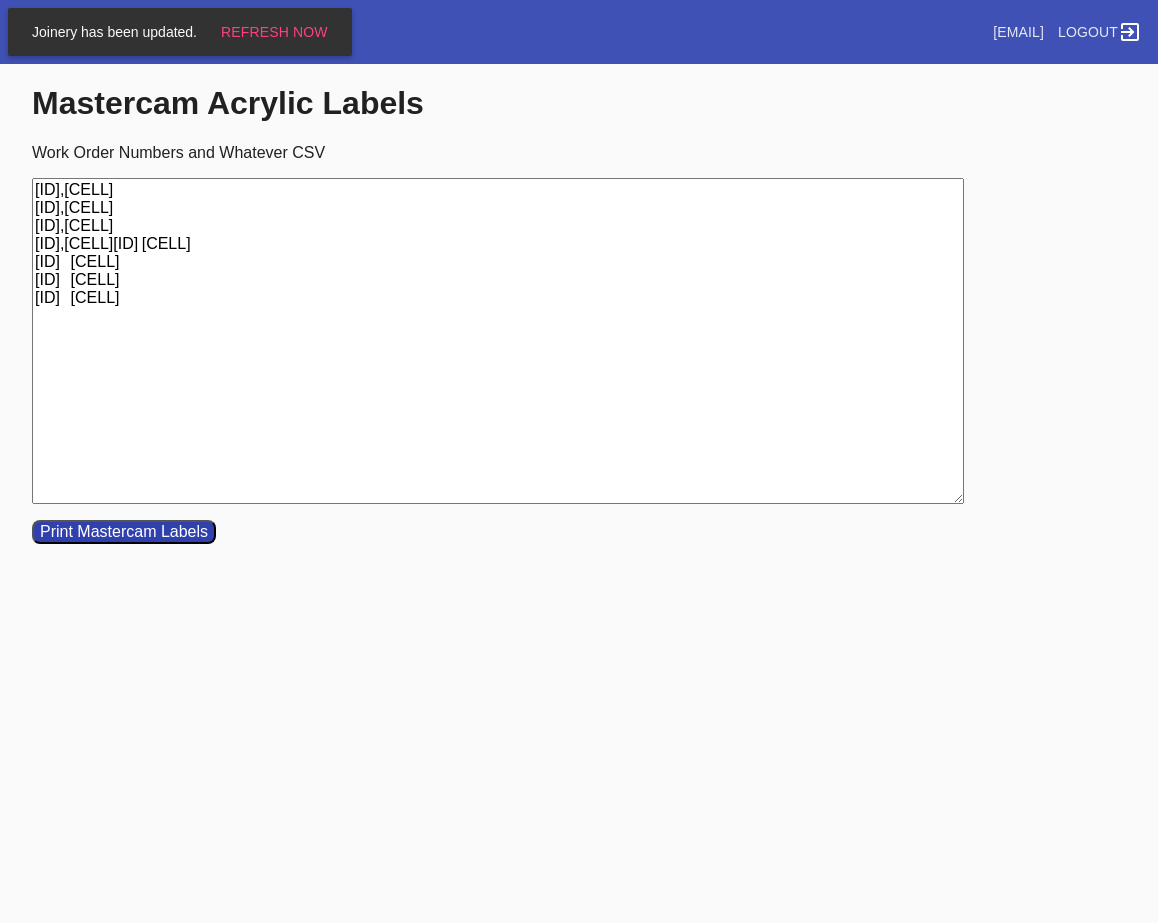 click on "[ID],[CELL]
[ID],[CELL]
[ID],[CELL]
[ID],[CELL][ID]	[CELL]
[ID]	[CELL]
[ID]	[CELL]
[ID]	[CELL]" at bounding box center [498, 341] 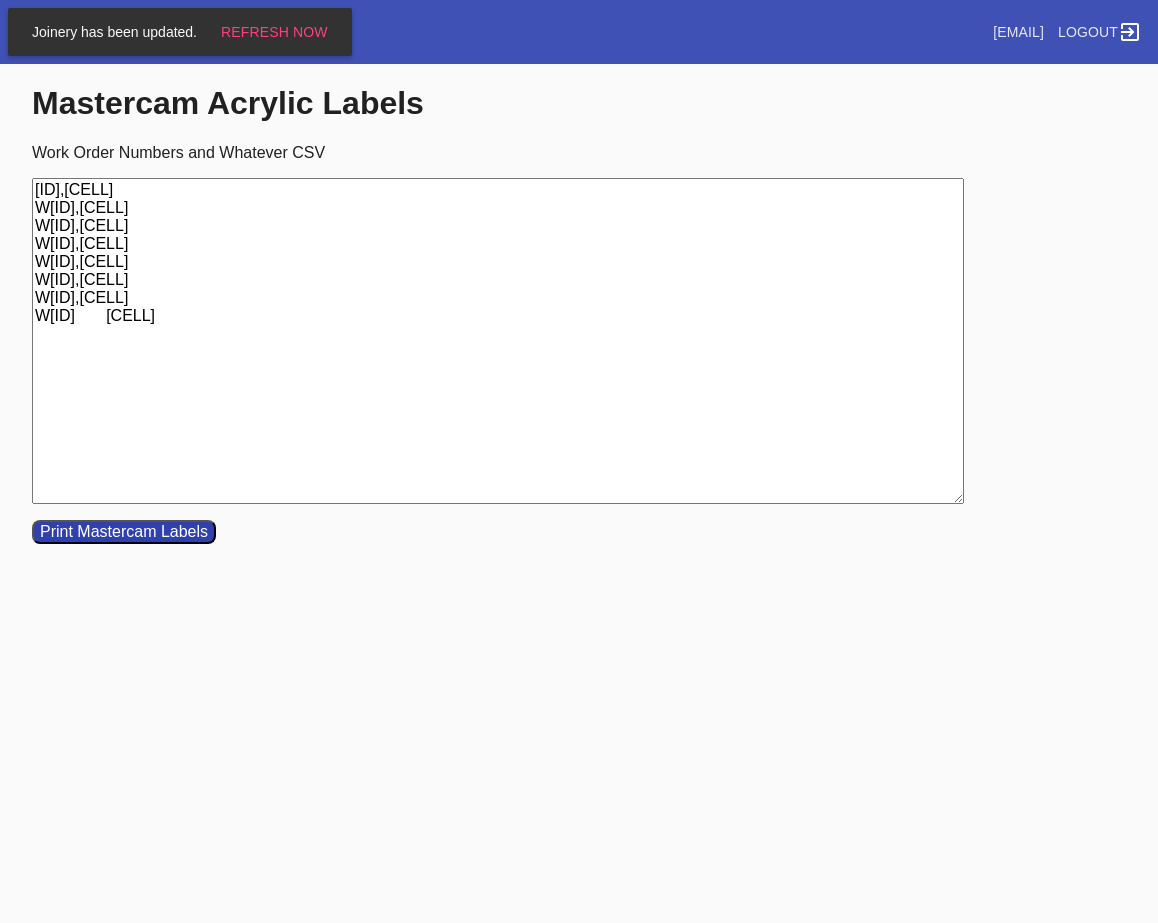 click on "[ID],[CELL]
W[ID],[CELL]
W[ID],[CELL]
W[ID],[CELL]
W[ID],[CELL]
W[ID],[CELL]
W[ID],[CELL]
W[ID]	[CELL]" at bounding box center (498, 341) 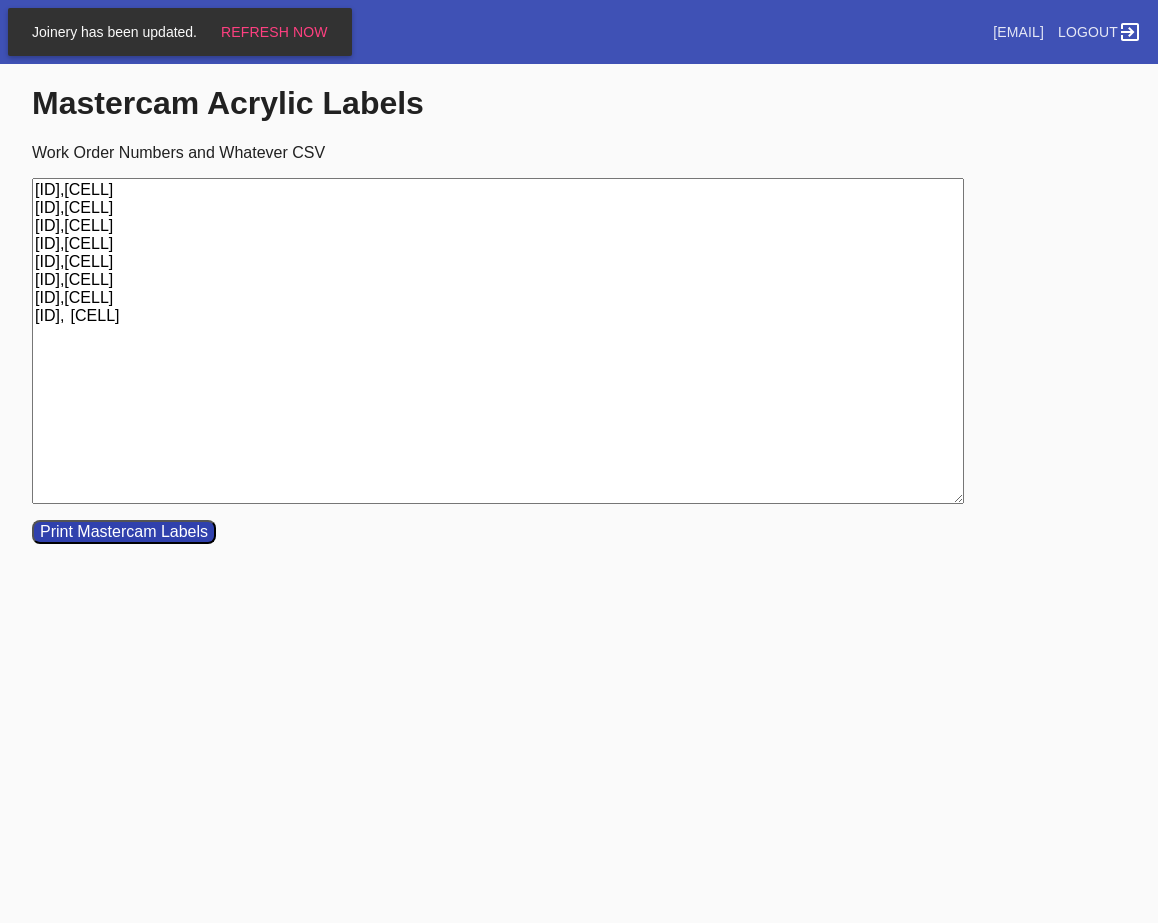 type on "[ID],[CELL]
[ID],[CELL]
[ID],[CELL]
[ID],[CELL]
[ID],[CELL]
[ID],[CELL]
[ID],[CELL]
[ID],	[CELL]" 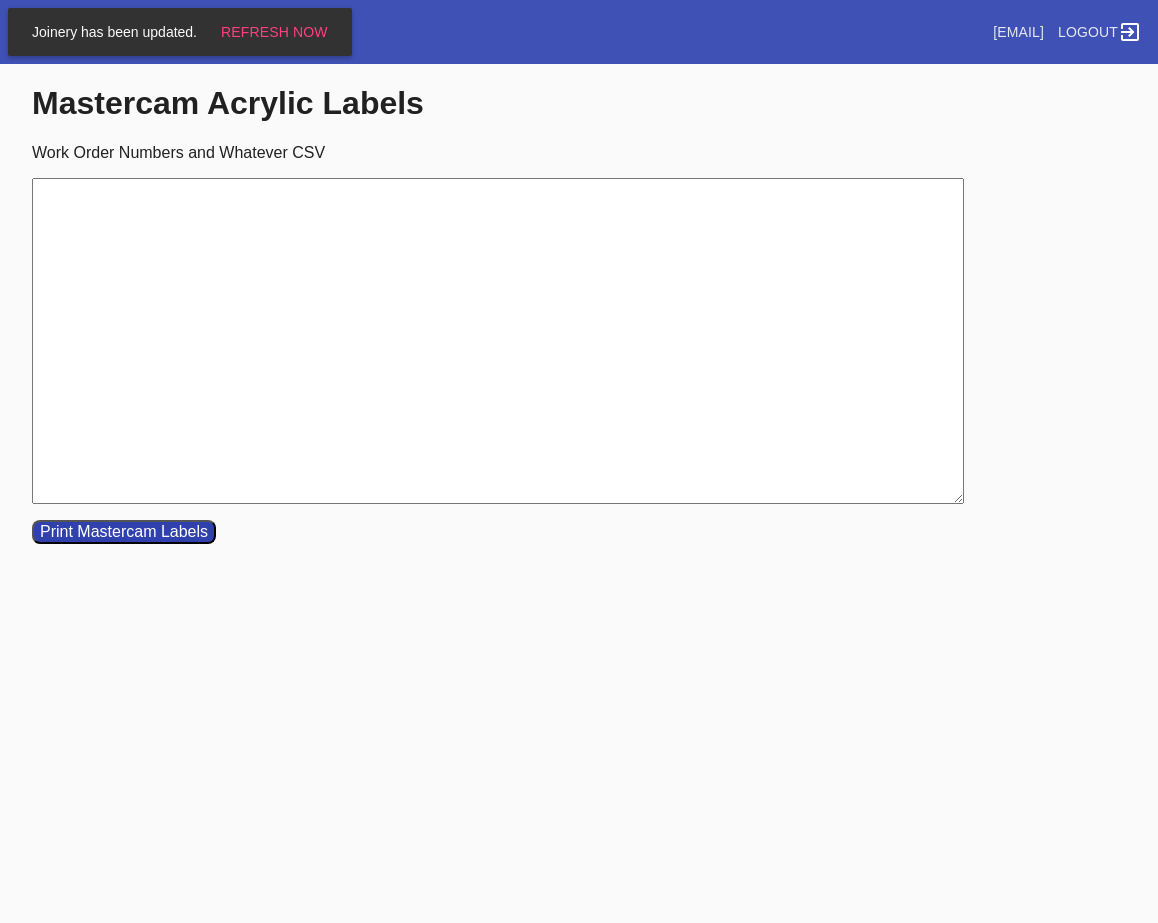 click on "Work Order Numbers and Whatever CSV" at bounding box center [498, 341] 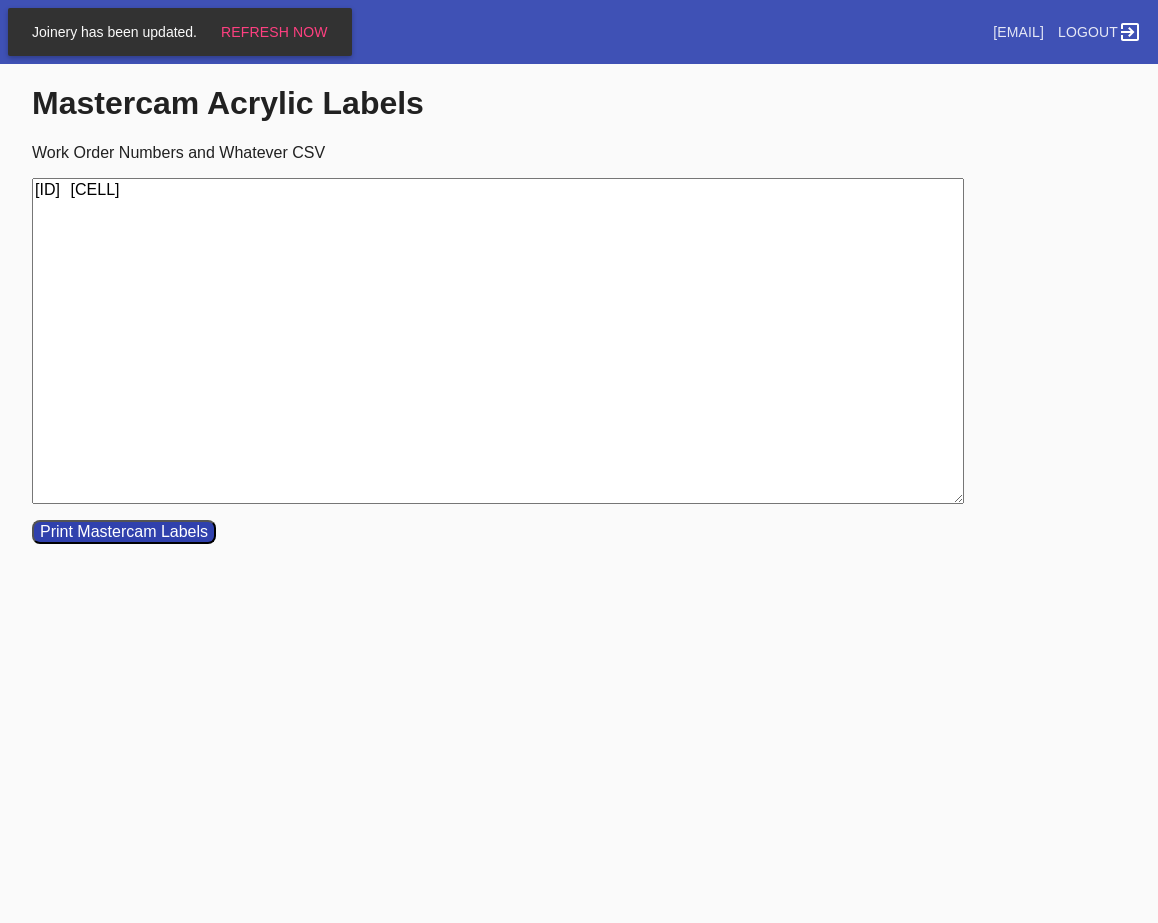 click on "[ID]	[CELL]" at bounding box center [498, 341] 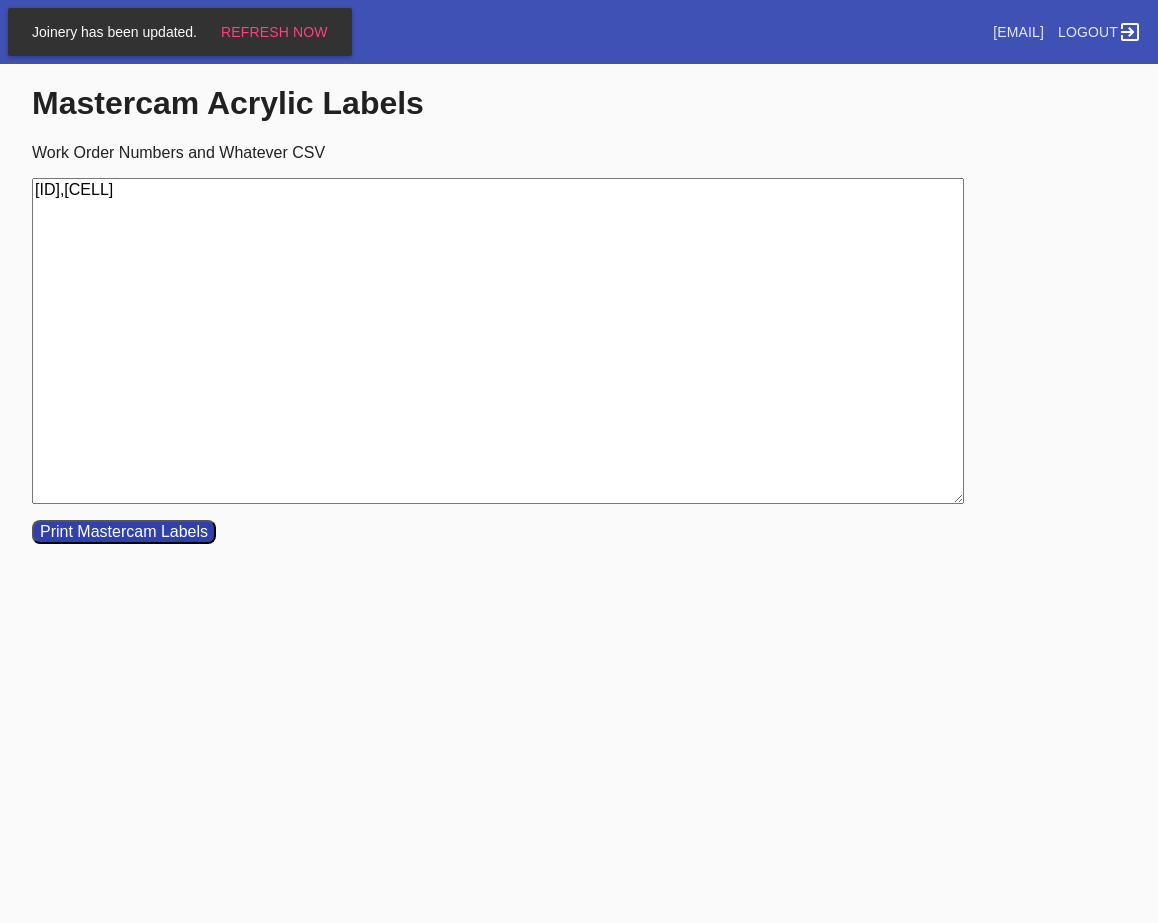 click on "[ID],[CELL]" at bounding box center [498, 341] 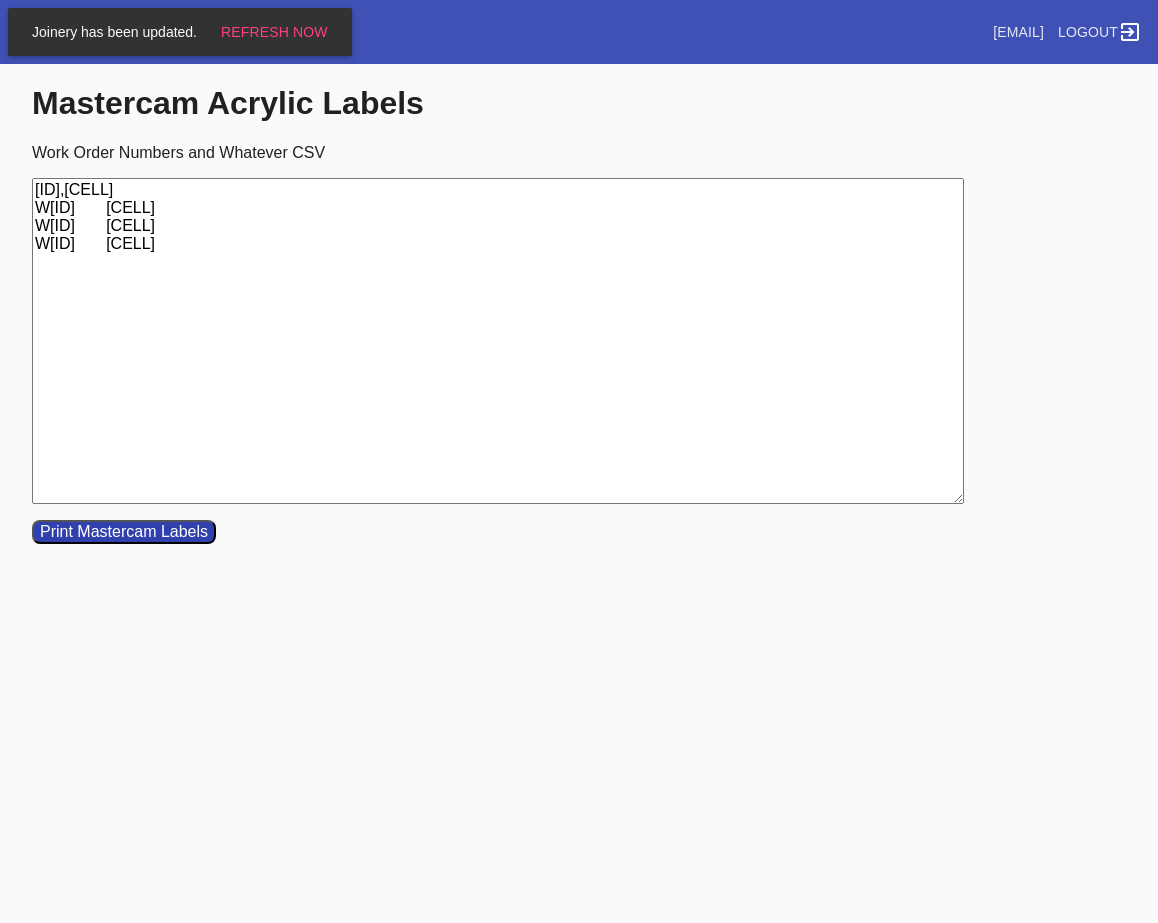 click on "[ID],[CELL]
W[ID]	[CELL]
W[ID]	[CELL]
W[ID]	[CELL]" at bounding box center [498, 341] 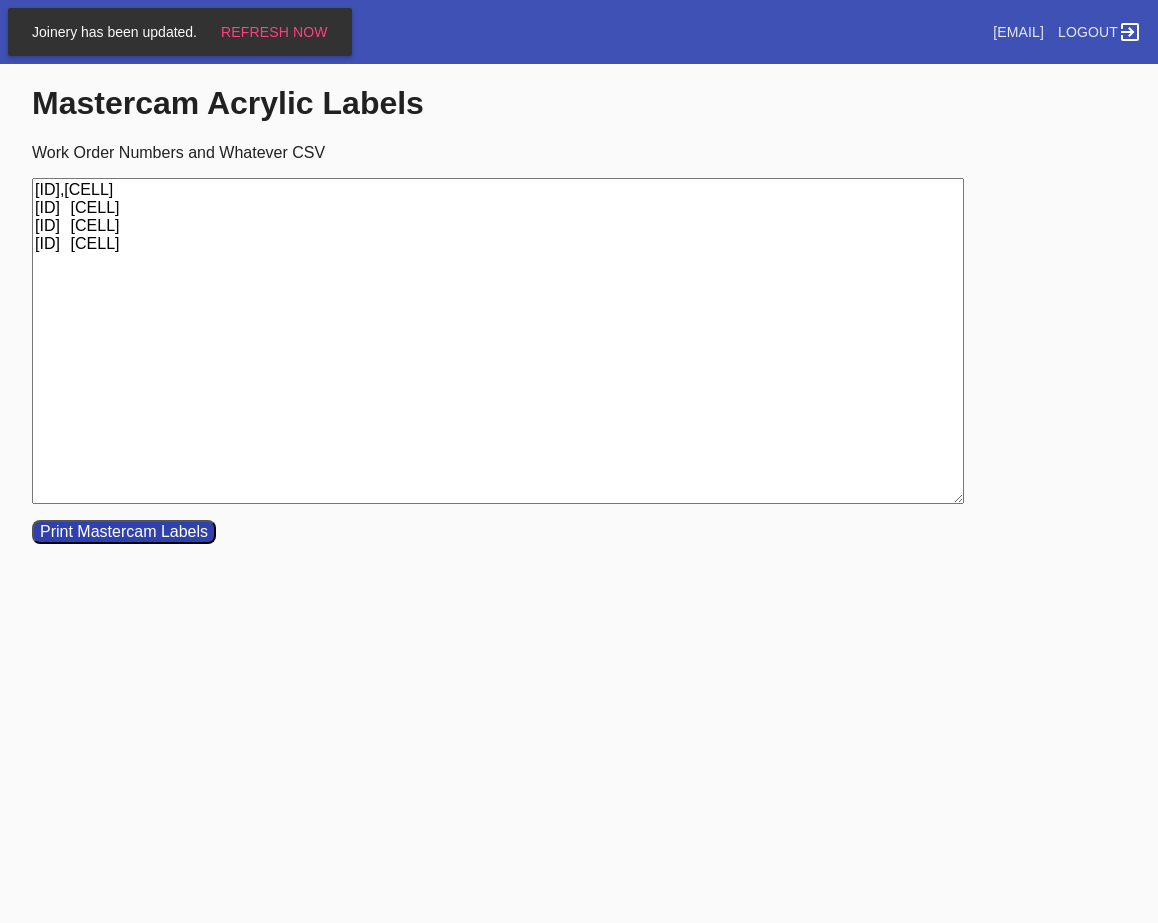 click on "[ID],[CELL]
[ID]	[CELL]
[ID]	[CELL]
[ID]	[CELL]" at bounding box center (498, 341) 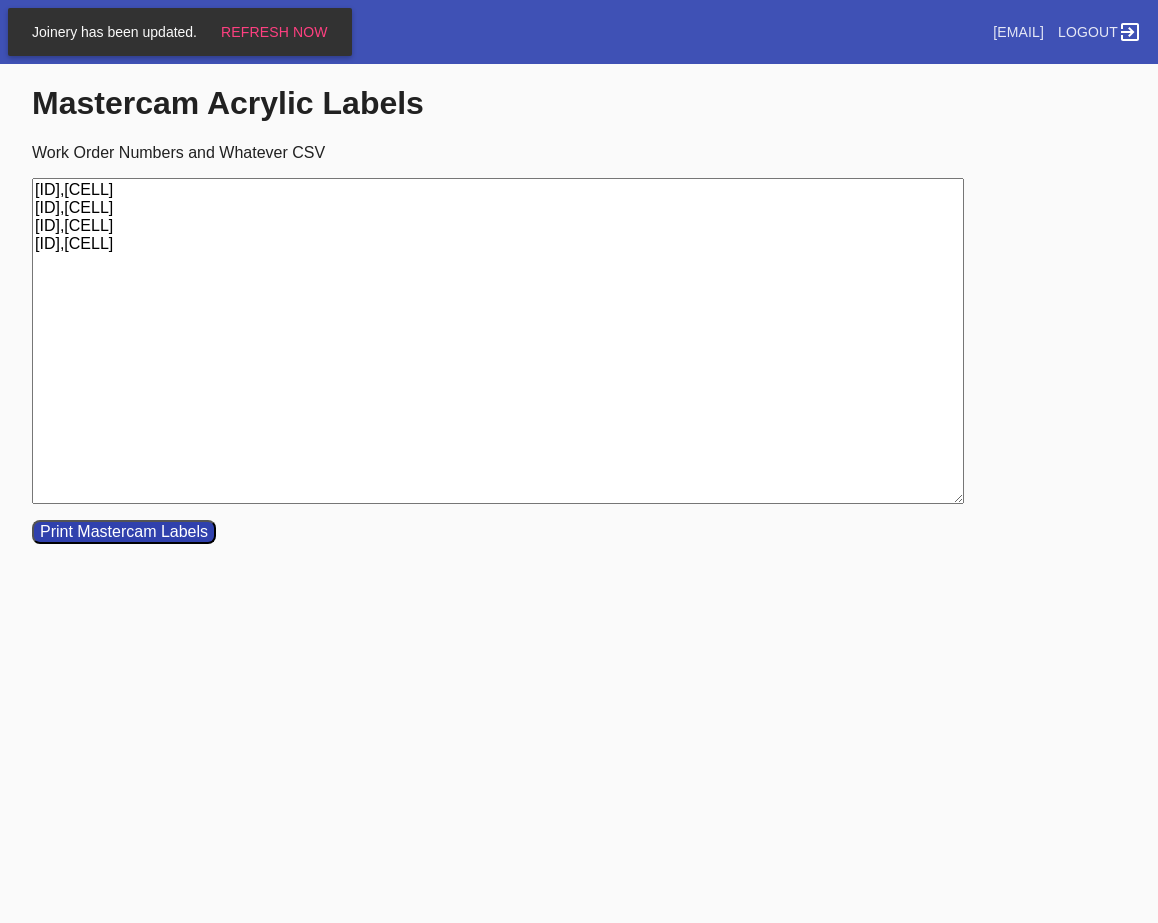 click on "[ID],[CELL]
[ID],[CELL]
[ID],[CELL]
[ID],[CELL]" at bounding box center [498, 341] 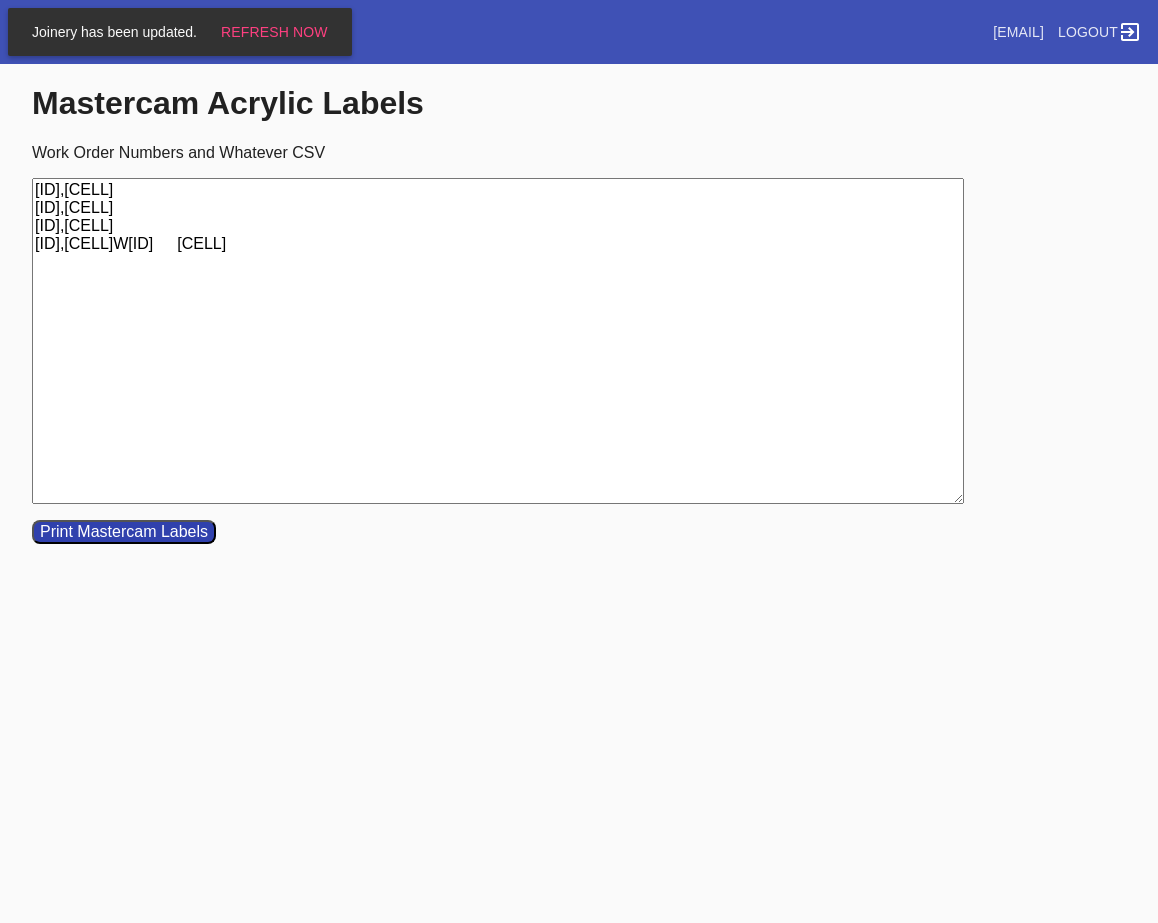 click on "[ID],[CELL]
[ID],[CELL]
[ID],[CELL]
[ID],[CELL]W[ID]	[CELL]" at bounding box center (498, 341) 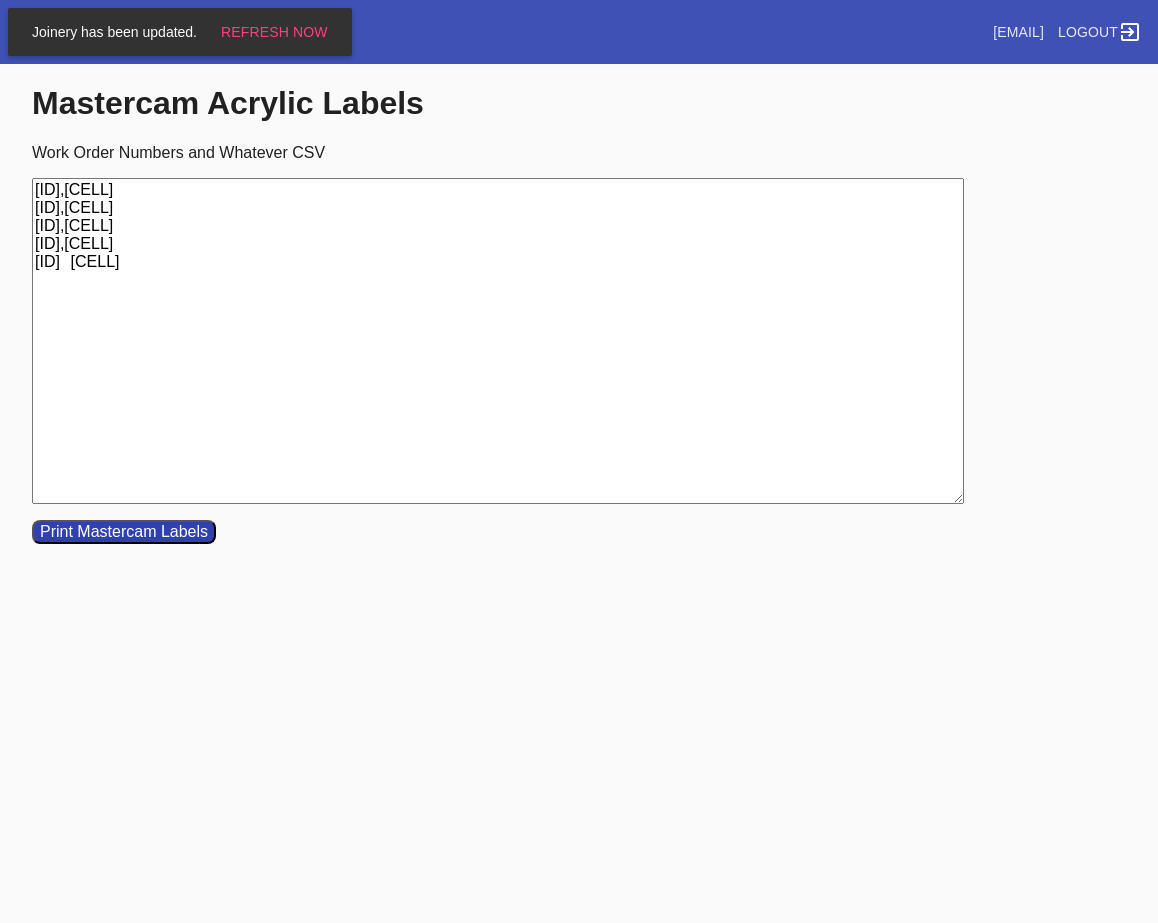 click on "[ID],[CELL]
[ID],[CELL]
[ID],[CELL]
[ID],[CELL]
[ID]	[CELL]" at bounding box center [498, 341] 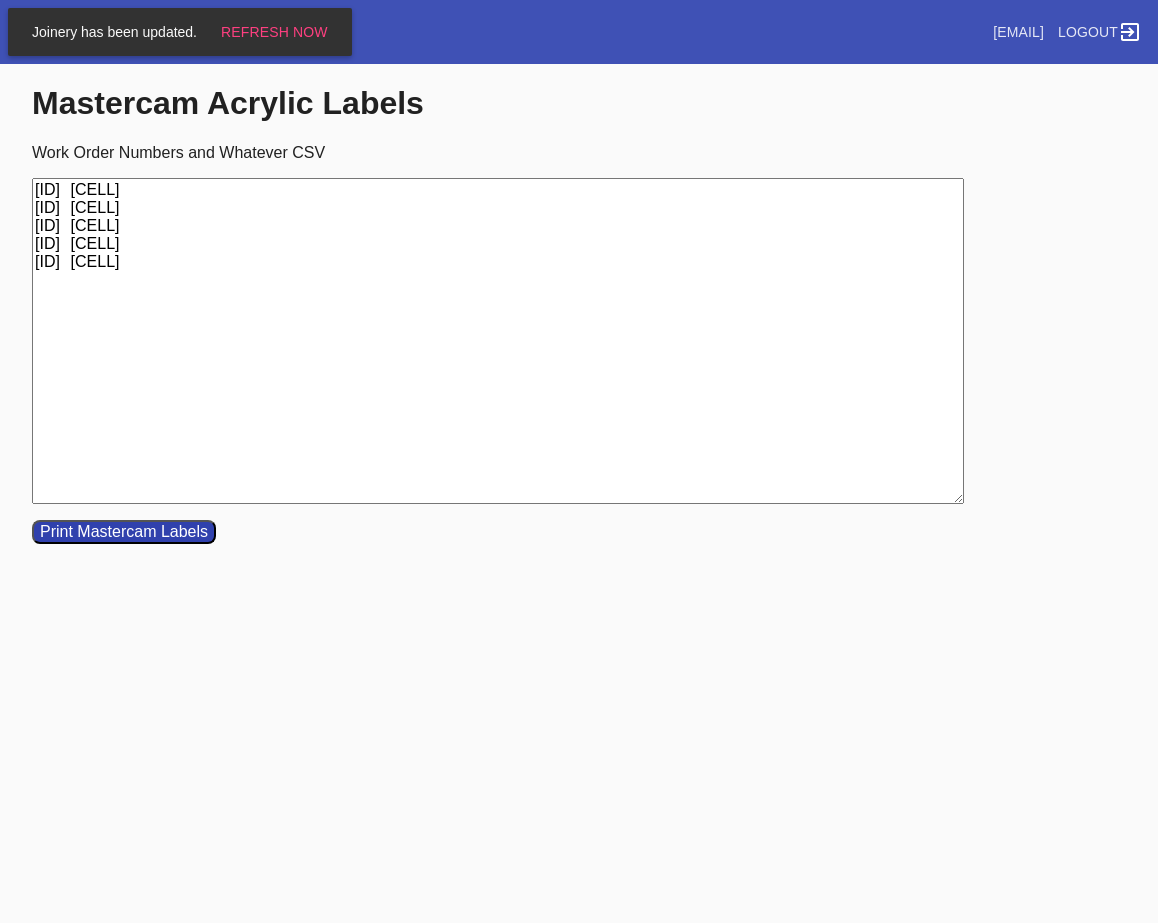 click on "[ID]	[CELL]
[ID]	[CELL]
[ID]	[CELL]
[ID]	[CELL]
[ID]	[CELL]" at bounding box center (498, 341) 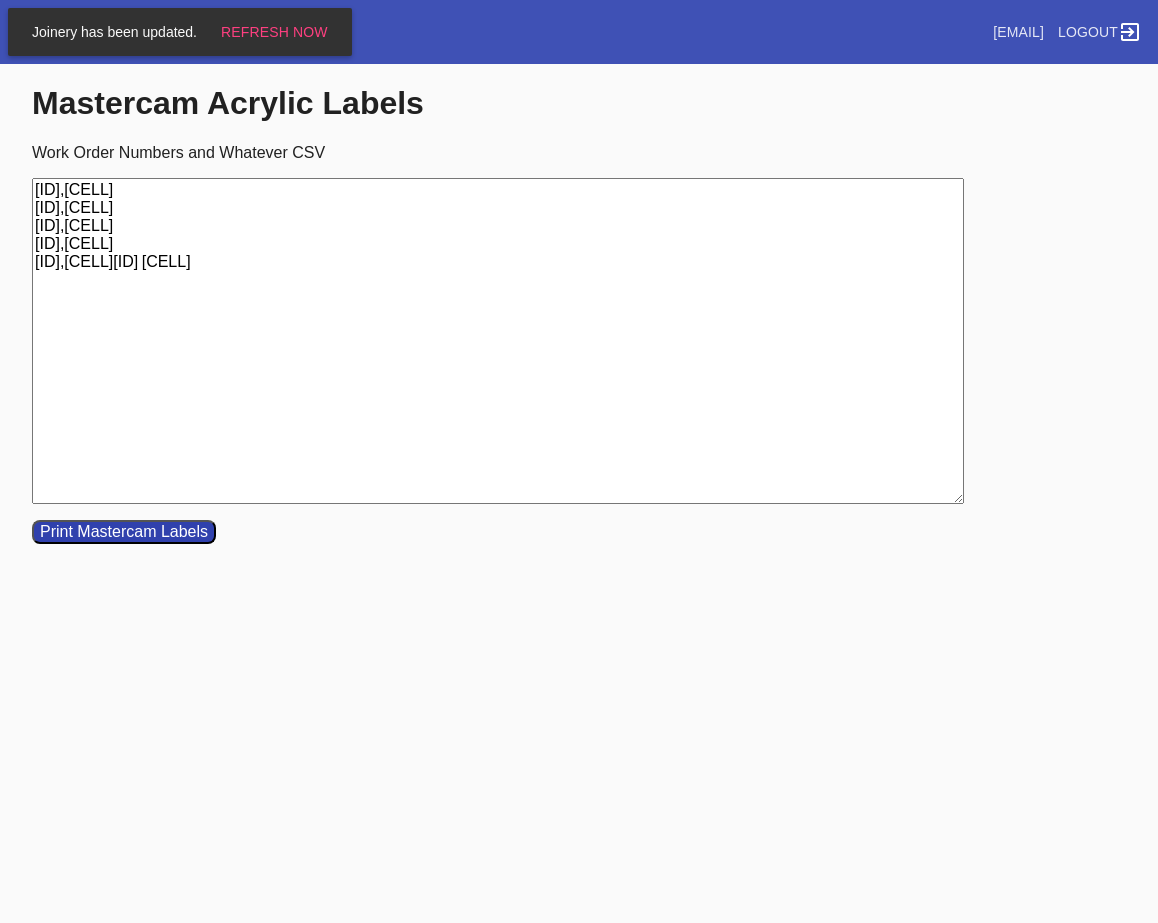 click on "[ID],[CELL]
[ID],[CELL]
[ID],[CELL]
[ID],[CELL]
[ID],[CELL][ID]	[CELL]" at bounding box center [498, 341] 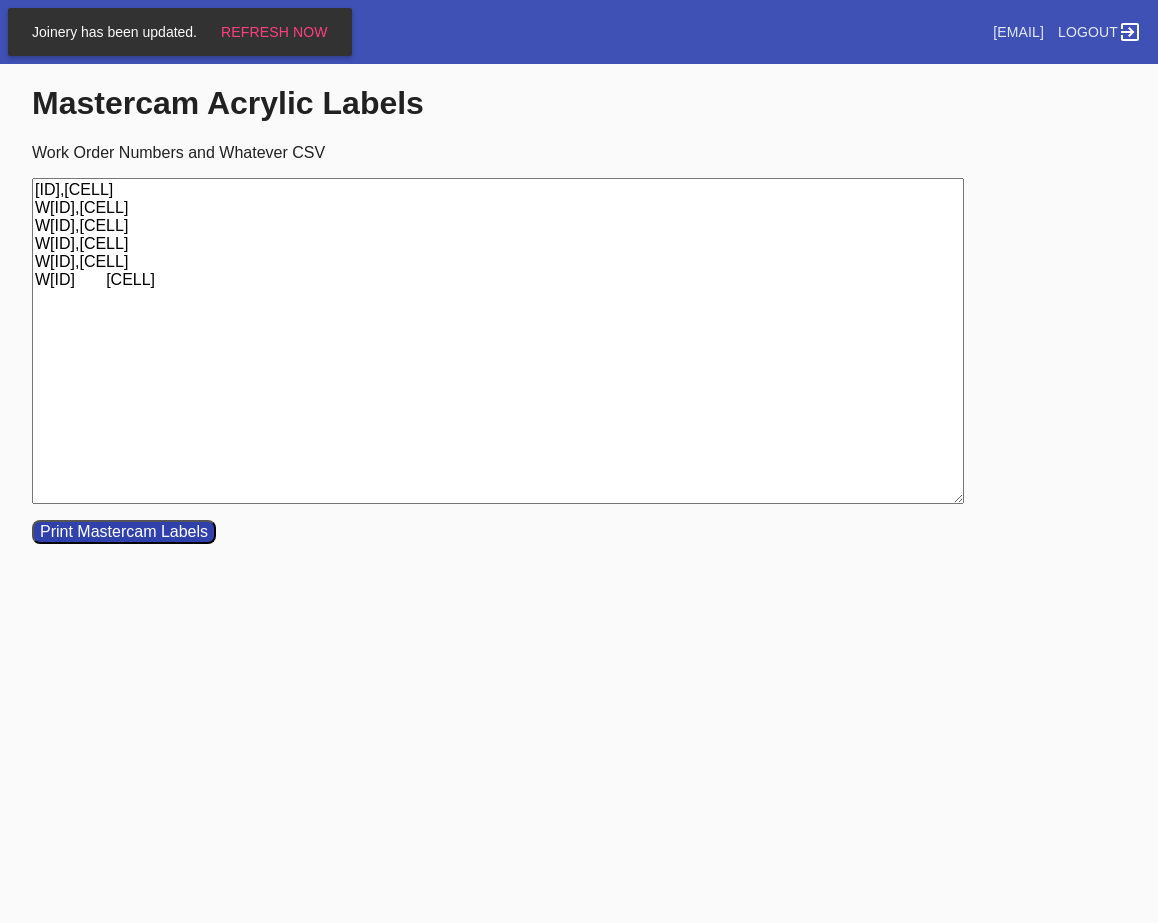 click on "[ID],[CELL]
W[ID],[CELL]
W[ID],[CELL]
W[ID],[CELL]
W[ID],[CELL]
W[ID]	[CELL]" at bounding box center (498, 341) 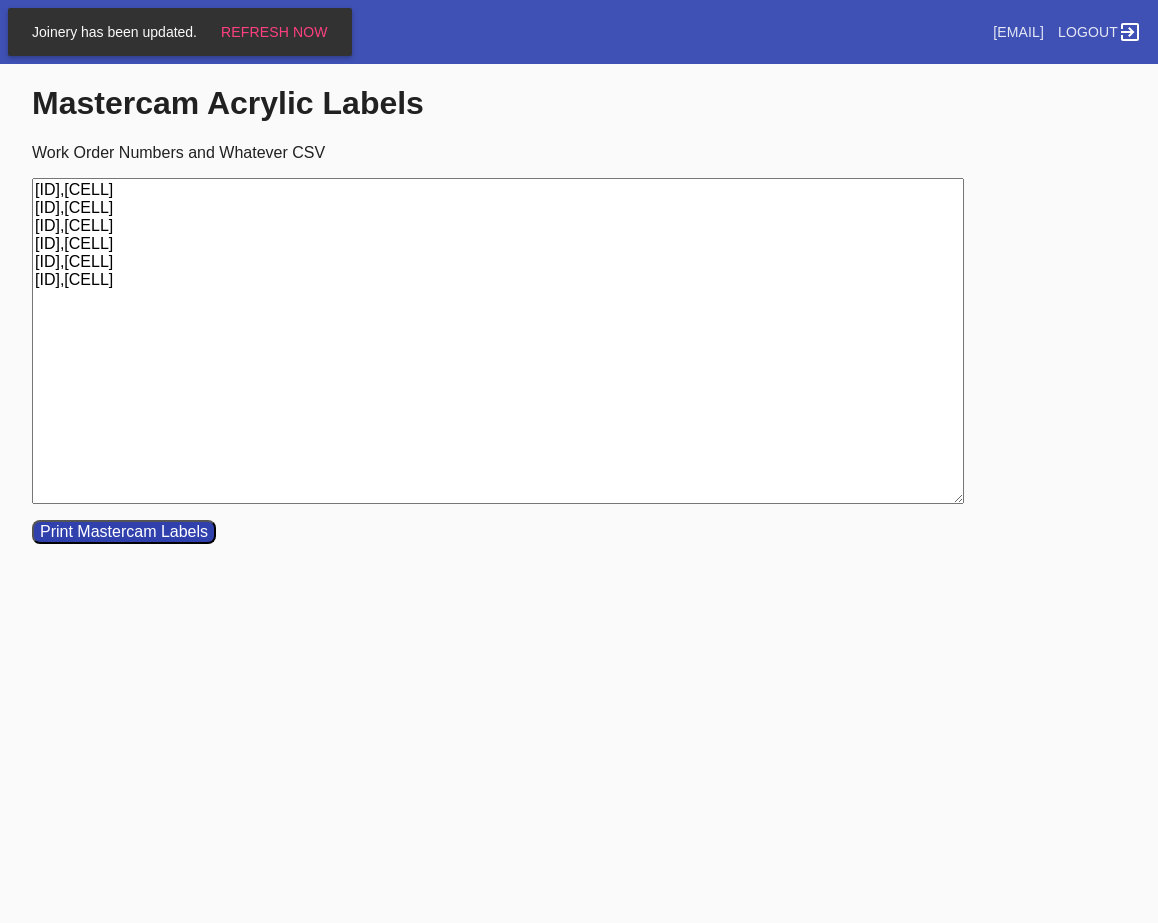 click on "[ID],[CELL]
[ID],[CELL]
[ID],[CELL]
[ID],[CELL]
[ID],[CELL]
[ID],[CELL]" at bounding box center (498, 341) 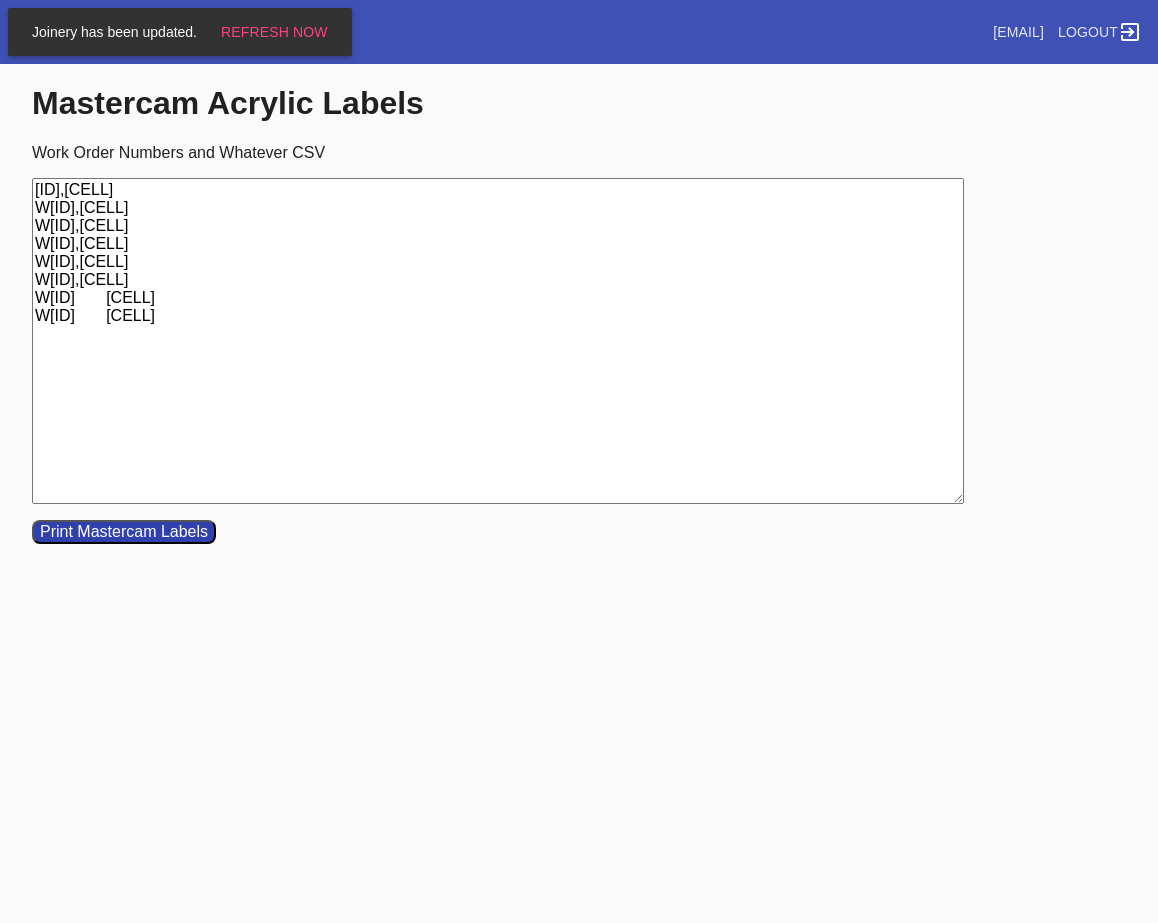 click on "[ID],[CELL]
W[ID],[CELL]
W[ID],[CELL]
W[ID],[CELL]
W[ID],[CELL]
W[ID],[CELL]
W[ID]	[CELL]
W[ID]	[CELL]" at bounding box center [498, 341] 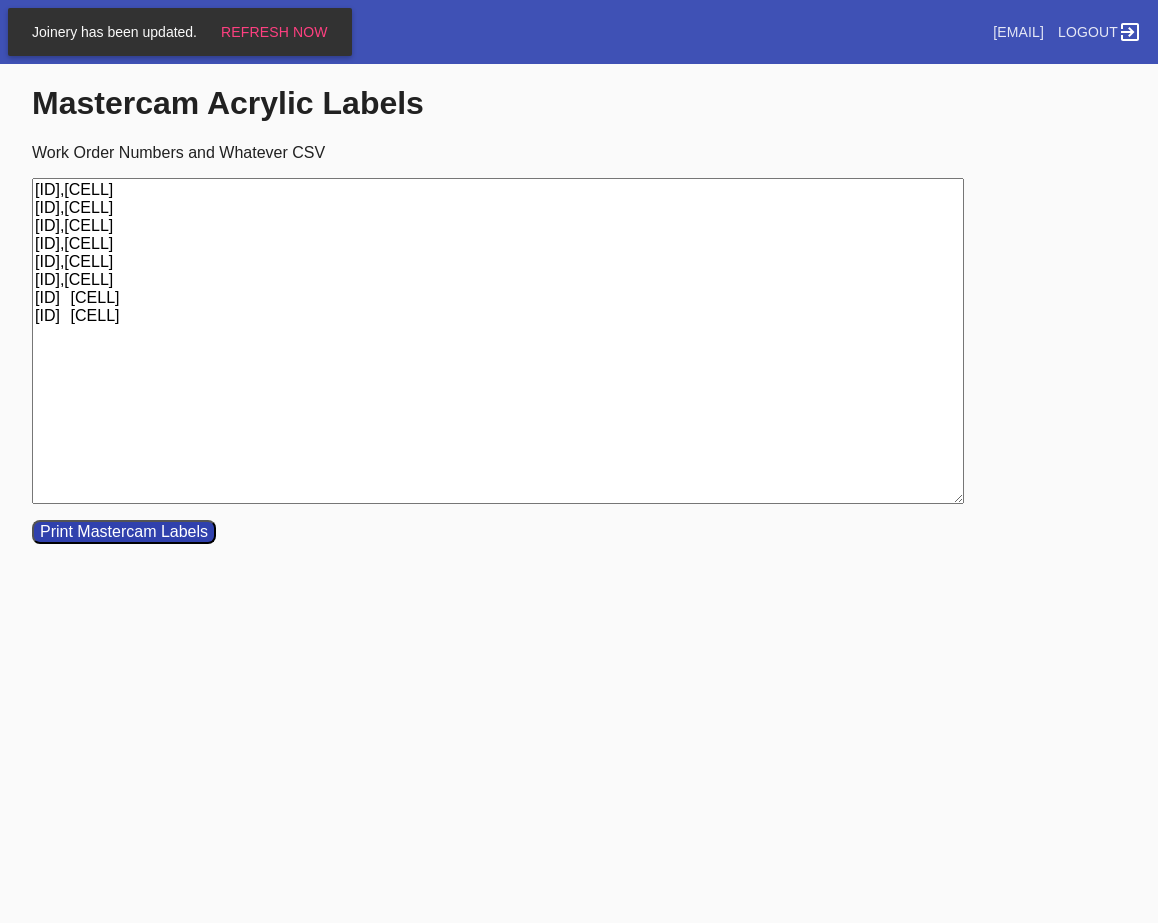 click on "[ID],[CELL]
[ID],[CELL]
[ID],[CELL]
[ID],[CELL]
[ID],[CELL]
[ID],[CELL]
[ID]	[CELL]
[ID]	[CELL]" at bounding box center (498, 341) 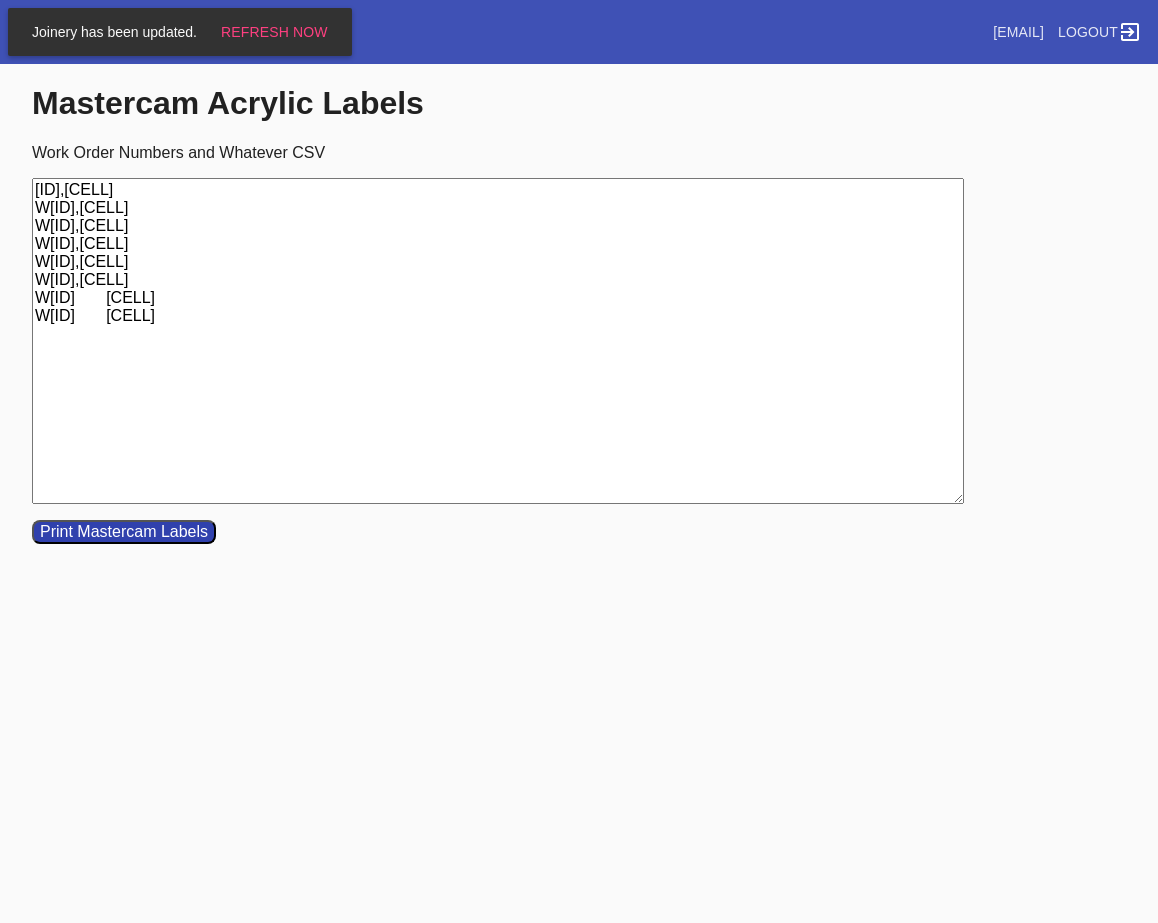 type on "[ID],[CELL]
W[ID],[CELL]
W[ID],[CELL]
W[ID],[CELL]
W[ID],[CELL]
W[ID],[CELL]
W[ID]	[CELL]
W[ID]	[CELL]" 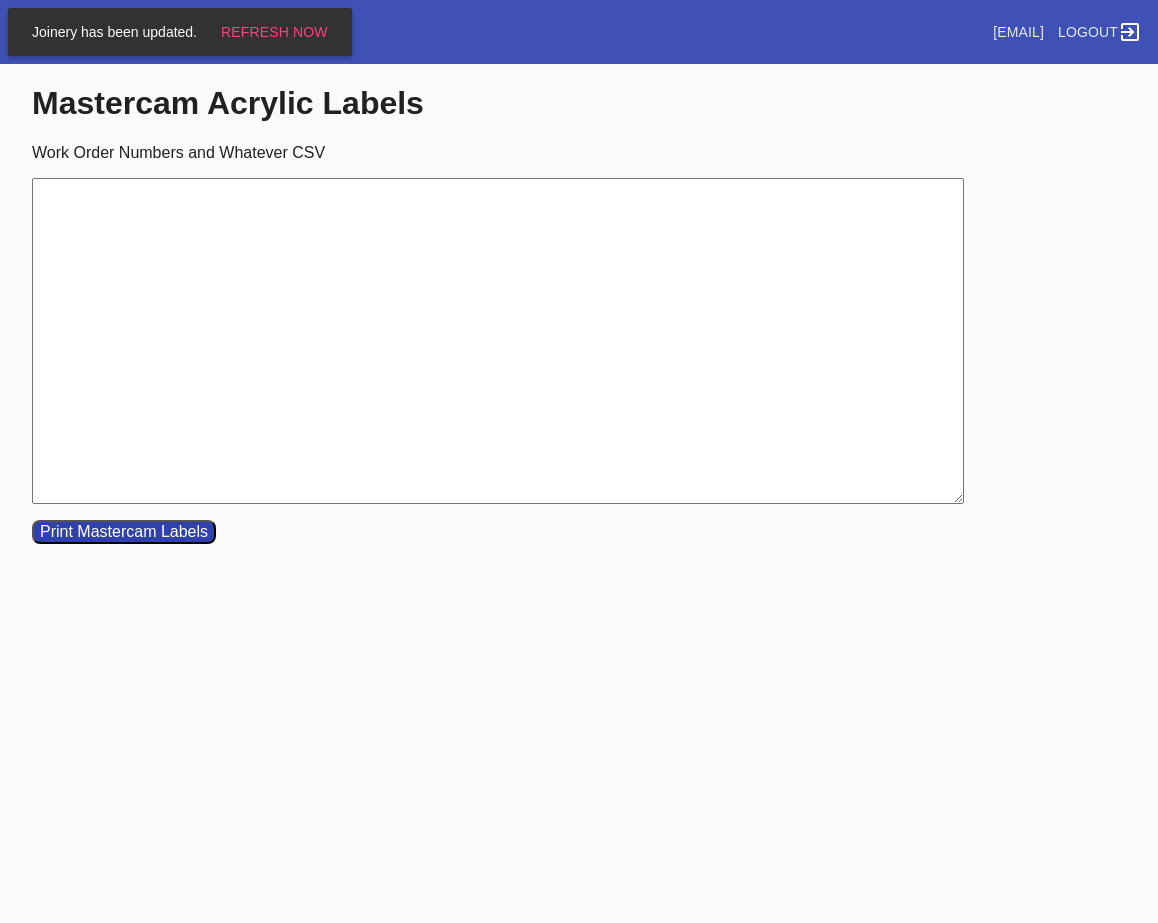 click on "Work Order Numbers and Whatever CSV" at bounding box center [498, 341] 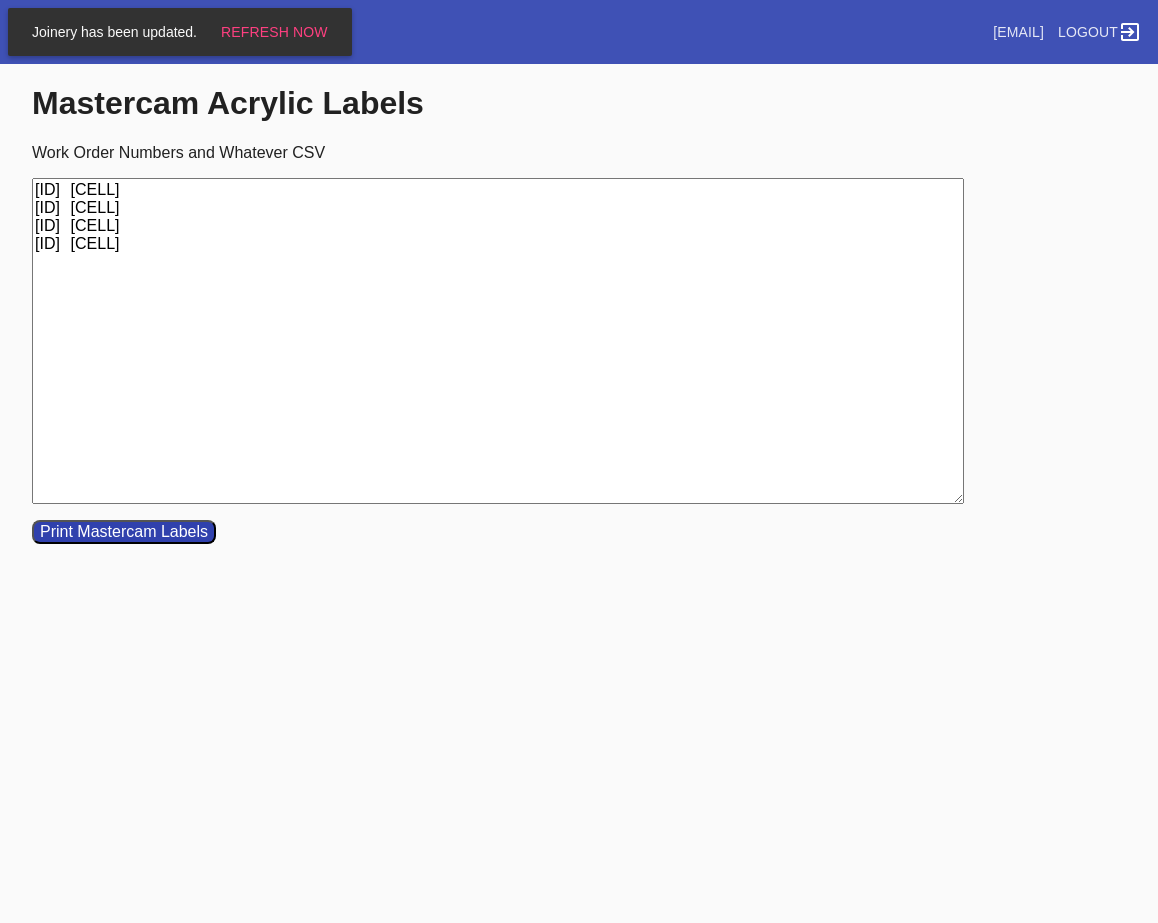 click on "[ID]	[CELL]
[ID]	[CELL]
[ID]	[CELL]
[ID]	[CELL]" at bounding box center [498, 341] 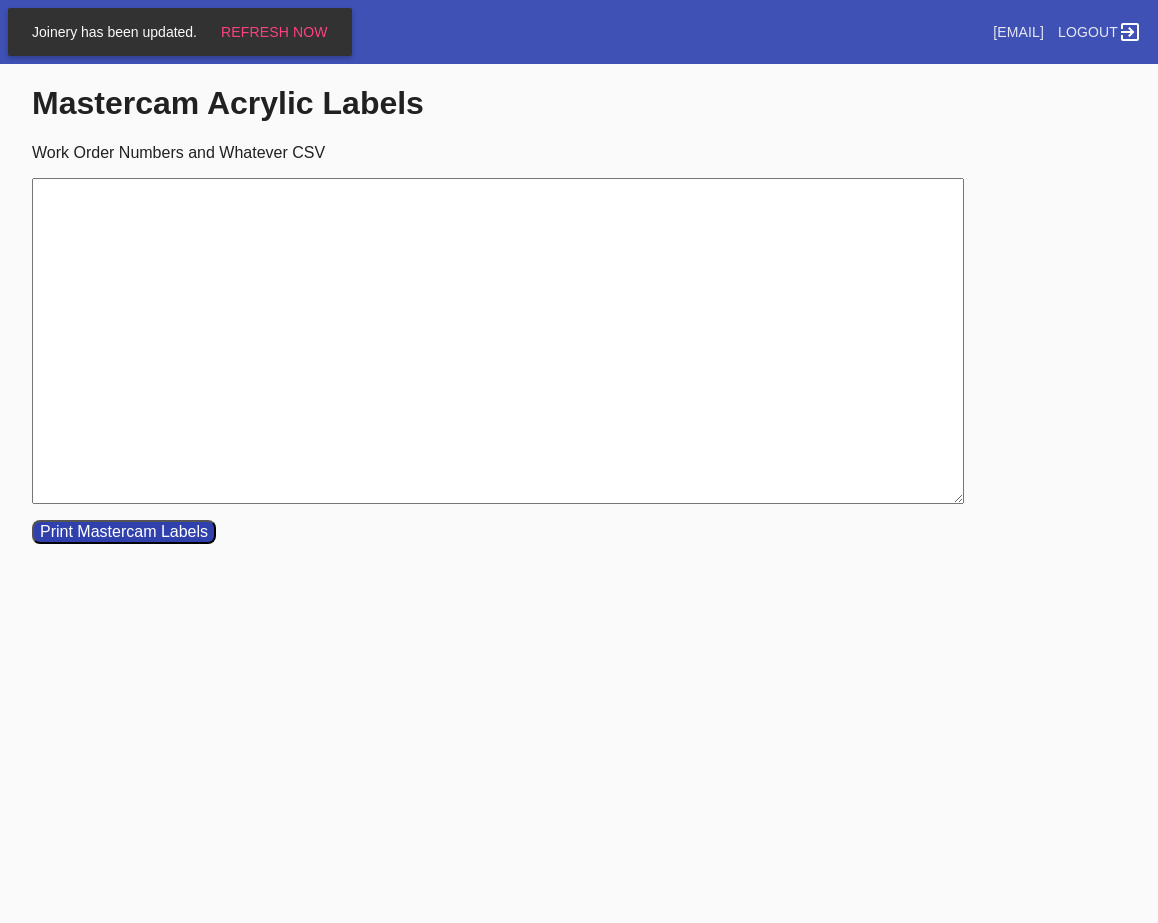 click on "Work Order Numbers and Whatever CSV" at bounding box center [498, 341] 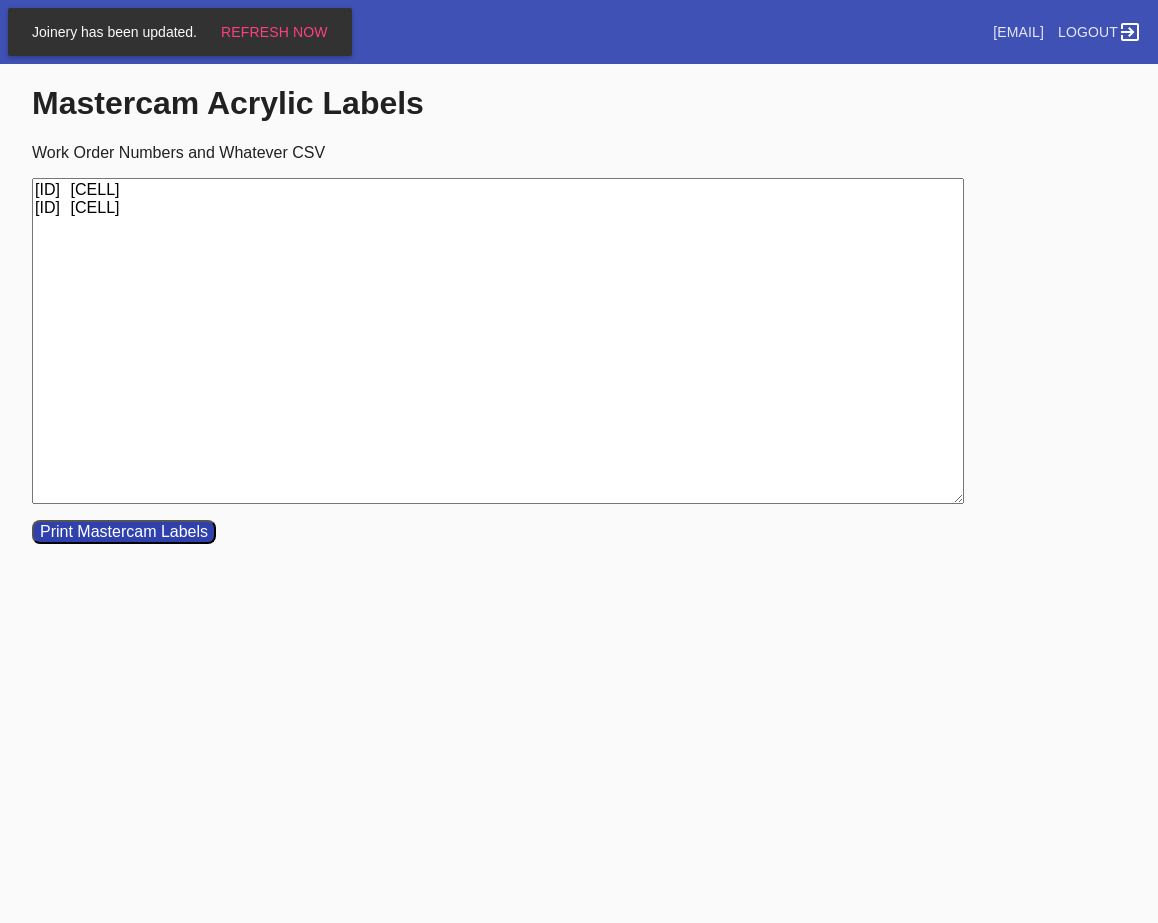 click on "[ID]	[CELL]
[ID]	[CELL]" at bounding box center (498, 341) 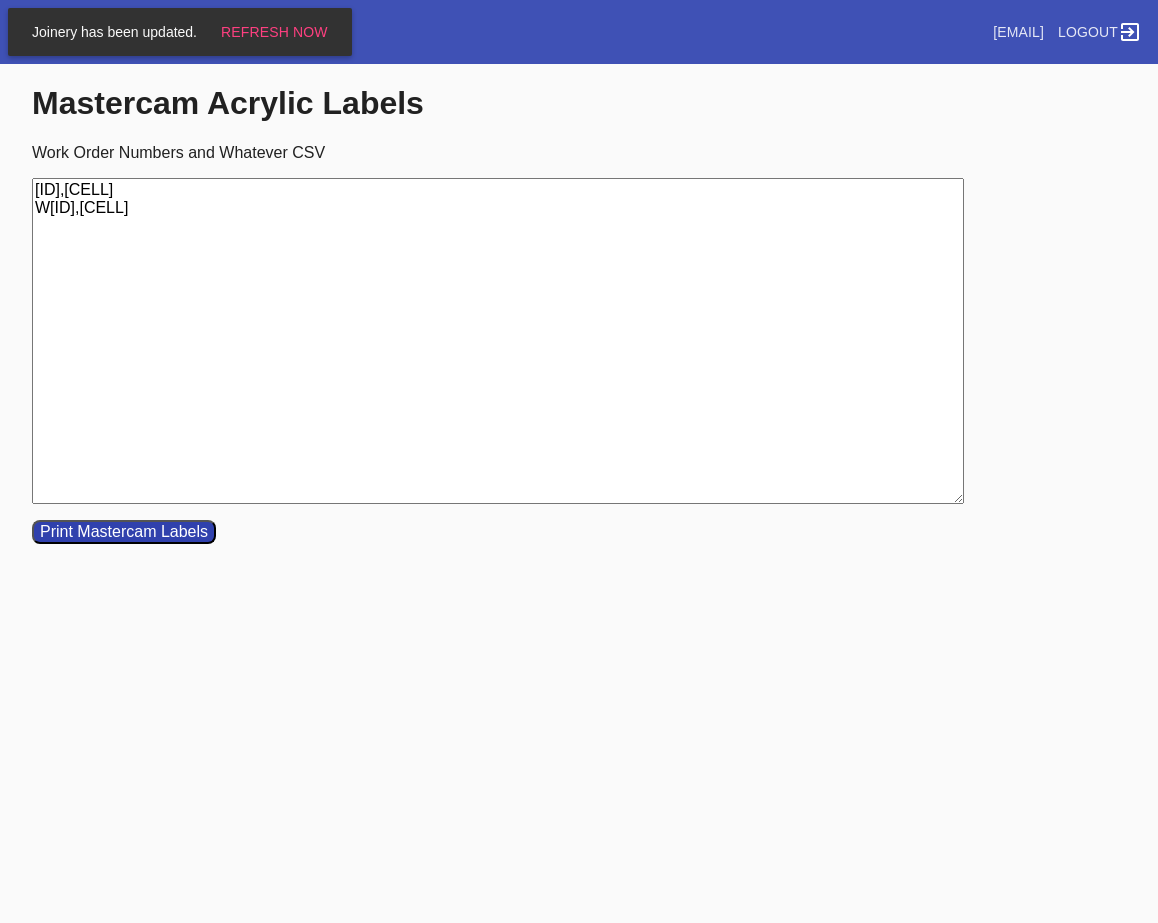 type on "[ID],[CELL]
W[ID],[CELL]" 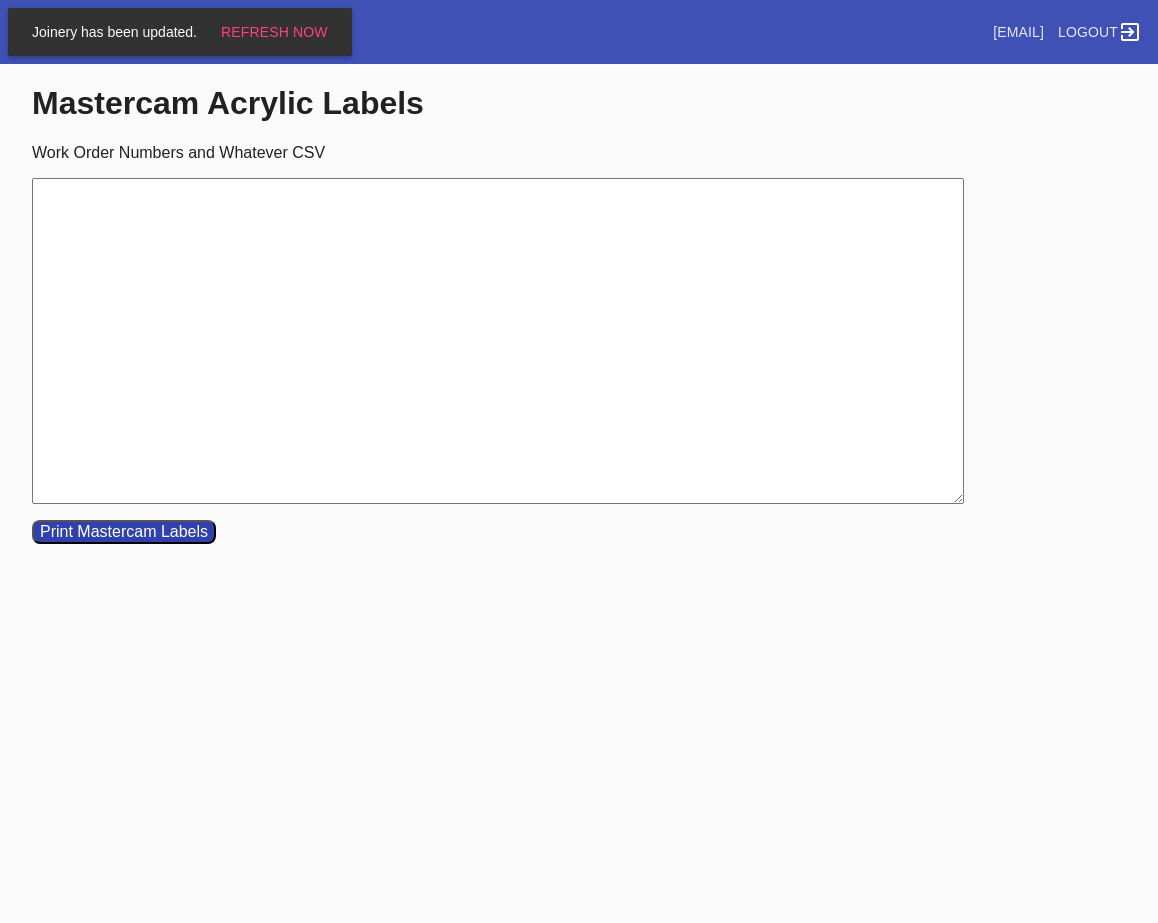 click on "Work Order Numbers and Whatever CSV" at bounding box center [498, 341] 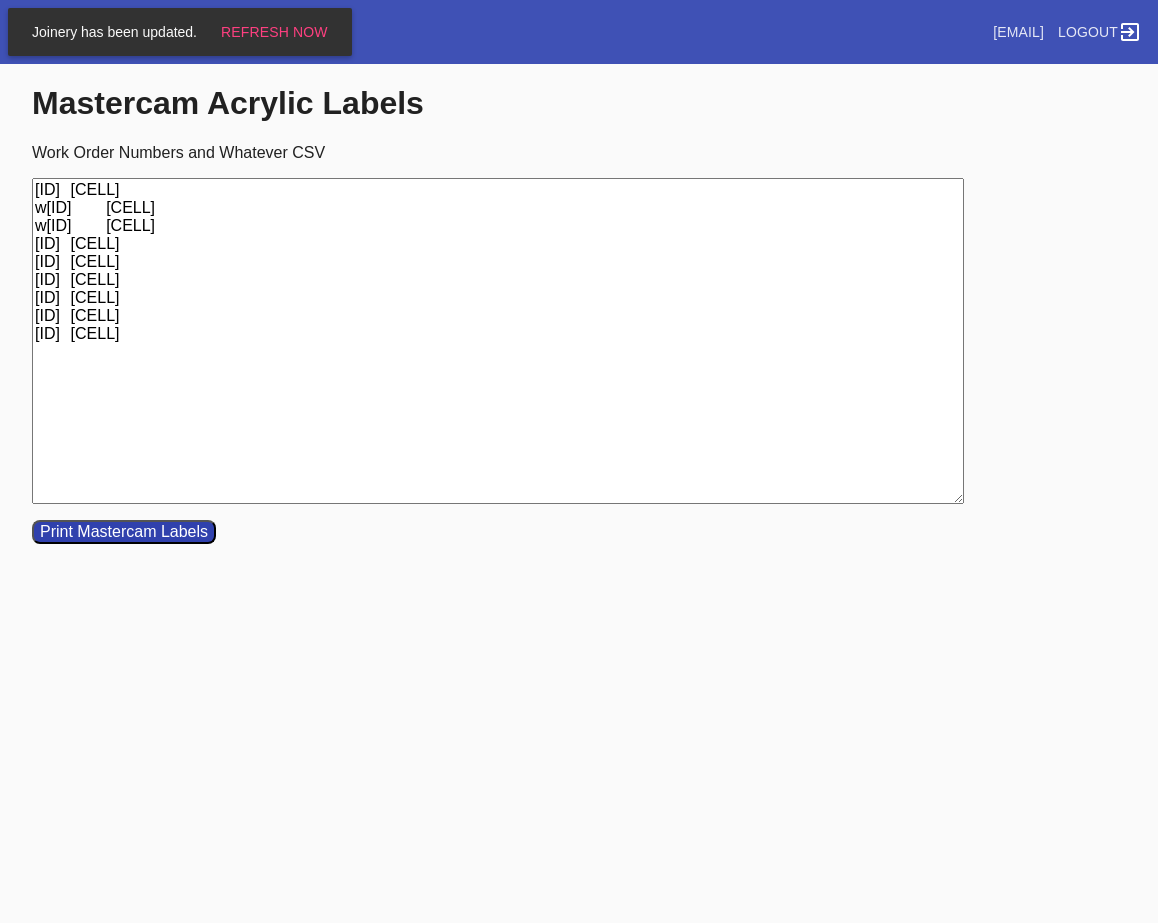 click on "[ID]	[CELL]
w[ID]	[CELL]
w[ID]	[CELL]
[ID]	[CELL]
[ID]	[CELL]
[ID]	[CELL]
[ID]	[CELL]
[ID]	[CELL]
[ID]	[CELL]" at bounding box center (498, 341) 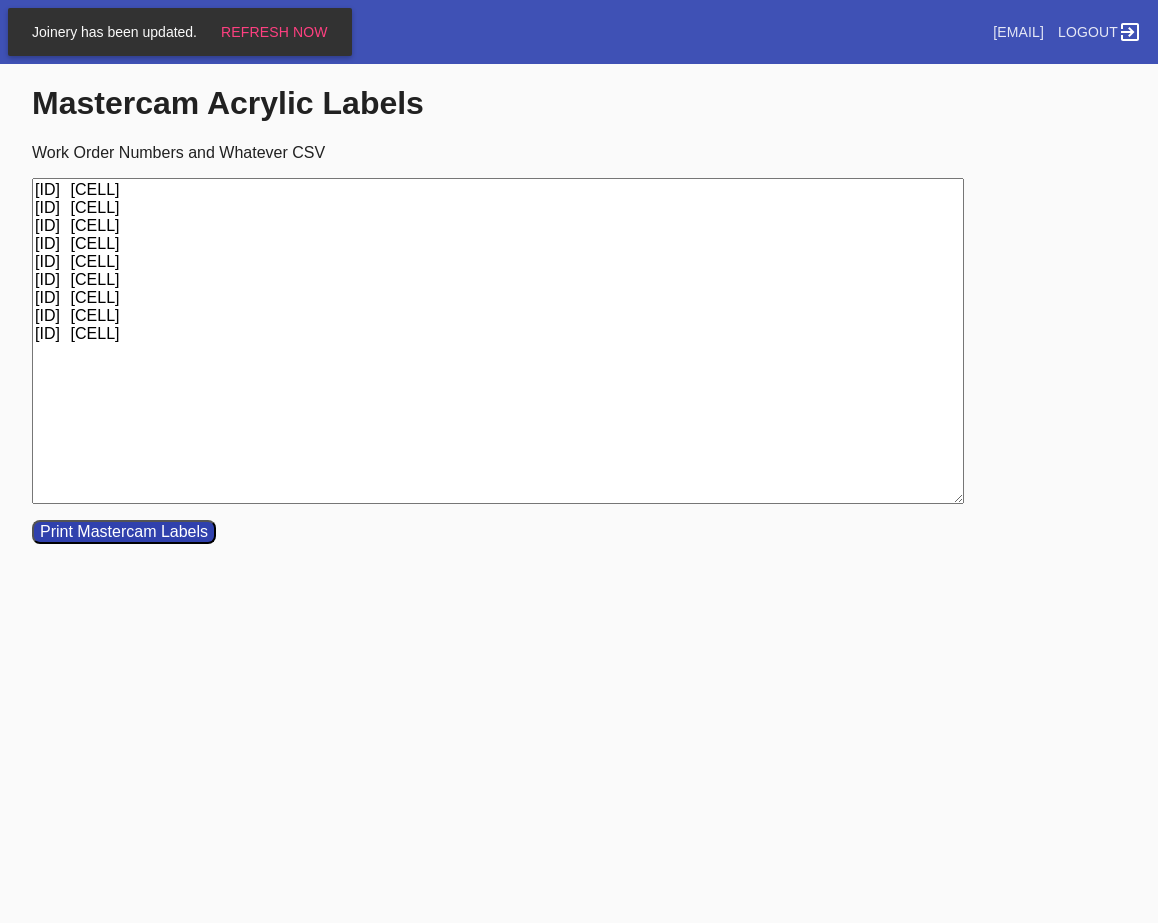 click on "[ID]	[CELL]
[ID]	[CELL]
[ID]	[CELL]
[ID]	[CELL]
[ID]	[CELL]
[ID]	[CELL]
[ID]	[CELL]
[ID]	[CELL]
[ID]	[CELL]" at bounding box center [498, 341] 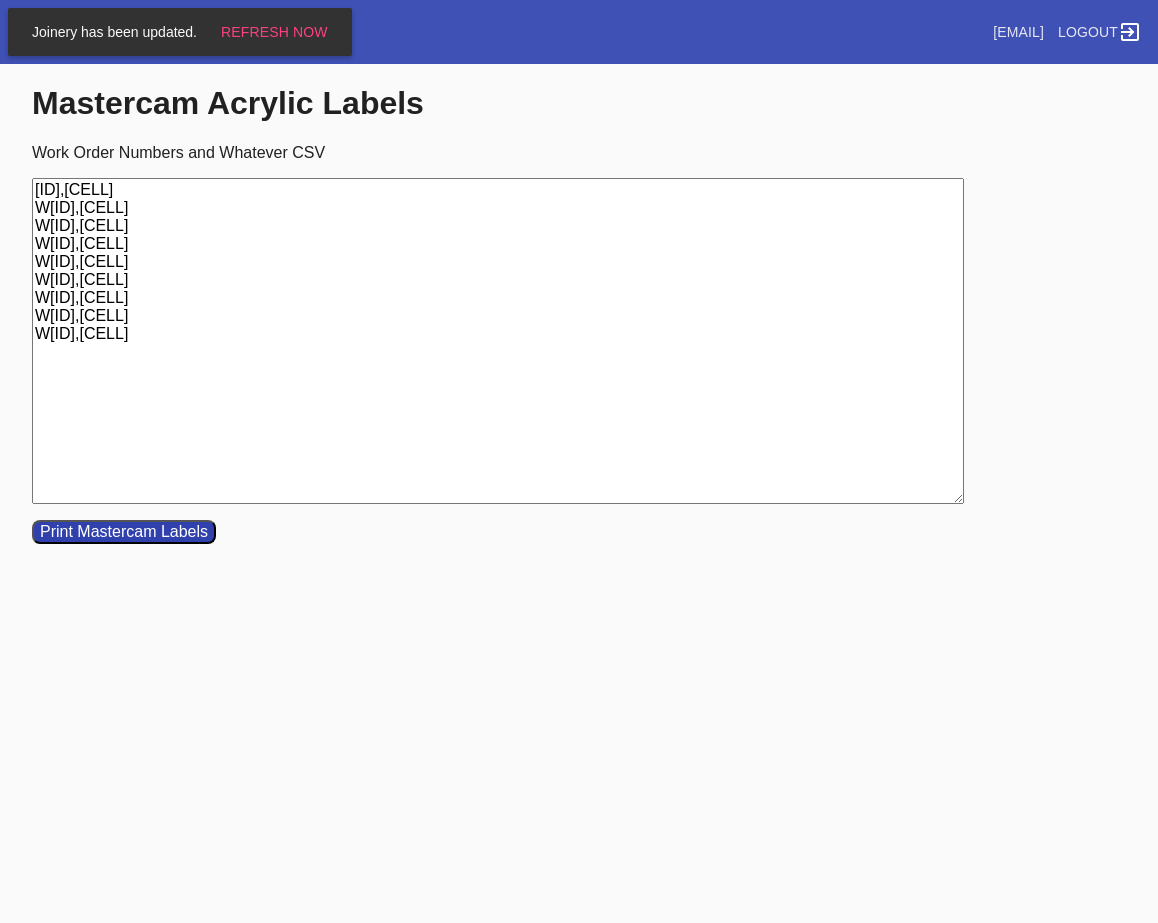 click on "Print Mastercam Labels" at bounding box center (124, 532) 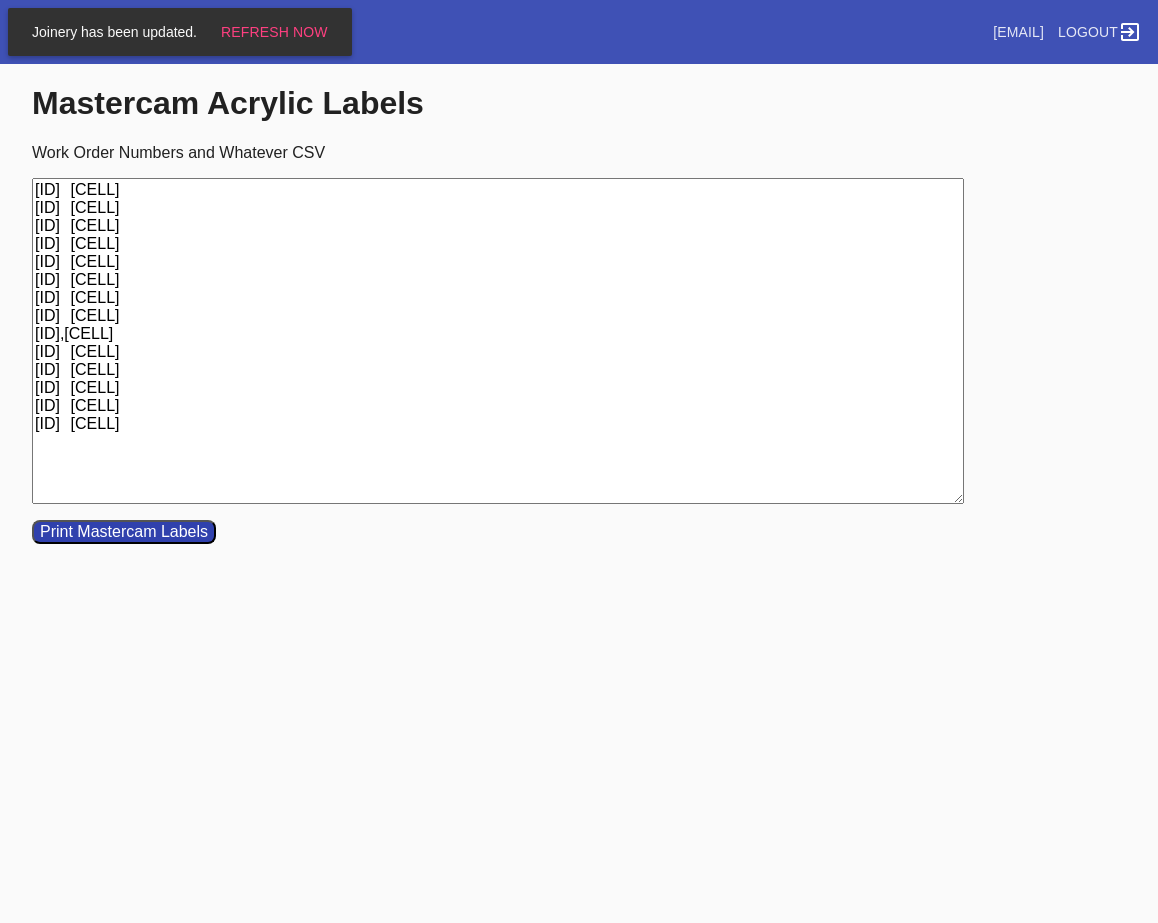 click on "[ID]	[CELL]
[ID]	[CELL]
[ID]	[CELL]
[ID]	[CELL]
[ID]	[CELL]
[ID]	[CELL]
[ID]	[CELL]
[ID]	[CELL]
[ID],[CELL]
[ID]	[CELL]
[ID]	[CELL]
[ID]	[CELL]
[ID]	[CELL]
[ID]	[CELL]" at bounding box center (498, 341) 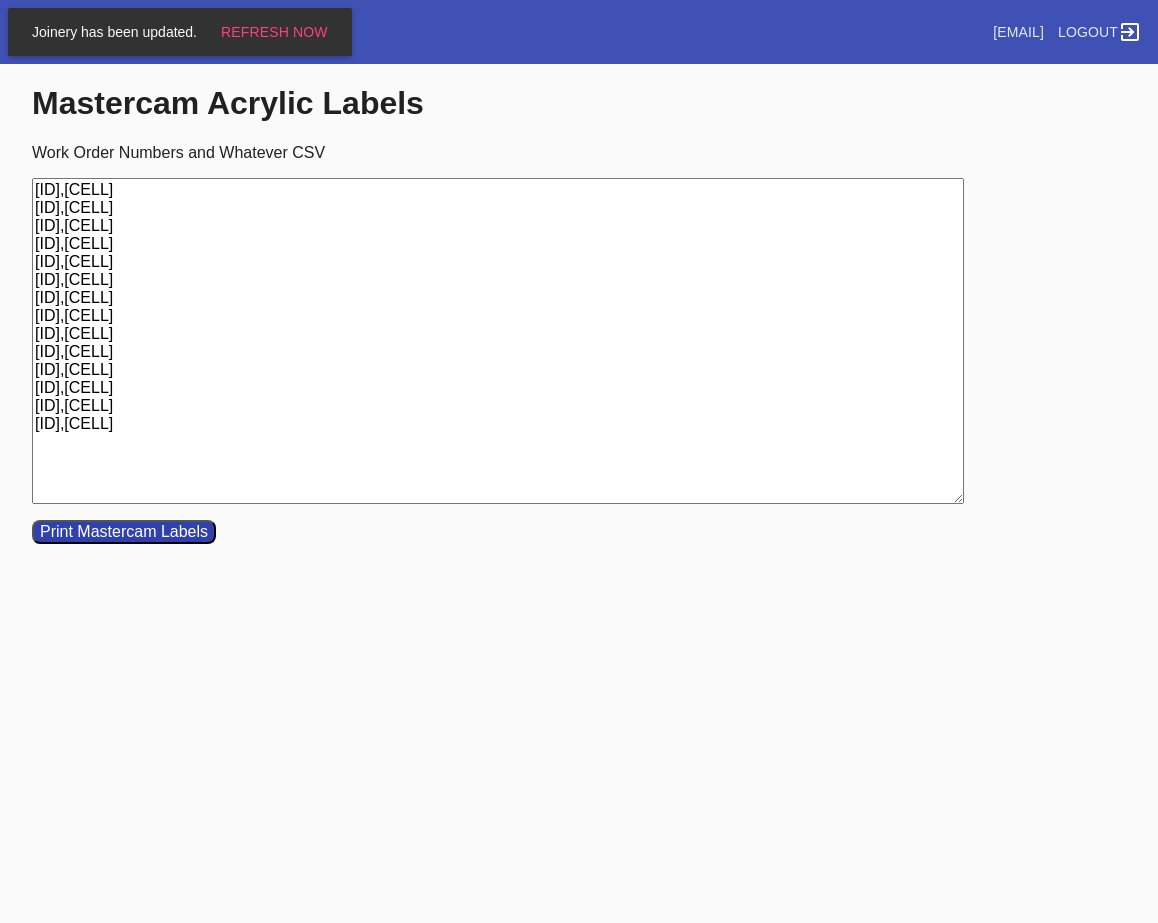 click on "[ID],[CELL]
[ID],[CELL]
[ID],[CELL]
[ID],[CELL]
[ID],[CELL]
[ID],[CELL]
[ID],[CELL]
[ID],[CELL]
[ID],[CELL]
[ID],[CELL]
[ID],[CELL]
[ID],[CELL]
[ID],[CELL]
[ID],[CELL]" at bounding box center (498, 341) 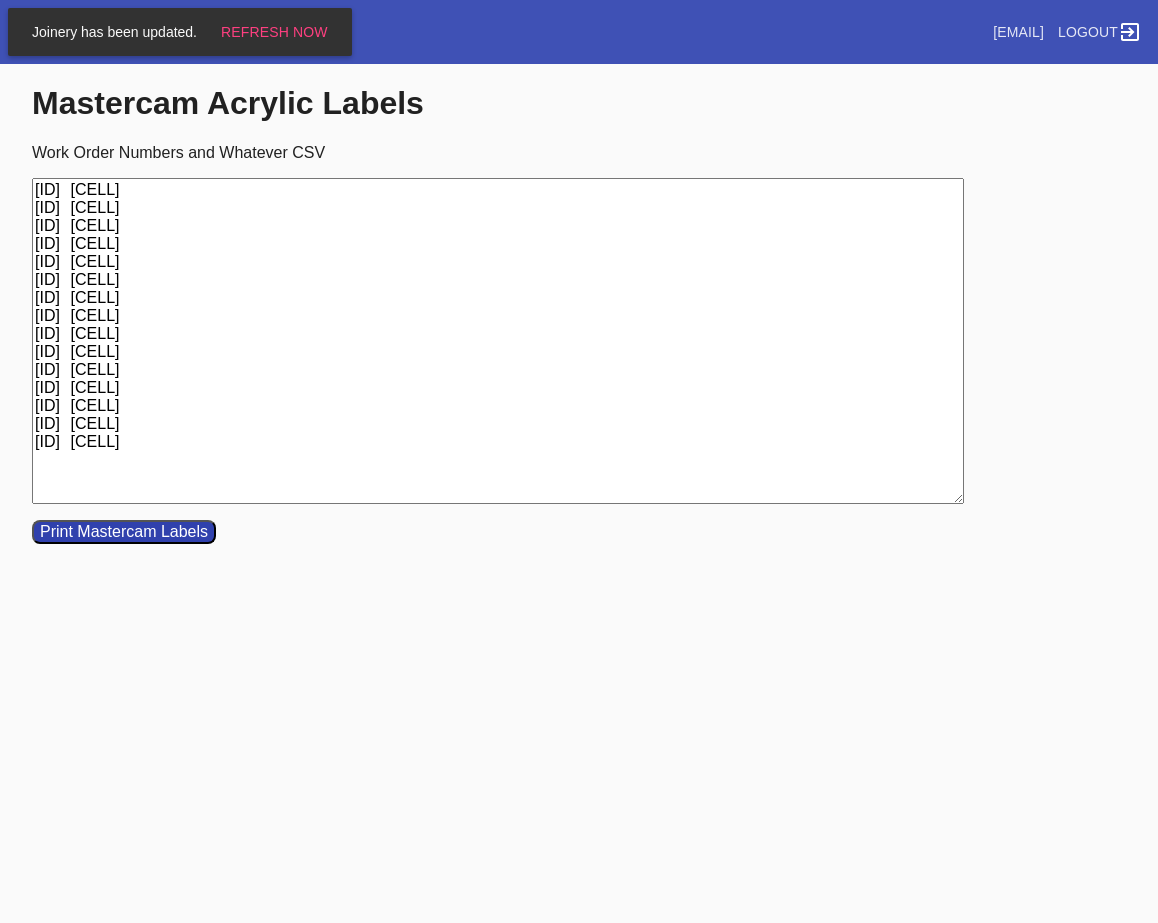 click on "[ID]	[CELL]
[ID]	[CELL]
[ID]	[CELL]
[ID]	[CELL]
[ID]	[CELL]
[ID]	[CELL]
[ID]	[CELL]
[ID]	[CELL]
[ID]	[CELL]
[ID]	[CELL]
[ID]	[CELL]
[ID]	[CELL]
[ID]	[CELL]
[ID]	[CELL]
[ID]	[CELL]" at bounding box center [498, 341] 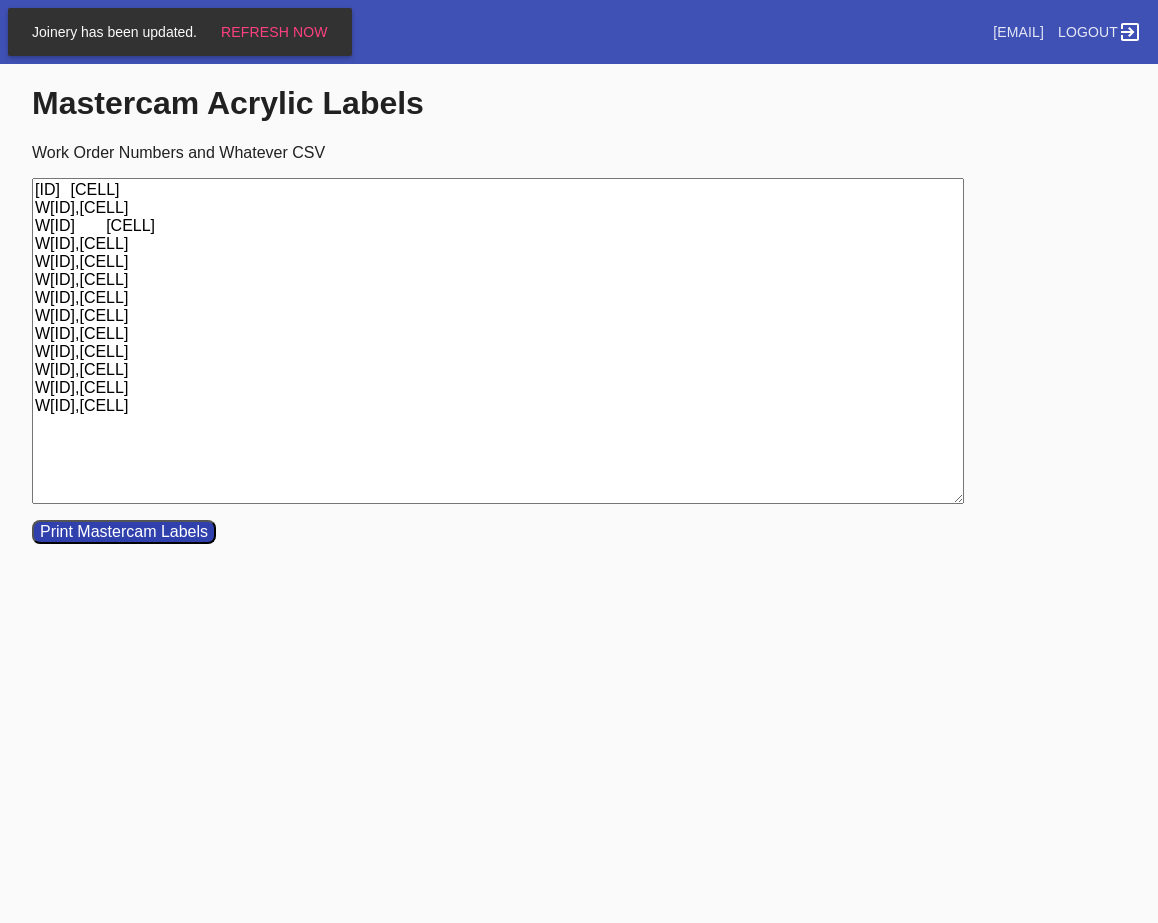 click on "Print Mastercam Labels" at bounding box center (124, 532) 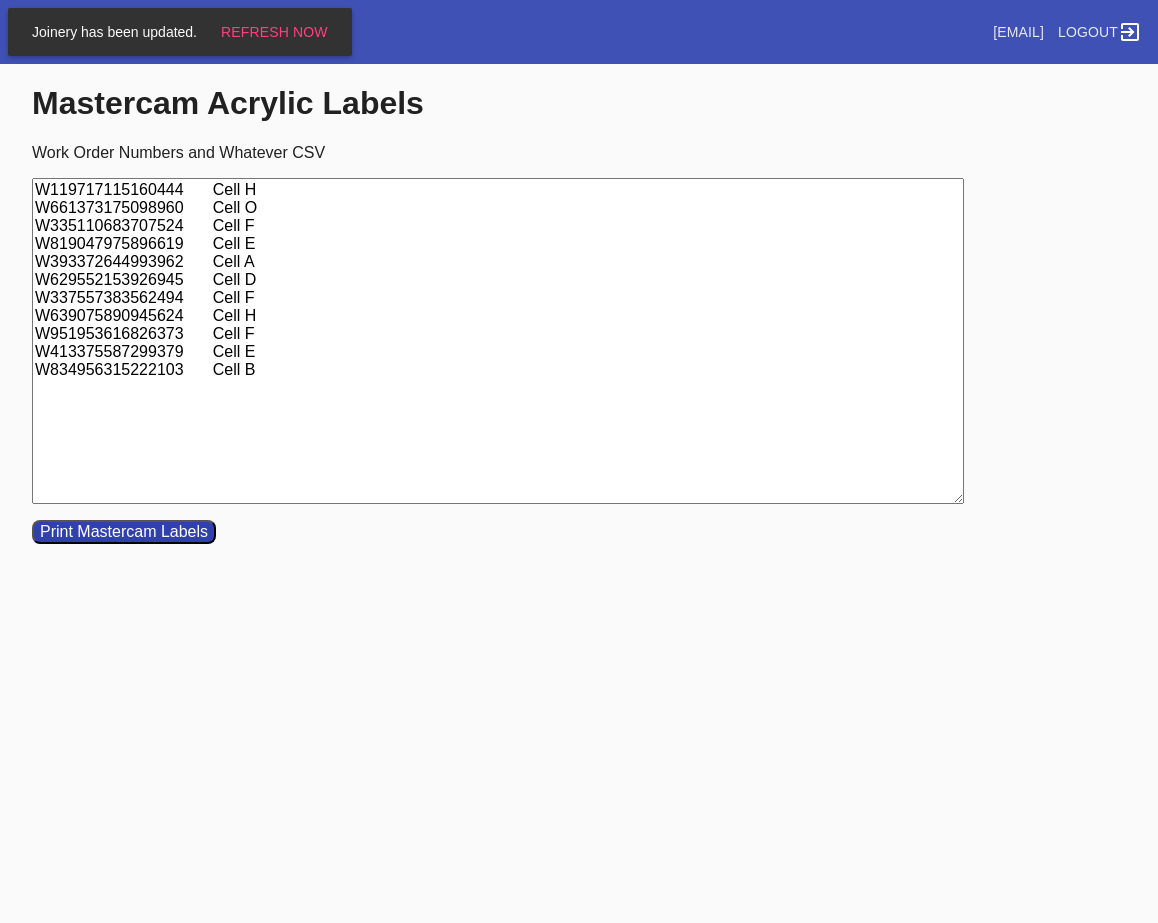 click on "W119717115160444	Cell H
W661373175098960	Cell O
W335110683707524	Cell F
W819047975896619	Cell E
W393372644993962	Cell A
W629552153926945	Cell D
W337557383562494	Cell F
W639075890945624	Cell H
W951953616826373	Cell F
W413375587299379	Cell E
W834956315222103	Cell B" at bounding box center (498, 341) 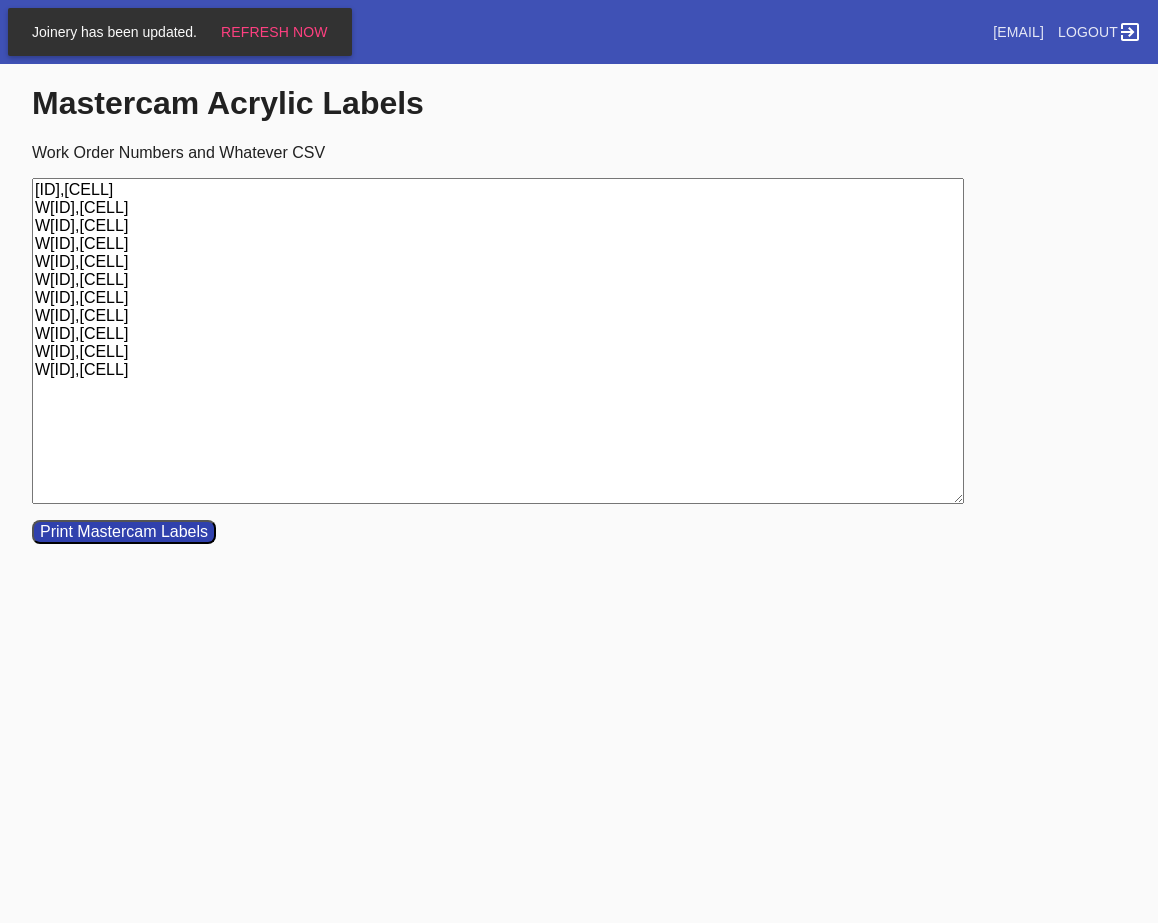 click on "Print Mastercam Labels" at bounding box center (124, 532) 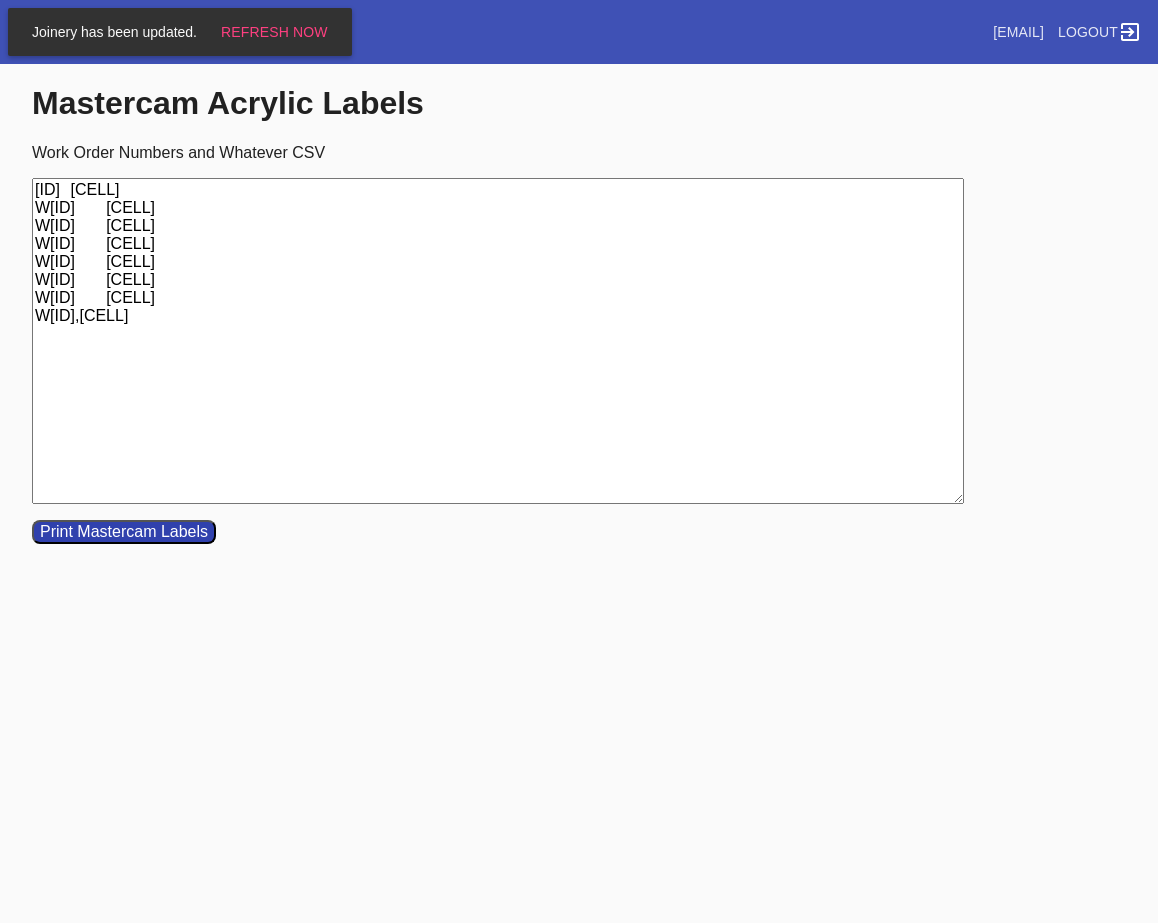 click on "[ID]	[CELL]
W[ID]	[CELL]
W[ID]	[CELL]
W[ID]	[CELL]
W[ID]	[CELL]
W[ID]	[CELL]
W[ID]	[CELL]
W[ID],[CELL]" at bounding box center (498, 341) 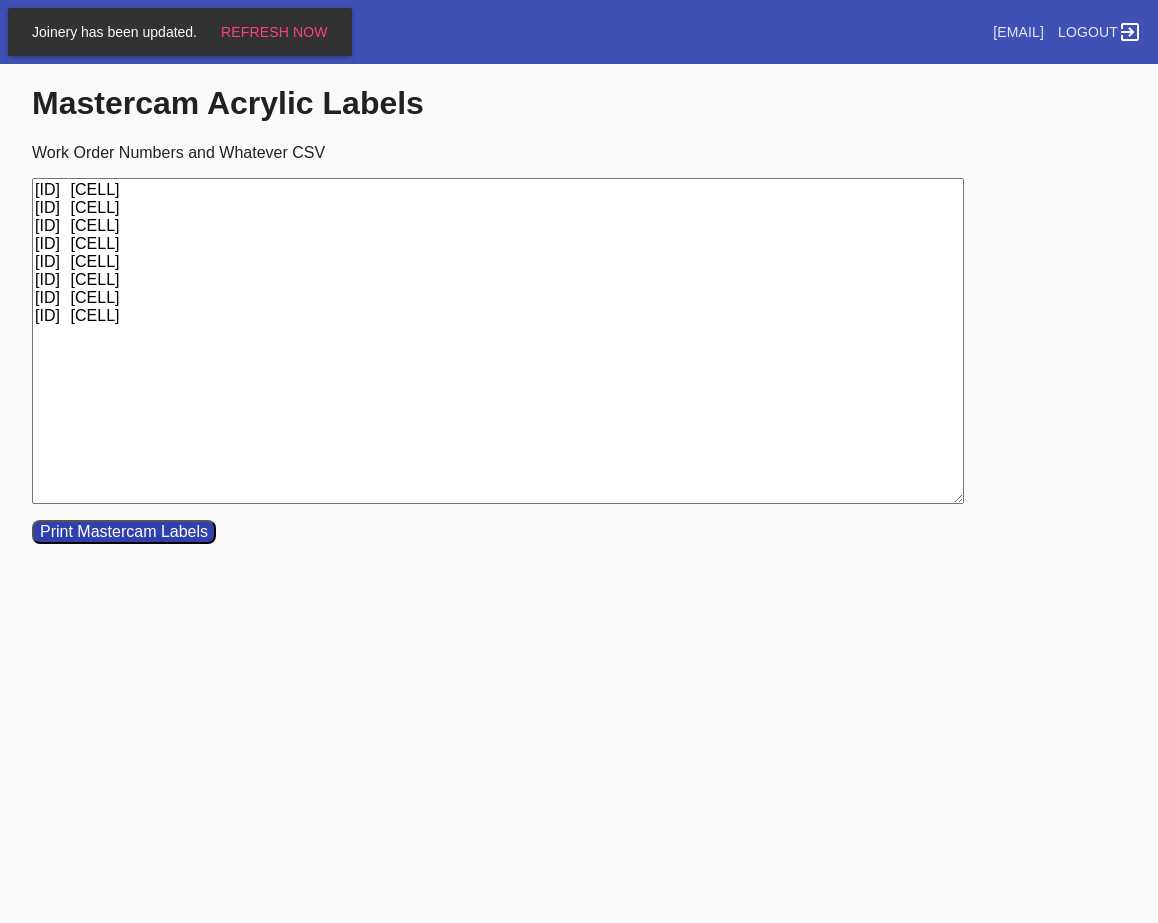 click on "Print Mastercam Labels" at bounding box center (124, 532) 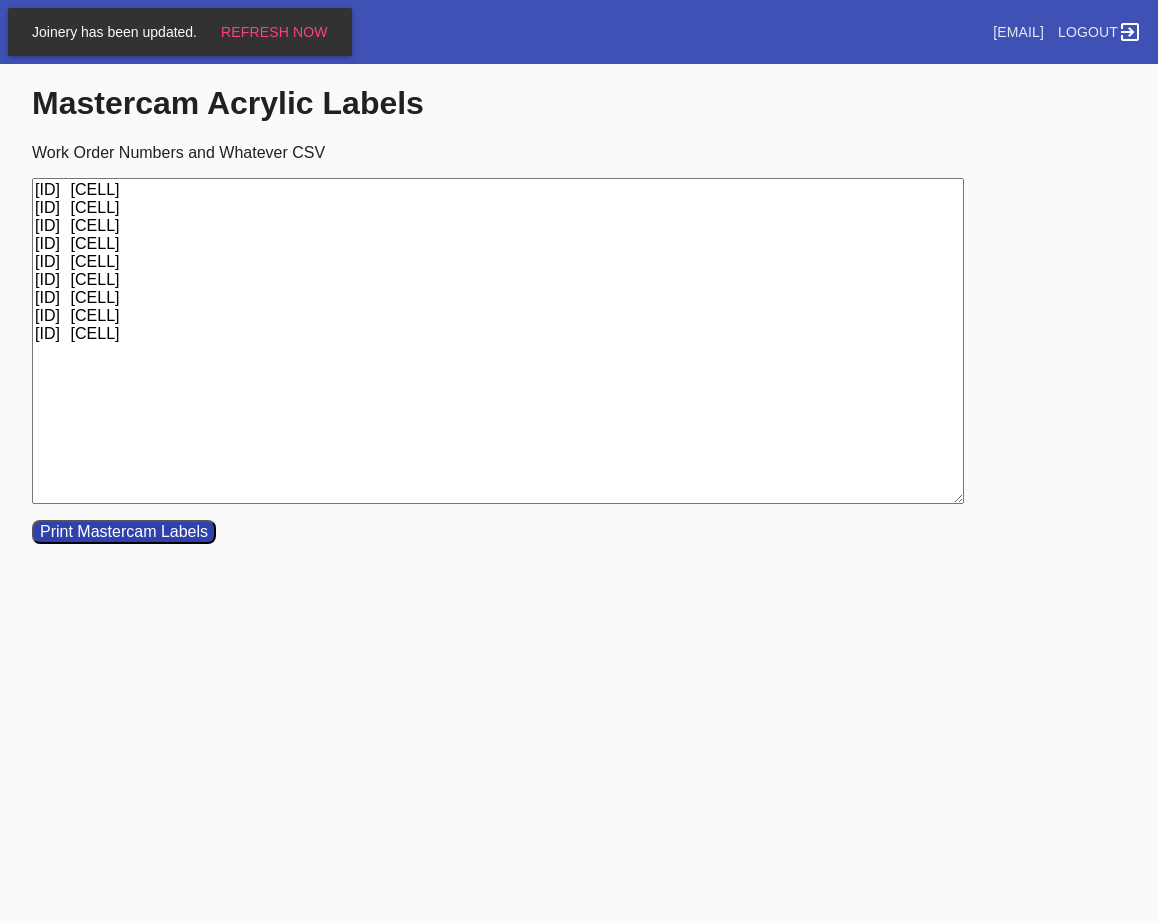 click on "[ID]	[CELL]
[ID]	[CELL]
[ID]	[CELL]
[ID]	[CELL]
[ID]	[CELL]
[ID]	[CELL]
[ID]	[CELL]
[ID]	[CELL]
[ID]	[CELL]" at bounding box center (498, 341) 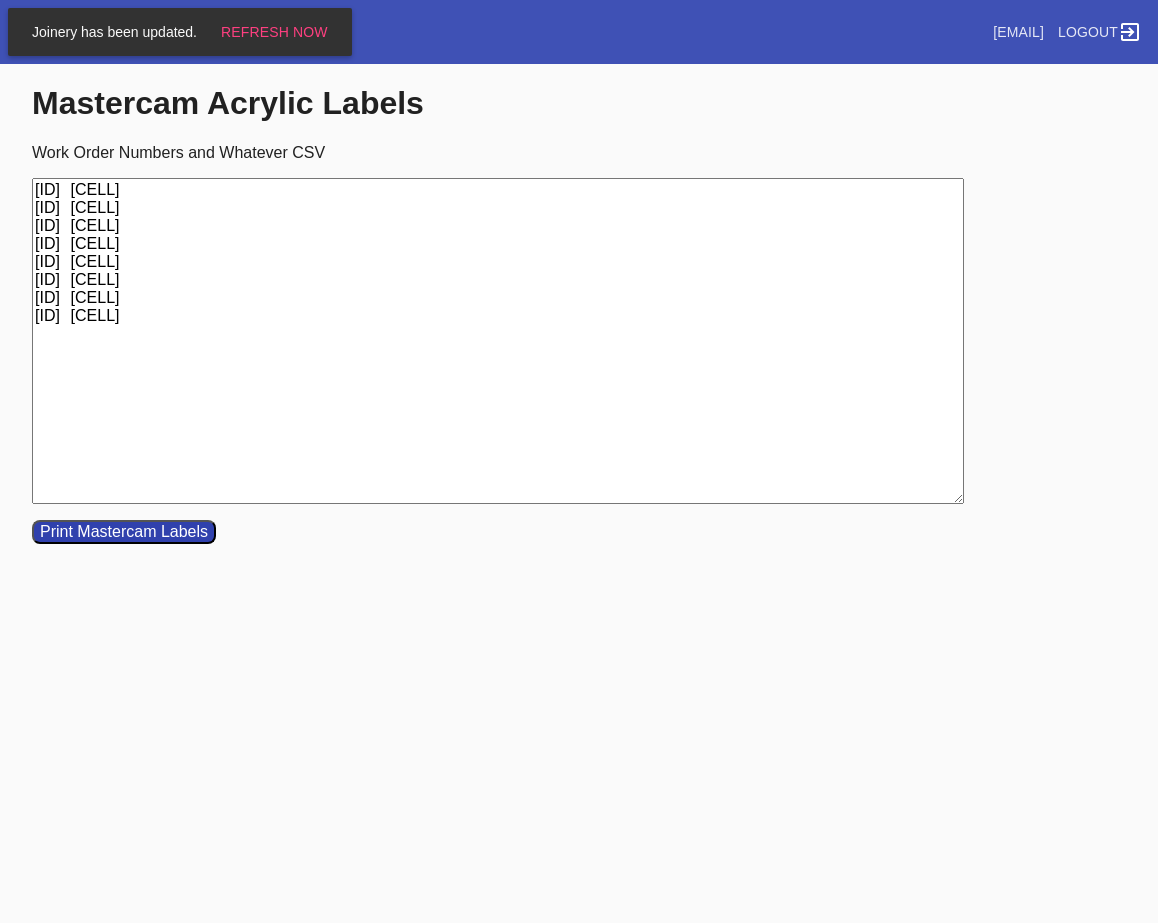 drag, startPoint x: 326, startPoint y: 344, endPoint x: 303, endPoint y: 398, distance: 58.694122 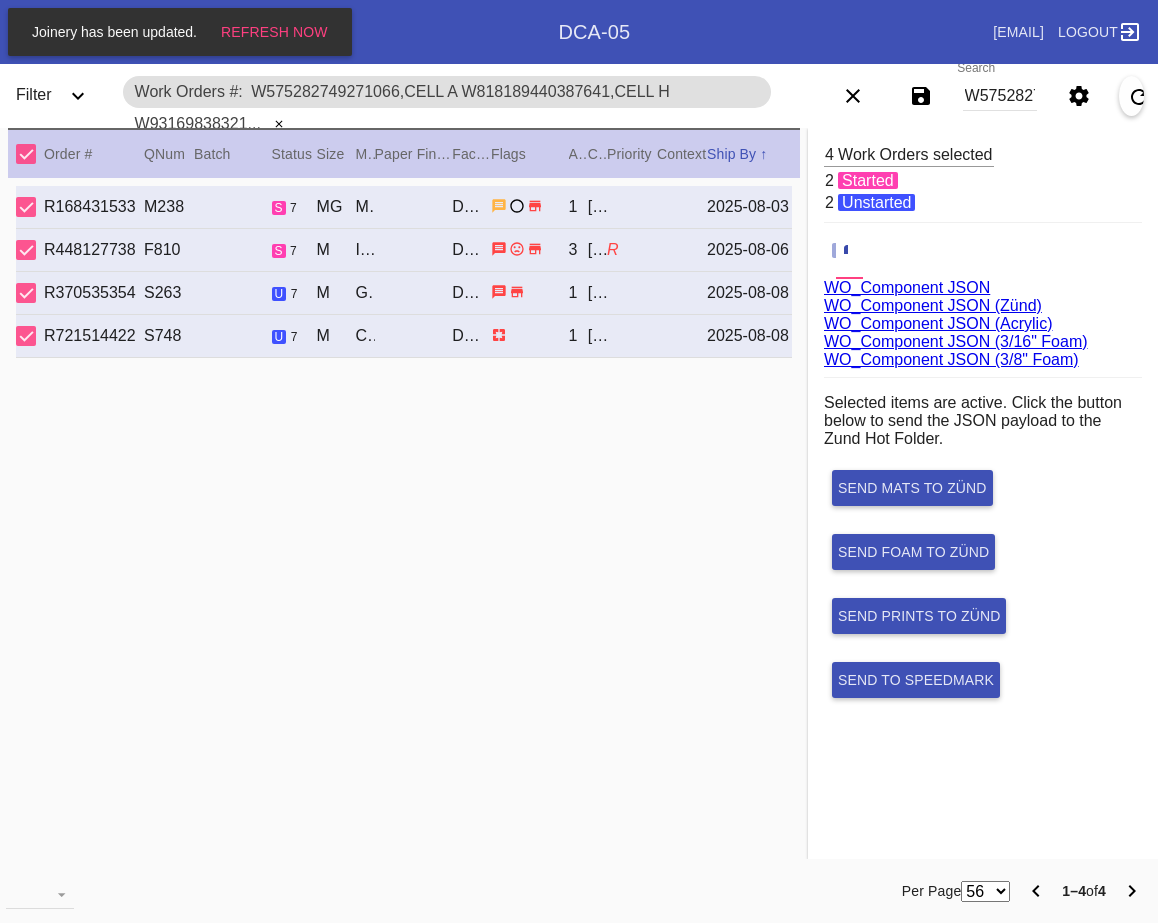 scroll, scrollTop: 0, scrollLeft: 0, axis: both 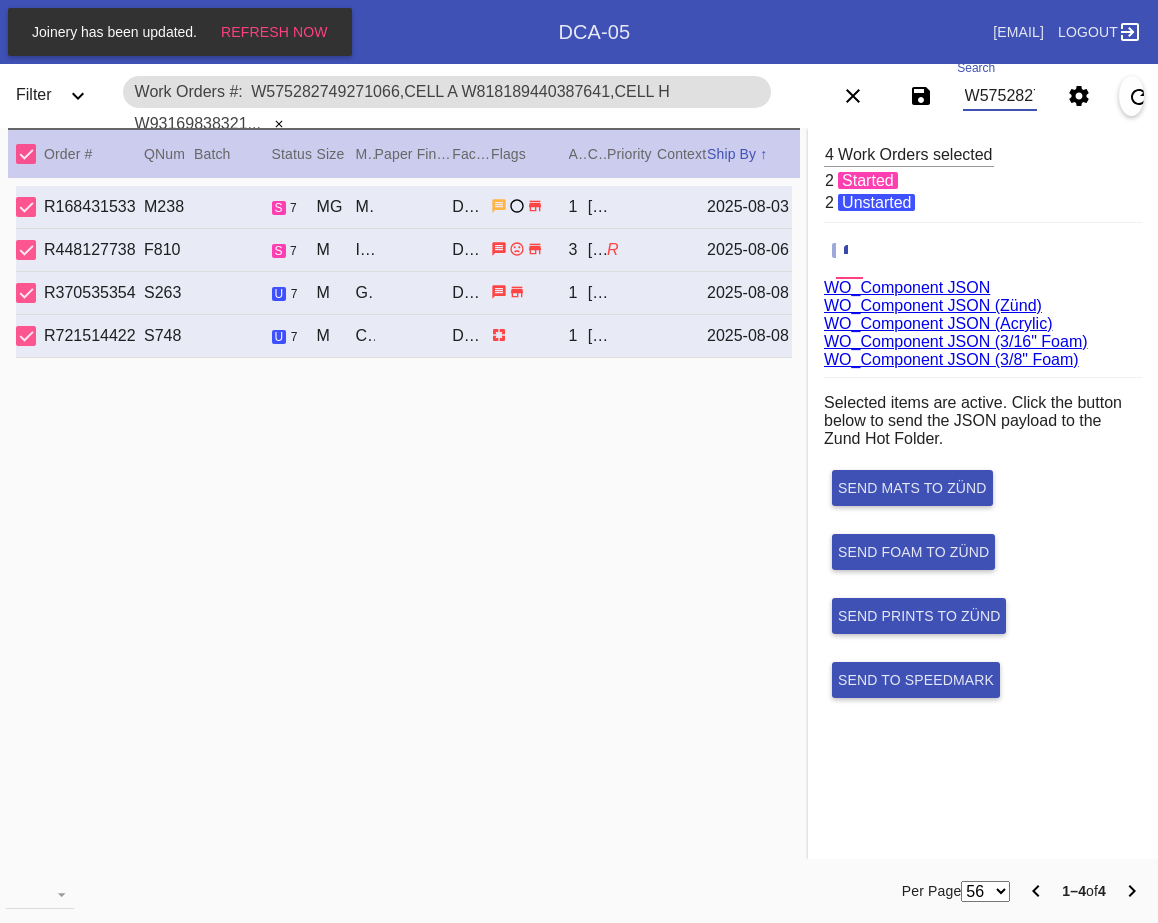 click on "W575282749271066,Cell A W818189440387641,Cell H W931698383217850,Cell F W244139128219484,Cell F" at bounding box center (1000, 96) 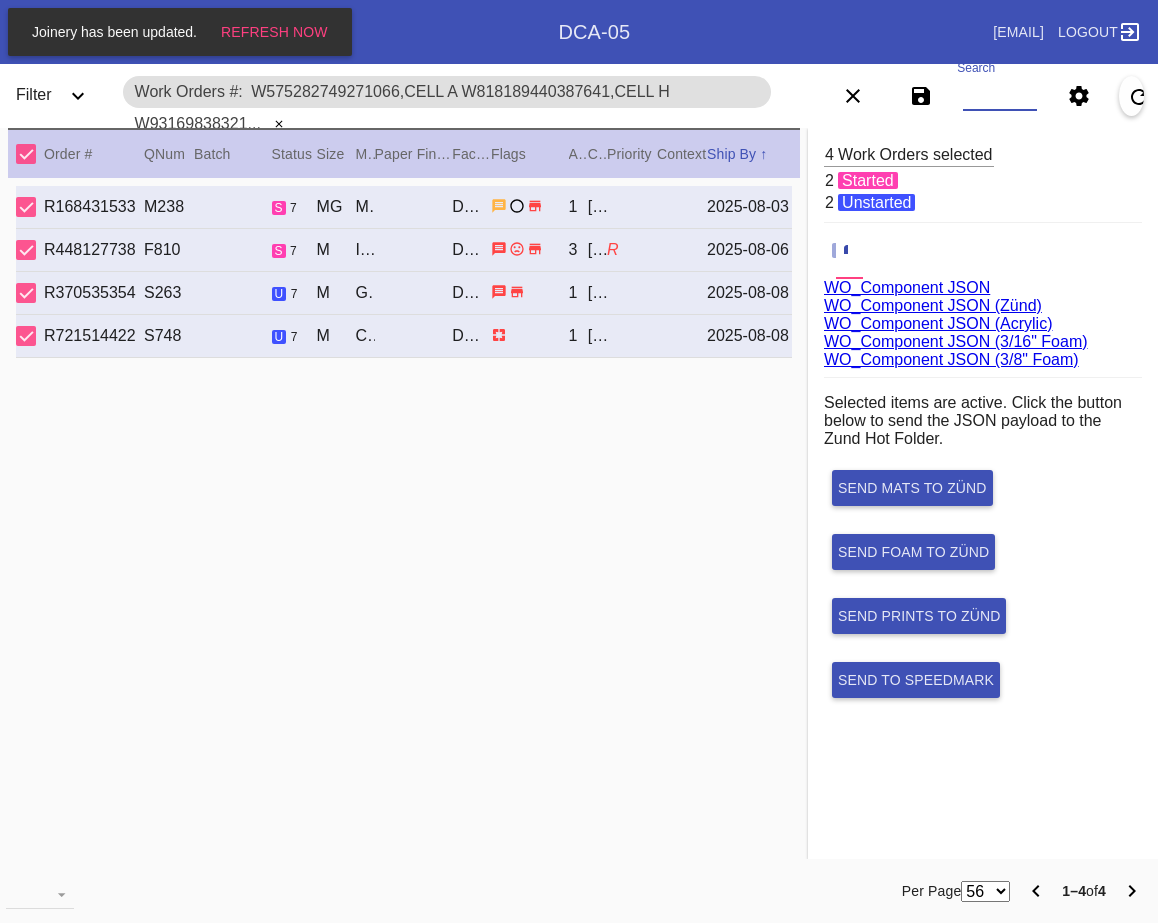 click on "Search" at bounding box center (1000, 96) 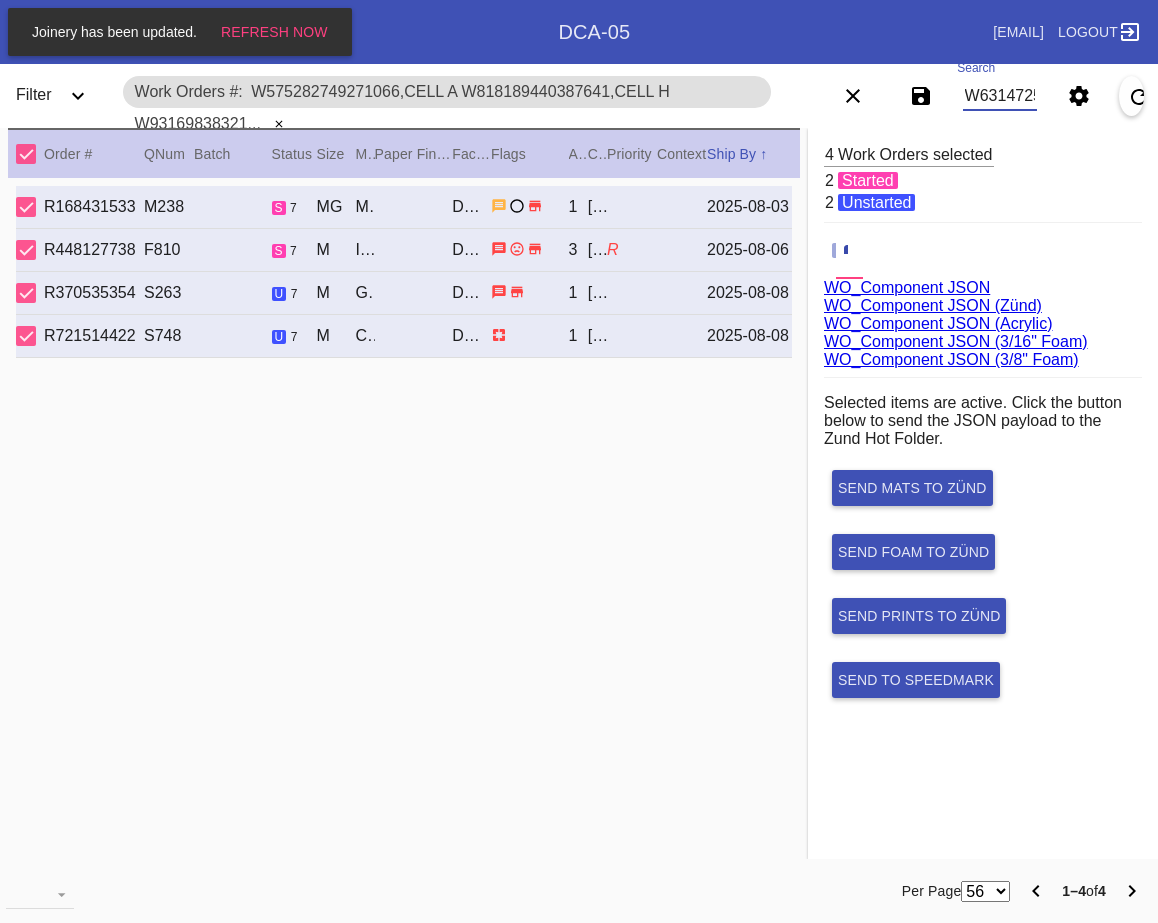 scroll, scrollTop: 0, scrollLeft: 2325, axis: horizontal 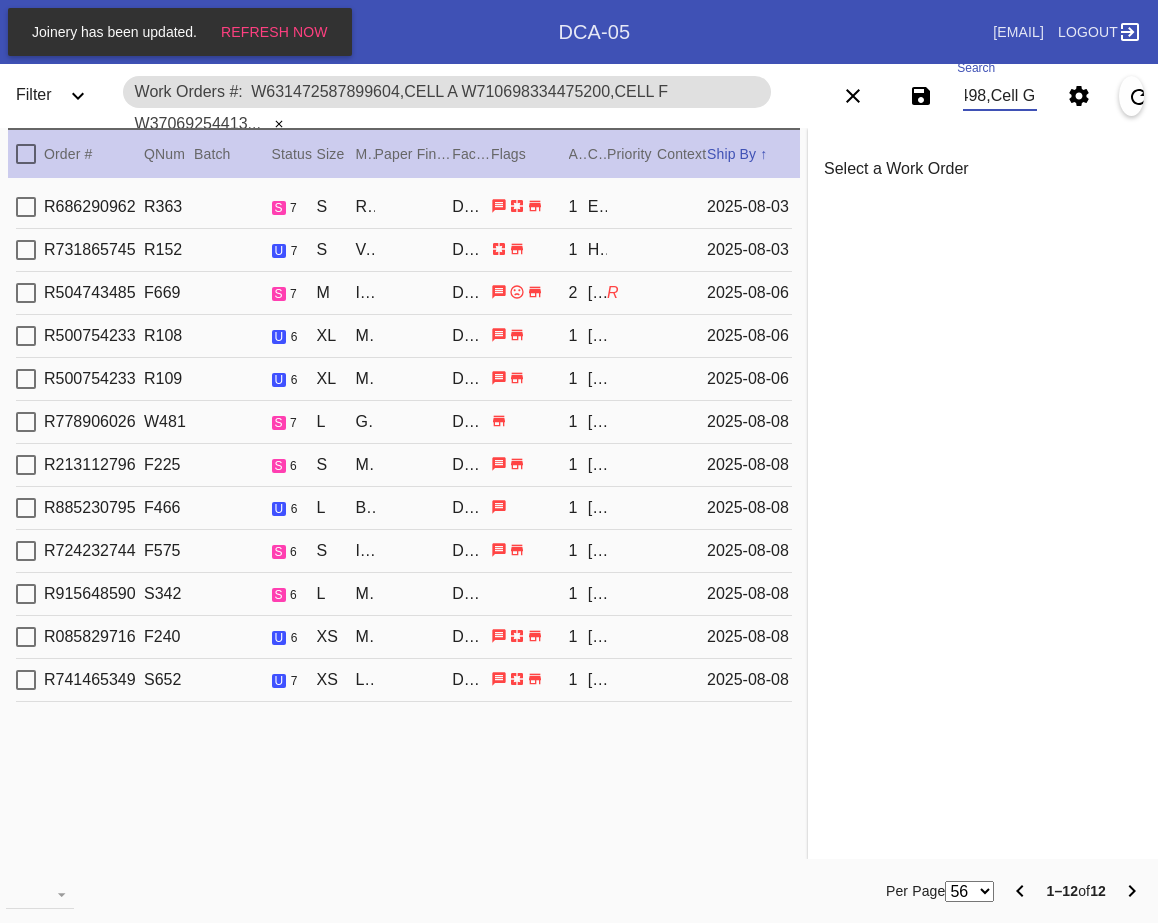 type on "W631472587899604,Cell A W710698334475200,Cell F W370692544137725,Cell H W402291998645652,Cell A W482580104446239,Cell B W239096693772126,Cell E W730912619644308,Cell D W152523439194751,Cell F W799353576131497,Cell F W639075890945624,Cell H W592251318374981,Cell E W563077915083498,Cell G" 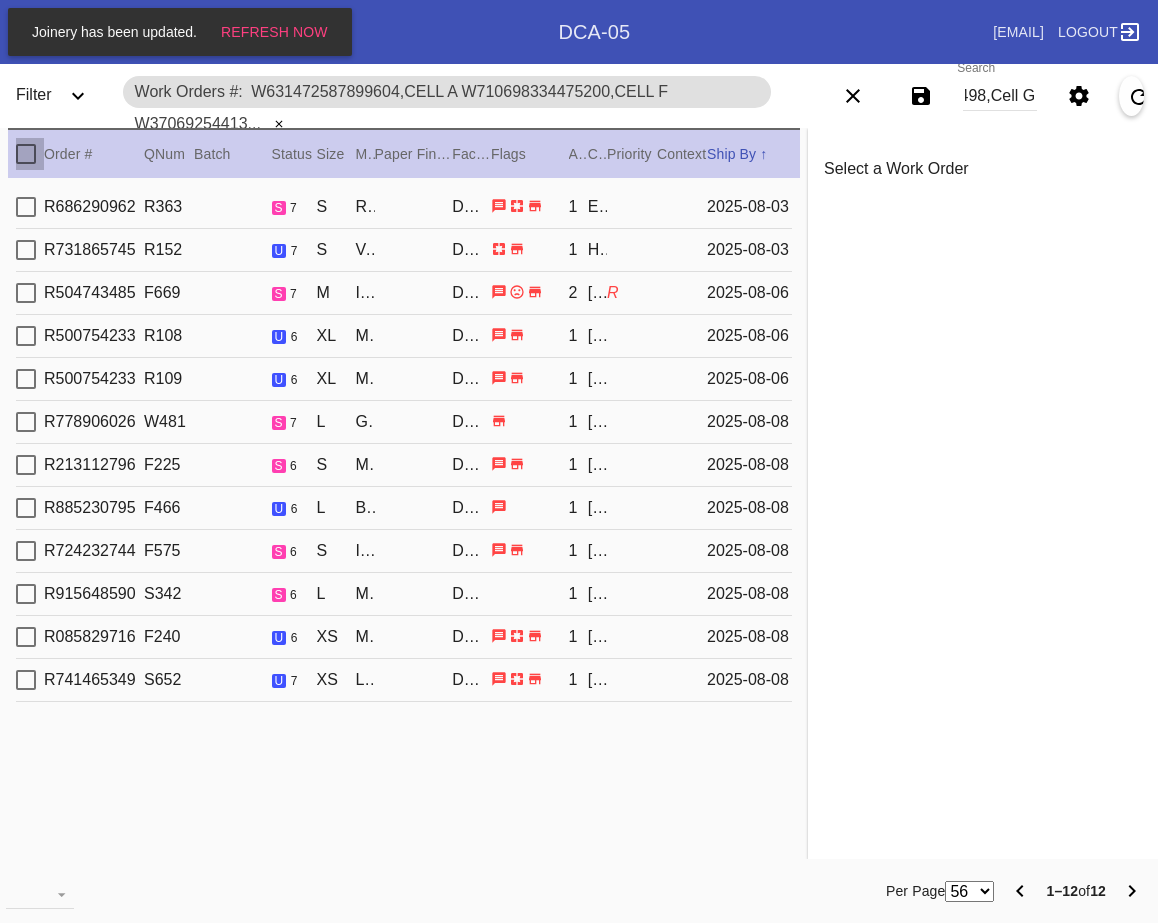drag, startPoint x: 30, startPoint y: 158, endPoint x: 87, endPoint y: 174, distance: 59.20304 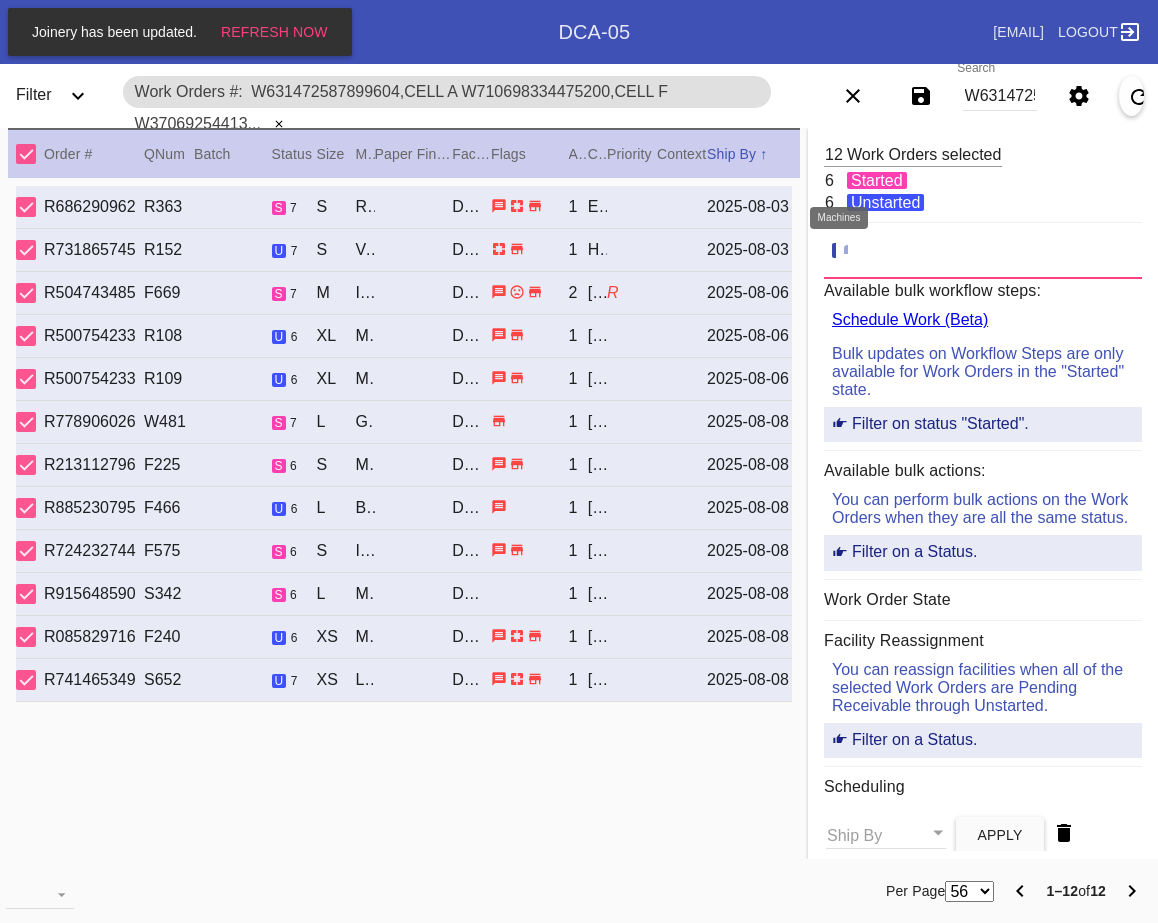 click 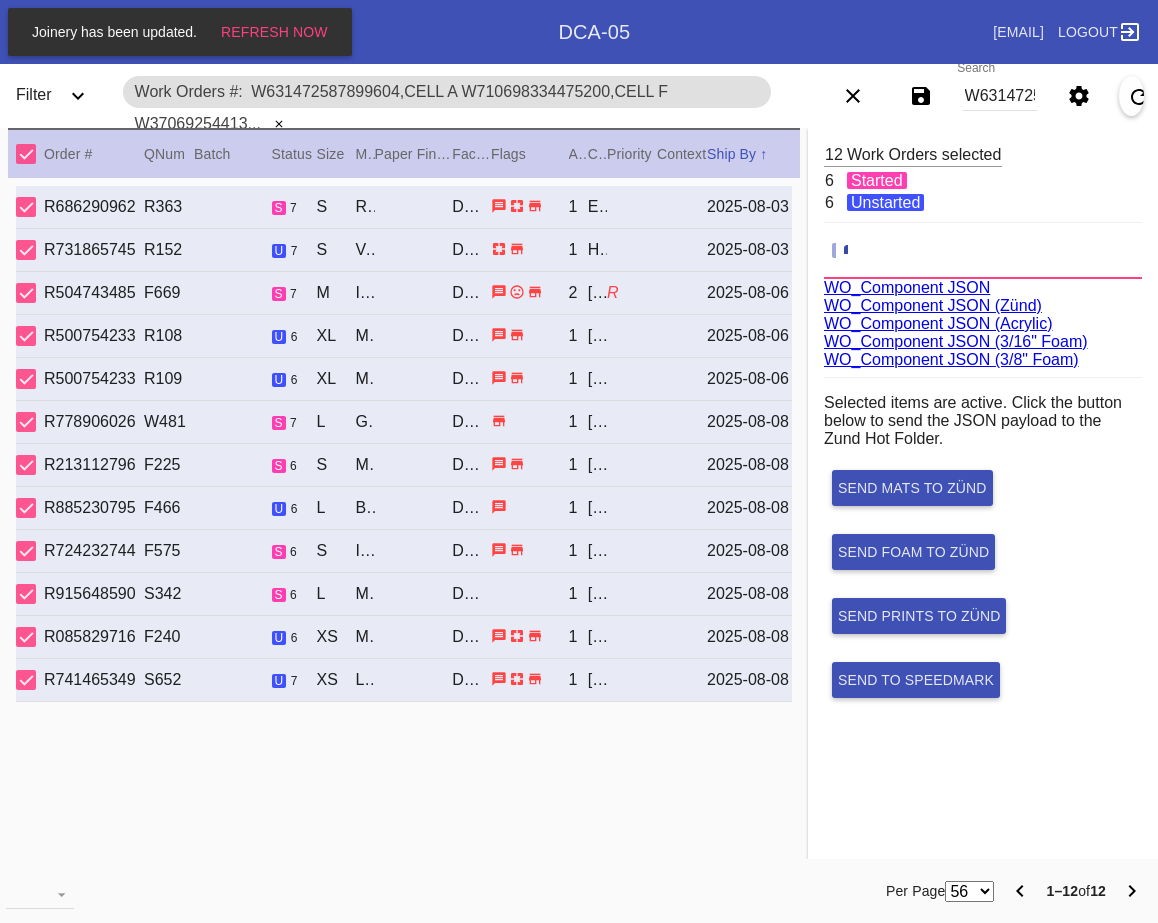 scroll, scrollTop: 75, scrollLeft: 0, axis: vertical 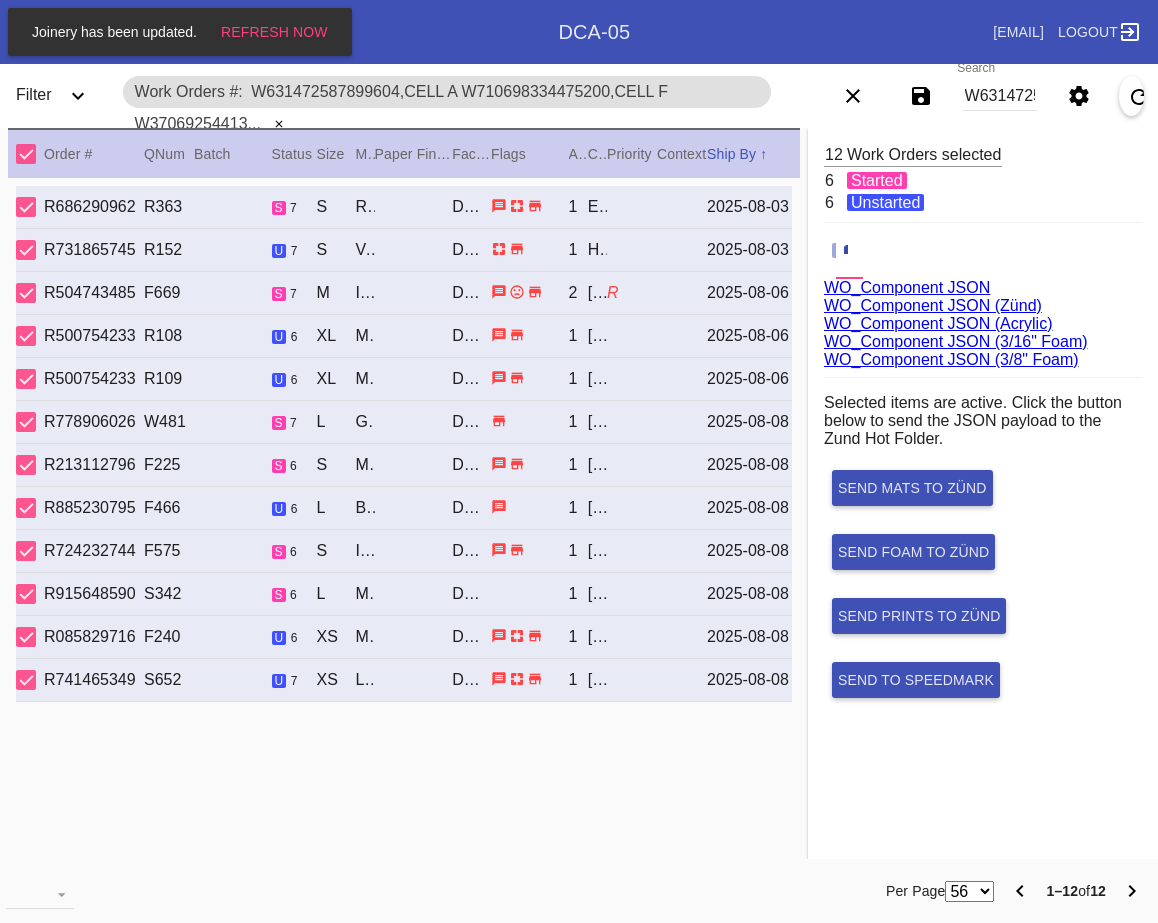 click on "WO_Component JSON (Acrylic)" at bounding box center (938, 323) 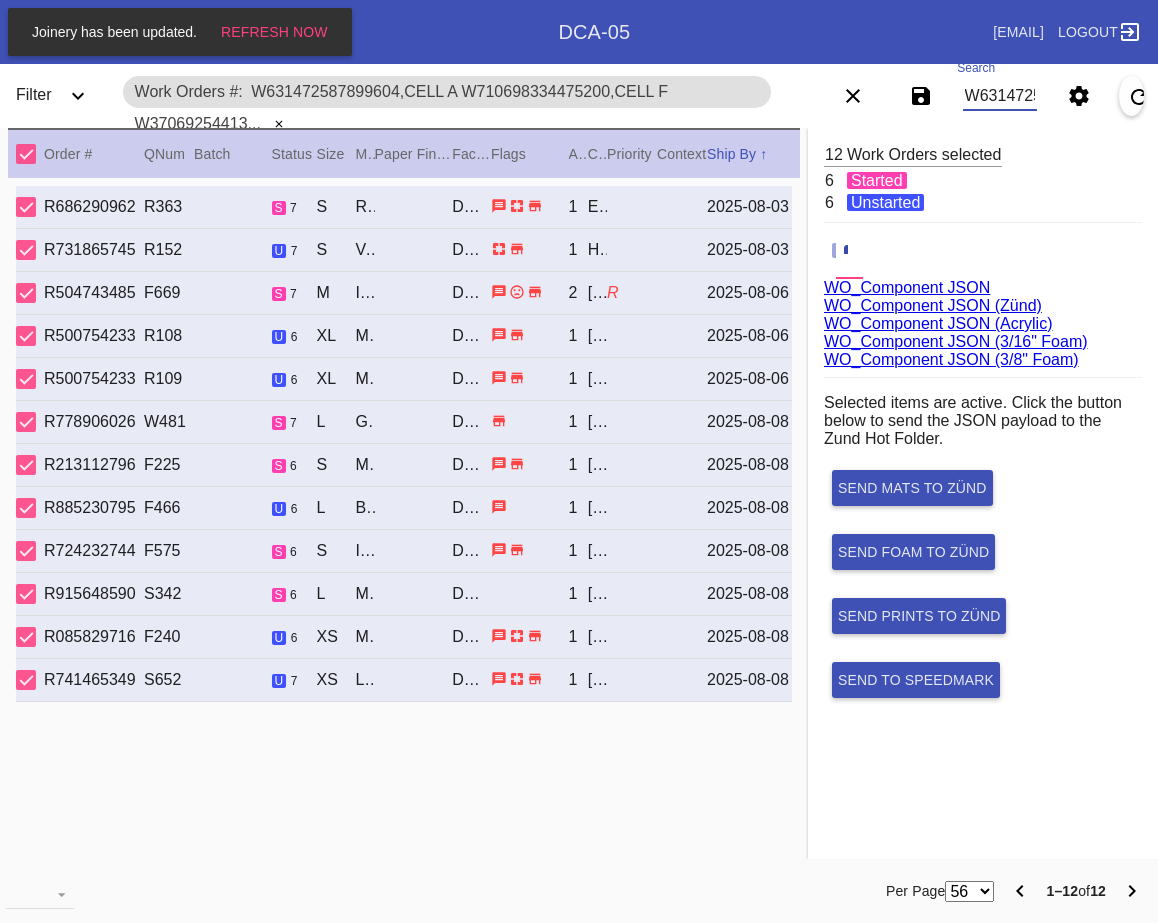 click on "W631472587899604,Cell A W710698334475200,Cell F W370692544137725,Cell H W402291998645652,Cell A W482580104446239,Cell B W239096693772126,Cell E W730912619644308,Cell D W152523439194751,Cell F W799353576131497,Cell F W639075890945624,Cell H W592251318374981,Cell E W563077915083498,Cell G" at bounding box center (1000, 96) 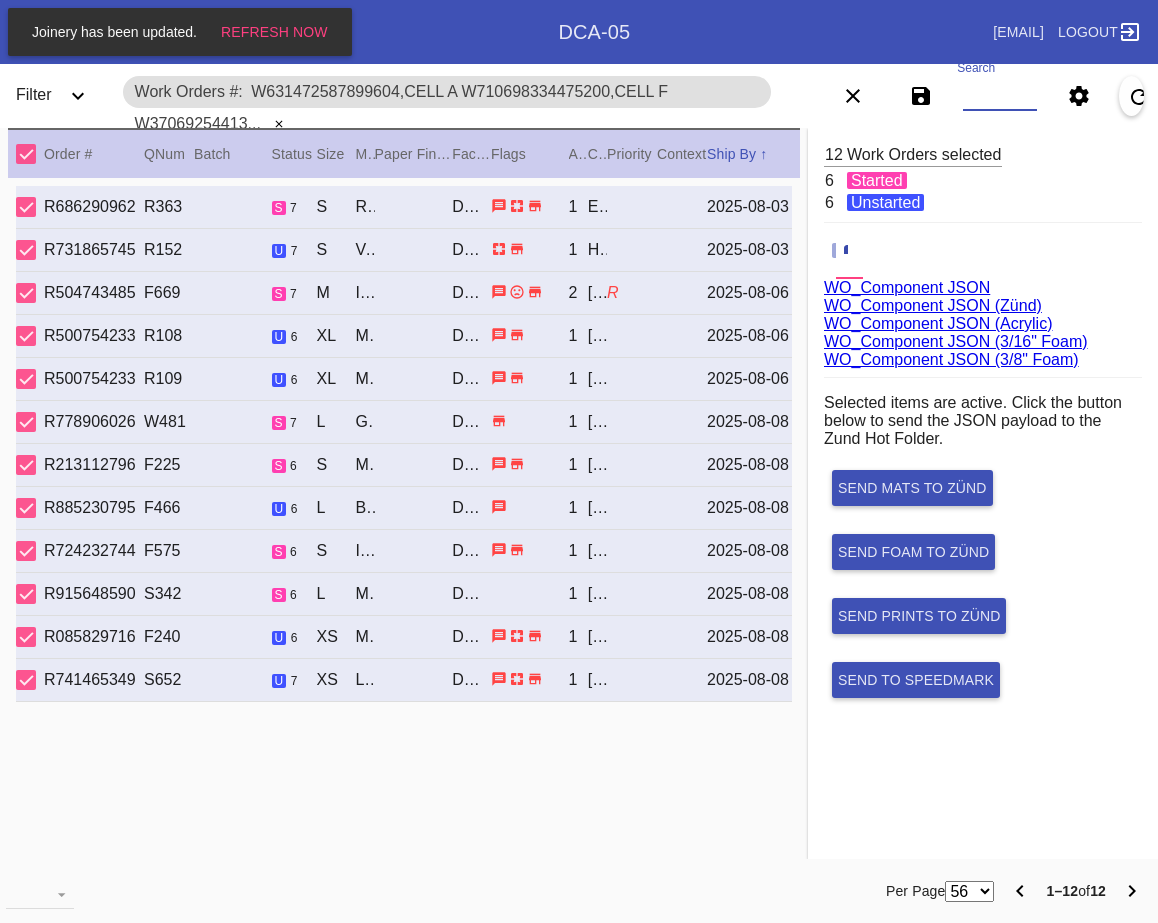 paste on "W311453935507086,Cell H" 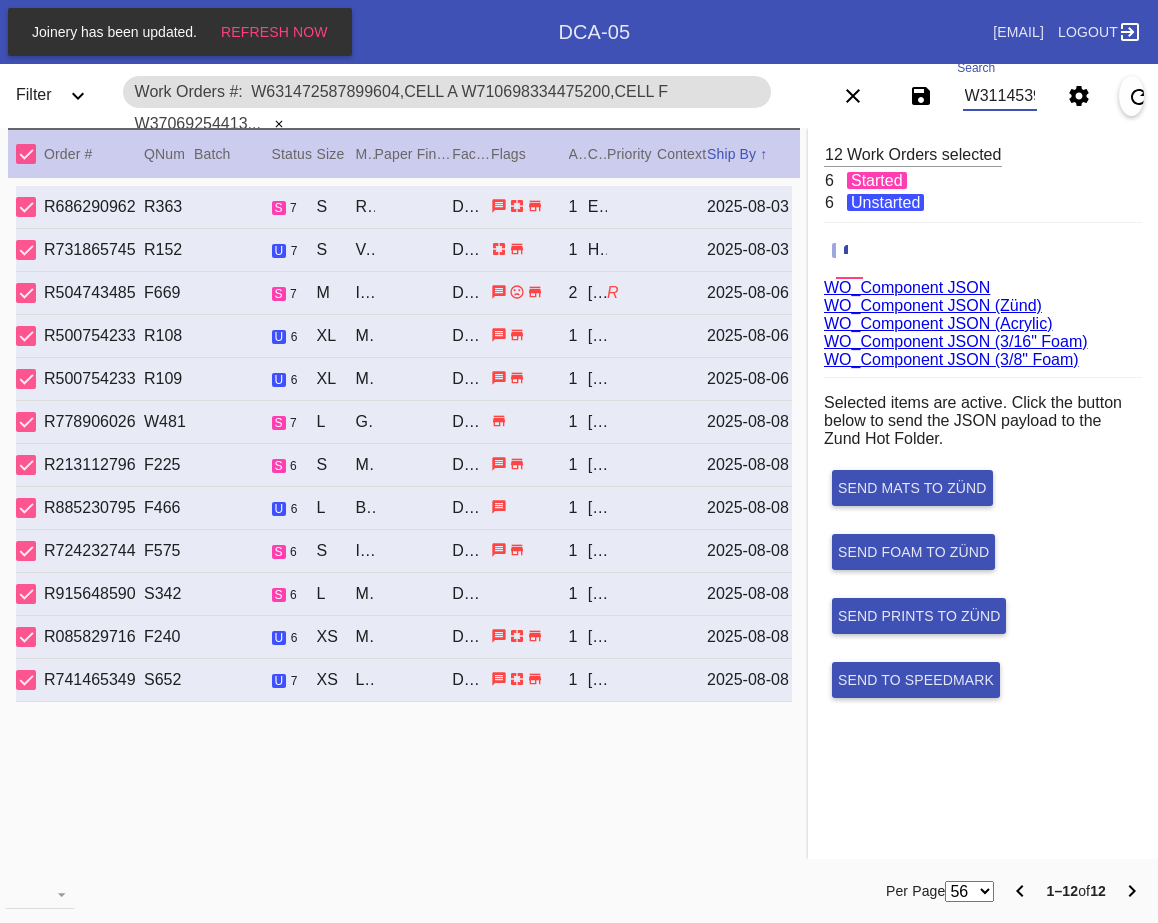 scroll, scrollTop: 0, scrollLeft: 125, axis: horizontal 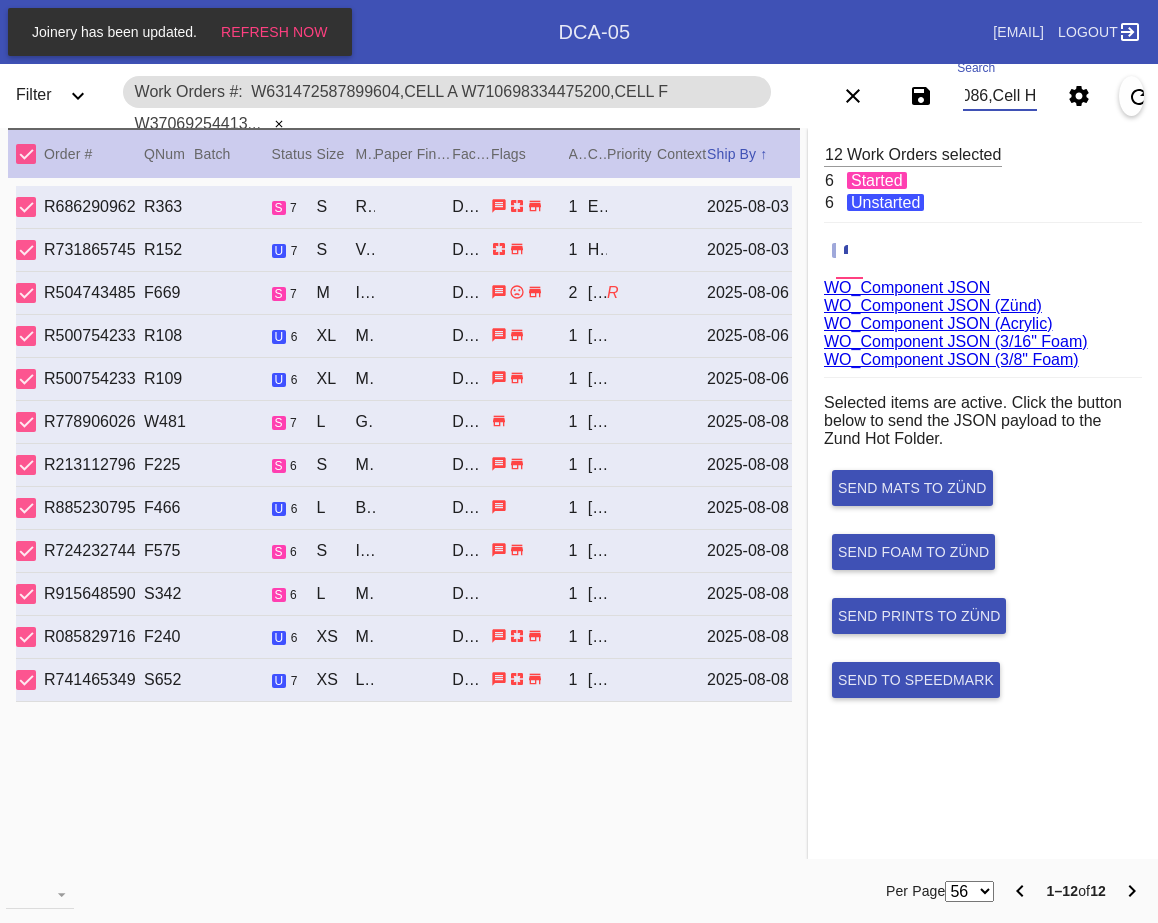type on "0.0" 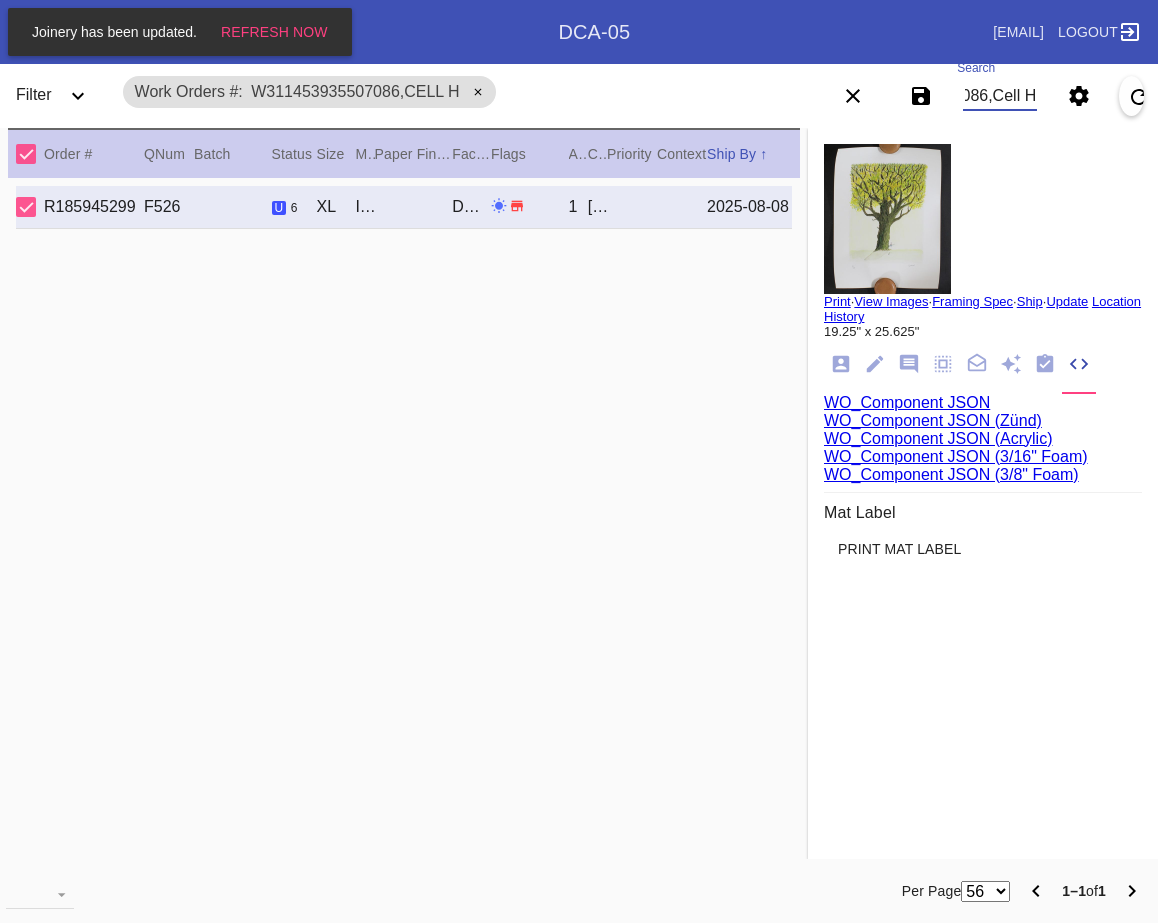 type on "W311453935507086,Cell H" 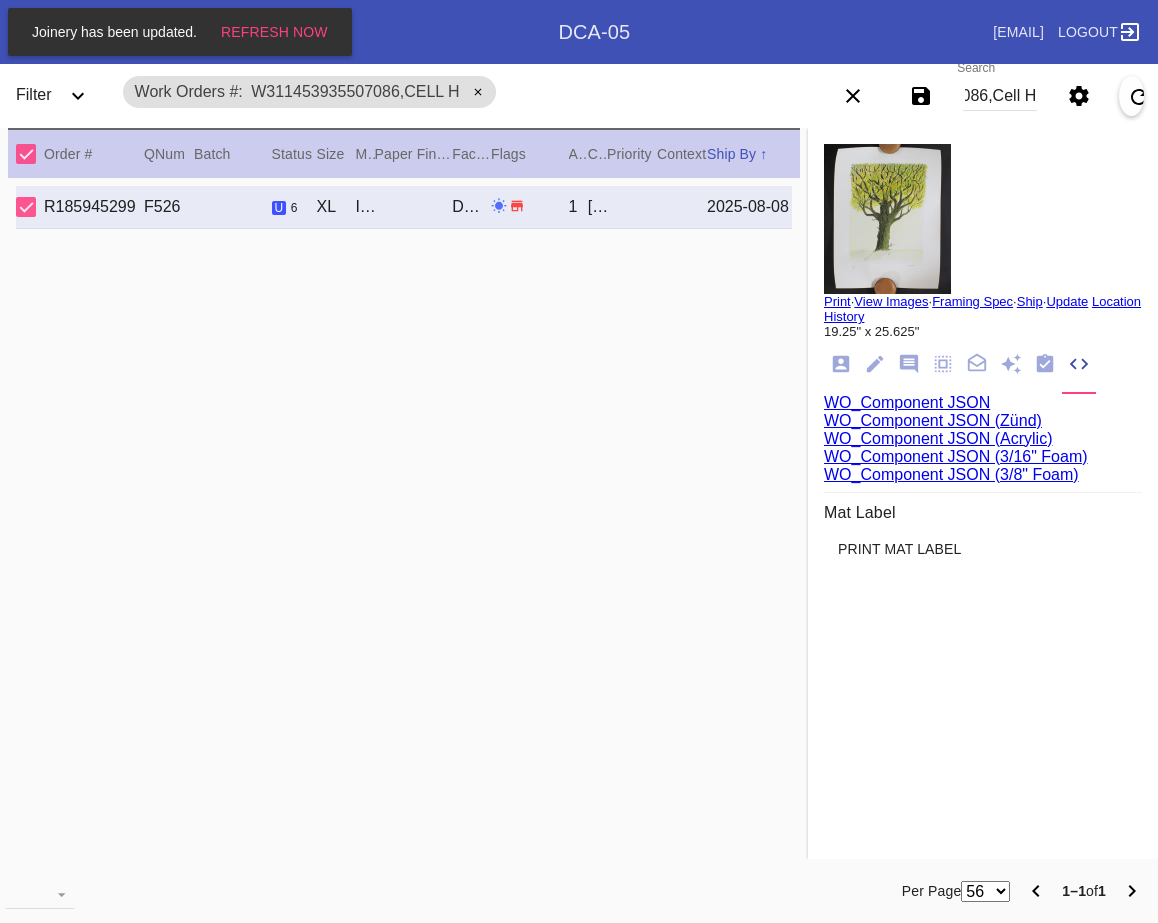 scroll, scrollTop: 0, scrollLeft: 0, axis: both 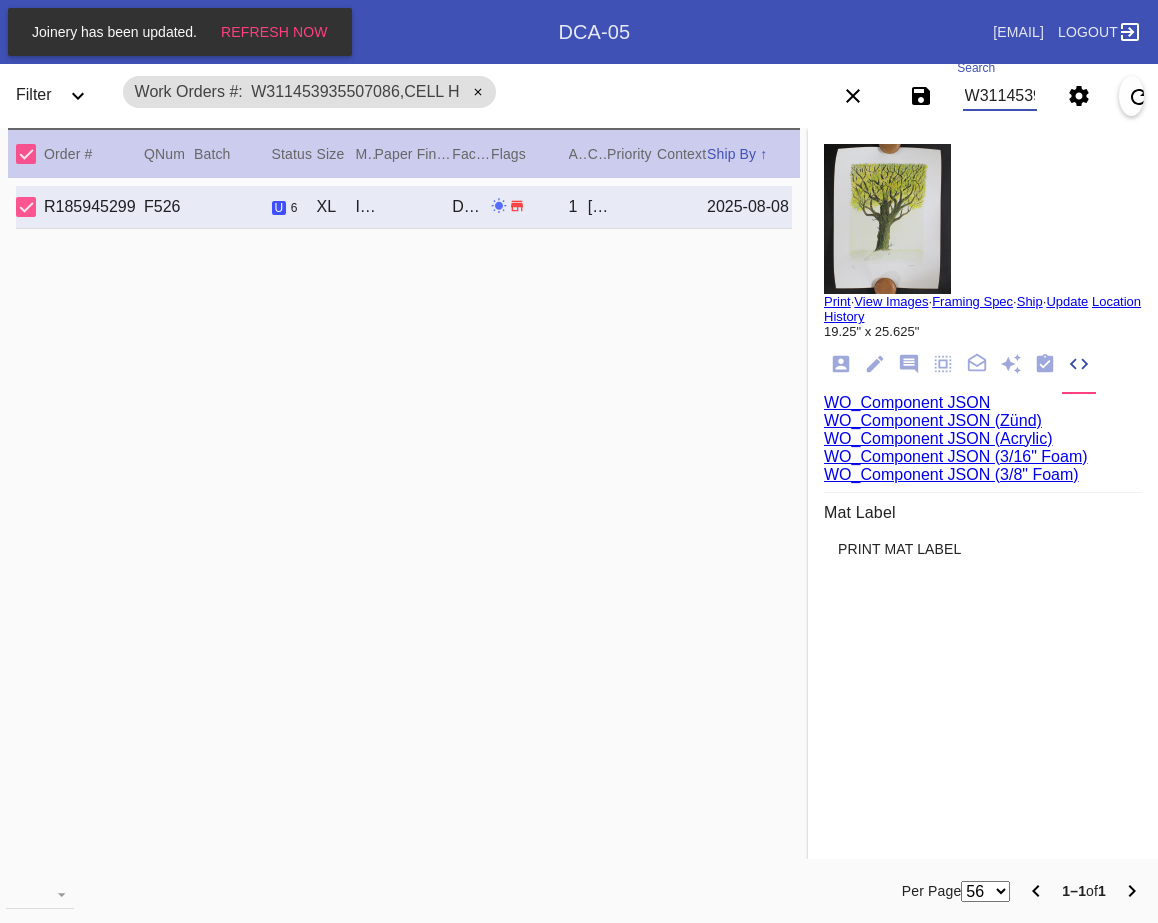 click on "W311453935507086,Cell H" at bounding box center [1000, 96] 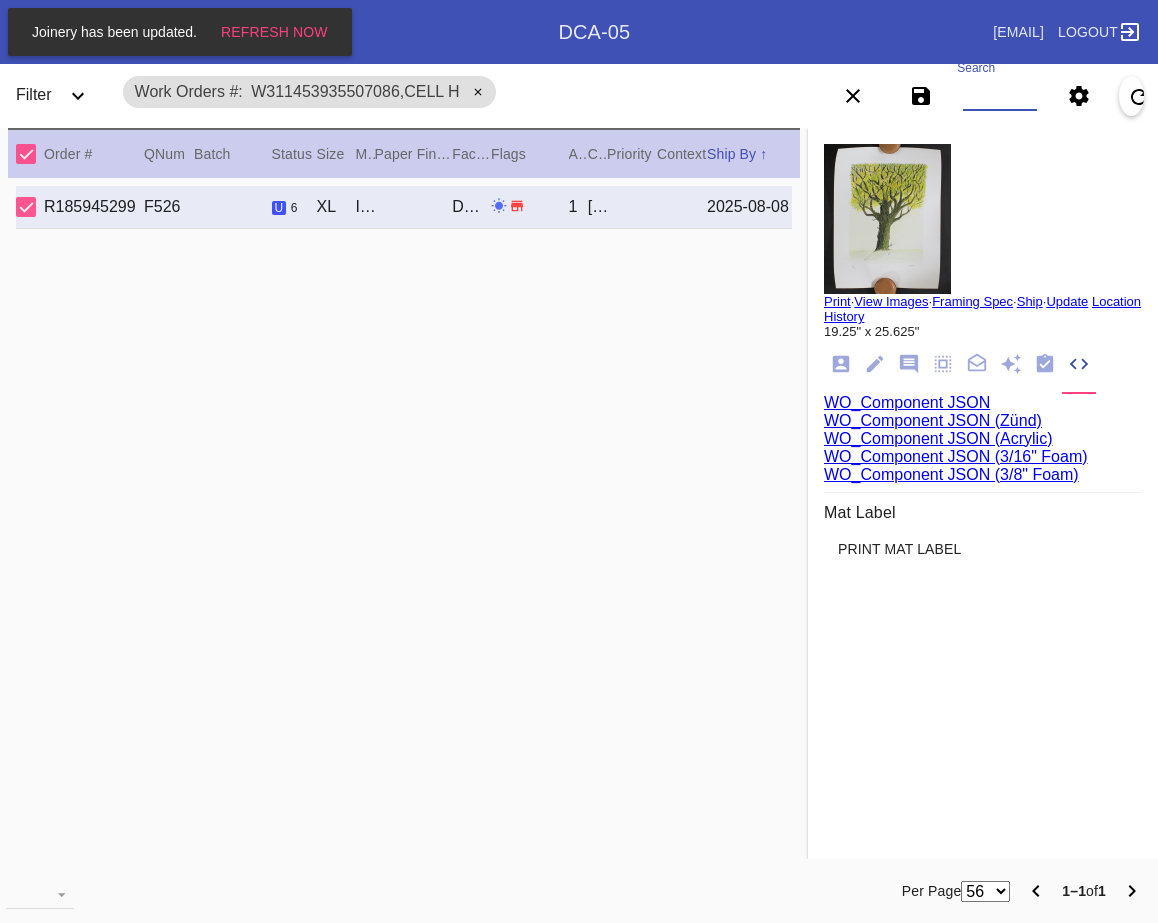 paste on "W182796975109562,Cell C W266306785081641,Cell E W858853925257752,Cell H W793888394137045,Cell G W499050947461637,Cell E W481444217622976,Cell F W861763835789511,Cell C" 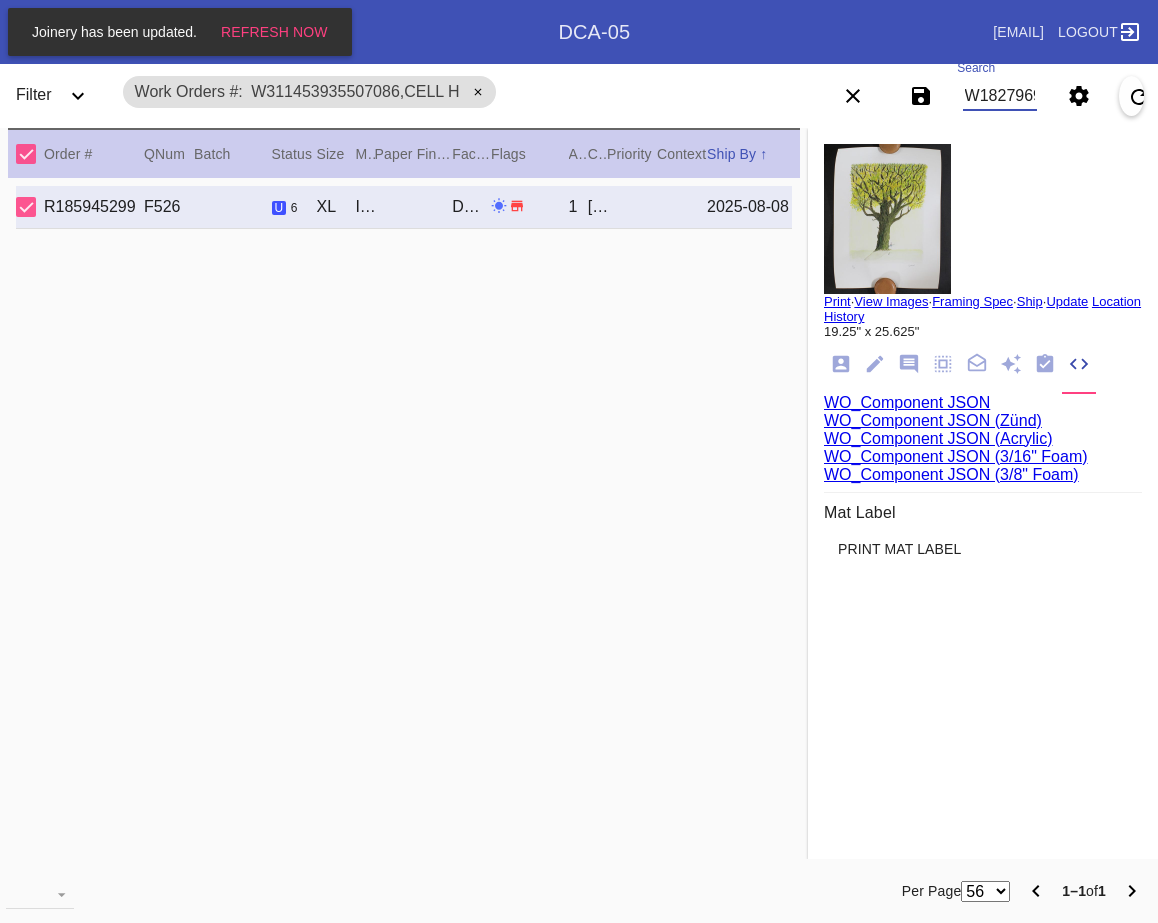 scroll, scrollTop: 0, scrollLeft: 1328, axis: horizontal 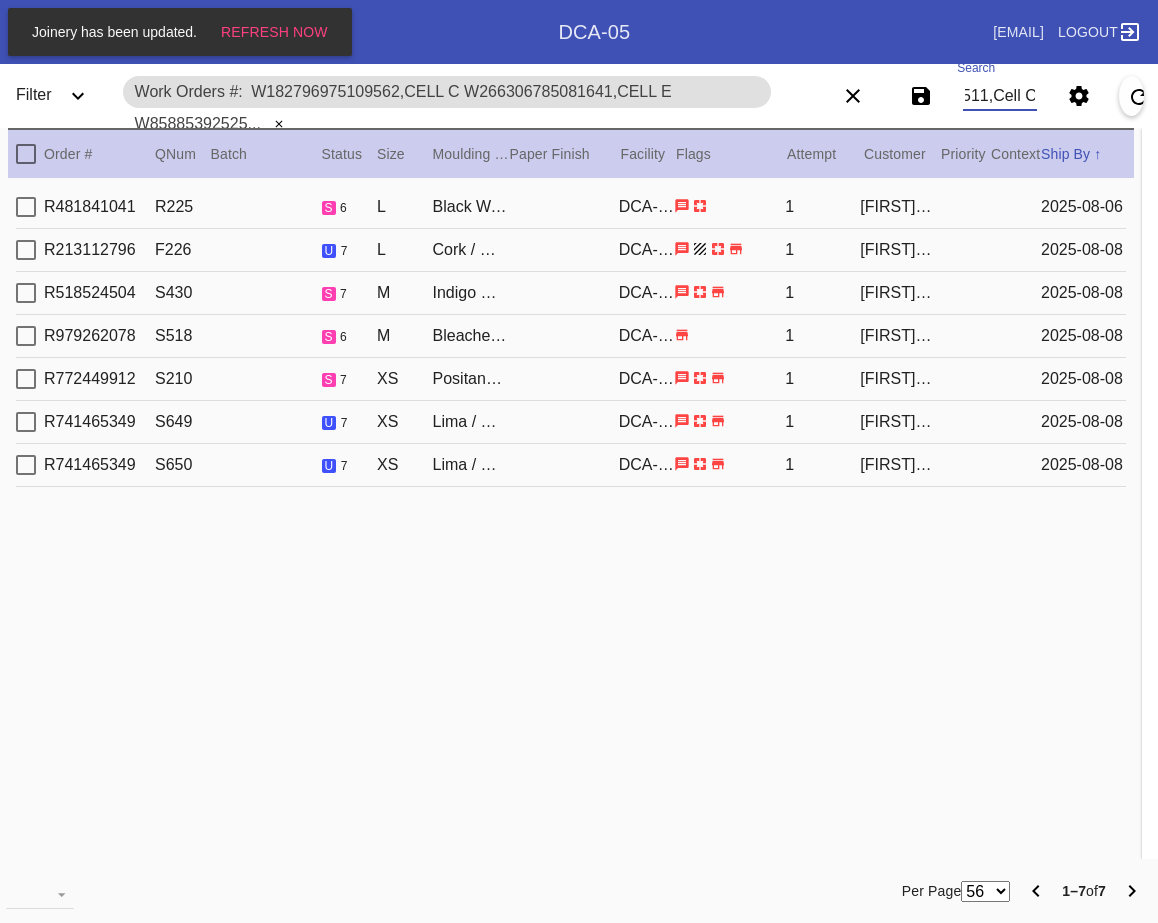type on "W182796975109562,Cell C W266306785081641,Cell E W858853925257752,Cell H W793888394137045,Cell G W499050947461637,Cell E W481444217622976,Cell F W861763835789511,Cell C" 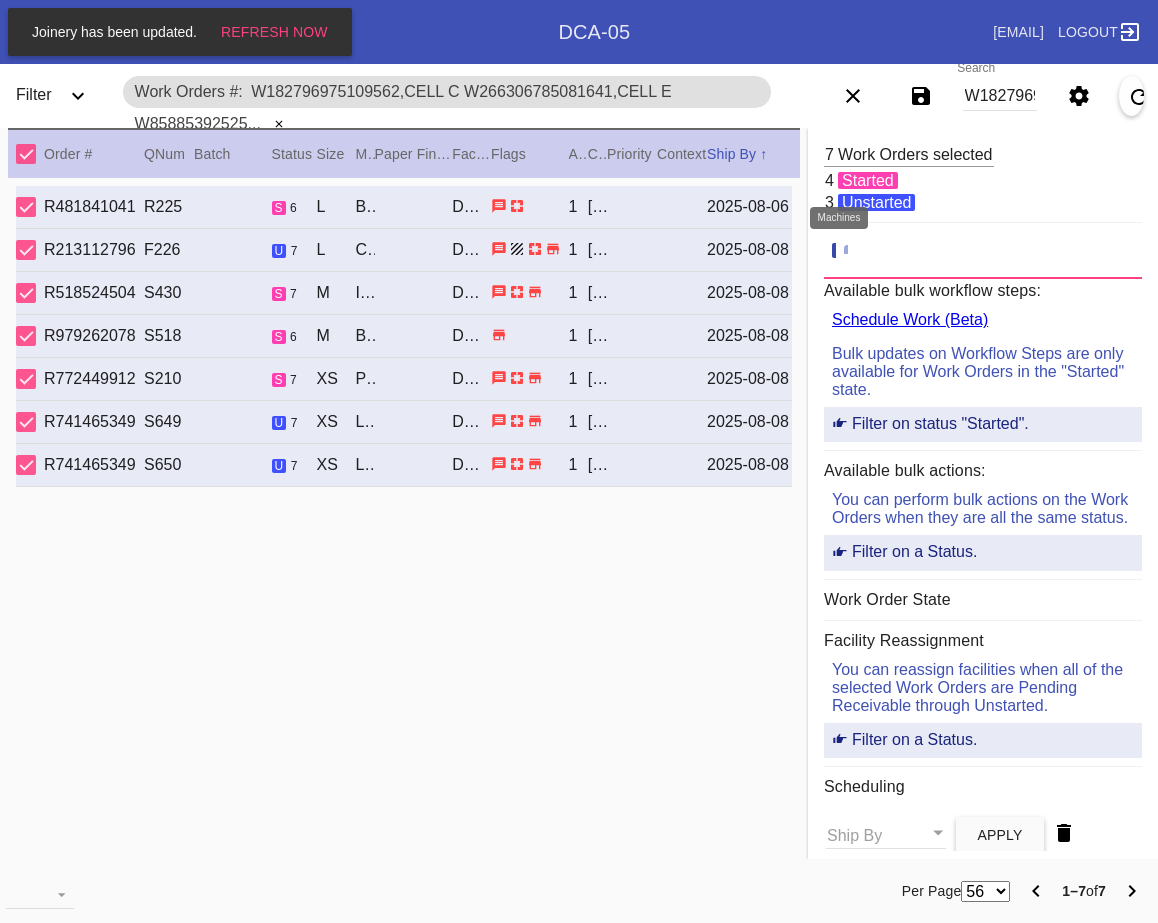 click 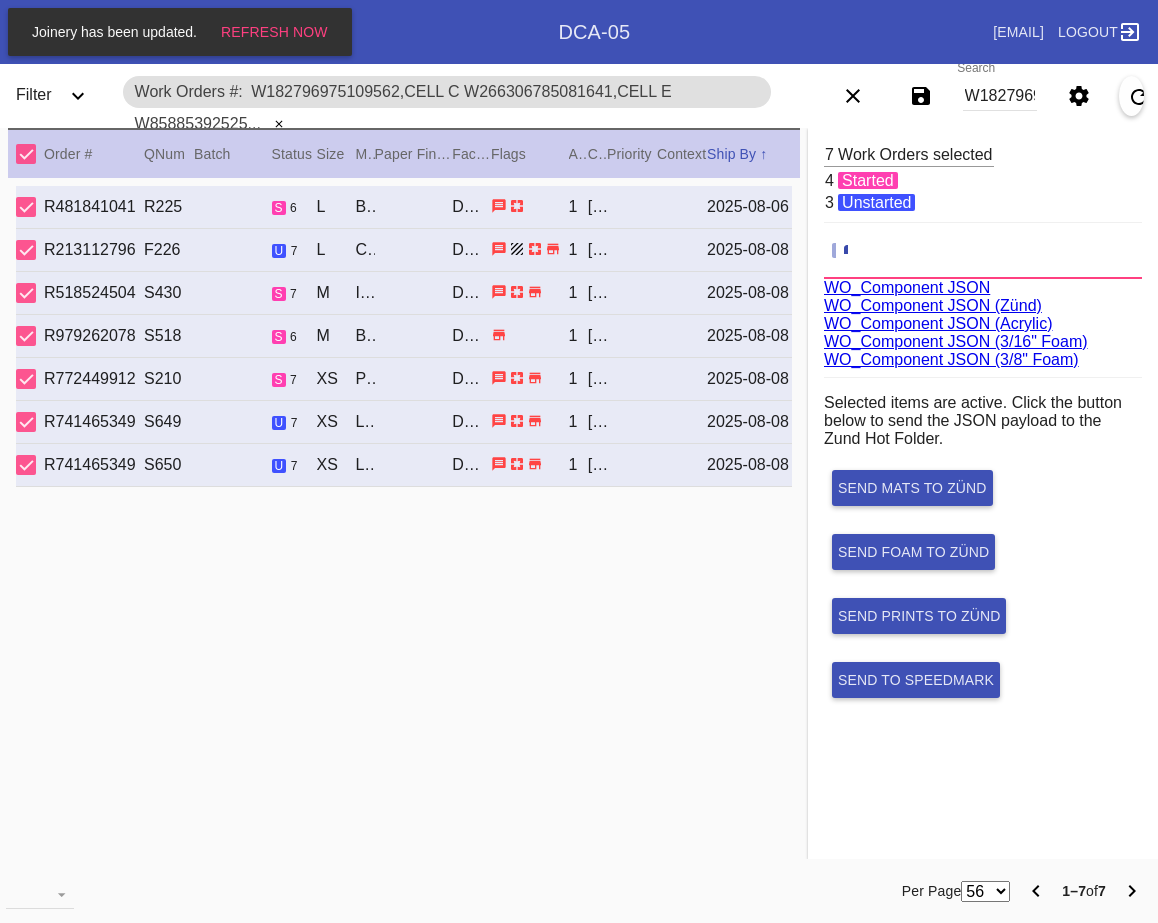 scroll, scrollTop: 75, scrollLeft: 0, axis: vertical 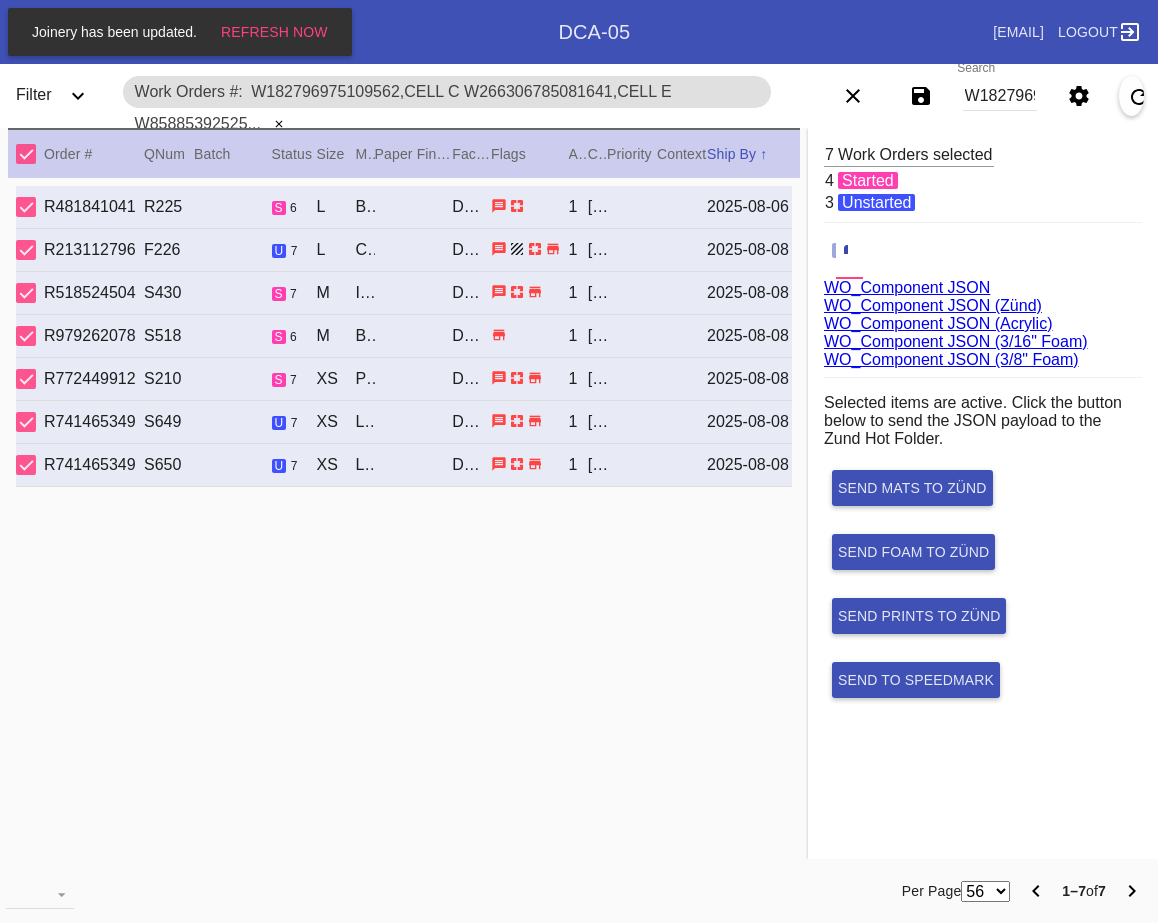 click on "WO_Component JSON (Acrylic)" at bounding box center (938, 323) 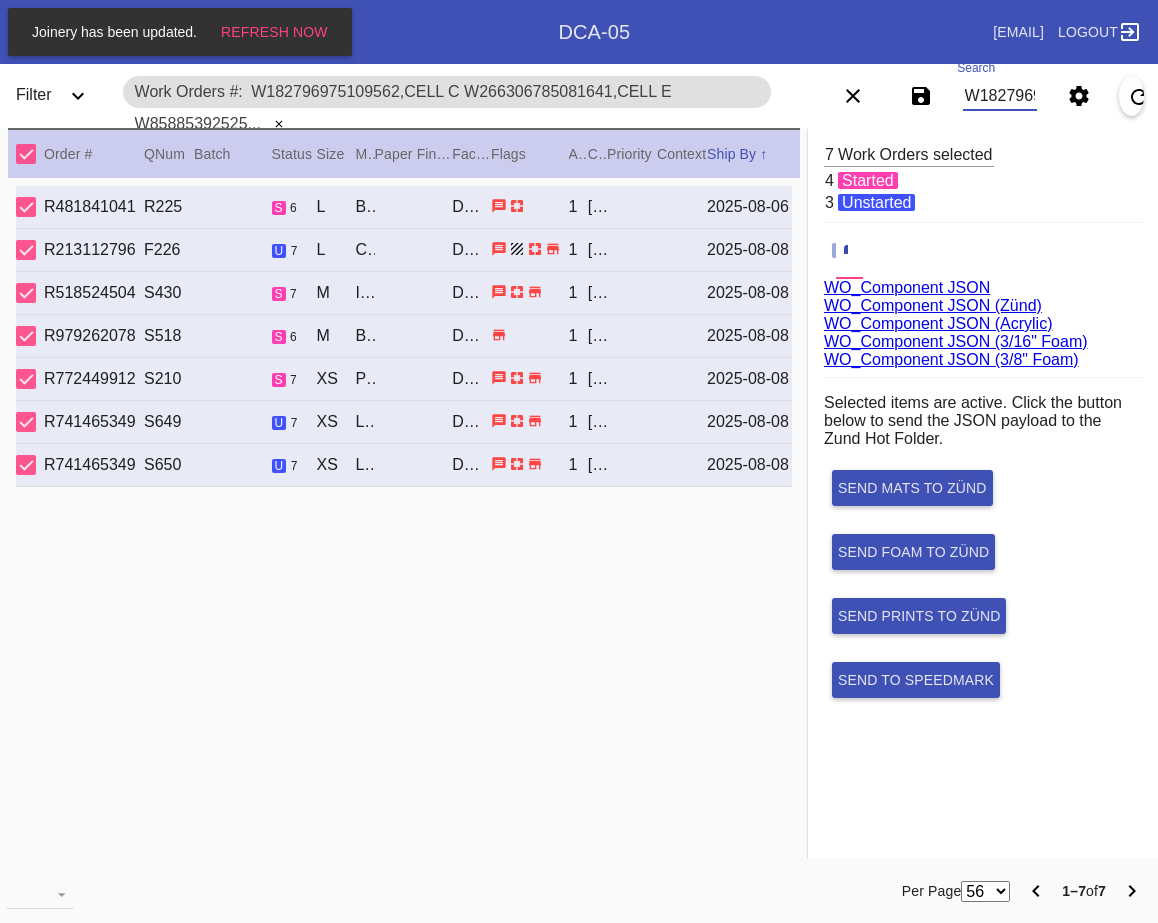 click on "W182796975109562,Cell C W266306785081641,Cell E W858853925257752,Cell H W793888394137045,Cell G W499050947461637,Cell E W481444217622976,Cell F W861763835789511,Cell C" at bounding box center (1000, 96) 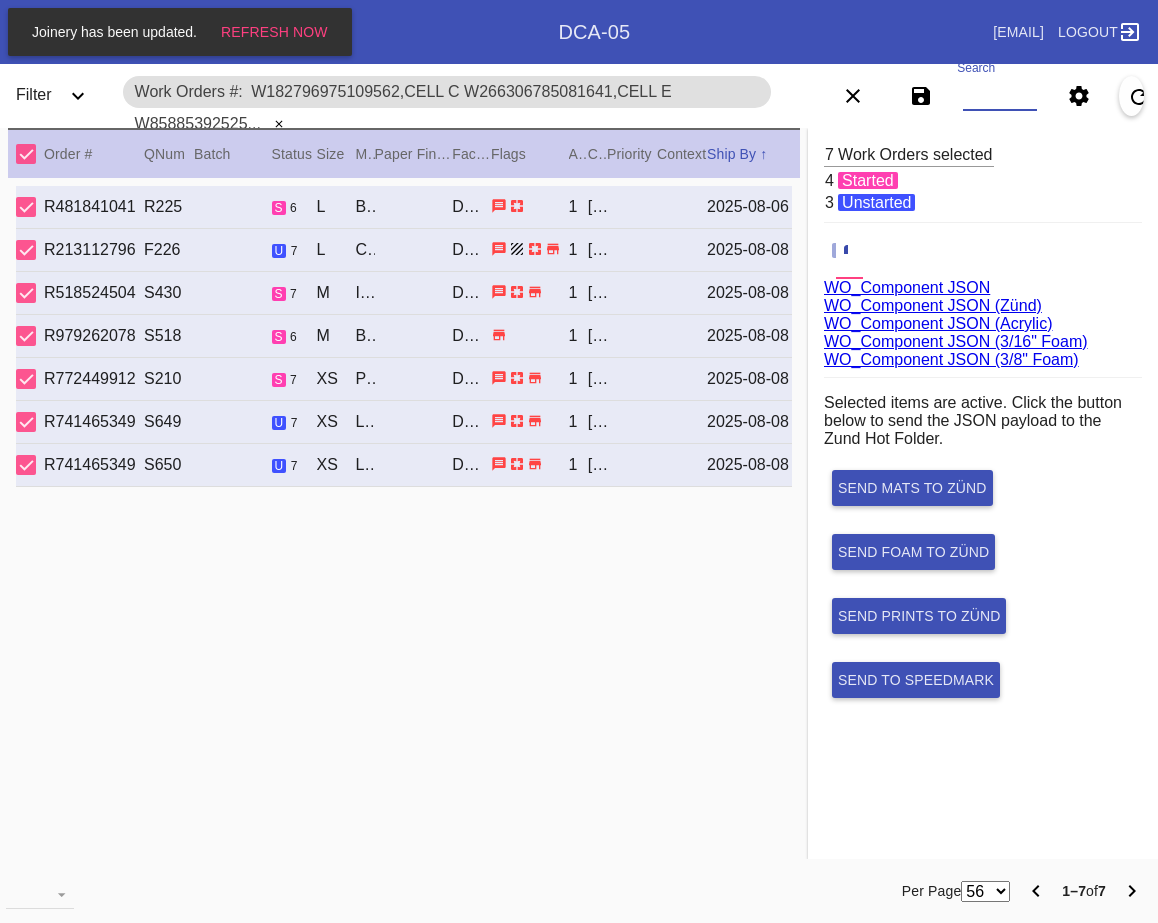 paste on "W182504439798827,Cell G W469521563524531,Cell E W443079714741710,Cell D W964453197680899,Cell G" 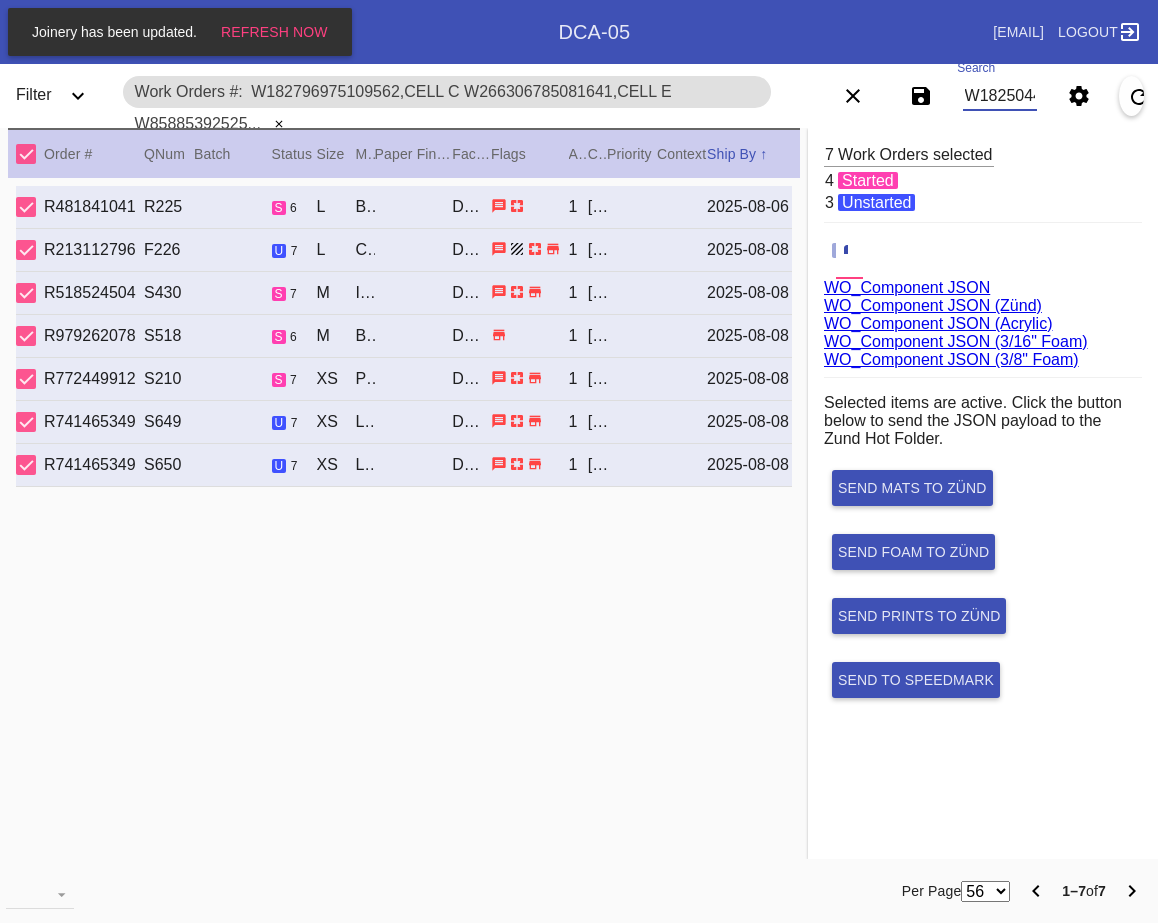 scroll, scrollTop: 0, scrollLeft: 730, axis: horizontal 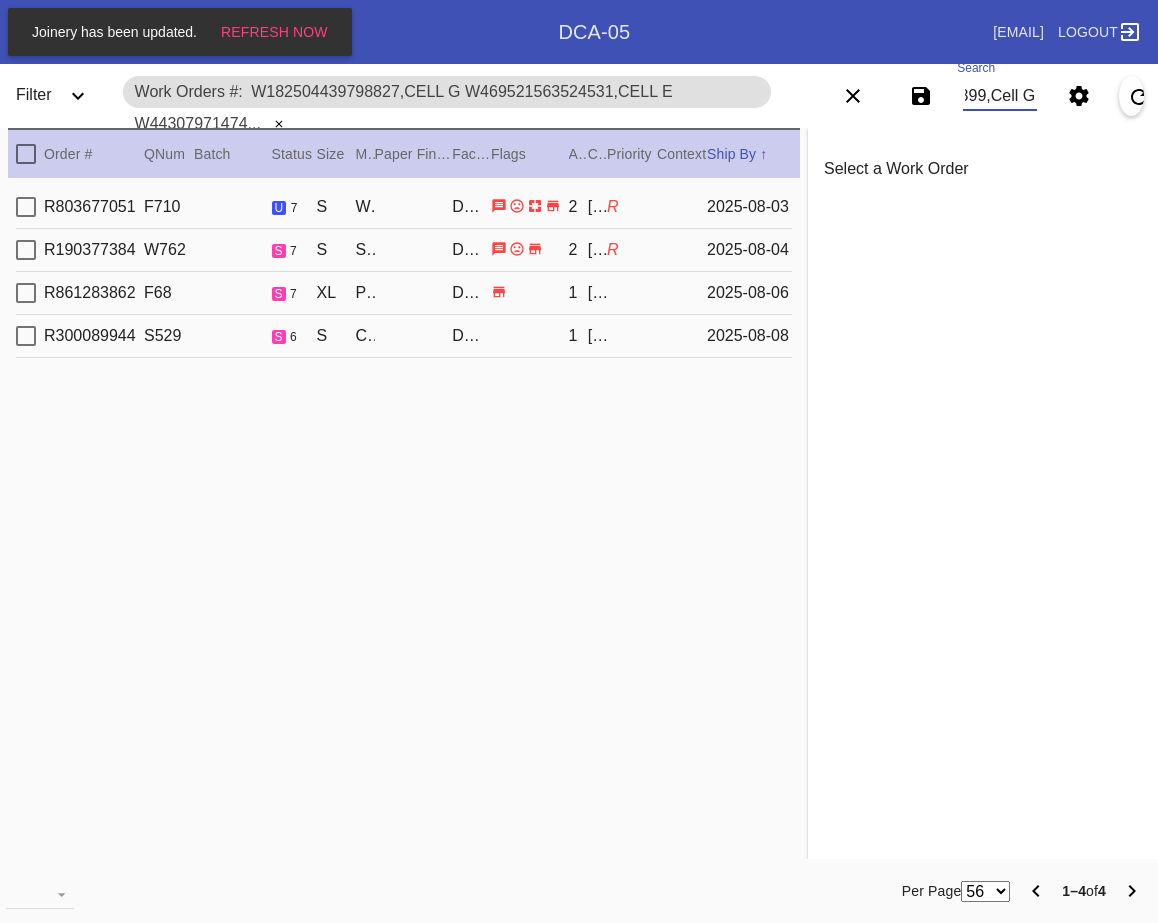 type on "W182504439798827,Cell G W469521563524531,Cell E W443079714741710,Cell D W964453197680899,Cell G" 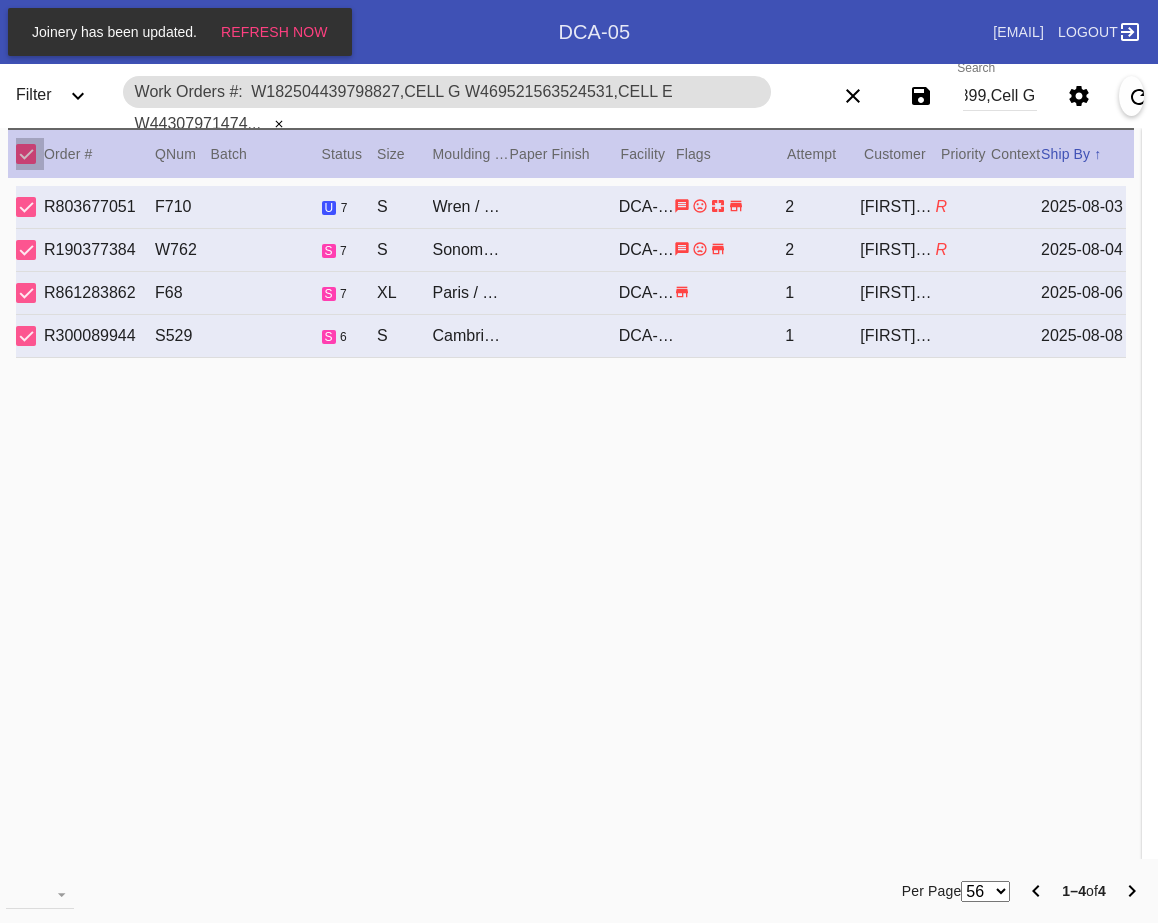 scroll, scrollTop: 0, scrollLeft: 0, axis: both 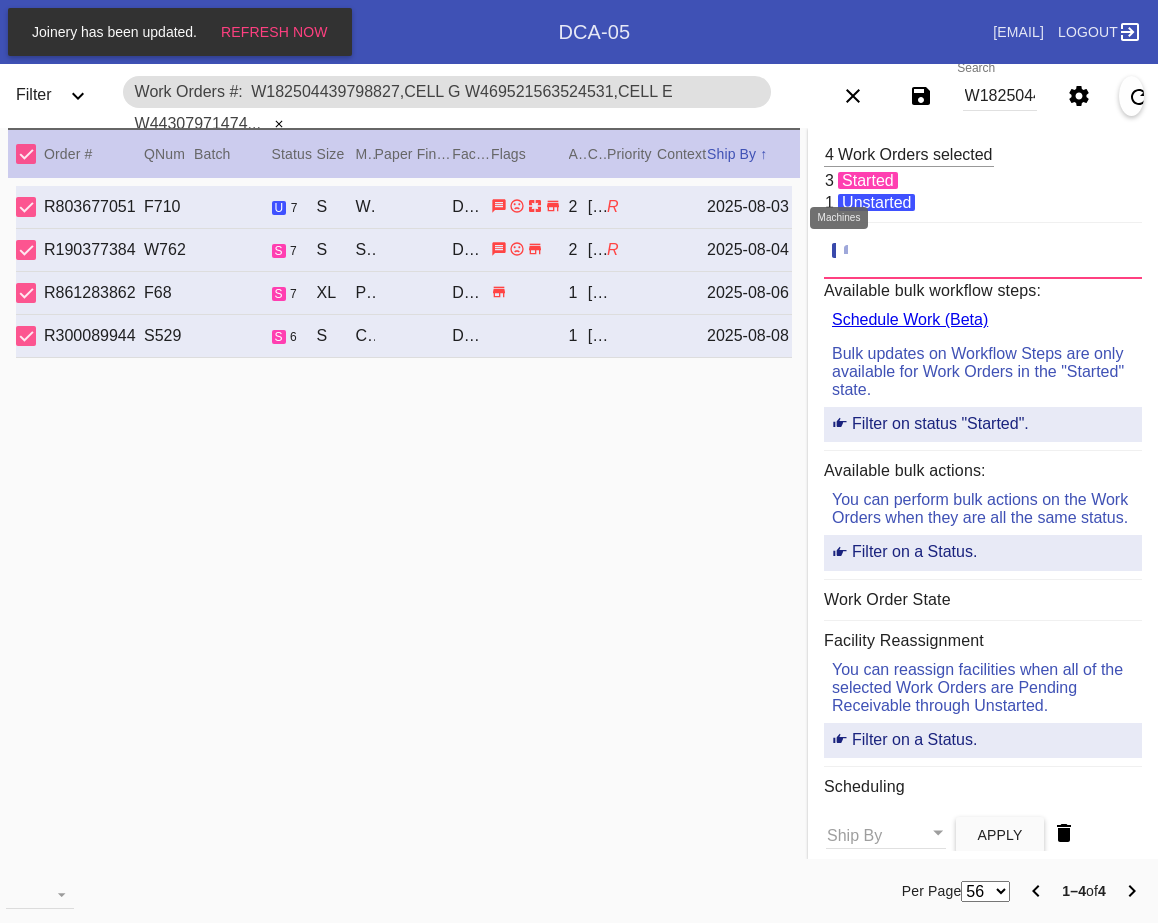 click 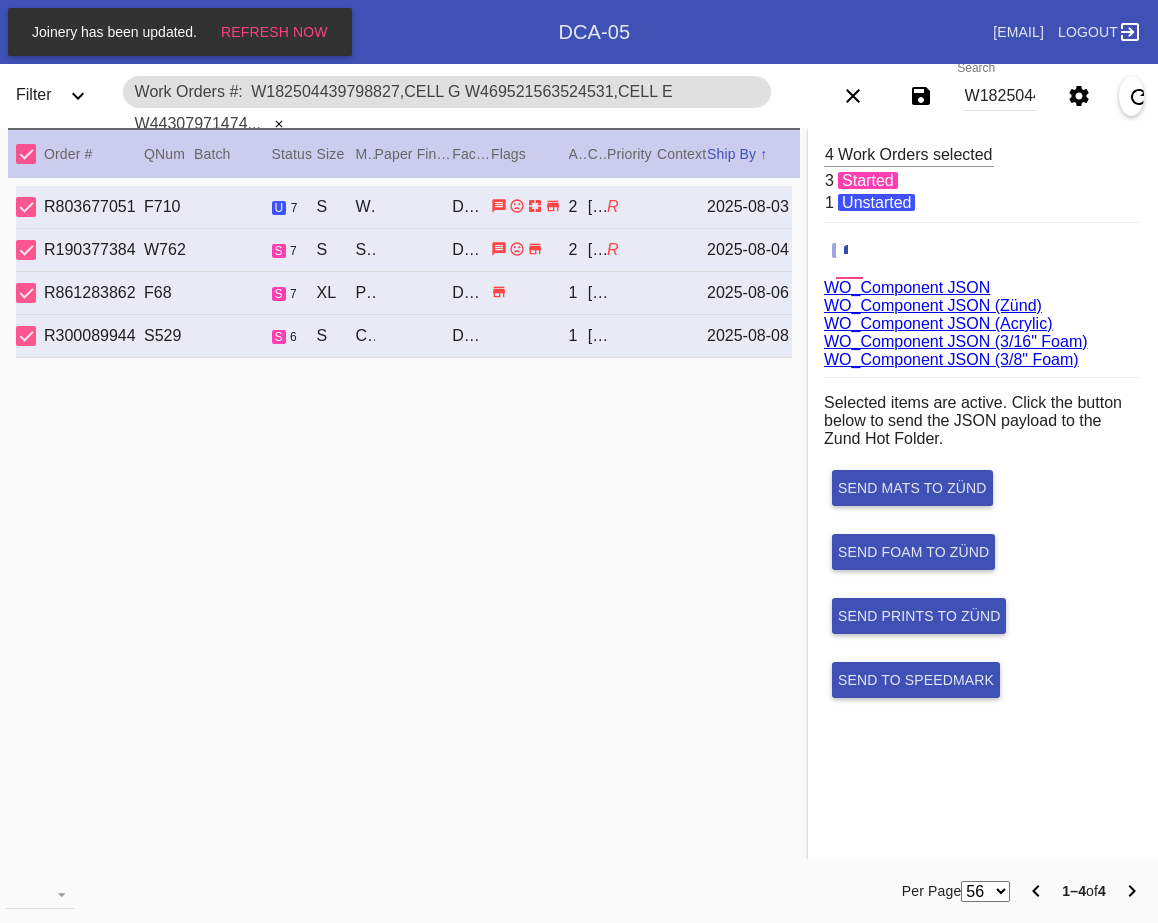 click on "WO_Component JSON (Acrylic)" at bounding box center (938, 323) 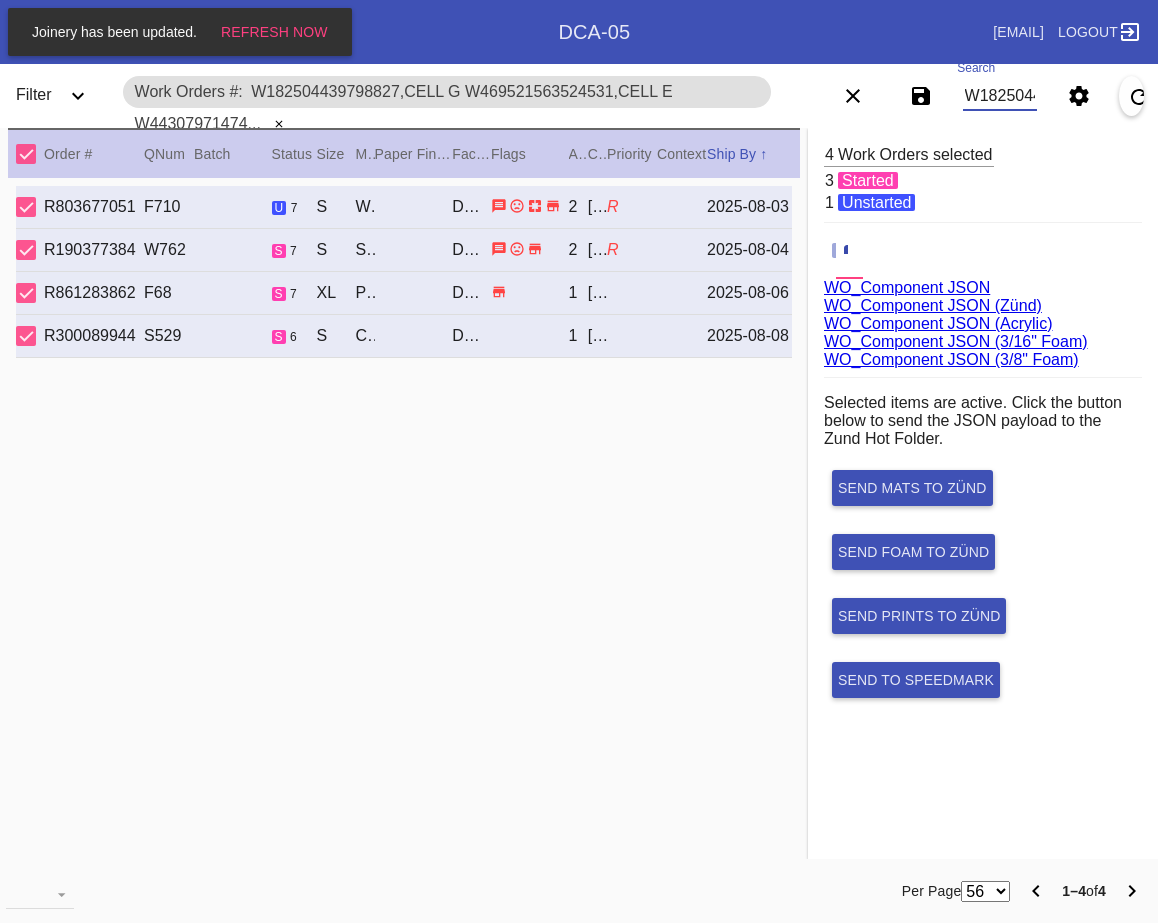 click on "W182504439798827,Cell G W469521563524531,Cell E W443079714741710,Cell D W964453197680899,Cell G" at bounding box center (1000, 96) 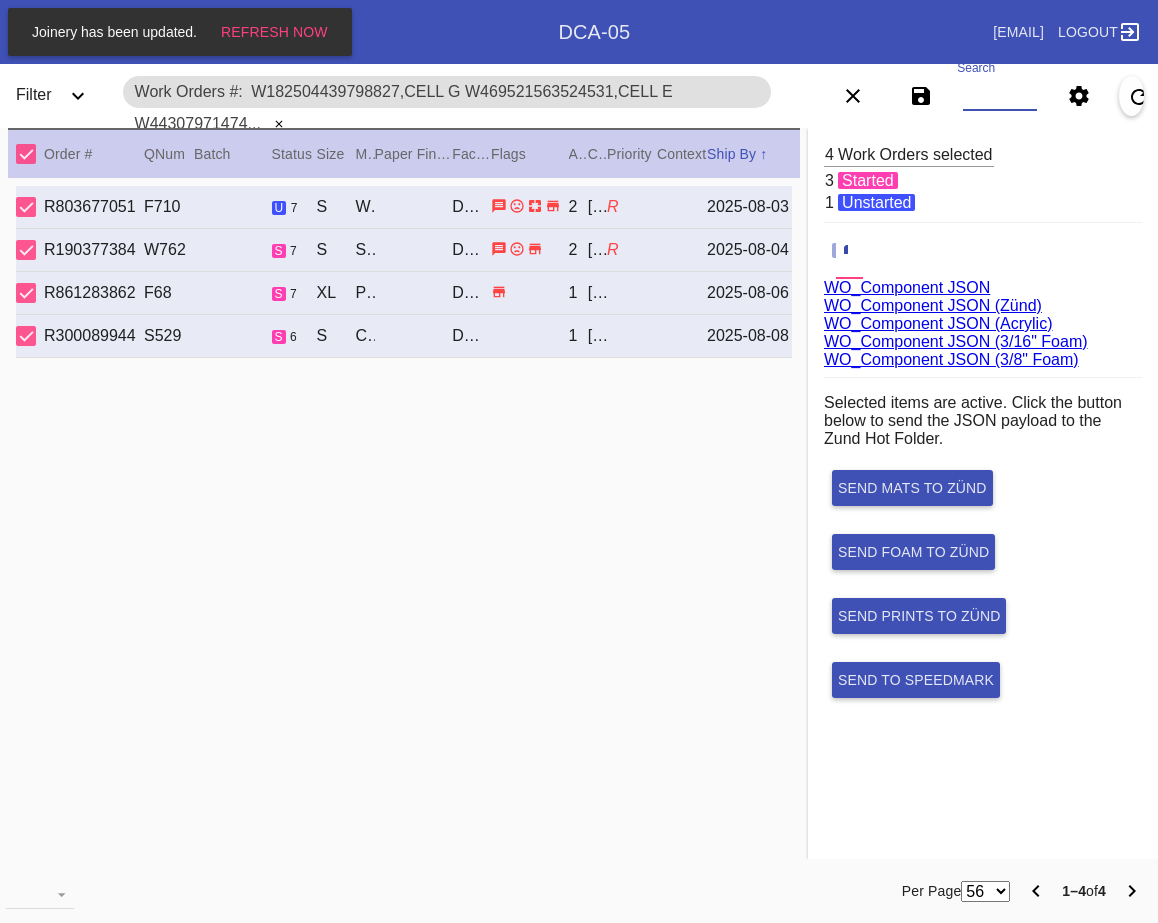 paste on "W201221558642222,Cell E W762794594313416,Cell G W118905596384251,Cell H W796132249917172,Cell H W182796975109562,Cell C W918953131569798,Cell G W216684919282601,Cell E W620441169629508,Cell B" 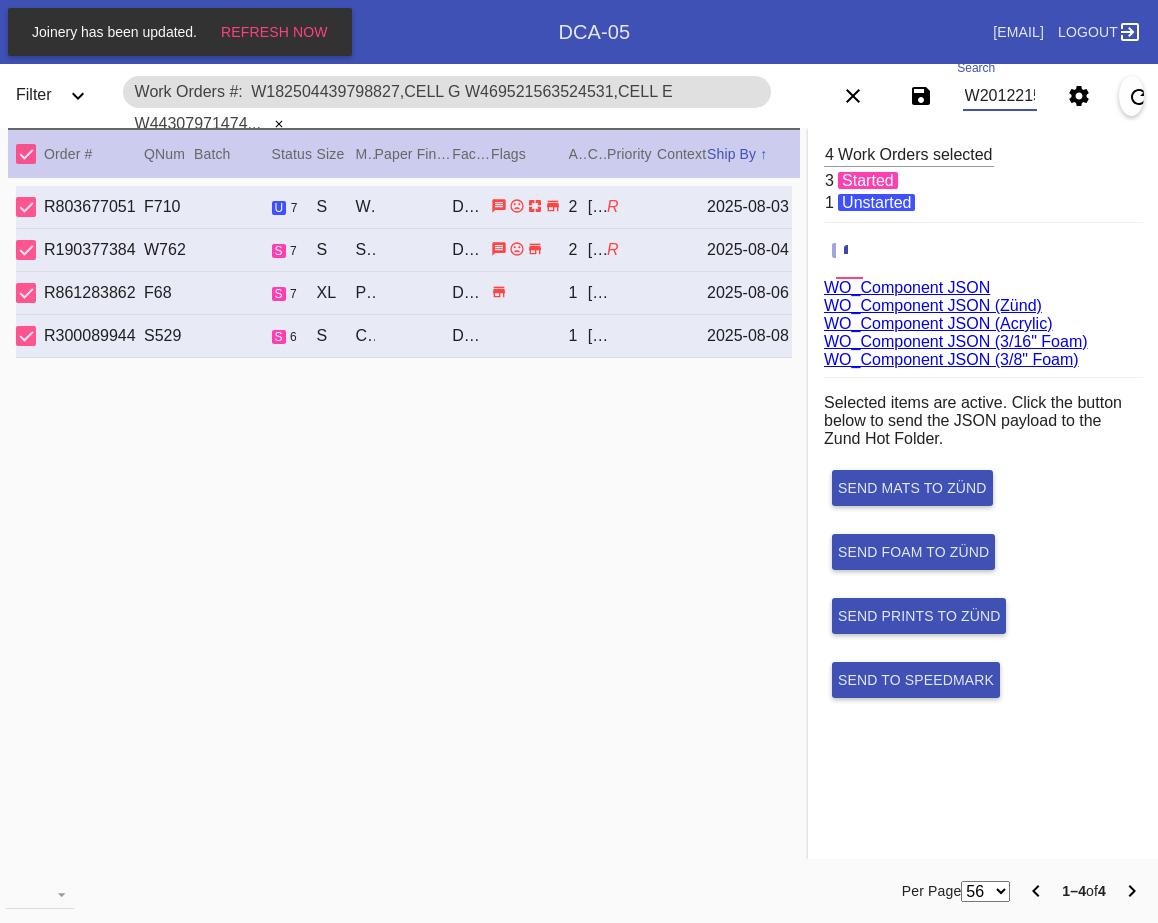scroll, scrollTop: 0, scrollLeft: 1530, axis: horizontal 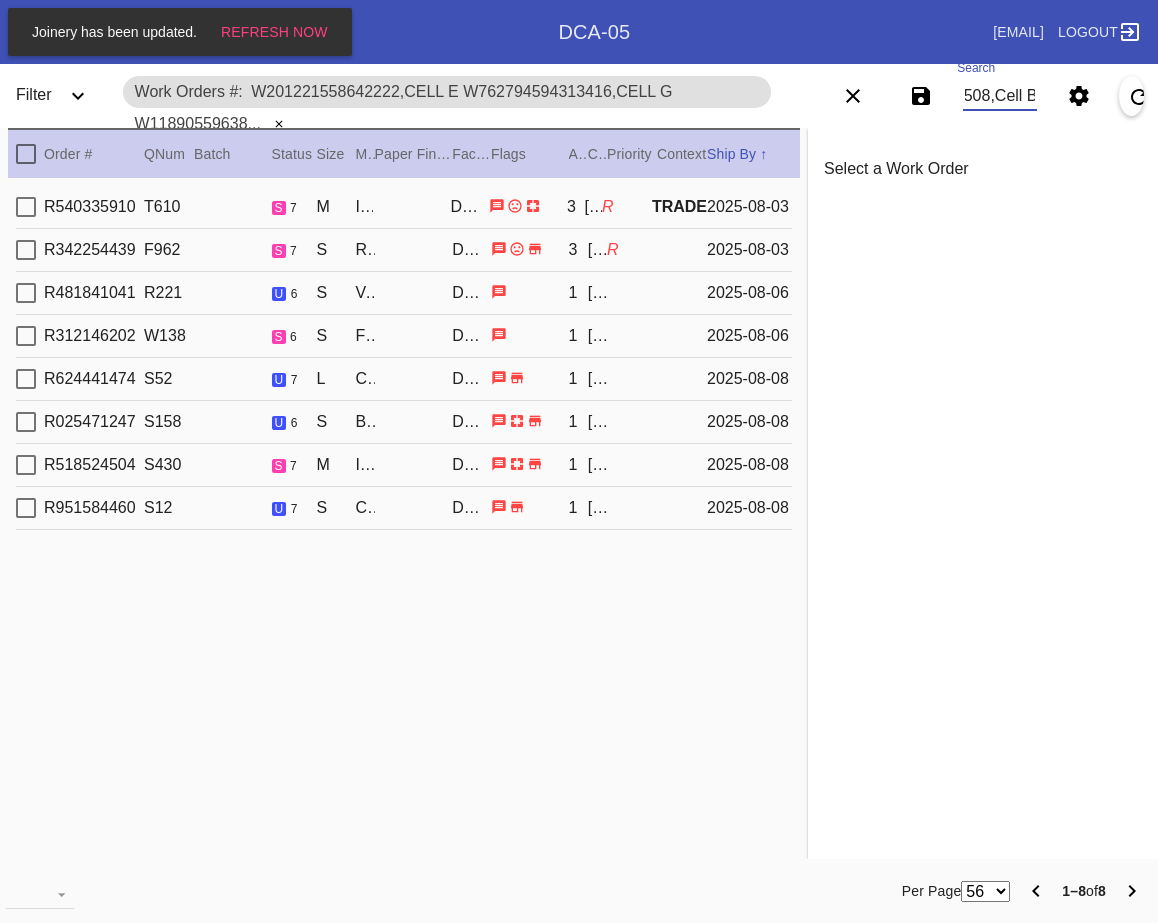 type on "W201221558642222,Cell E W762794594313416,Cell G W118905596384251,Cell H W796132249917172,Cell H W182796975109562,Cell C W918953131569798,Cell G W216684919282601,Cell E W620441169629508,Cell B" 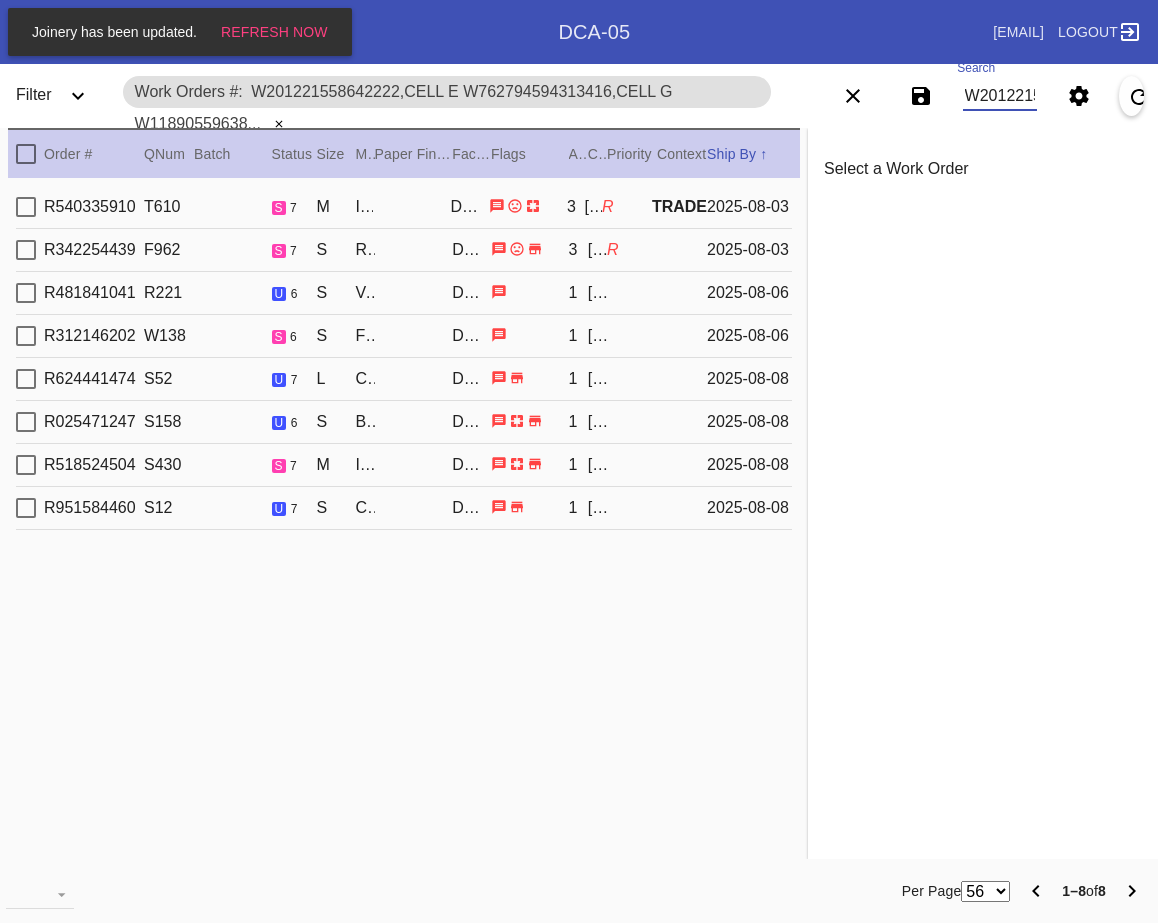 click at bounding box center (26, 154) 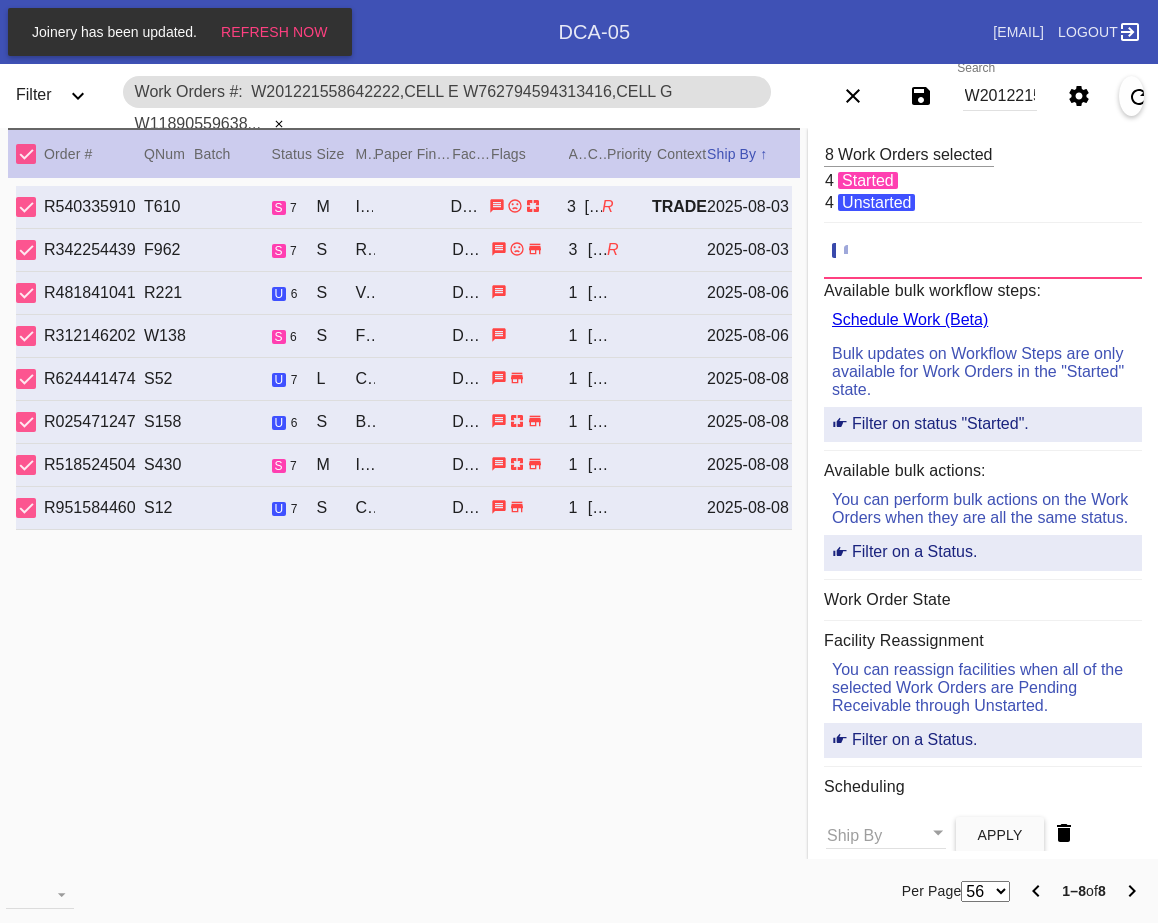 click 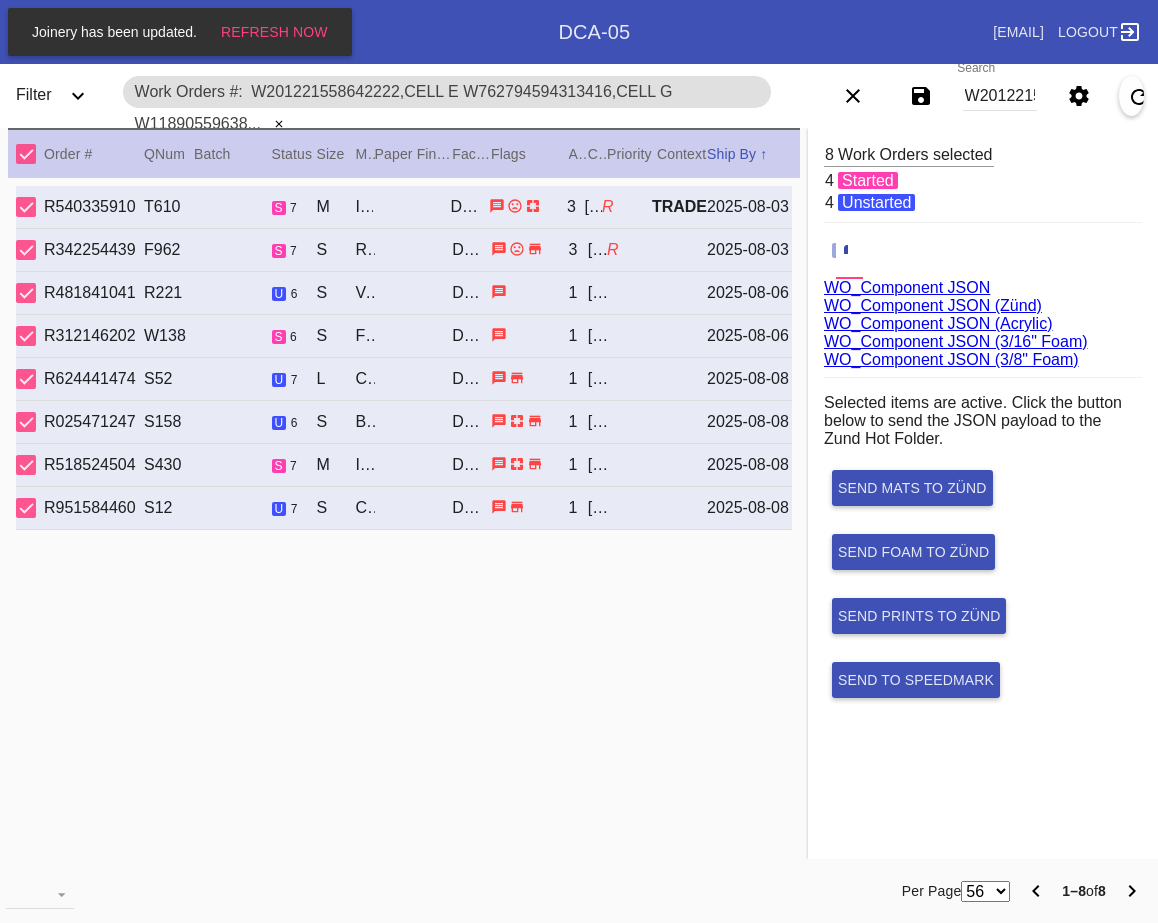 click on "WO_Component JSON (Acrylic)" at bounding box center (938, 323) 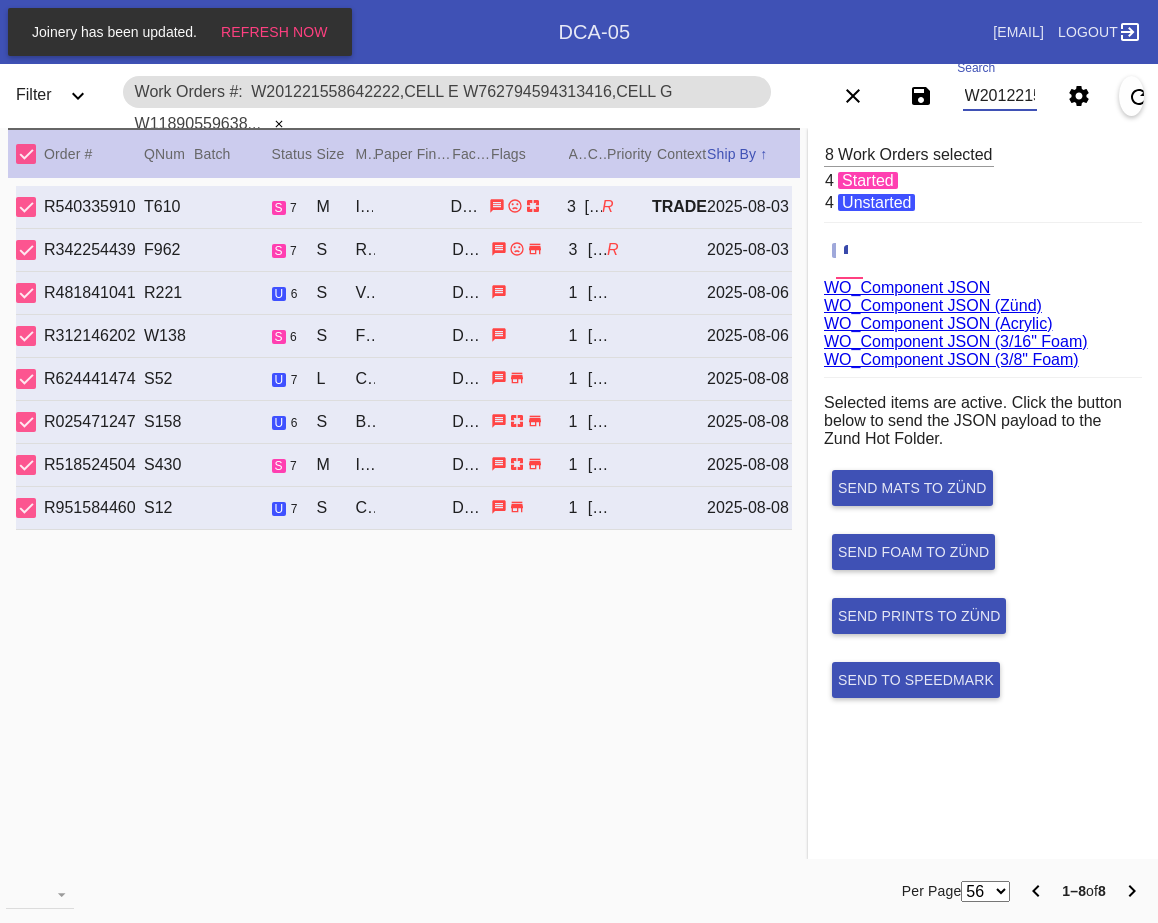 click on "W201221558642222,Cell E W762794594313416,Cell G W118905596384251,Cell H W796132249917172,Cell H W182796975109562,Cell C W918953131569798,Cell G W216684919282601,Cell E W620441169629508,Cell B" at bounding box center [1000, 96] 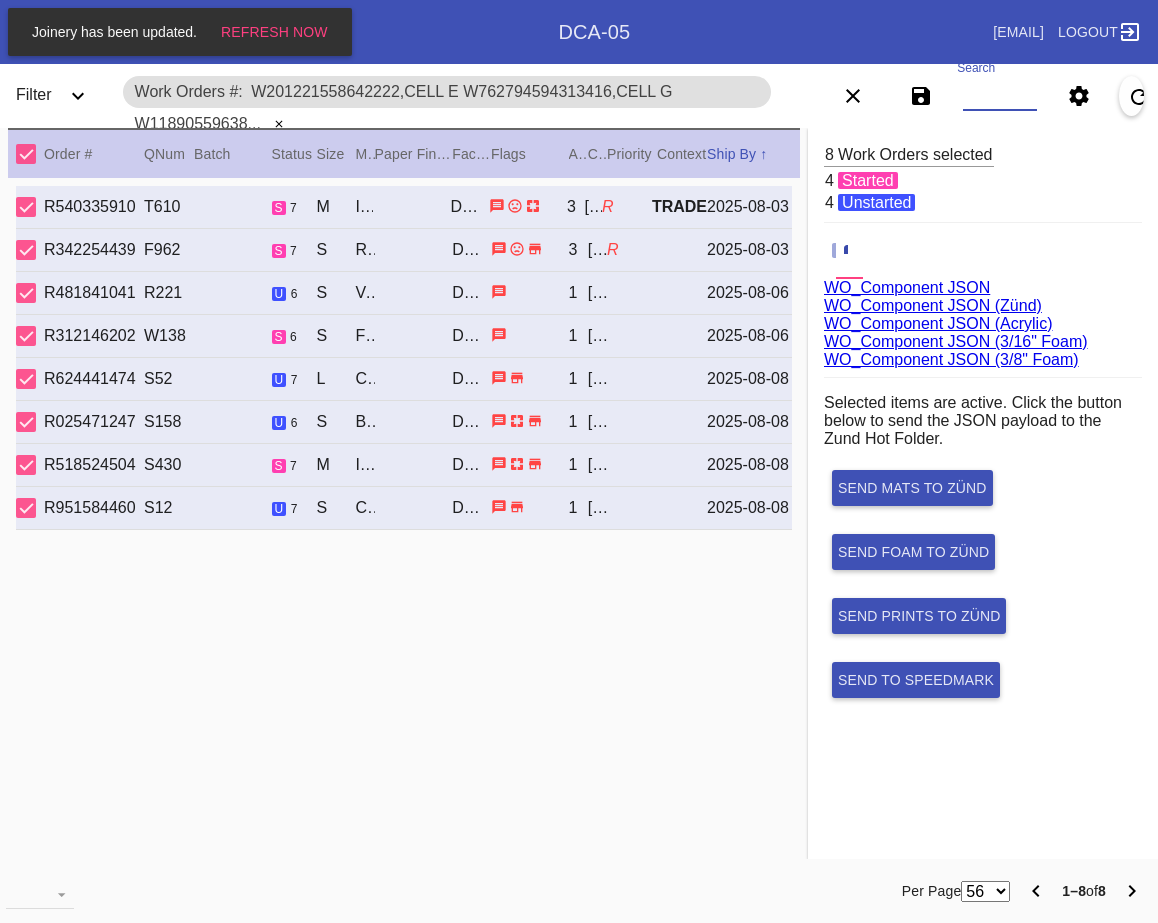 paste on "W118905596384251,Cell H W730416276491850,Cell C W355646124335101,Cell G W363251392134559,Cell H W762794594313416,Cell G W213167231859741,Cell G W724268760392411,Cell H W148253743114141,Cell G" 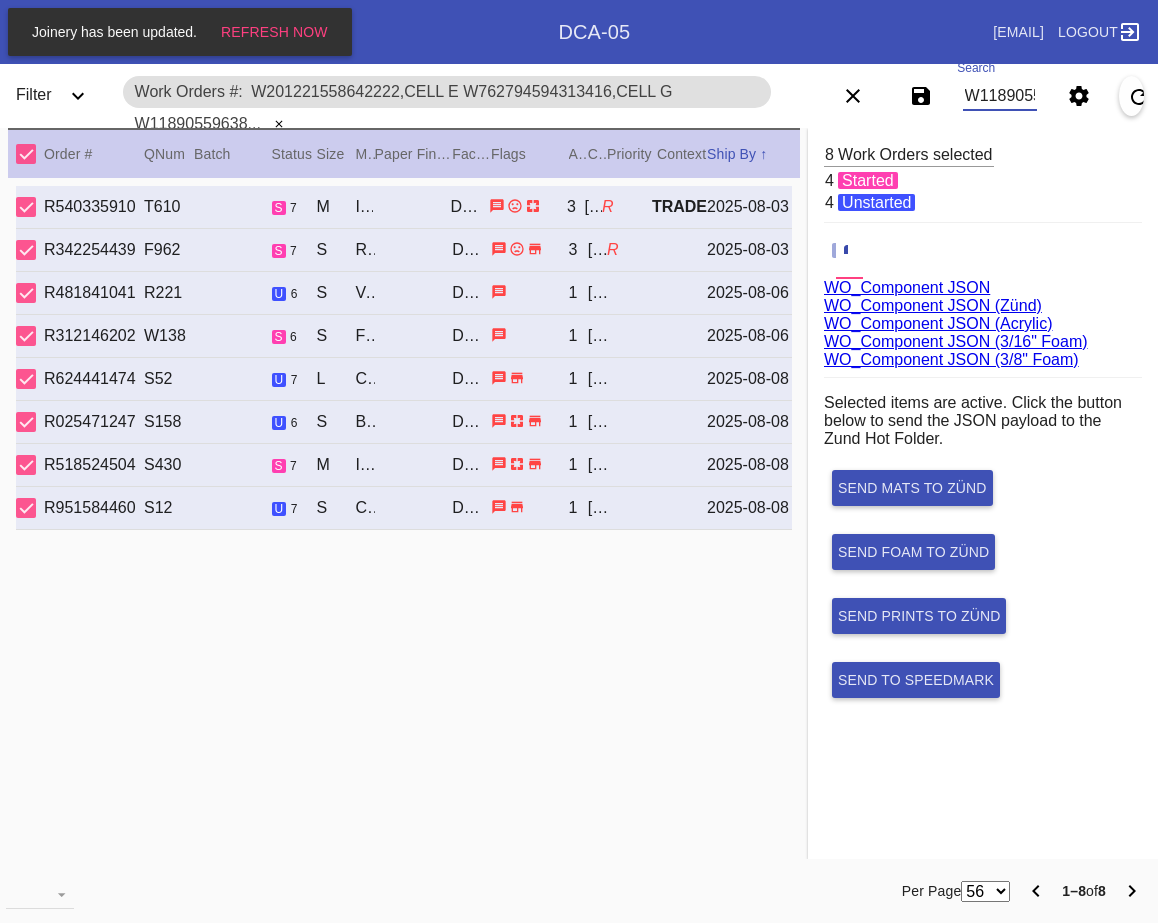scroll, scrollTop: 0, scrollLeft: 1533, axis: horizontal 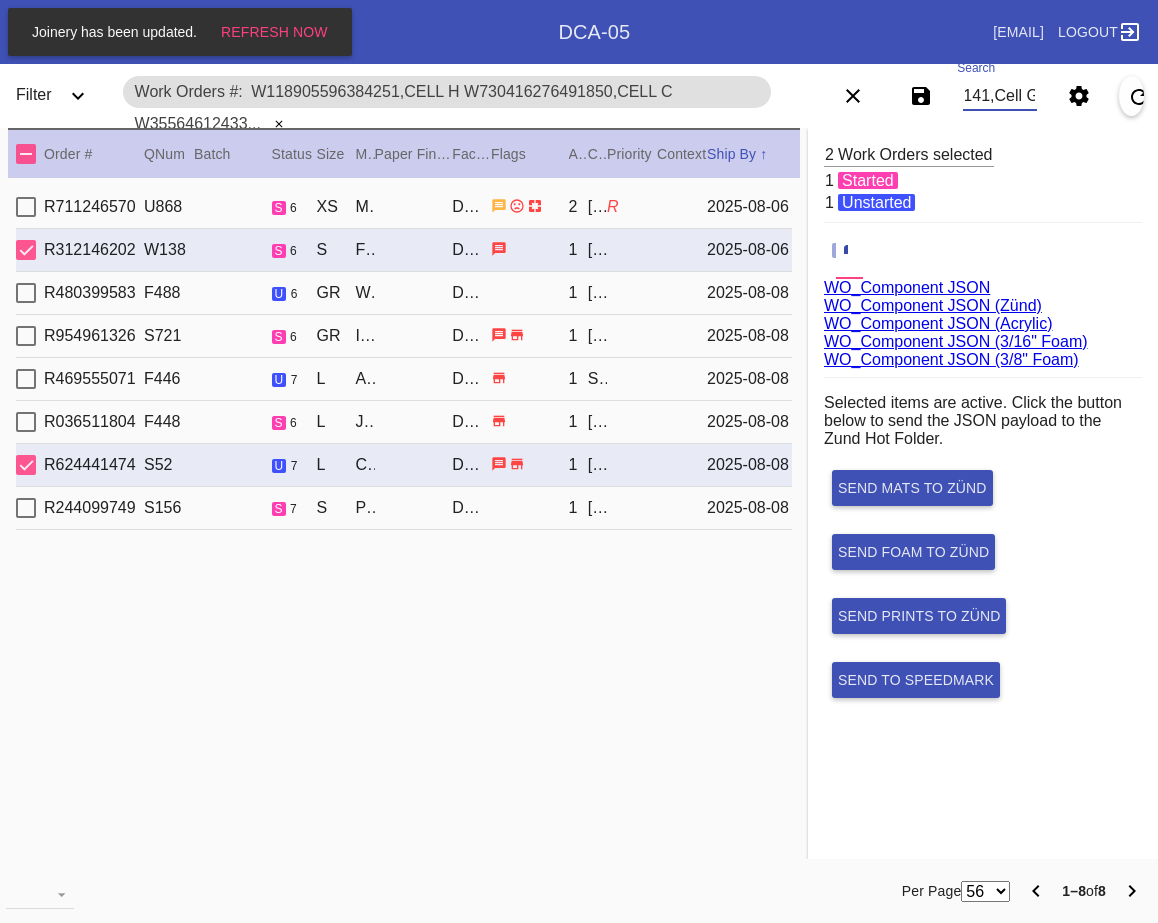 type on "W118905596384251,Cell H W730416276491850,Cell C W355646124335101,Cell G W363251392134559,Cell H W762794594313416,Cell G W213167231859741,Cell G W724268760392411,Cell H W148253743114141,Cell G" 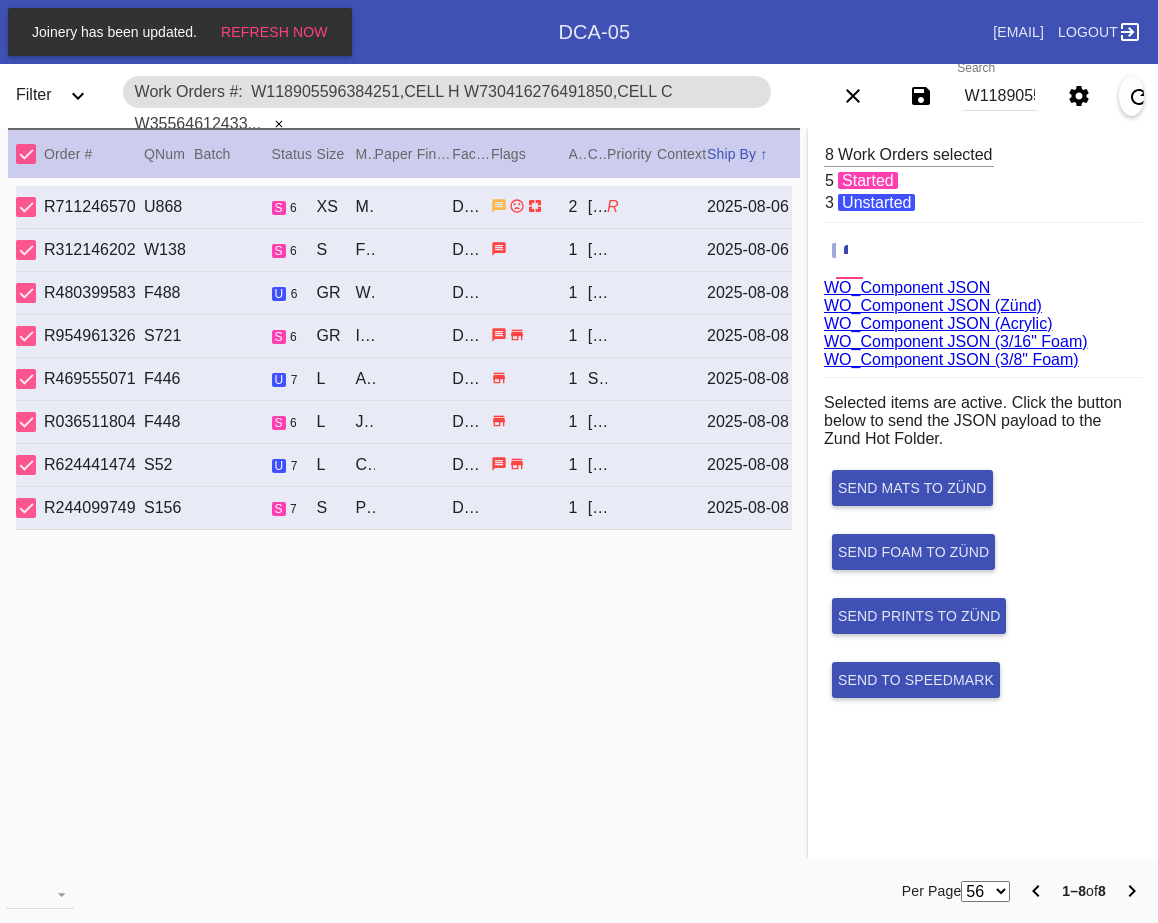 click on "WO_Component JSON (Acrylic)" at bounding box center [938, 323] 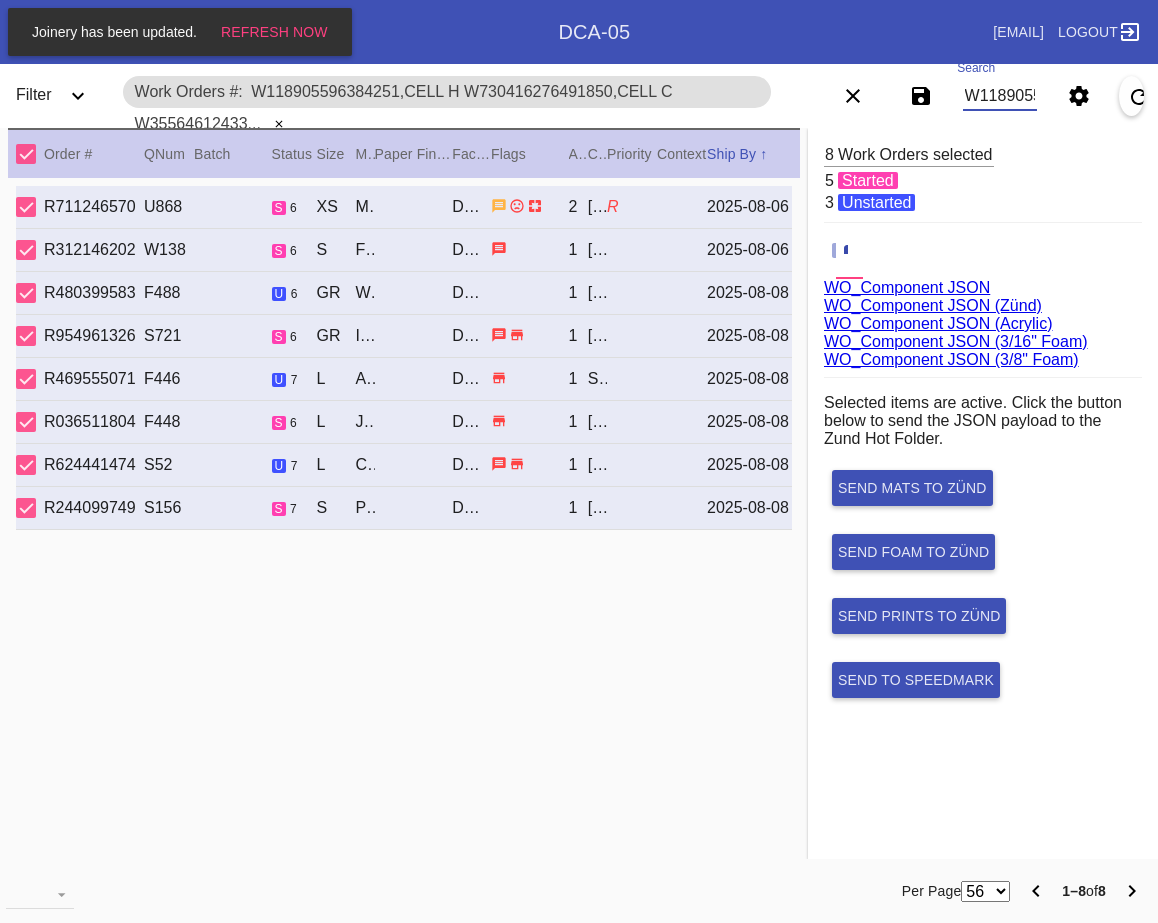 click on "W118905596384251,Cell H W730416276491850,Cell C W355646124335101,Cell G W363251392134559,Cell H W762794594313416,Cell G W213167231859741,Cell G W724268760392411,Cell H W148253743114141,Cell G" at bounding box center [1000, 96] 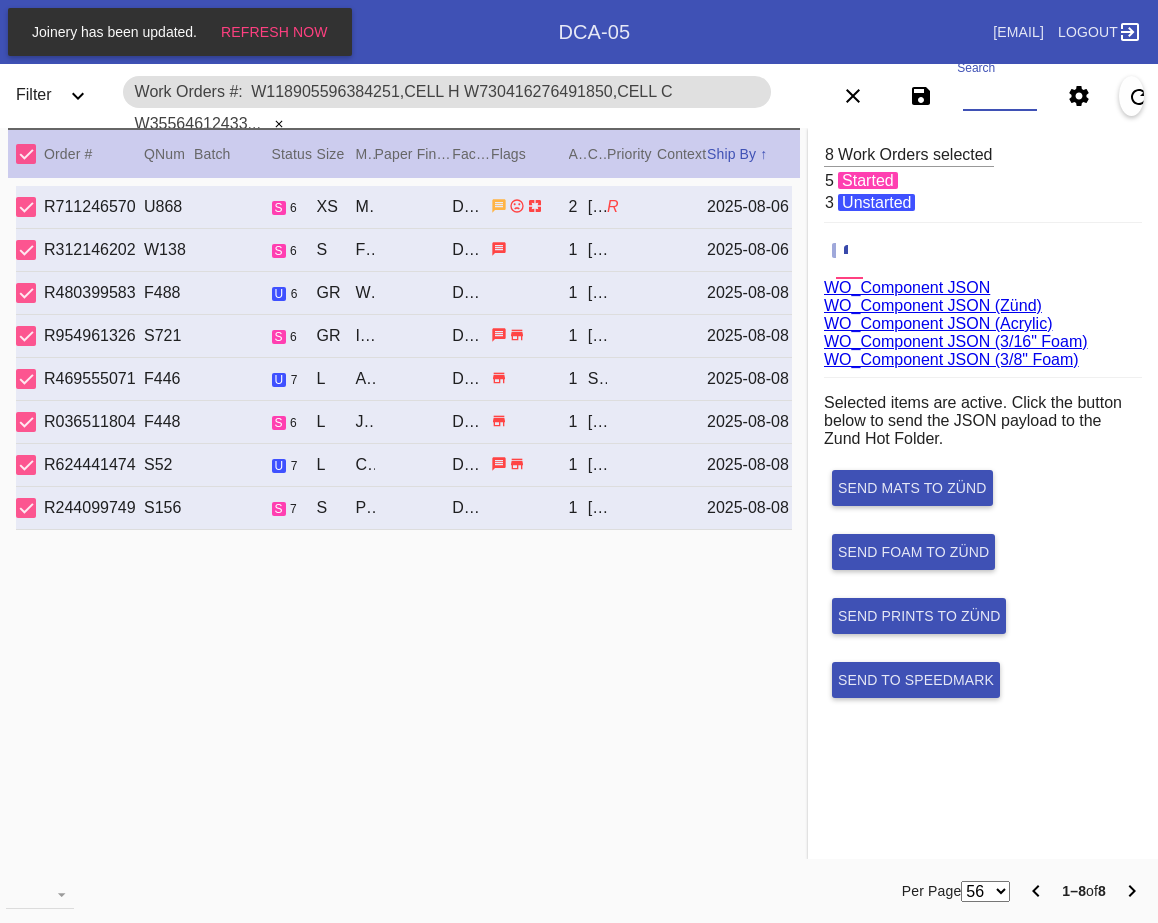 paste on "W750104938570610,Cell C W252223026819386,Cell E W639075890945624,Cell H W215542854081337,Cell G" 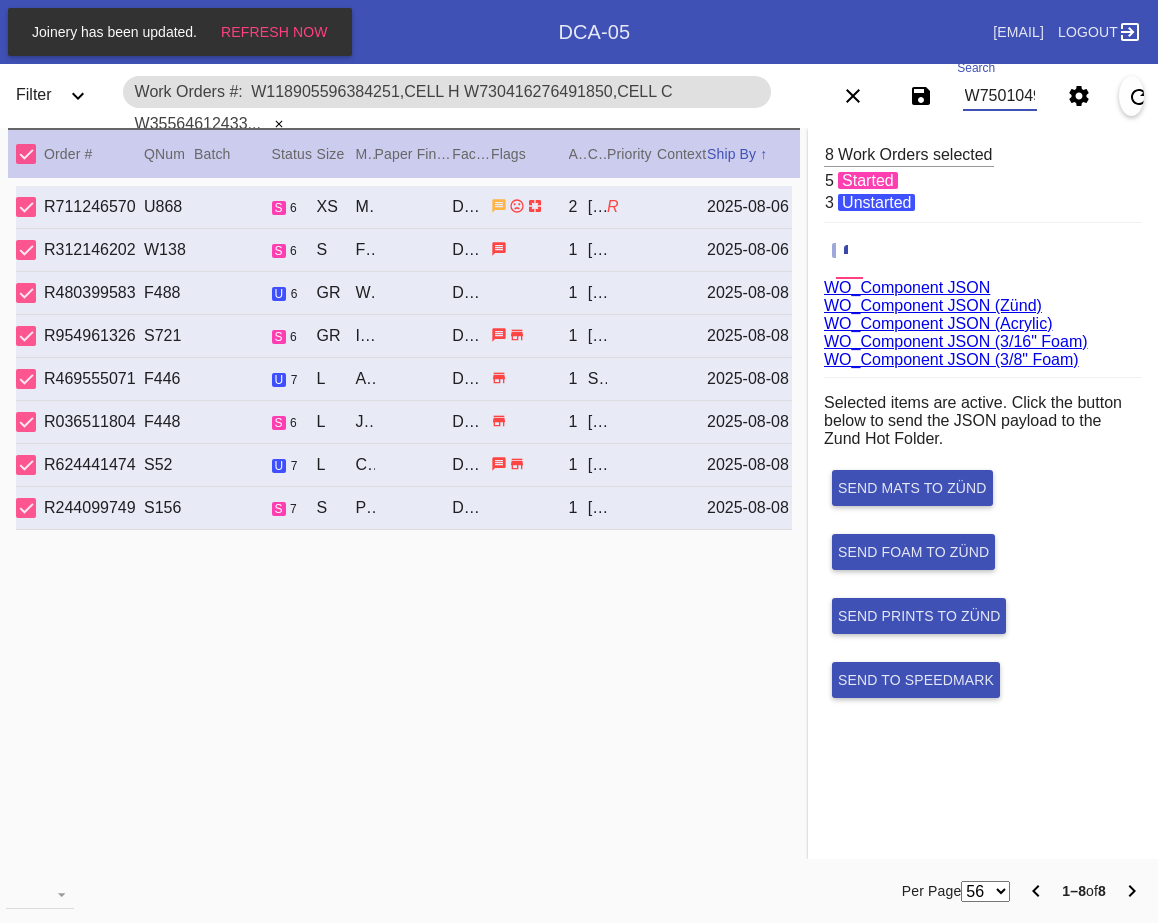 scroll, scrollTop: 0, scrollLeft: 729, axis: horizontal 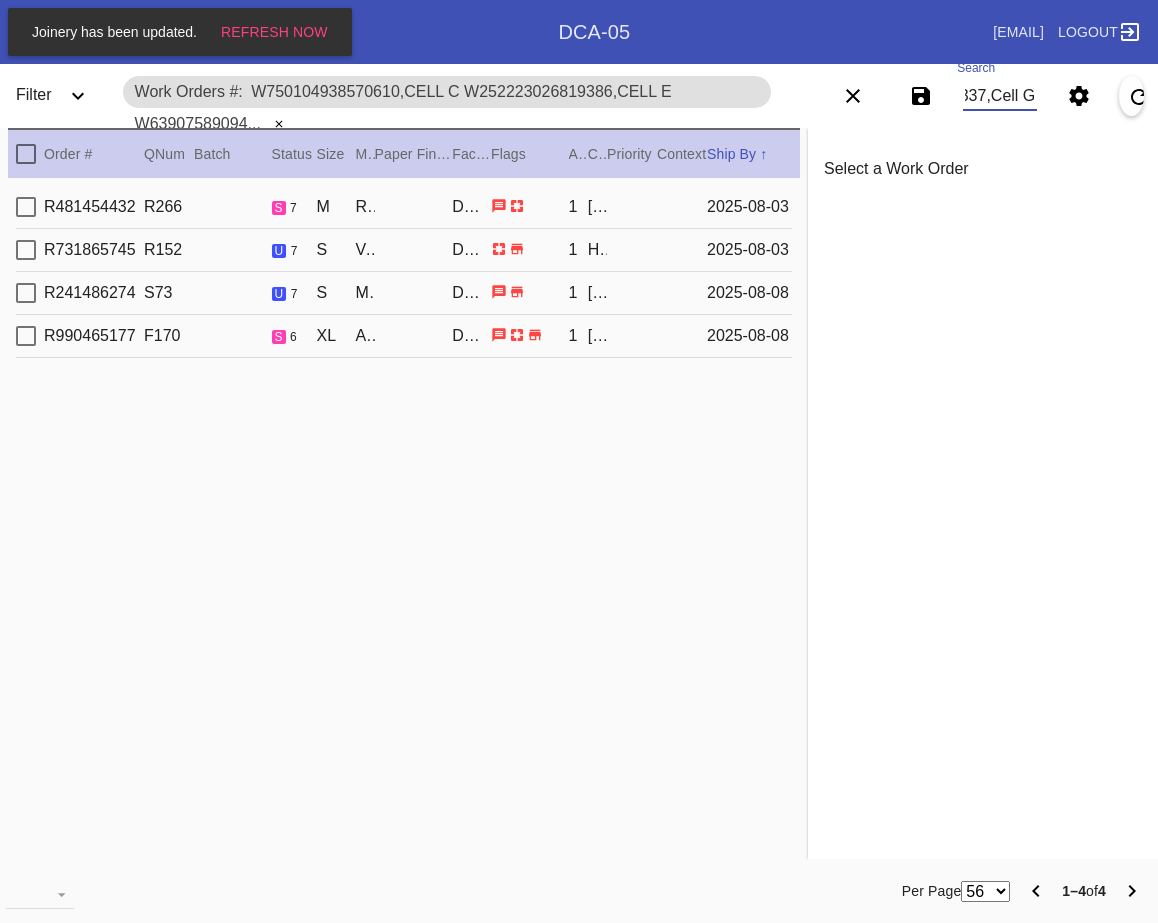 type on "W750104938570610,Cell C W252223026819386,Cell E W639075890945624,Cell H W215542854081337,Cell G" 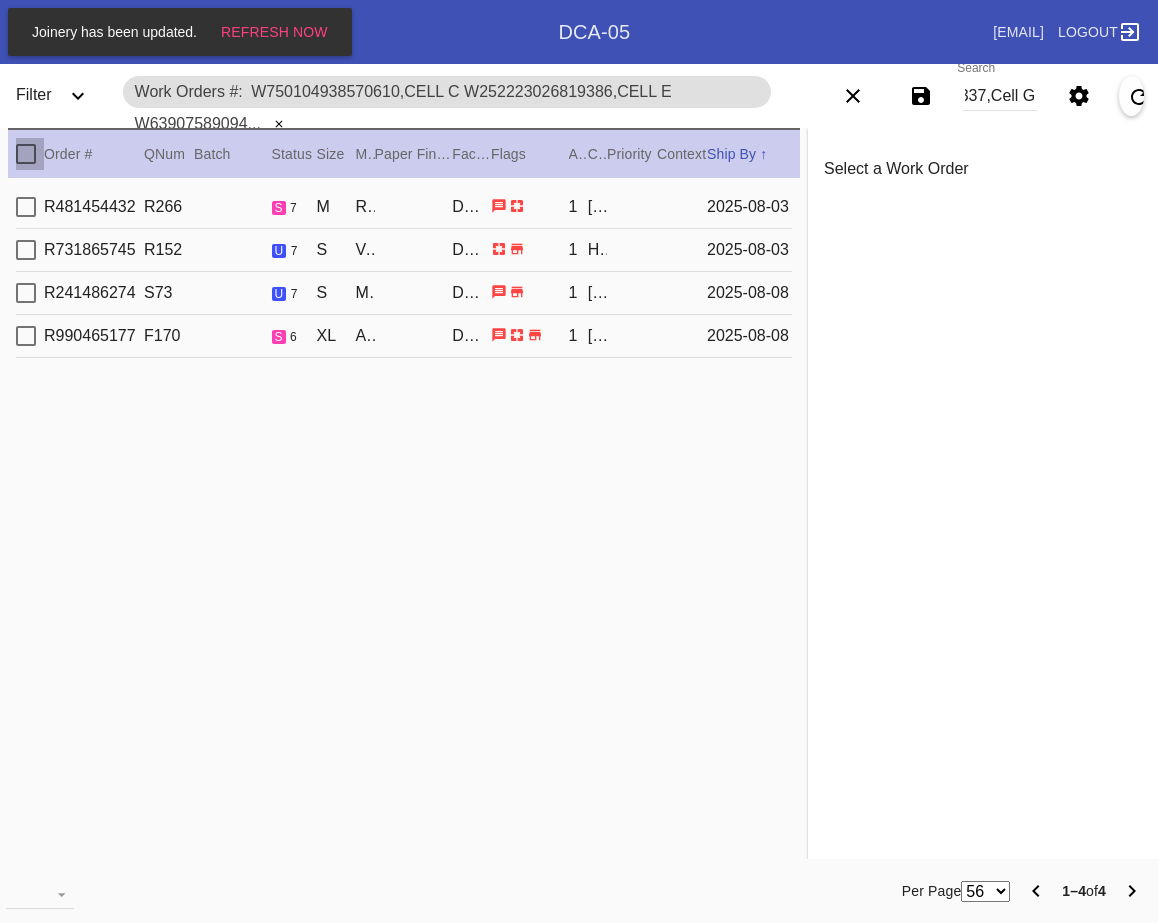 click at bounding box center (26, 154) 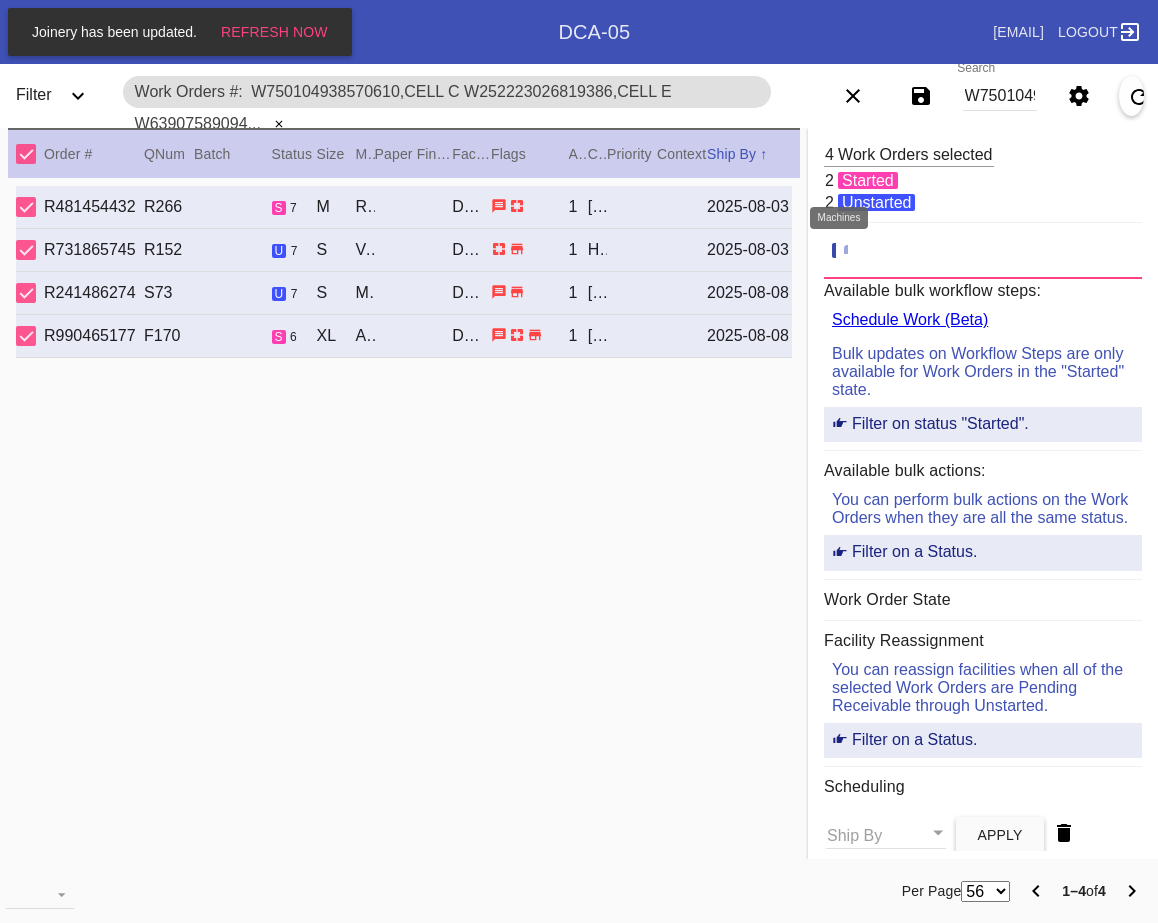 click 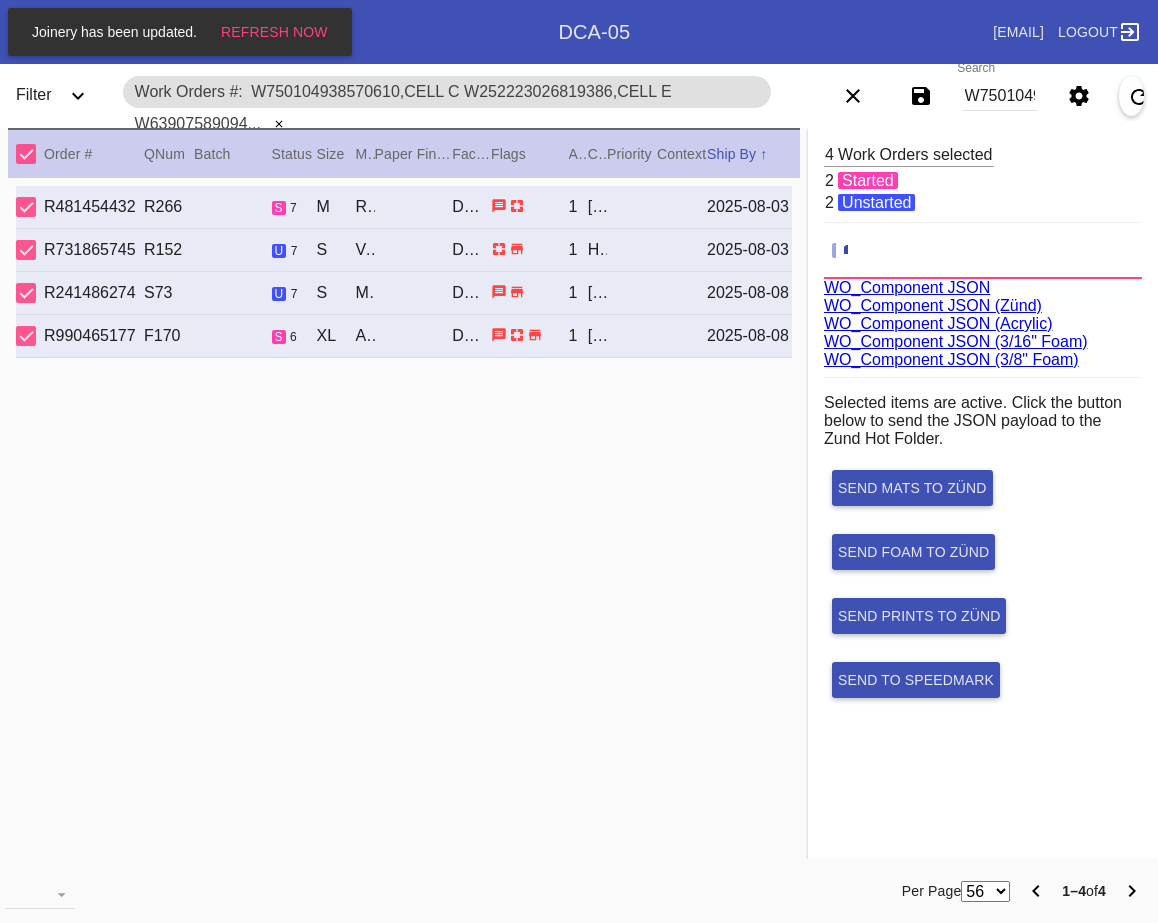 scroll, scrollTop: 75, scrollLeft: 0, axis: vertical 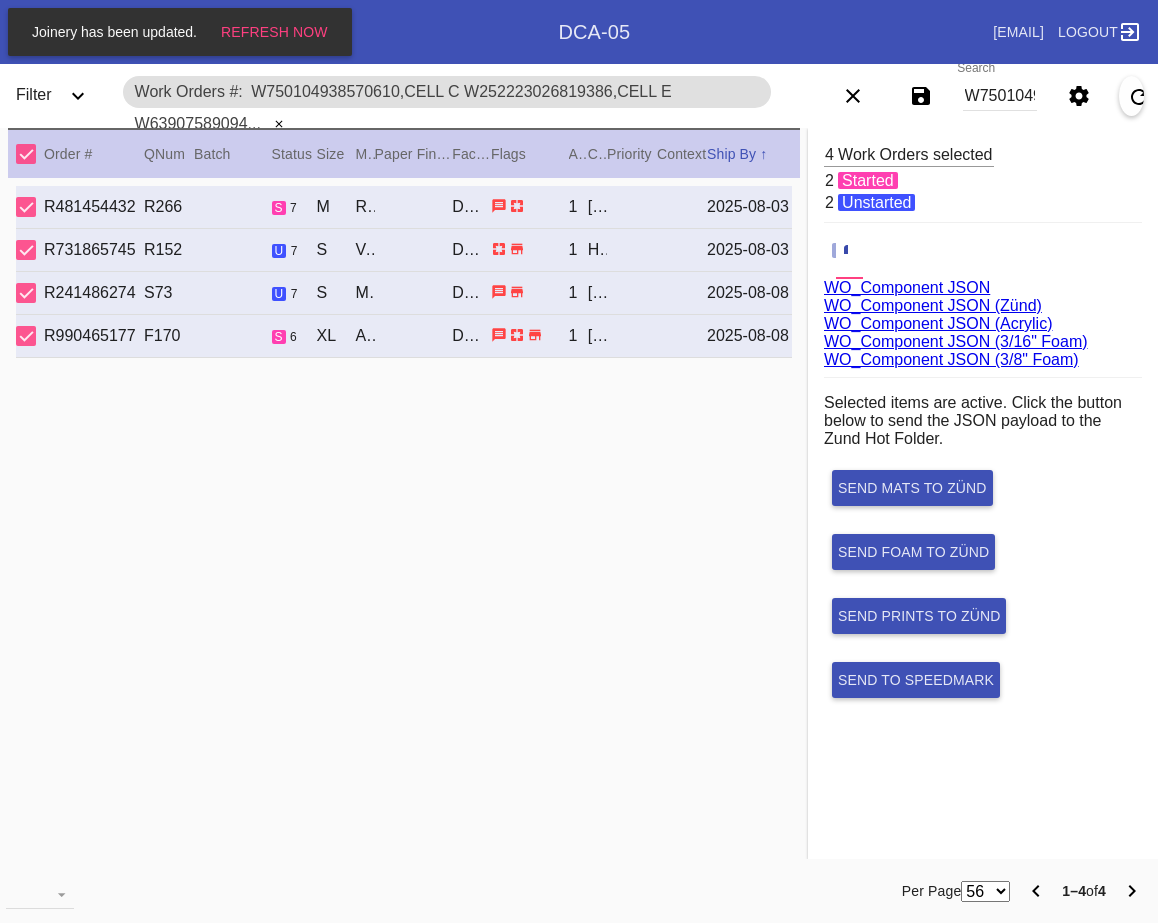 click on "WO_Component JSON (Acrylic)" at bounding box center [938, 323] 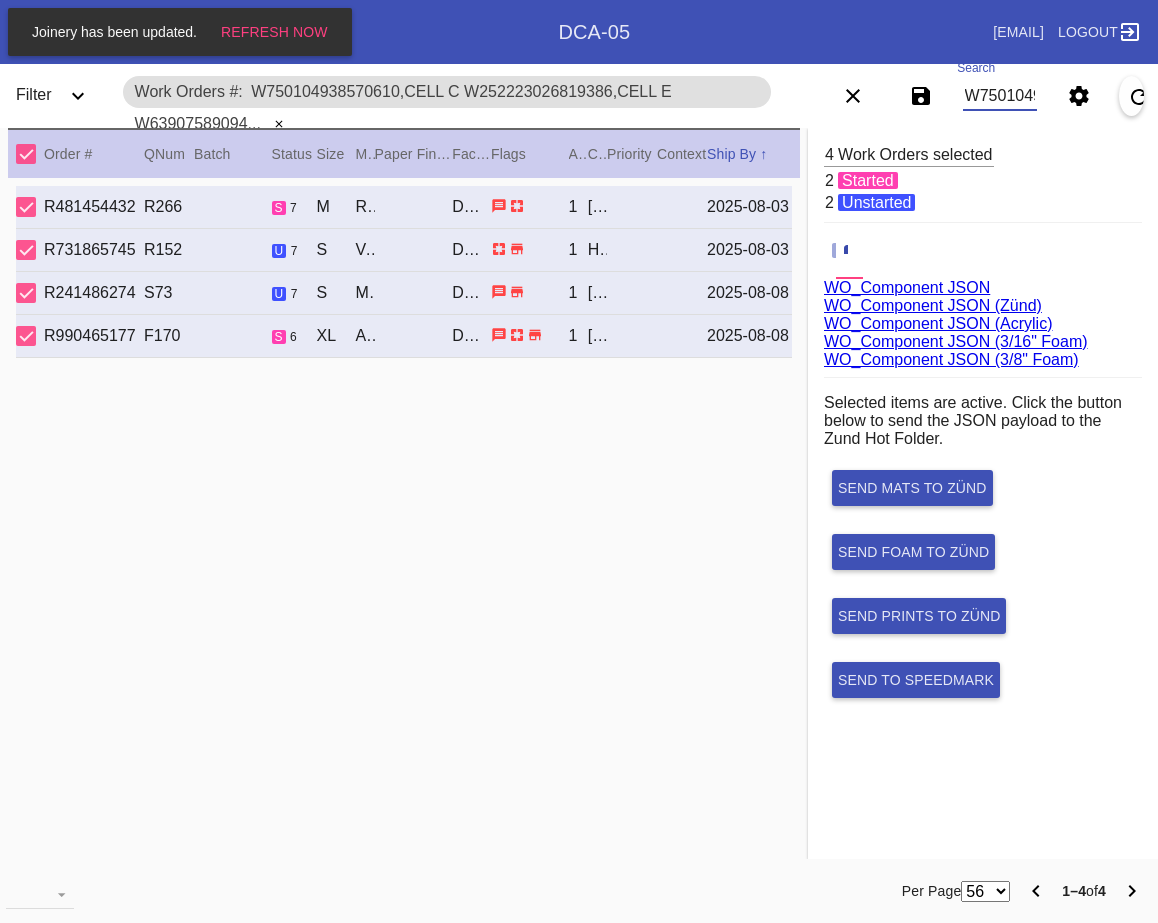 click on "W750104938570610,Cell C W252223026819386,Cell E W639075890945624,Cell H W215542854081337,Cell G" at bounding box center (1000, 96) 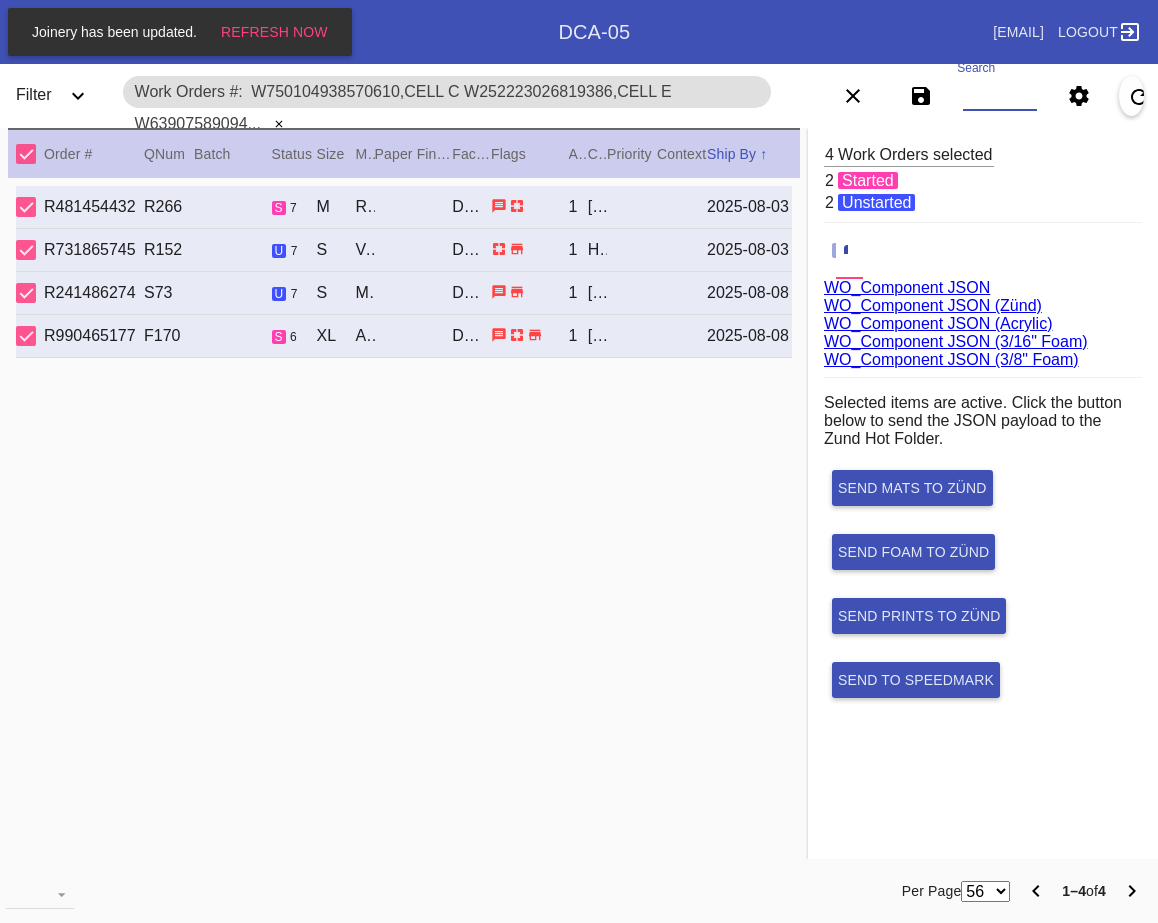 paste on "W432657971802763,Cell A W119717115160444,Cell H" 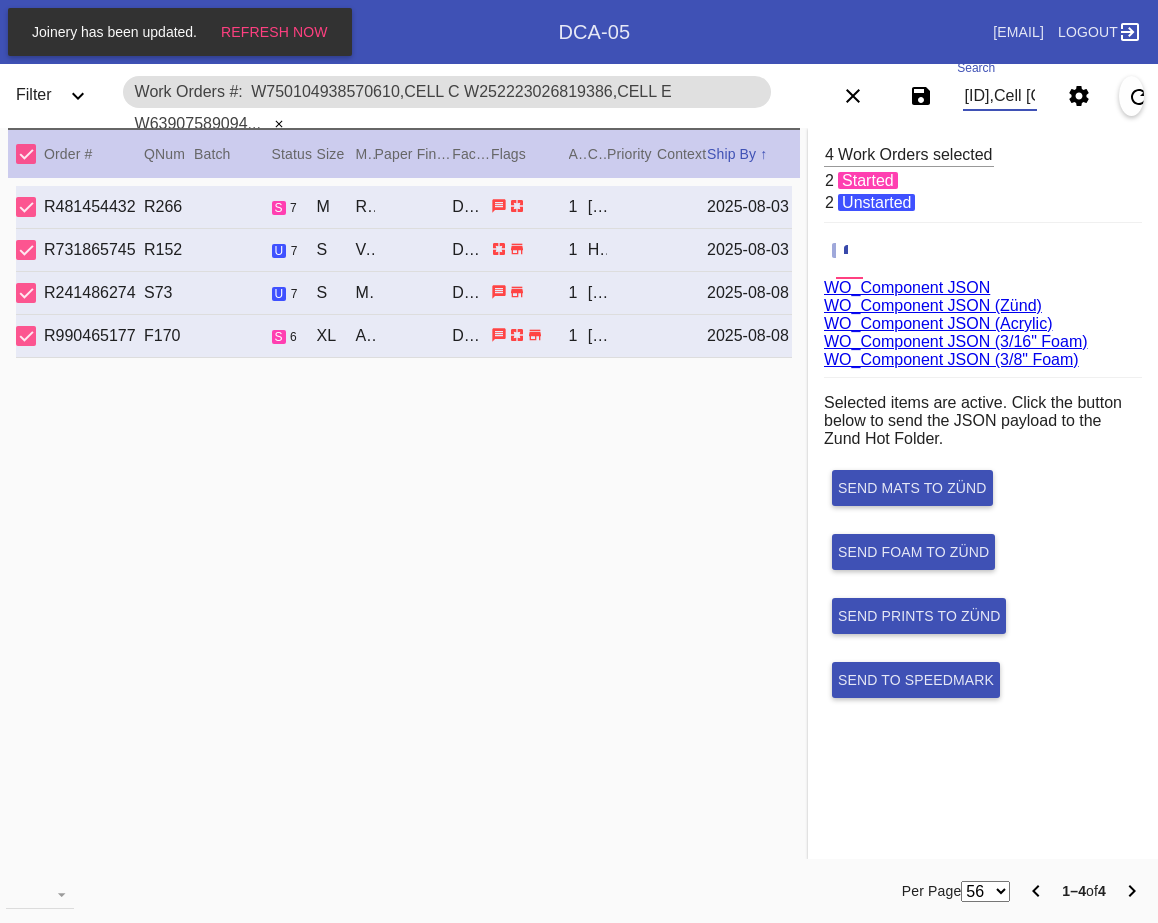 scroll, scrollTop: 0, scrollLeft: 322, axis: horizontal 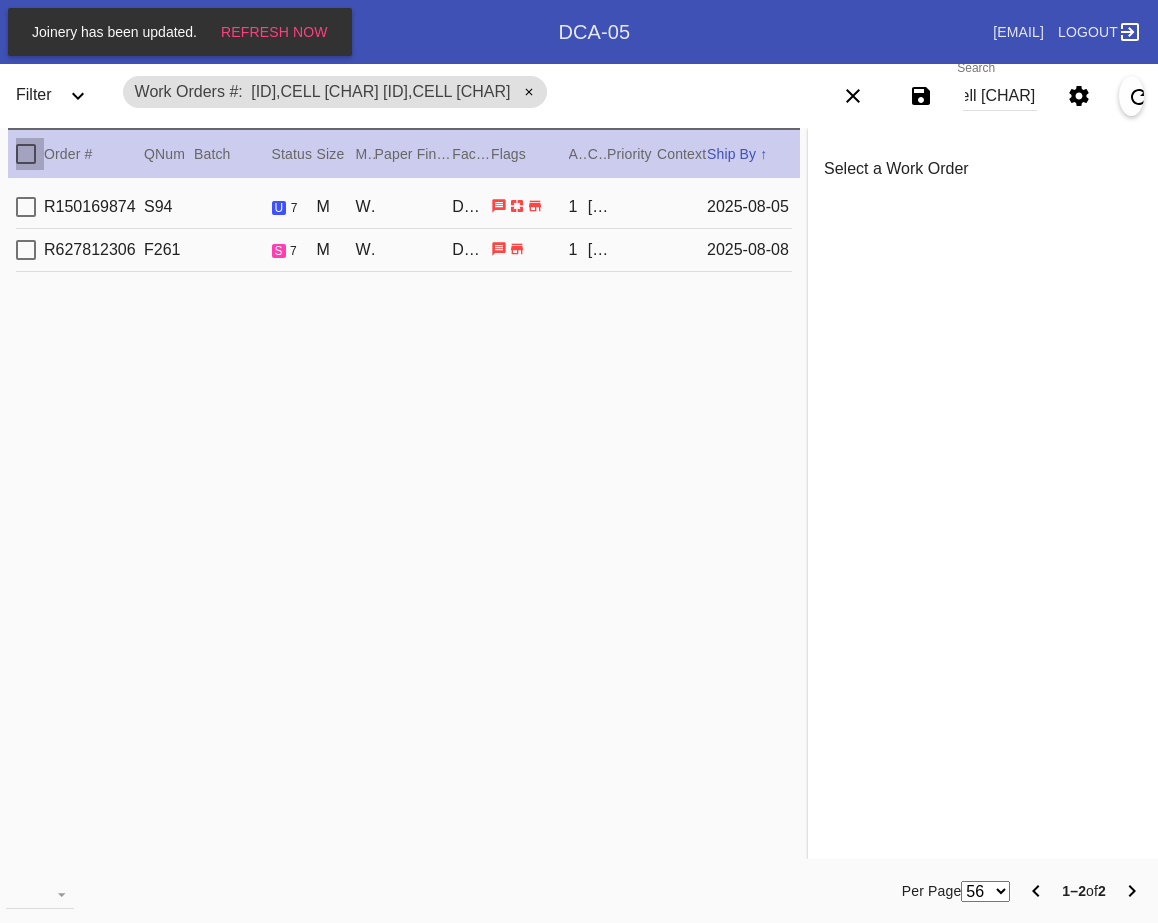 click at bounding box center [26, 154] 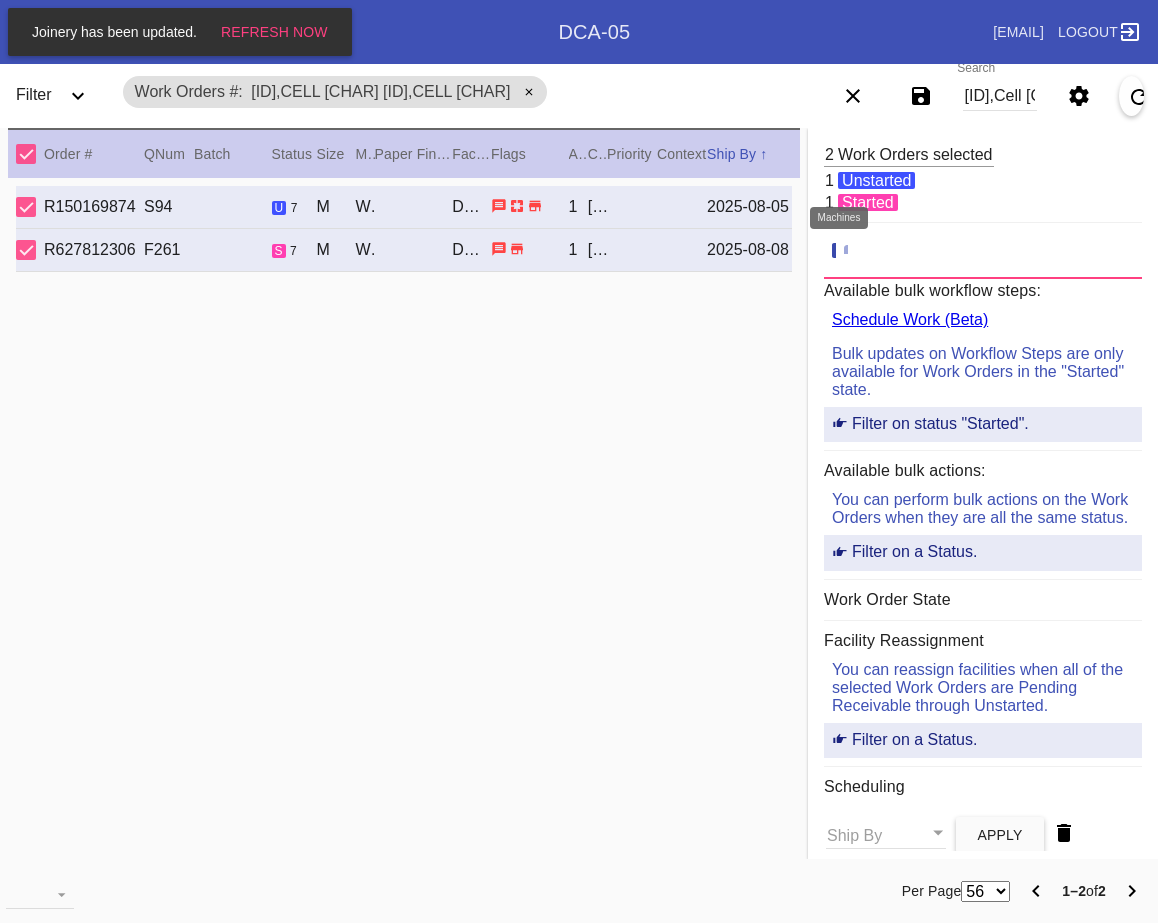click 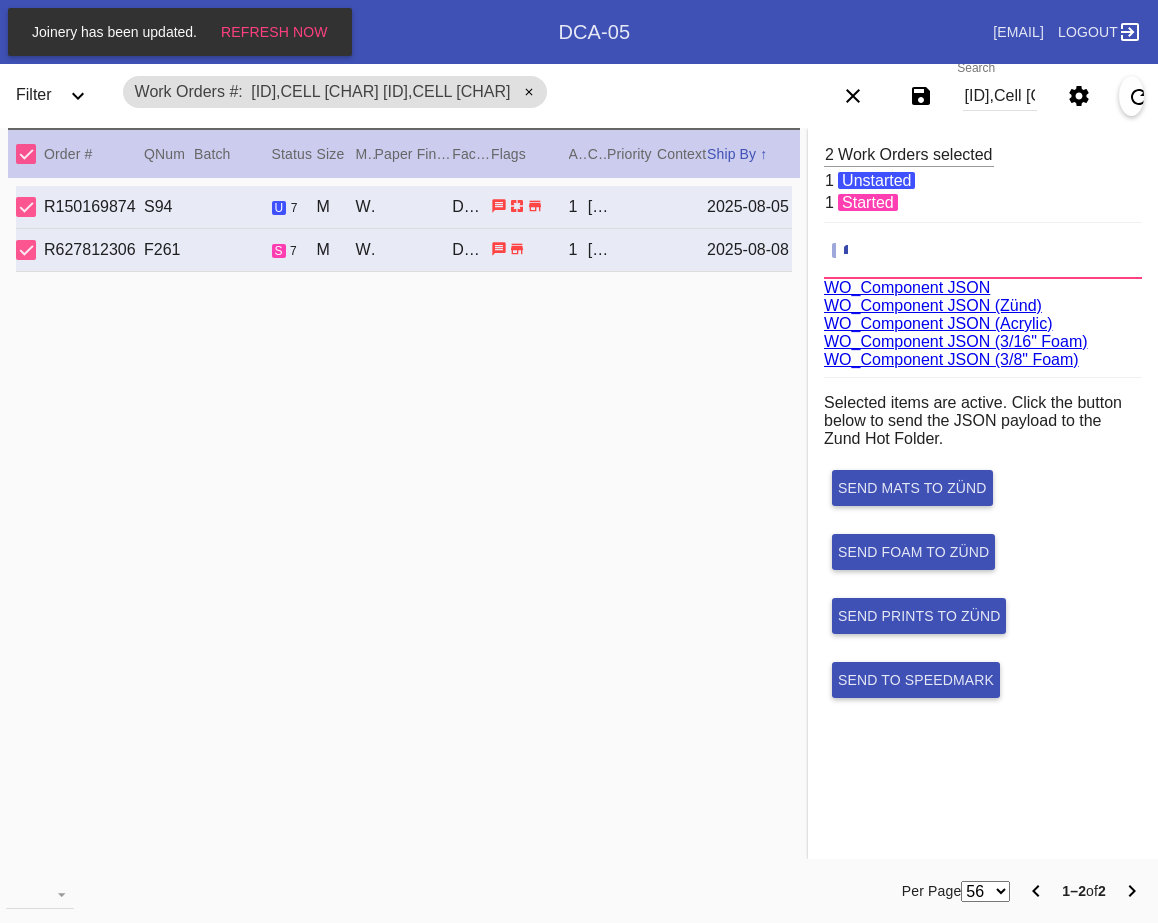 scroll, scrollTop: 75, scrollLeft: 0, axis: vertical 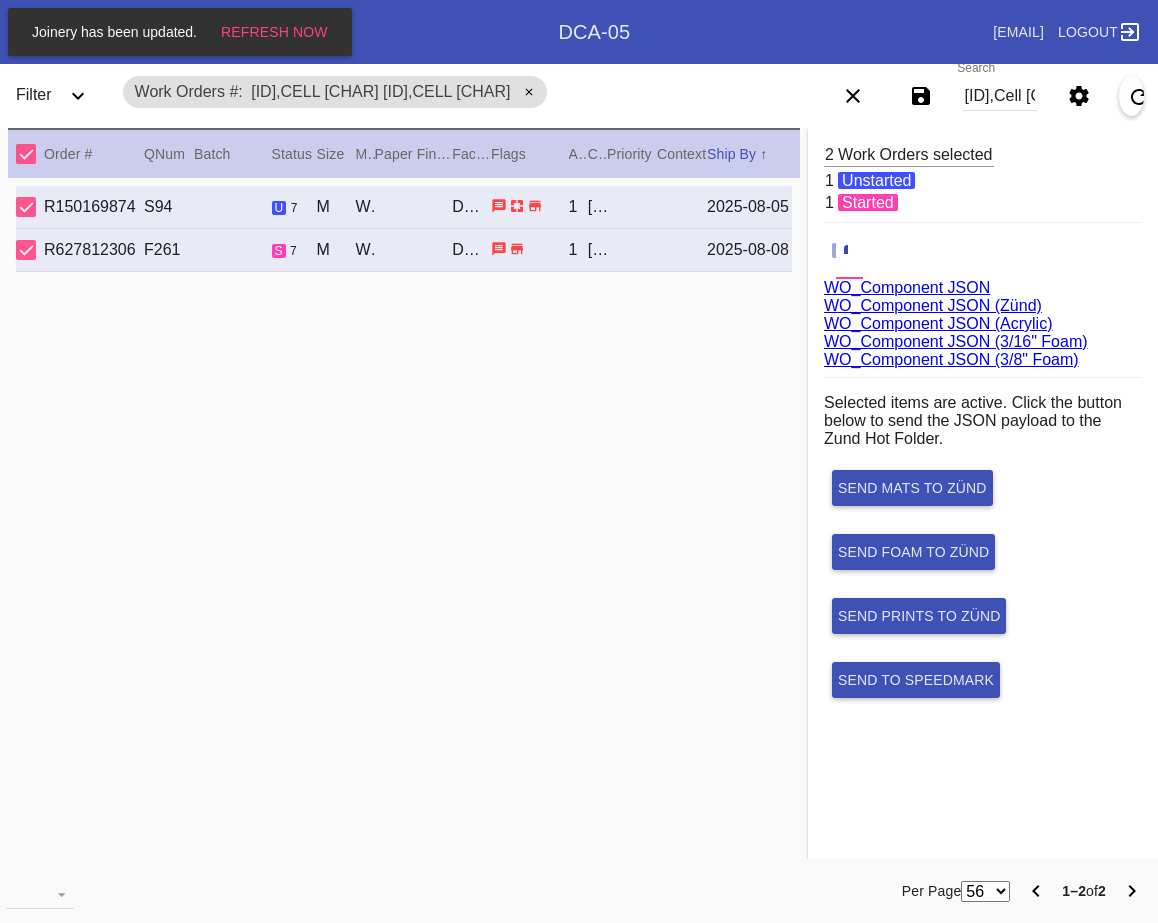click on "WO_Component JSON (Acrylic)" at bounding box center [938, 323] 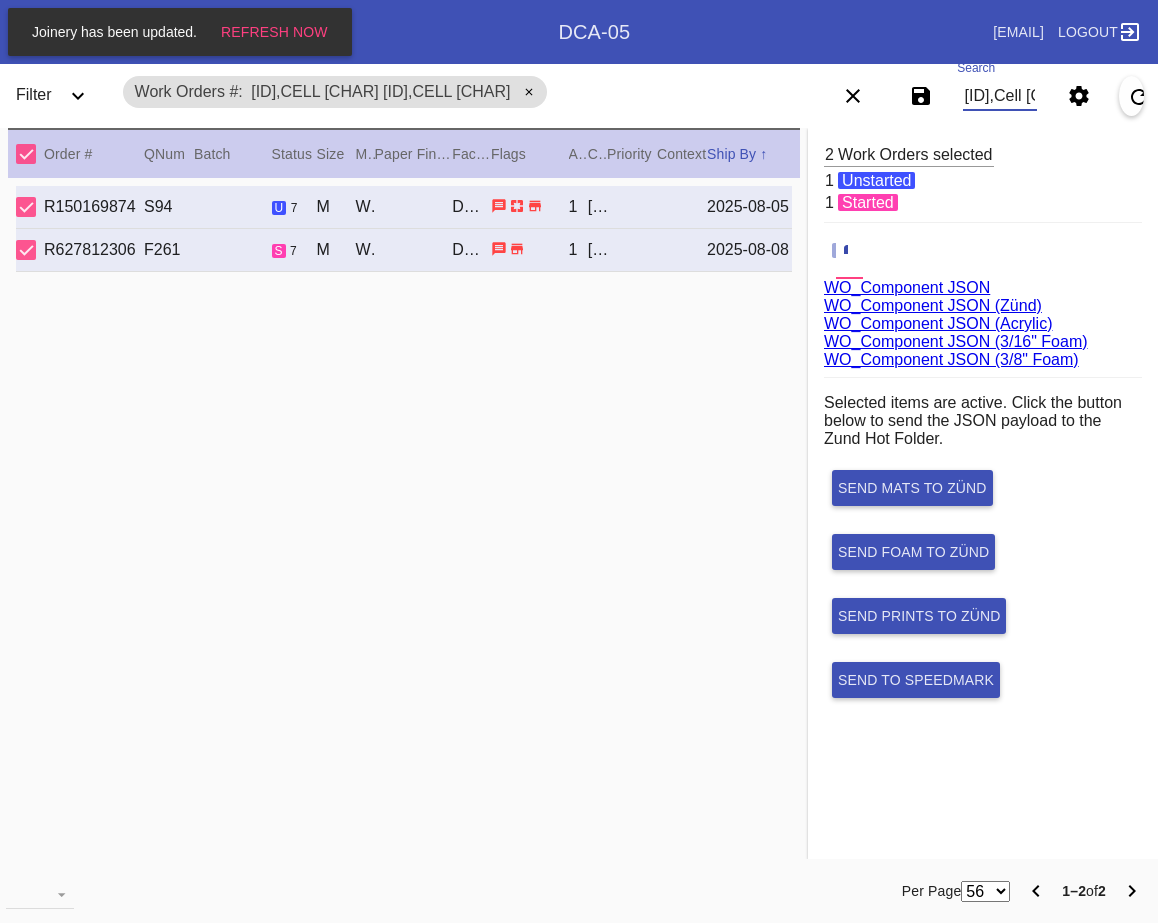 click on "W432657971802763,Cell A W119717115160444,Cell H" at bounding box center (1000, 96) 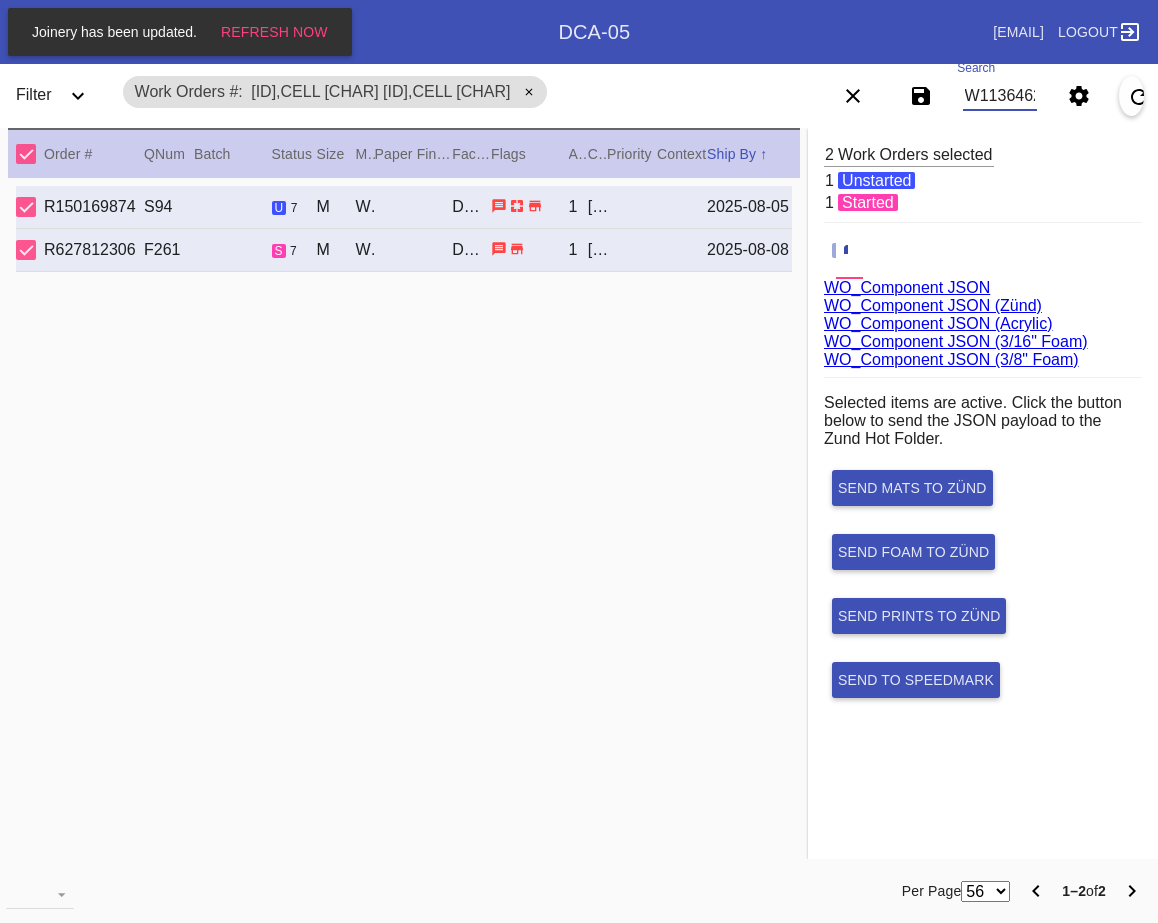 scroll, scrollTop: 0, scrollLeft: 1728, axis: horizontal 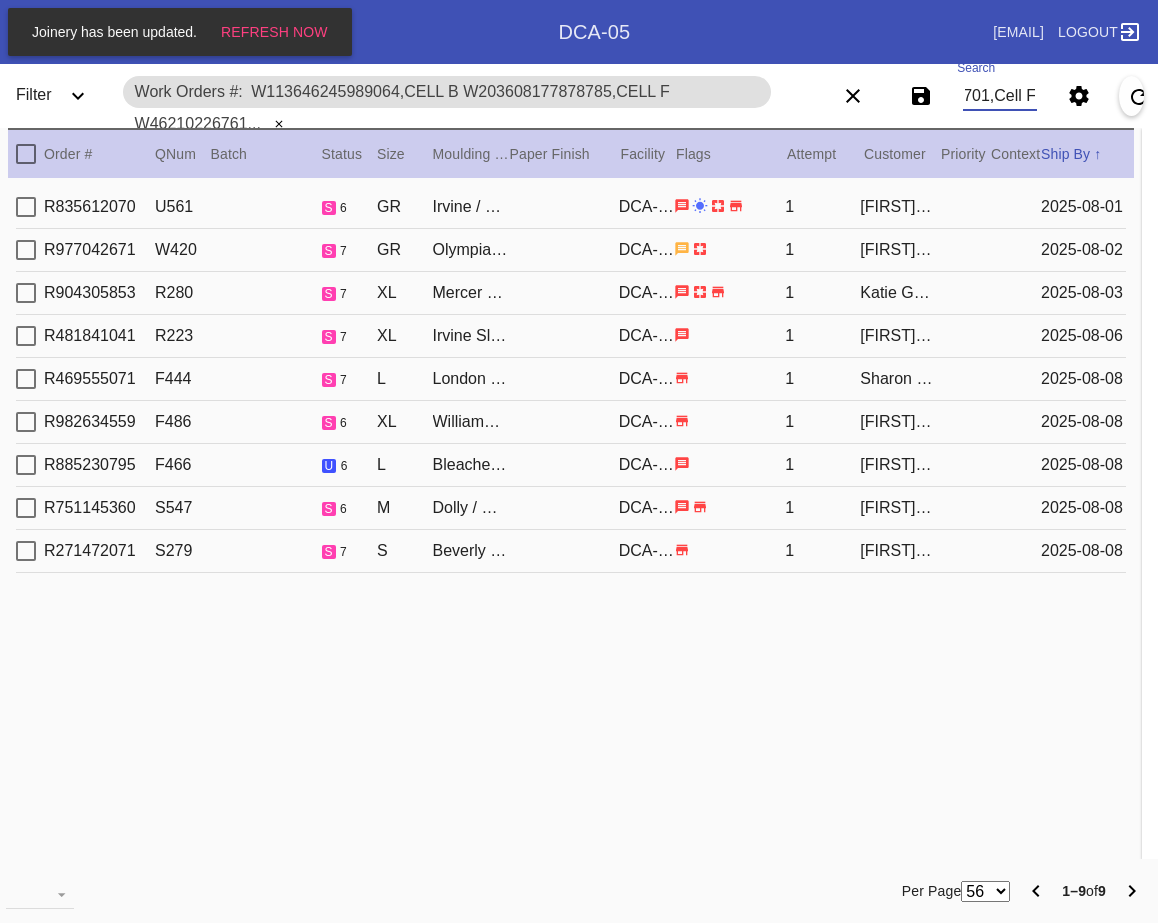 type on "W113646245989064,Cell B W203608177878785,Cell F W462102267616241,Cell F W109024678462726,Cell D W370692544137725,Cell H W258340315137909,Cell D W589889398208169,Cell H W243936452756835,Cell O W565009987354701,Cell F" 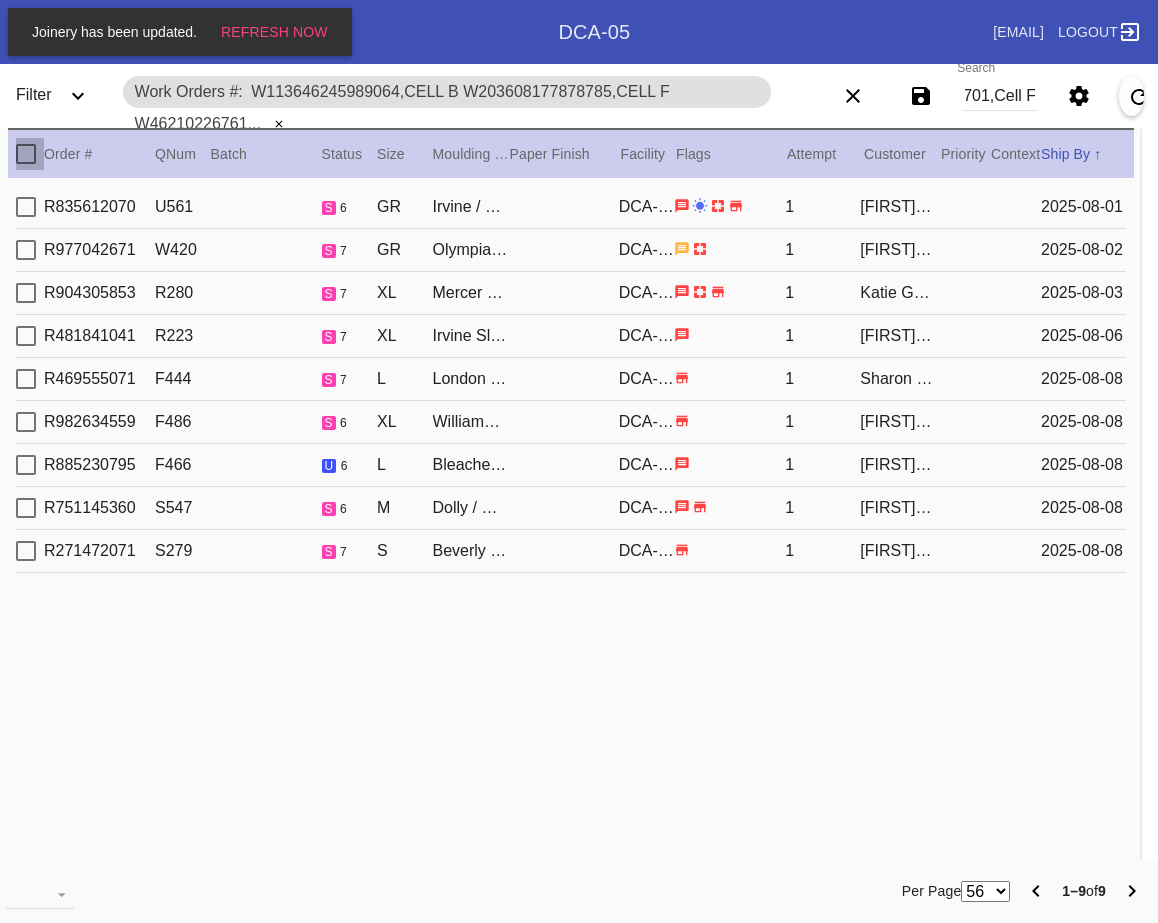 click at bounding box center (26, 154) 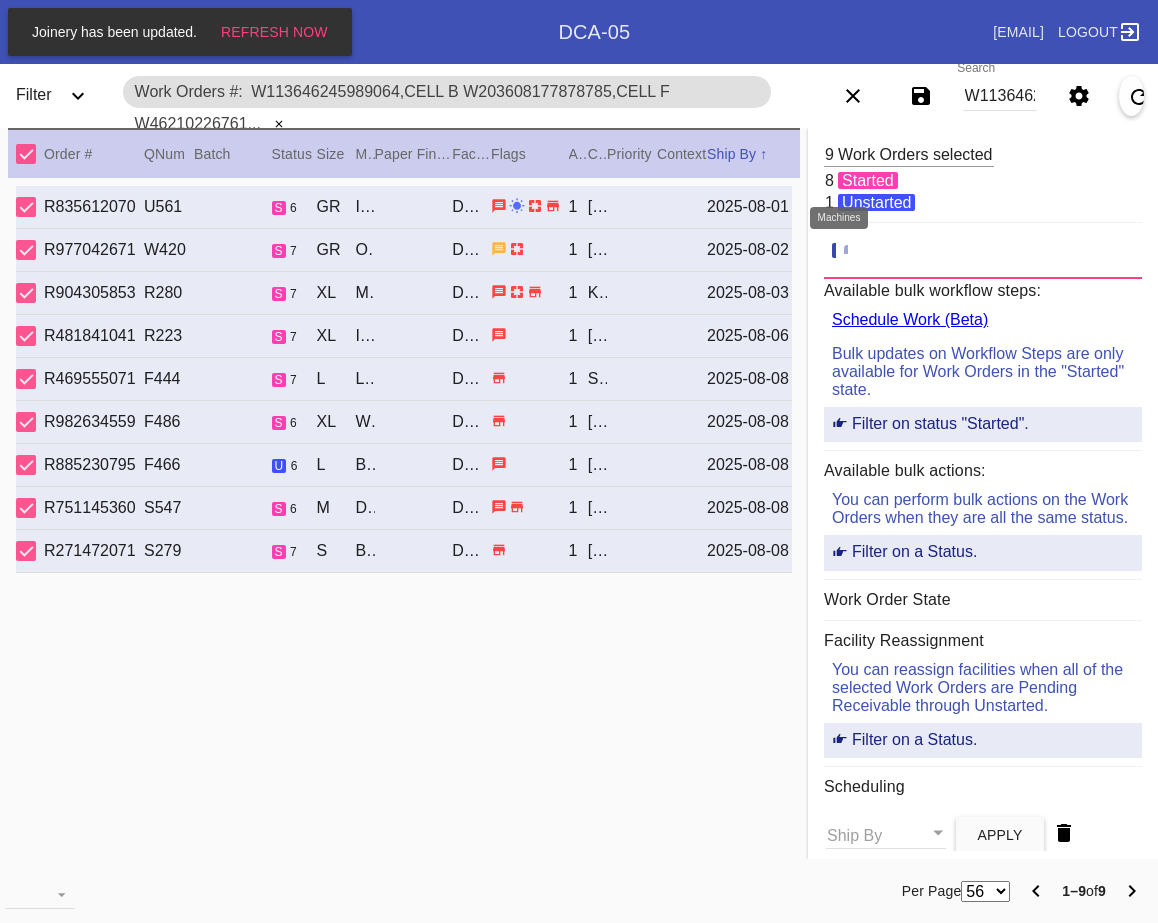 click 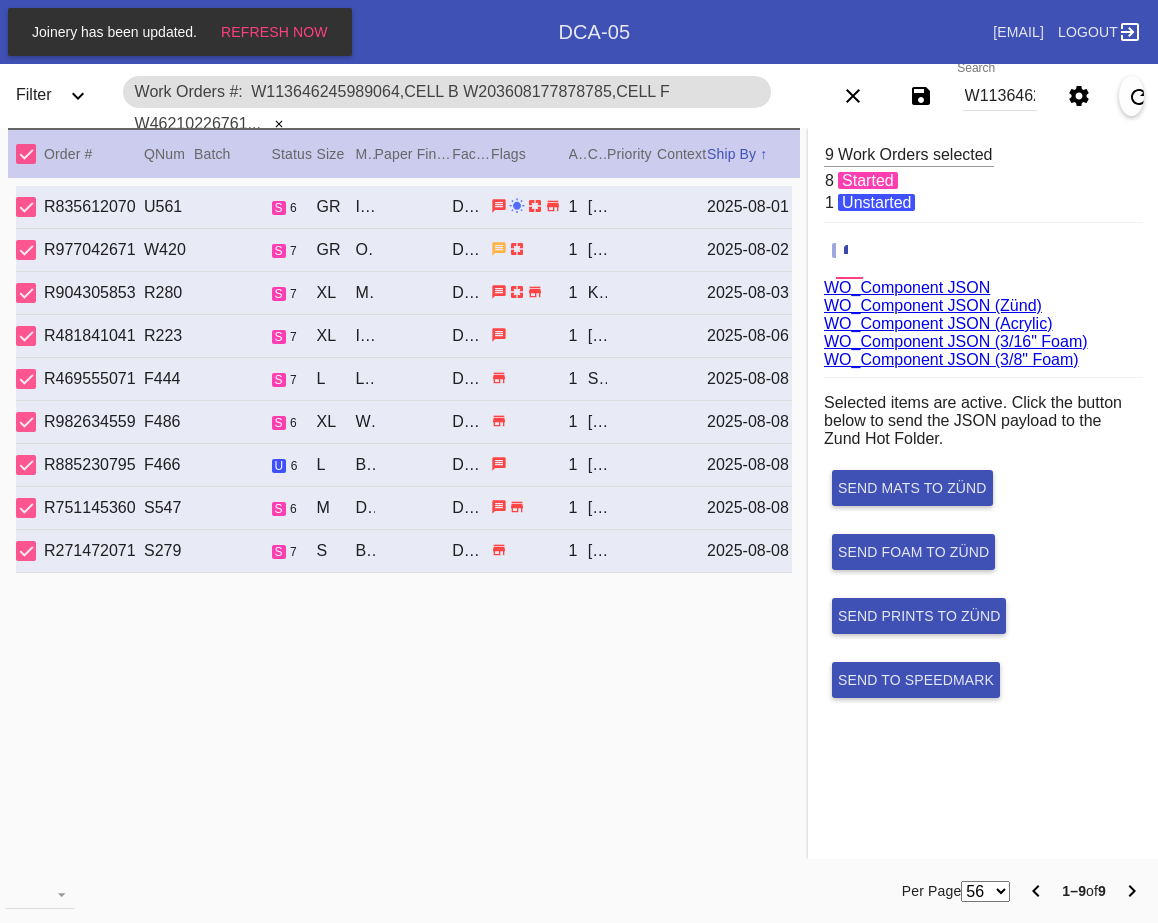 click on "R835612070 U561 s   6 GR Irvine / White DCA-05 1 Maria Woodman
2025-08-01 R977042671 W420 s   7 GR Olympia / White DCA-05 1 Henry Cotton
2025-08-02 R904305853 R280 s   7 XL Mercer Slim (Medium) / White DCA-05 1 Katie Gaver
2025-08-03 R481841041 R223 s   7 XL Irvine Slim (Medium) / No Mat DCA-05 1 Allison Rozwat
2025-08-06 R469555071 F444 s   7 L London / No Mat DCA-05 1 Sharon Rauceo
2025-08-08 R982634559 F486 s   6 XL Williamsburg / No Mat DCA-05 1 Virginie Joliveau
2025-08-08 R885230795 F466 u   6 L Bleached Maple Gallery / Parakeet DCA-05 1 Dana Fadden
2025-08-08 R751145360 S547 s   6 M Dolly  / No Mat DCA-05 1 Wyatt Crawley
2025-08-08 R271472071 S279 s   7 S Beverly / Chocolate DCA-05 1 Madeline Keefe
2025-08-08" at bounding box center (404, 515) 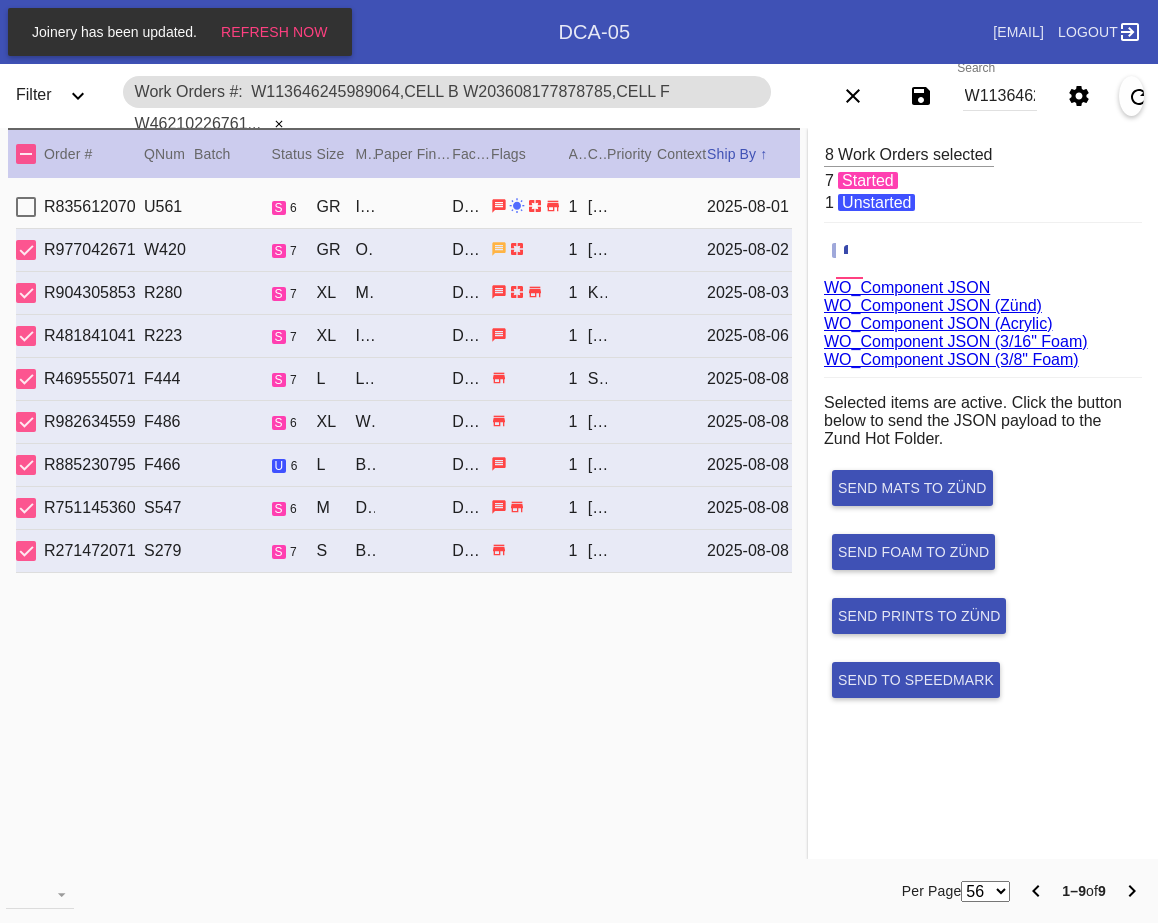 click at bounding box center [26, 154] 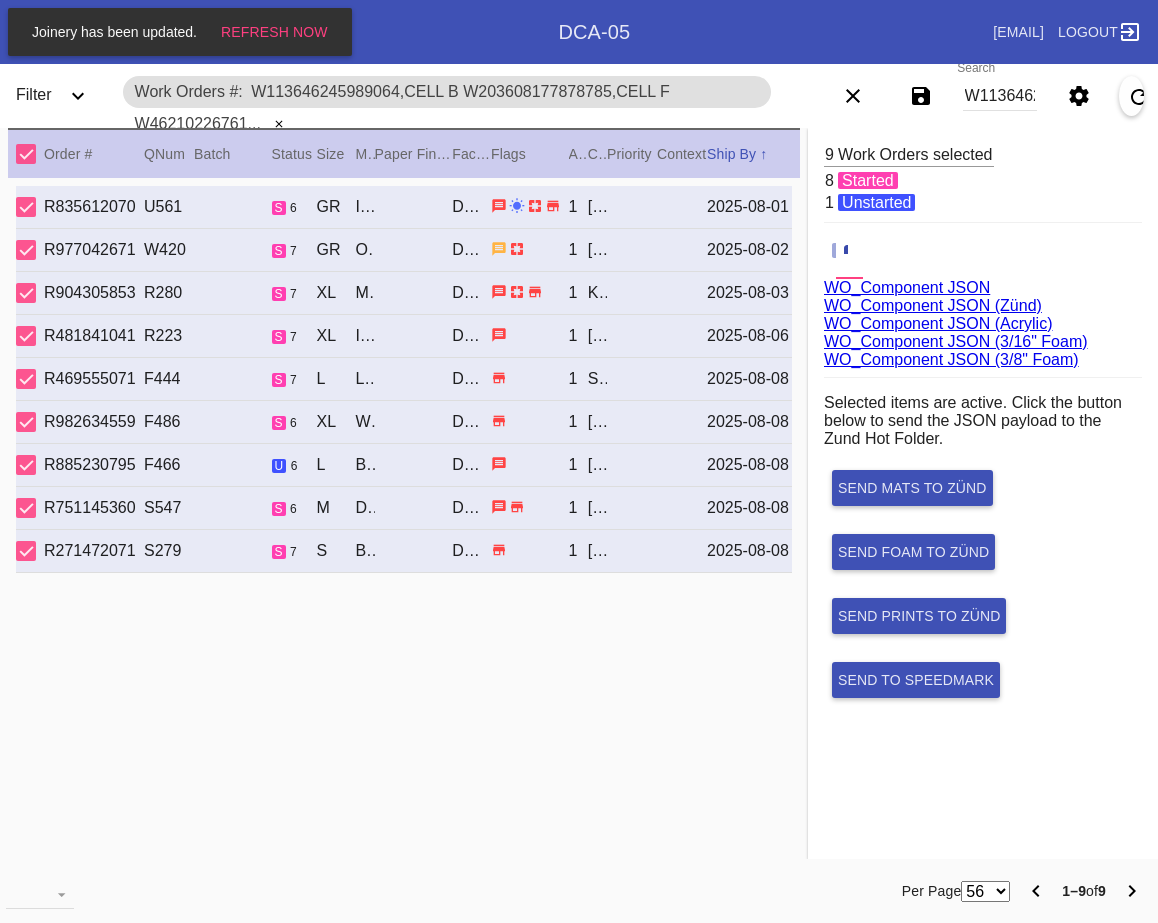 click at bounding box center [26, 154] 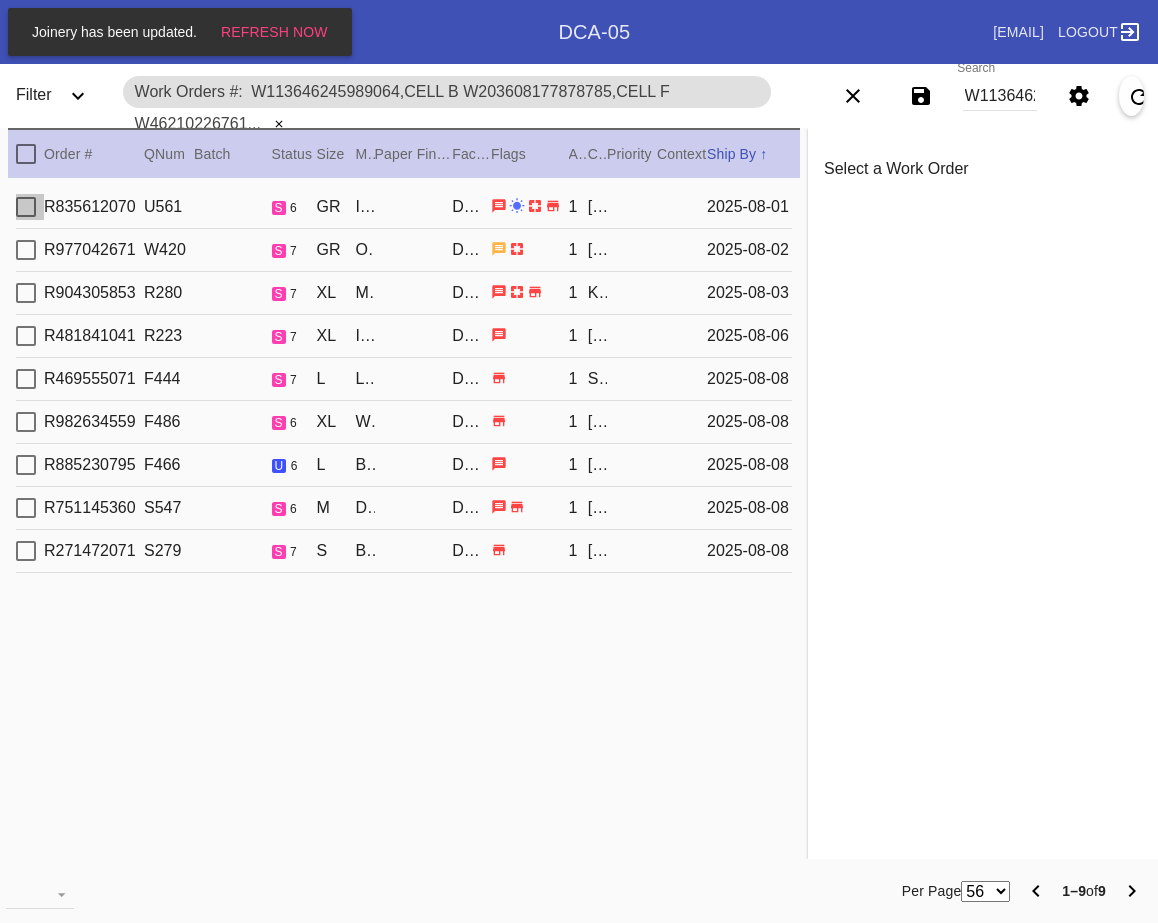 click at bounding box center (26, 207) 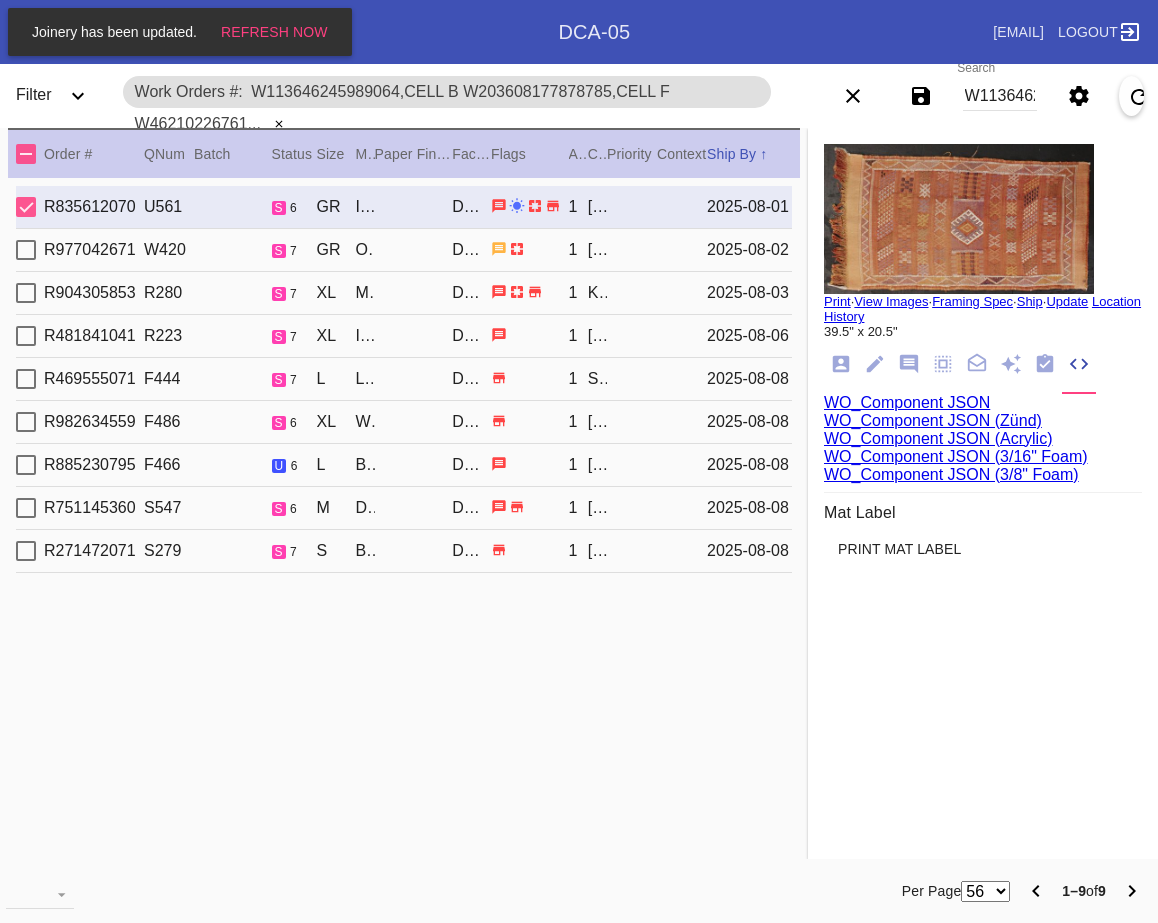 click on "W113646245989064,Cell B W203608177878785,Cell F W462102267616241,Cell F W109024678462726,Cell D W370692544137725,Cell H W258340315137909,Cell D W589889398208169,Cell H W243936452756835,Cell O W565009987354701,Cell F" at bounding box center (1000, 96) 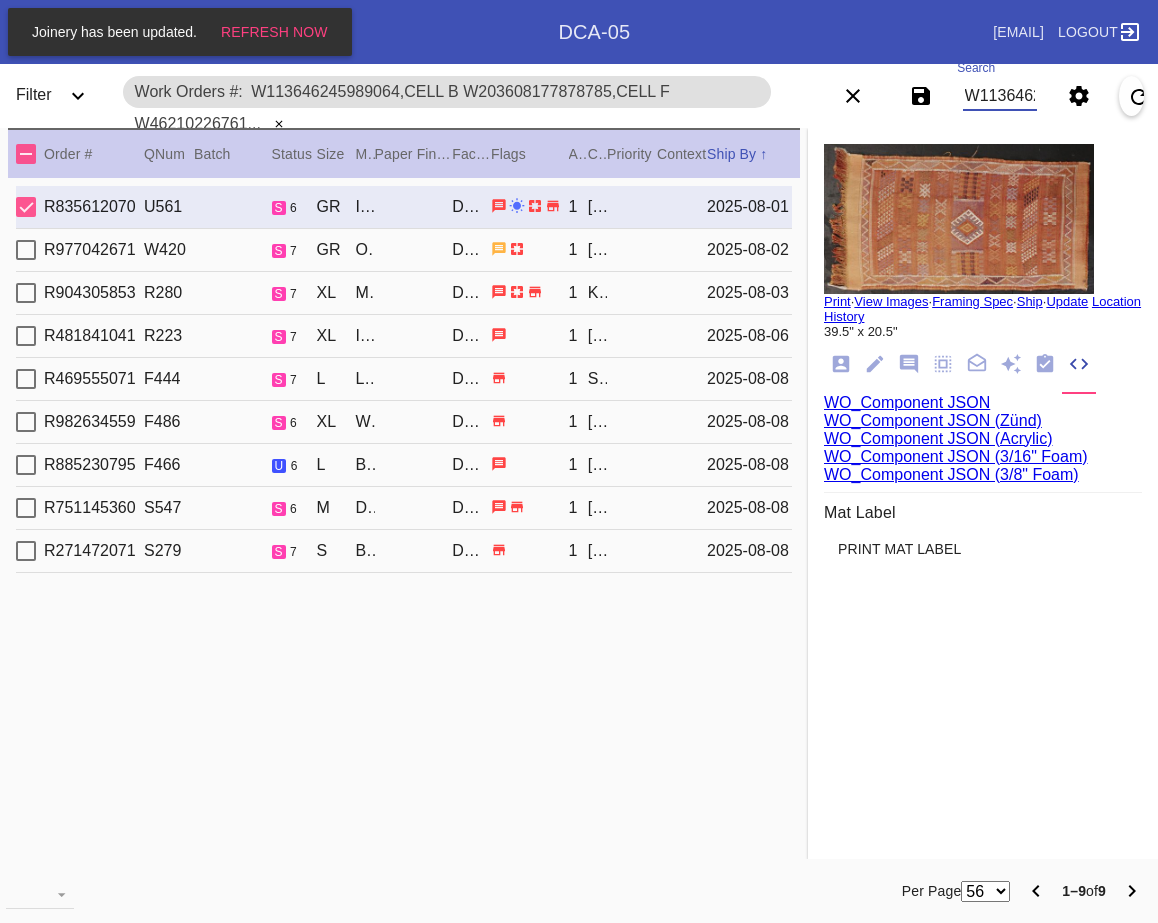 click on "W113646245989064,Cell B W203608177878785,Cell F W462102267616241,Cell F W109024678462726,Cell D W370692544137725,Cell H W258340315137909,Cell D W589889398208169,Cell H W243936452756835,Cell O W565009987354701,Cell F" at bounding box center (1000, 96) 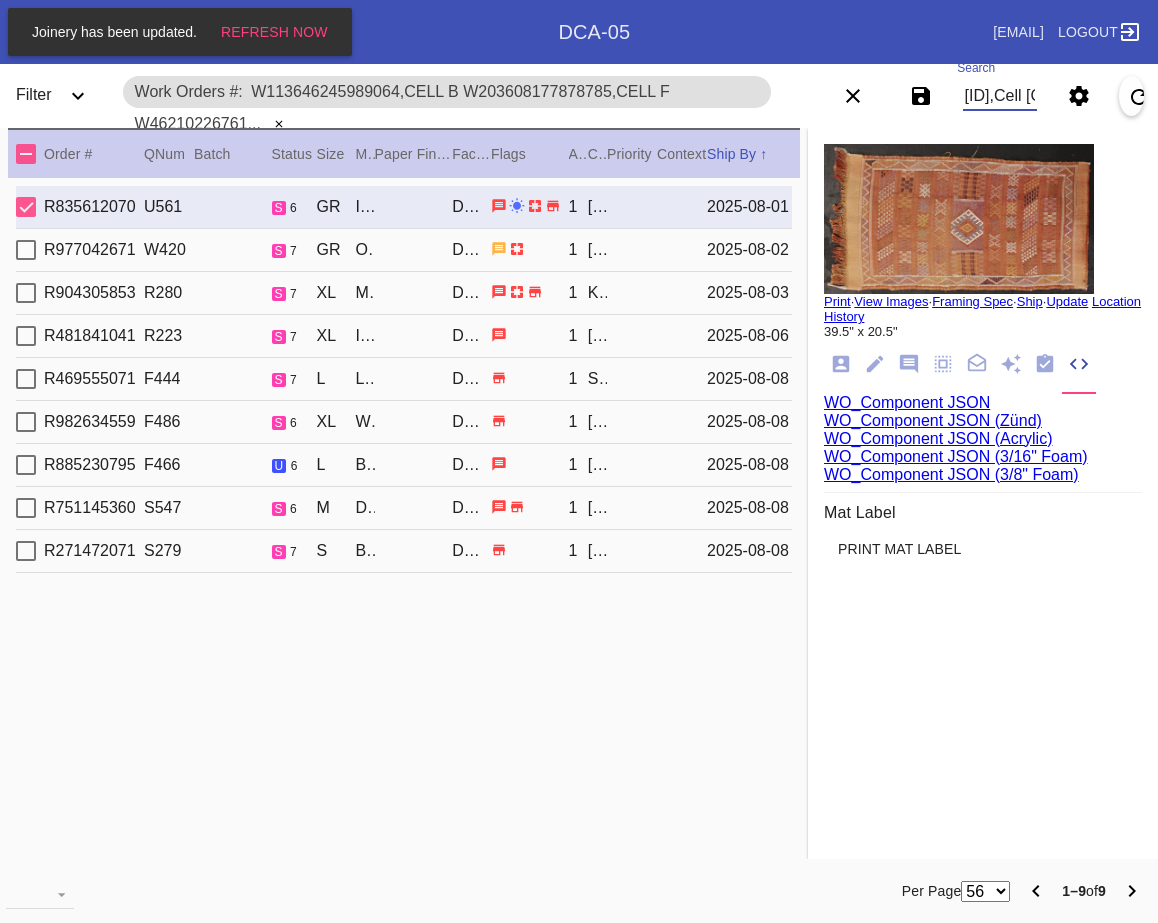scroll, scrollTop: 0, scrollLeft: 2928, axis: horizontal 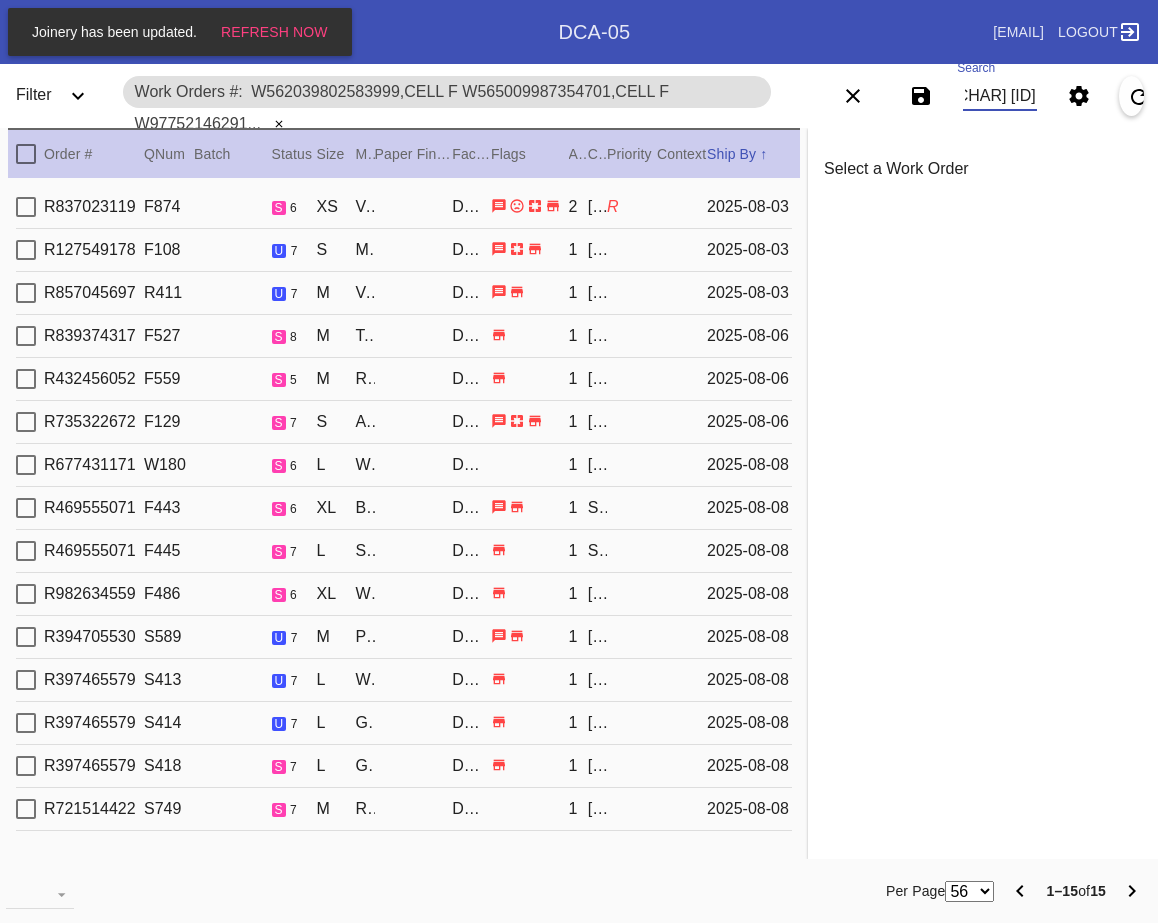 click at bounding box center [26, 154] 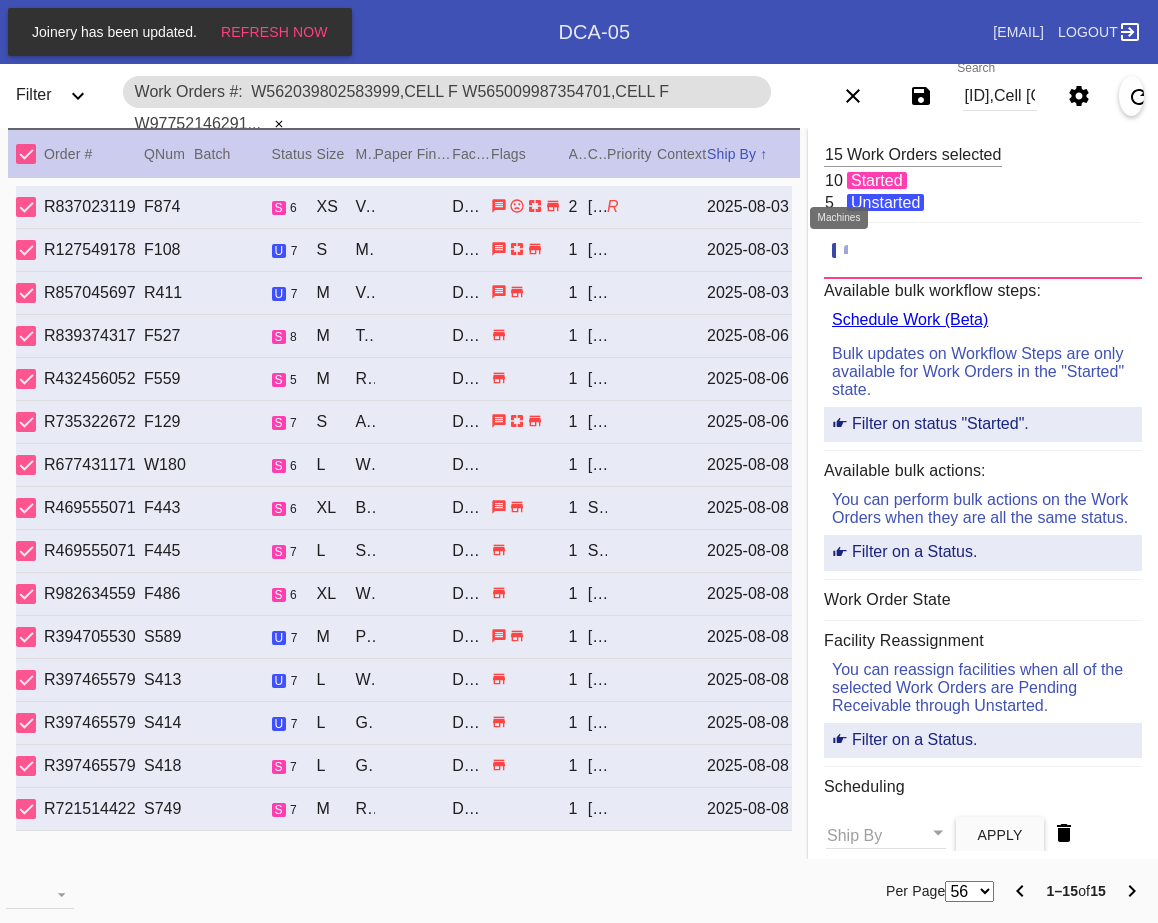 click 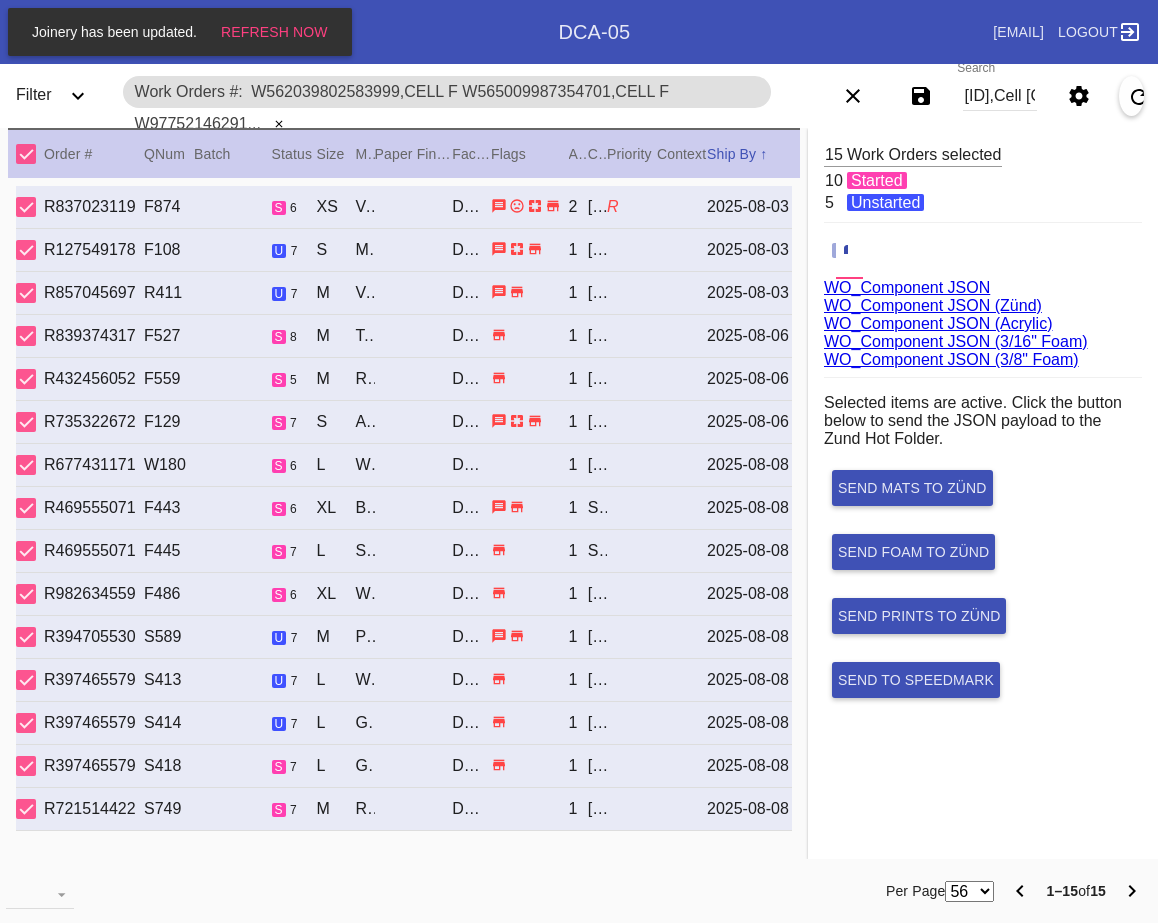 scroll, scrollTop: 75, scrollLeft: 0, axis: vertical 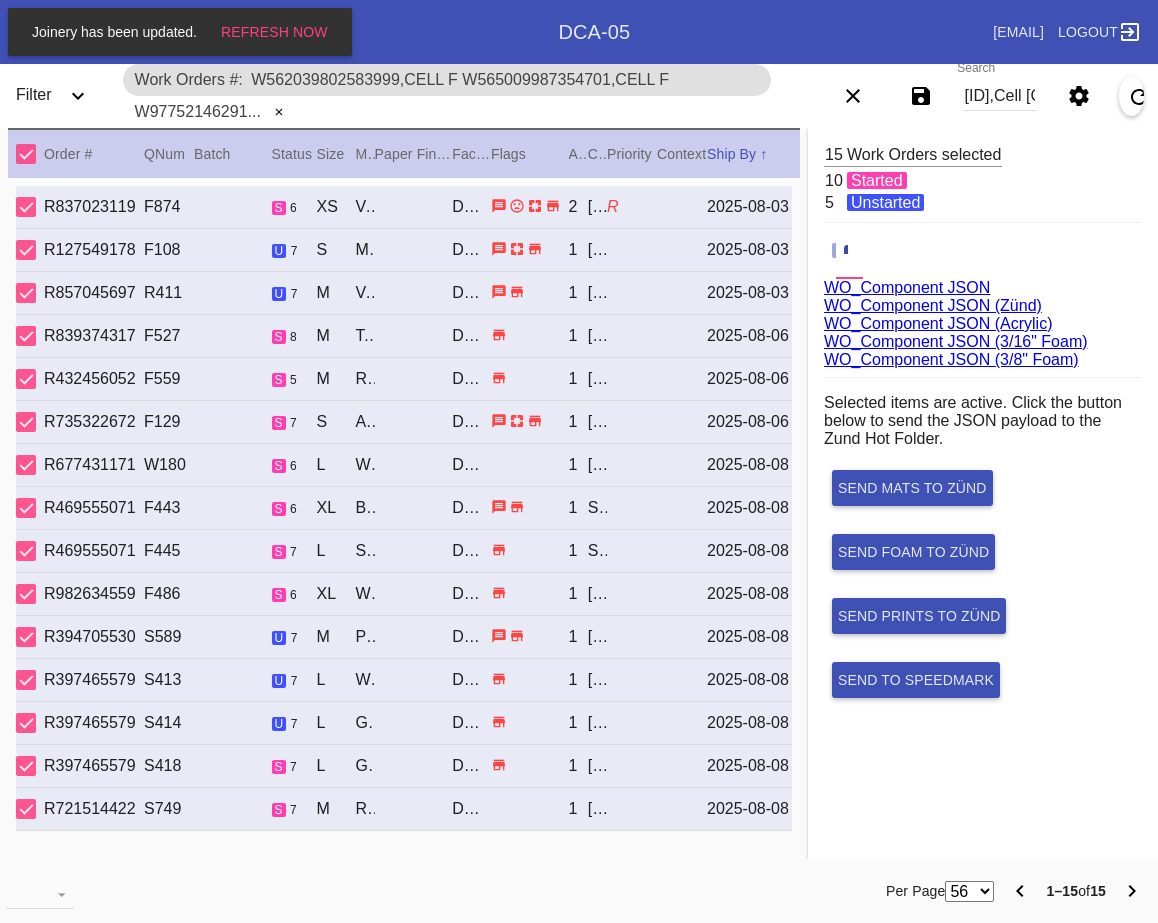 click on "W562039802583999,Cell F W565009987354701,Cell F W977521462916738,Cell O W487071655177211,Cell C W314938947910456,Cell E W381408963612486,Cell E W549266376090928,Cell G W538720067316186,Cell F W759158707106967,Cell F W766094250717955,Cell C W941834302623822,Cell E W564503975510960,Cell A W641501763600785,Cell F W434978923737845,Cell H W780486120439960,Cell O" at bounding box center [1000, 96] 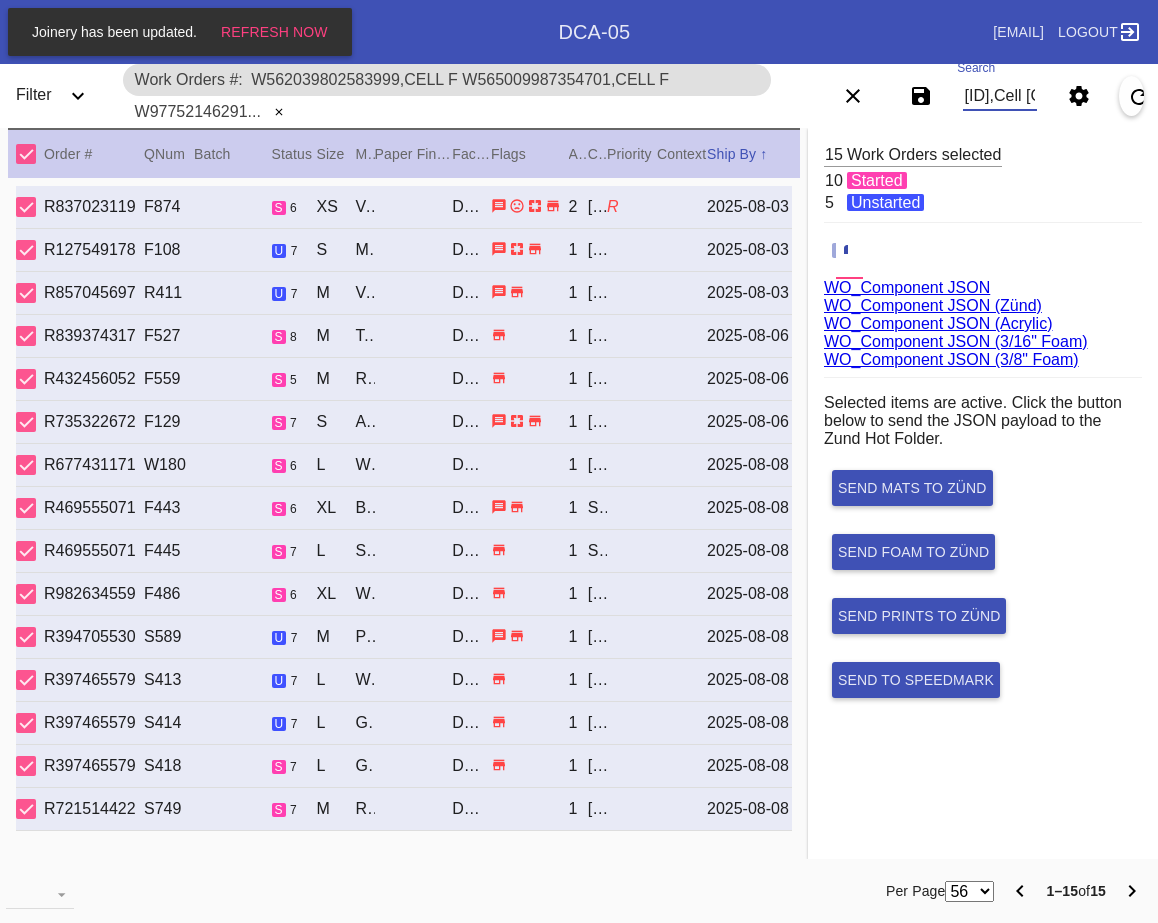 click on "W562039802583999,Cell F W565009987354701,Cell F W977521462916738,Cell O W487071655177211,Cell C W314938947910456,Cell E W381408963612486,Cell E W549266376090928,Cell G W538720067316186,Cell F W759158707106967,Cell F W766094250717955,Cell C W941834302623822,Cell E W564503975510960,Cell A W641501763600785,Cell F W434978923737845,Cell H W780486120439960,Cell O" at bounding box center [1000, 96] 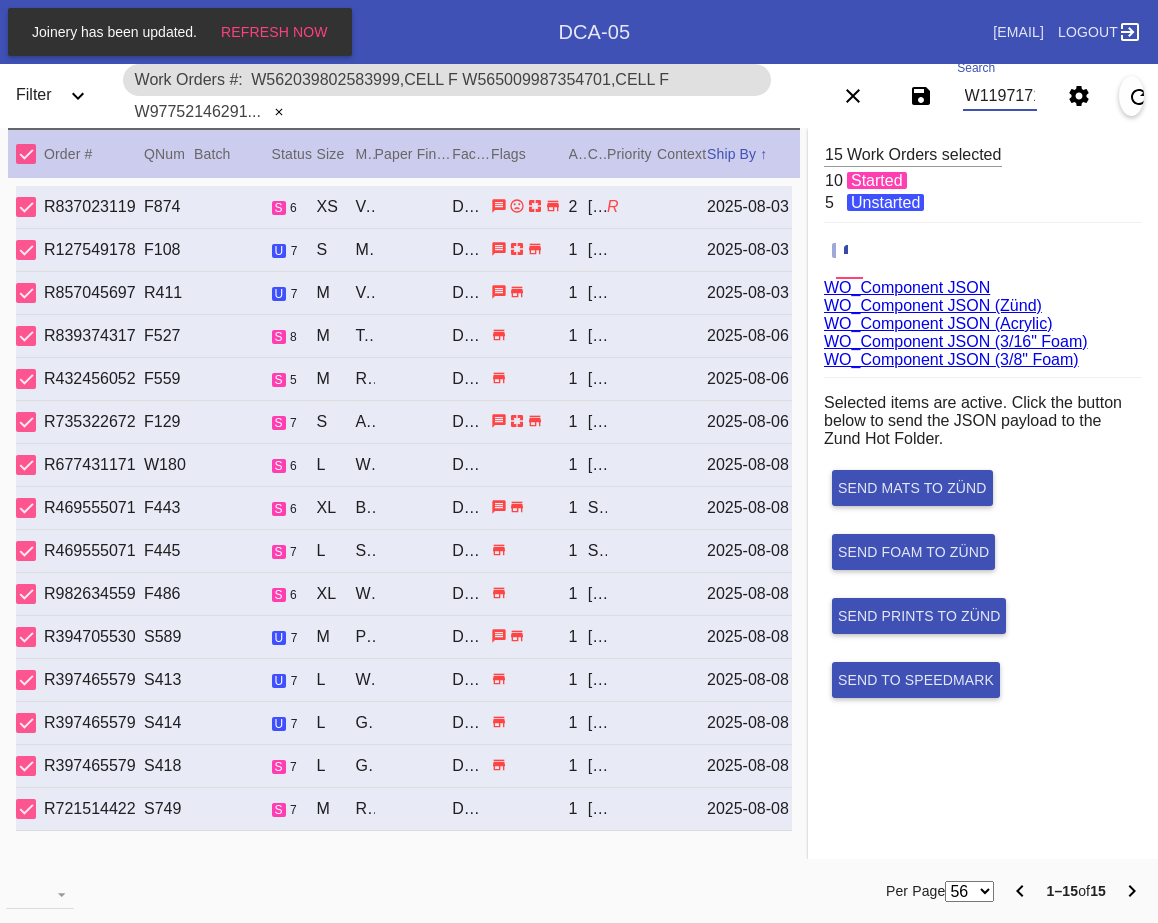 scroll, scrollTop: 0, scrollLeft: 2123, axis: horizontal 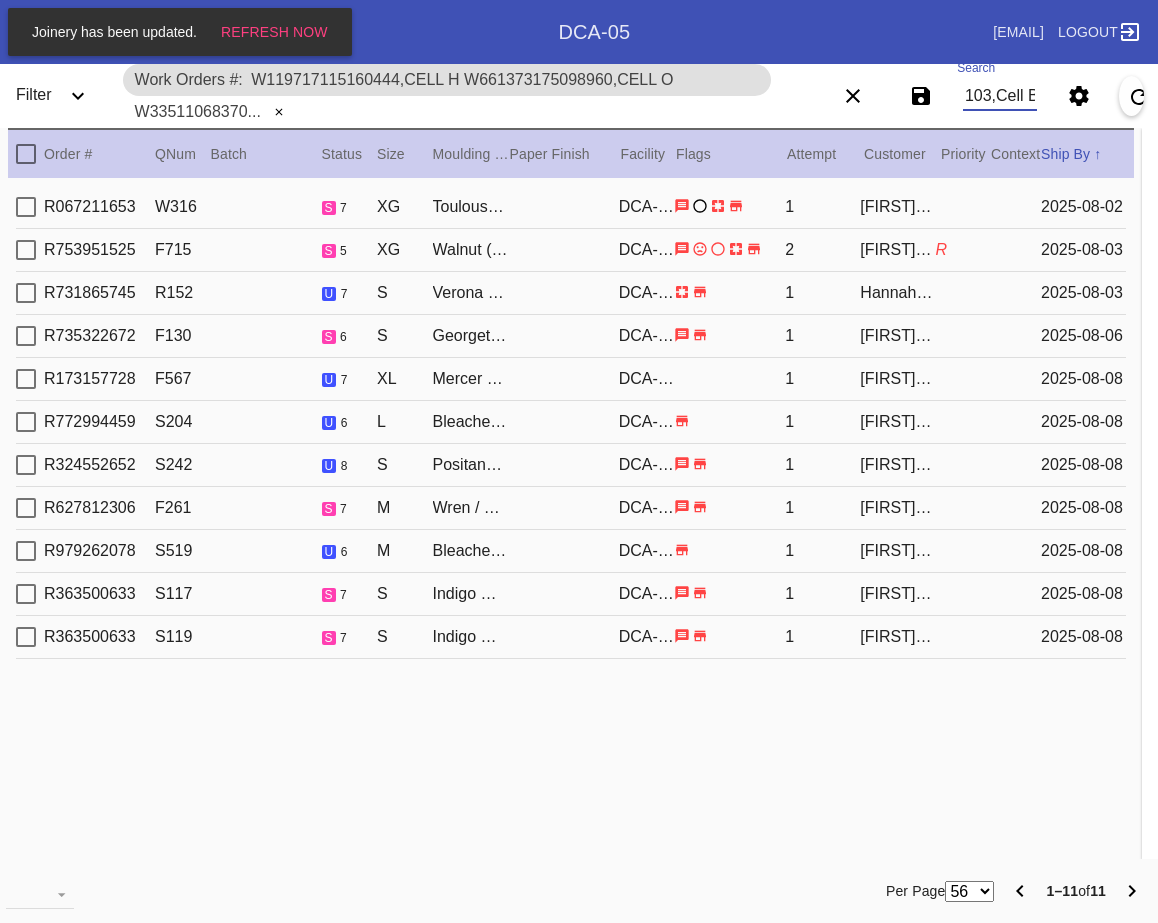 click at bounding box center (26, 154) 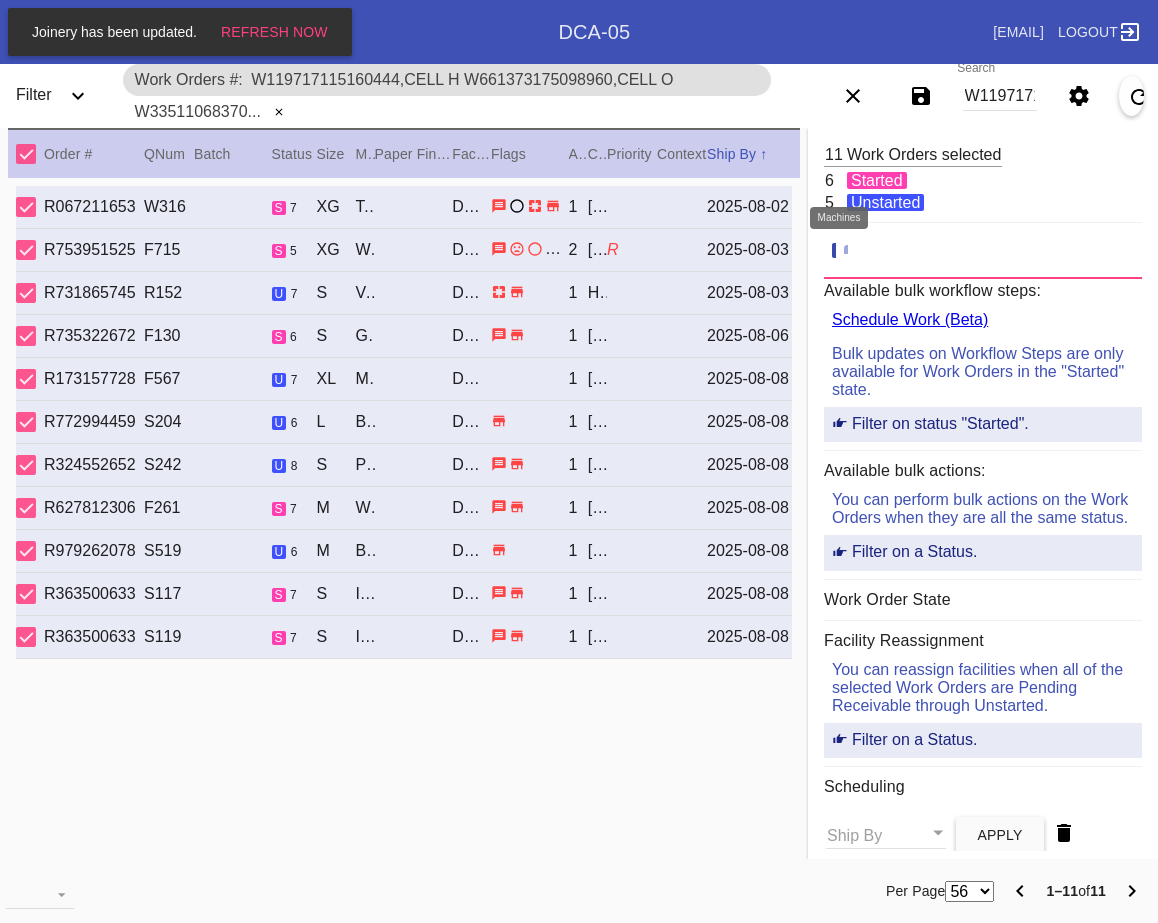 click 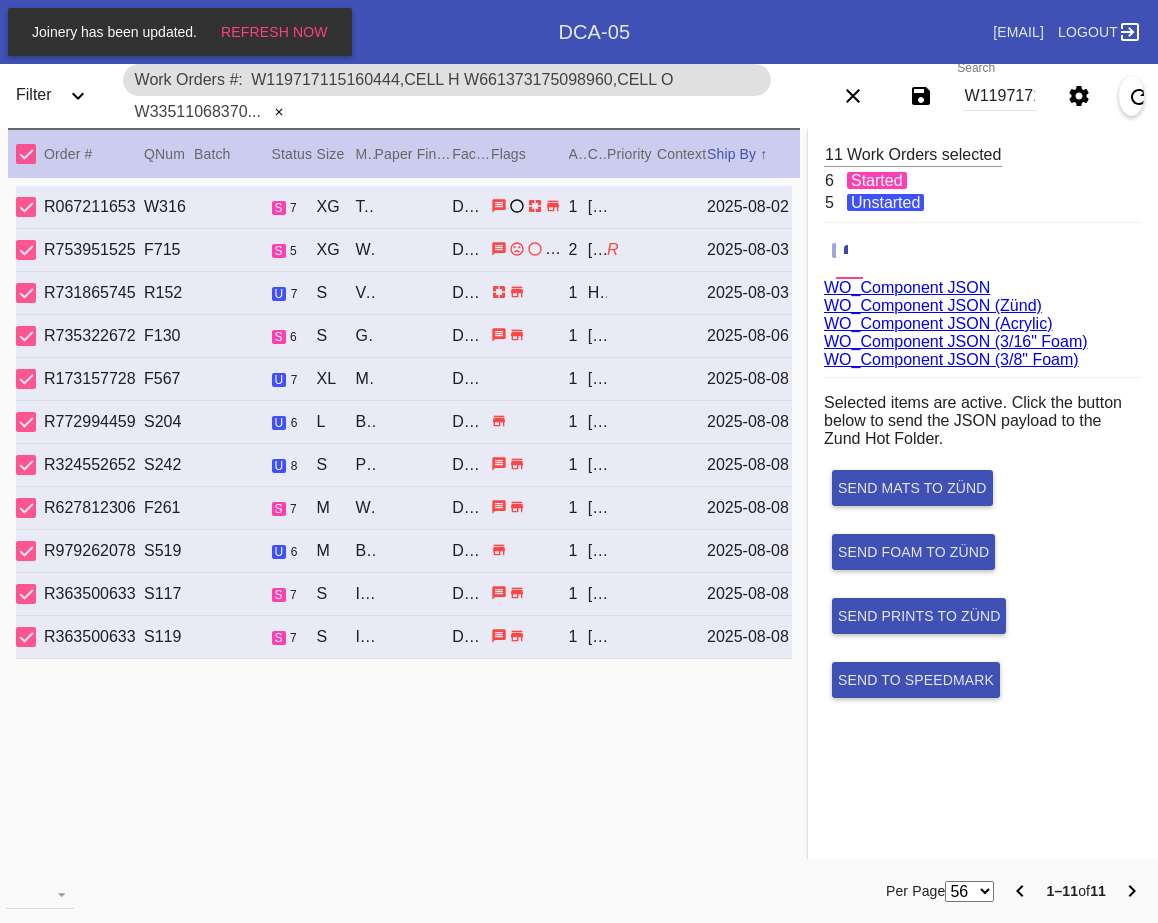 click on "W119717115160444,Cell H W661373175098960,Cell O W335110683707524,Cell F W819047975896619,Cell E W393372644993962,Cell A W629552153926945,Cell D W337557383562494,Cell F W639075890945624,Cell H W951953616826373,Cell F W413375587299379,Cell E W834956315222103,Cell B" at bounding box center [1000, 96] 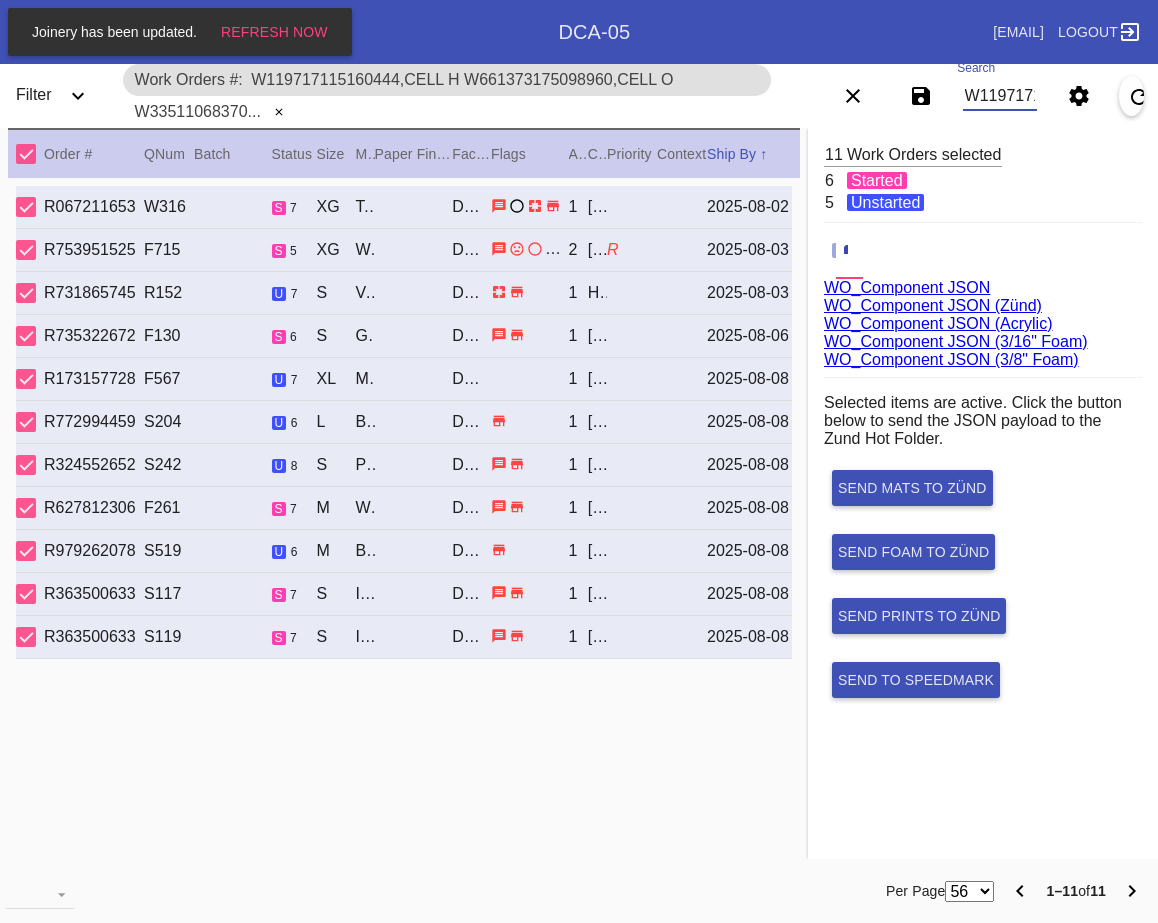 click on "W119717115160444,Cell H W661373175098960,Cell O W335110683707524,Cell F W819047975896619,Cell E W393372644993962,Cell A W629552153926945,Cell D W337557383562494,Cell F W639075890945624,Cell H W951953616826373,Cell F W413375587299379,Cell E W834956315222103,Cell B" at bounding box center (1000, 96) 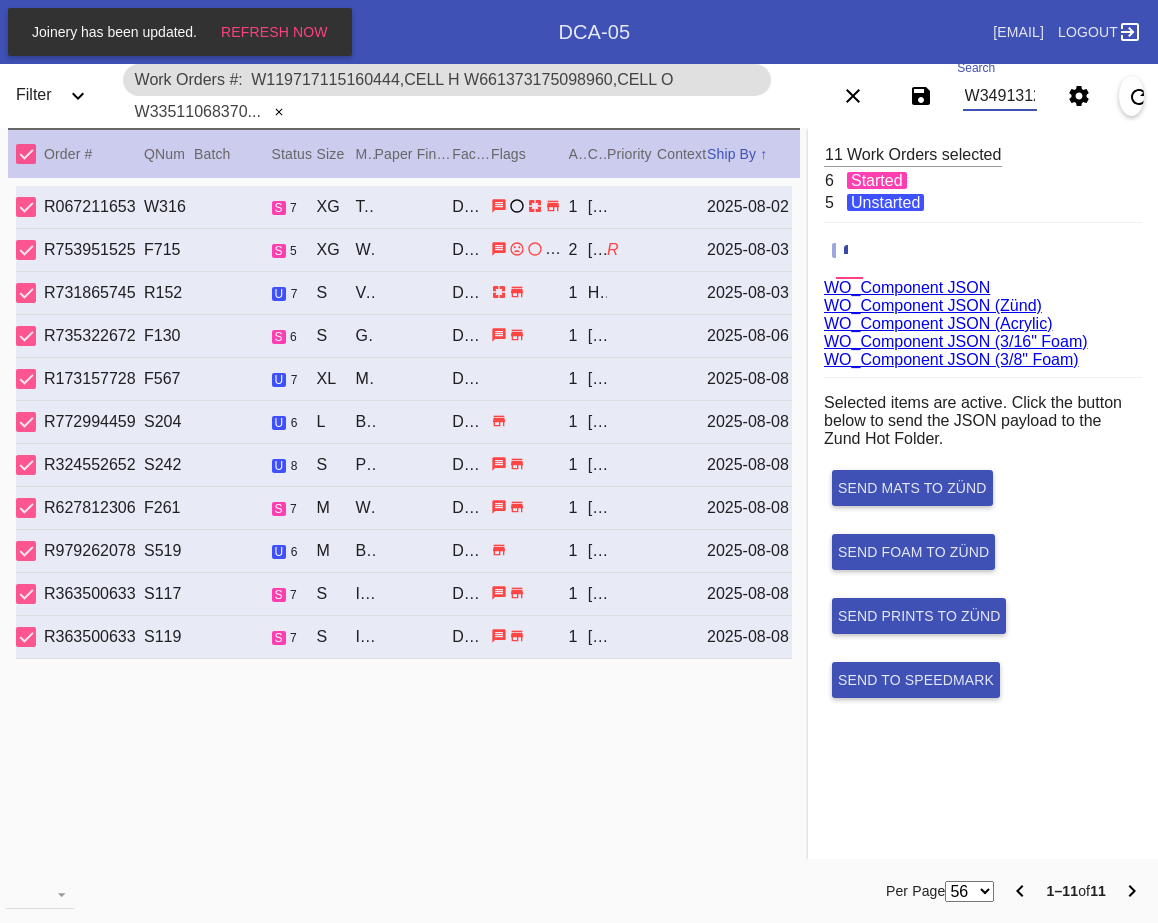 scroll, scrollTop: 0, scrollLeft: 1529, axis: horizontal 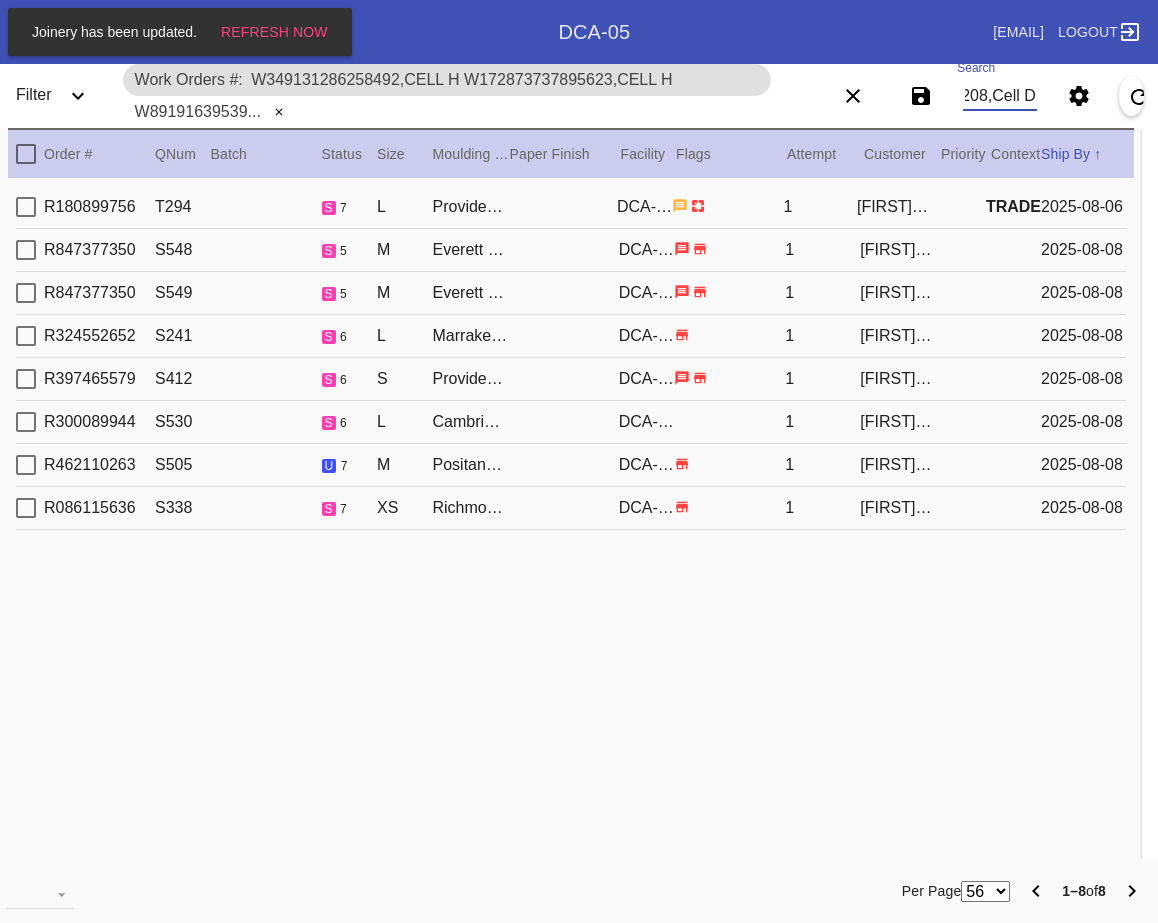 click at bounding box center (26, 154) 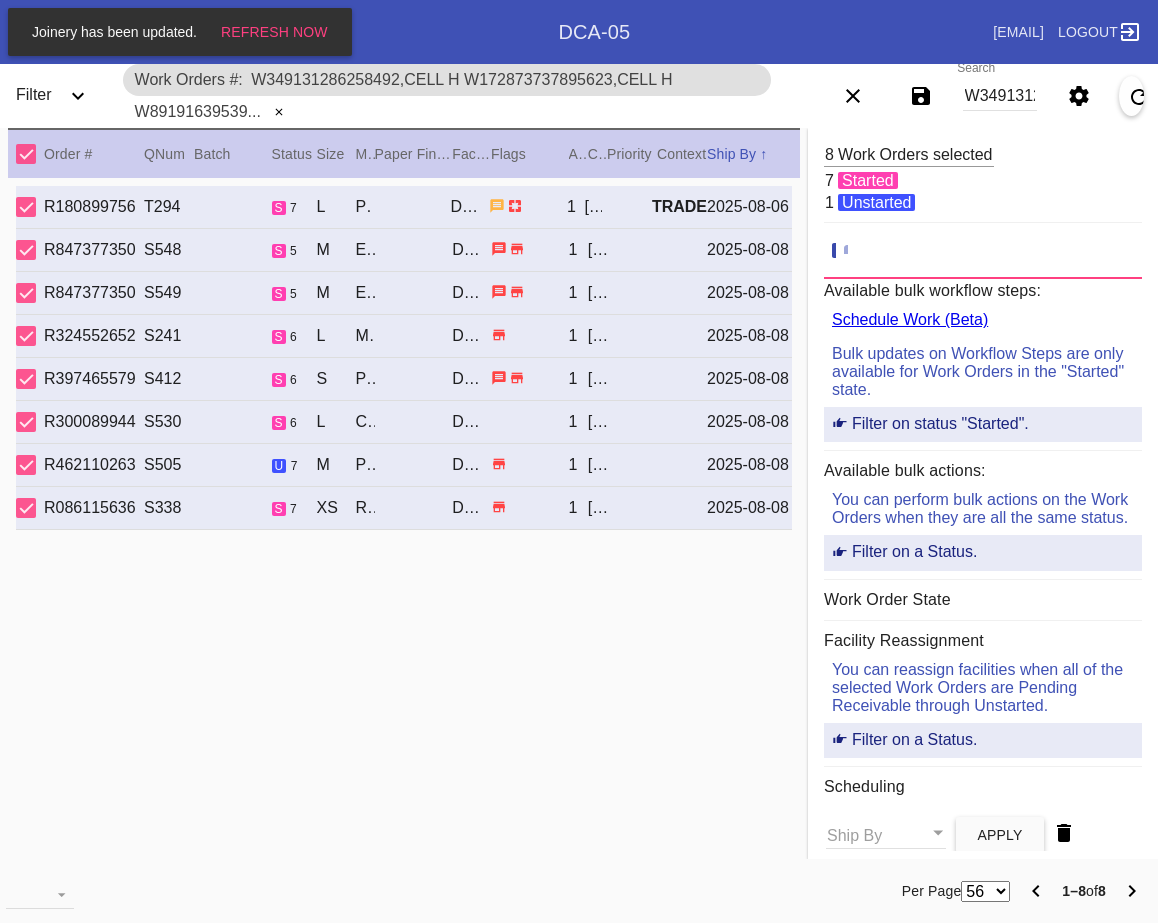 click 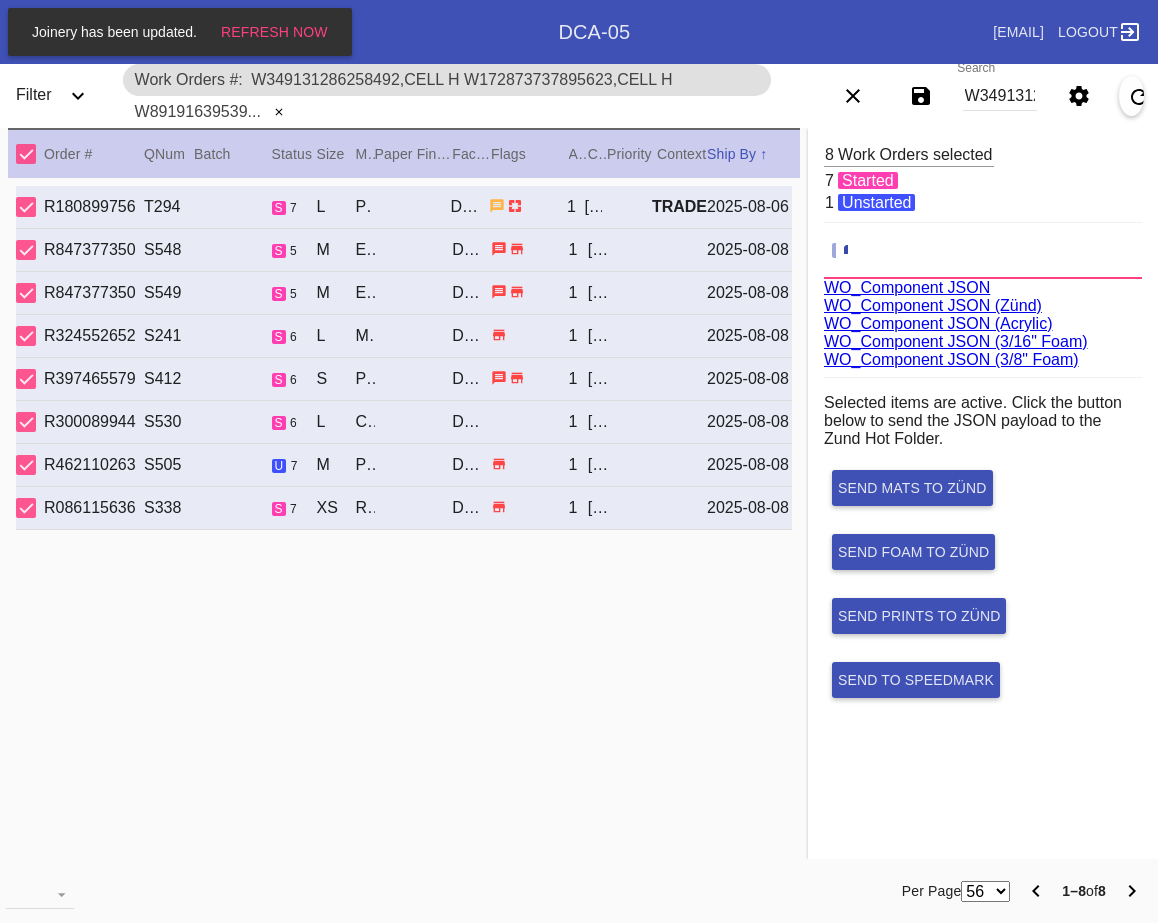 scroll, scrollTop: 75, scrollLeft: 0, axis: vertical 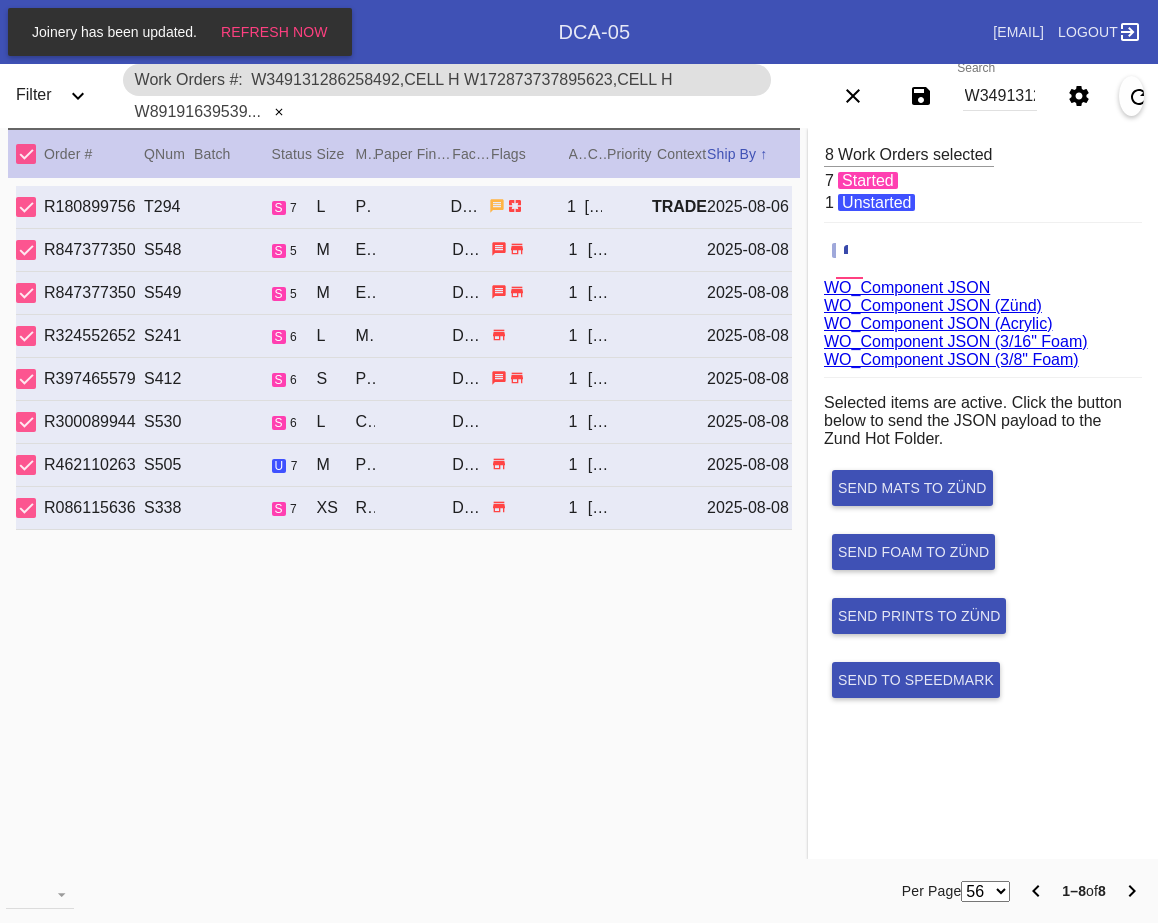 click on "W349131286258492,Cell H W172873737895623,Cell H W891916395397816,Cell E W711537866783566,Cell O W289638069050069,Cell F W723602651017764,Cell F W999523947121804,Cell H W761416842045208,Cell D" at bounding box center [1000, 96] 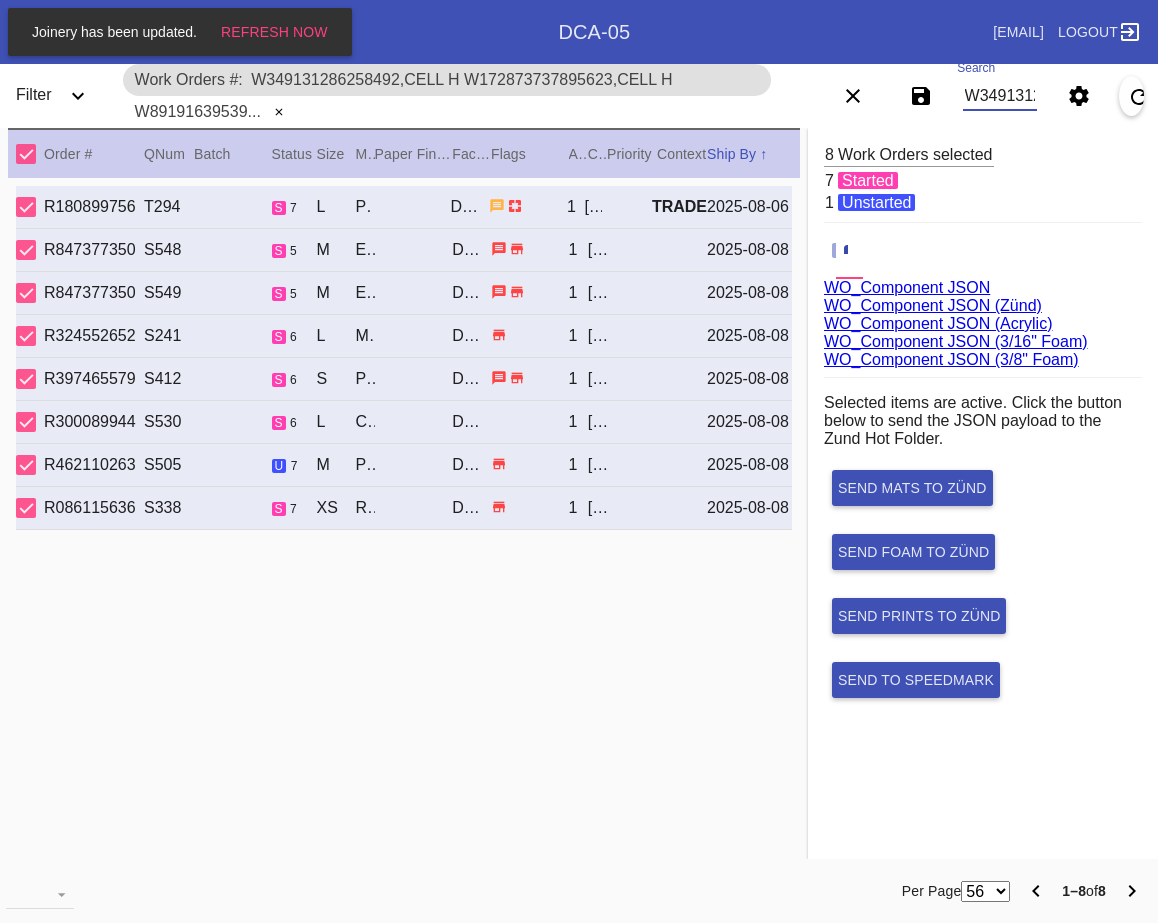 click on "W349131286258492,Cell H W172873737895623,Cell H W891916395397816,Cell E W711537866783566,Cell O W289638069050069,Cell F W723602651017764,Cell F W999523947121804,Cell H W761416842045208,Cell D" at bounding box center [1000, 96] 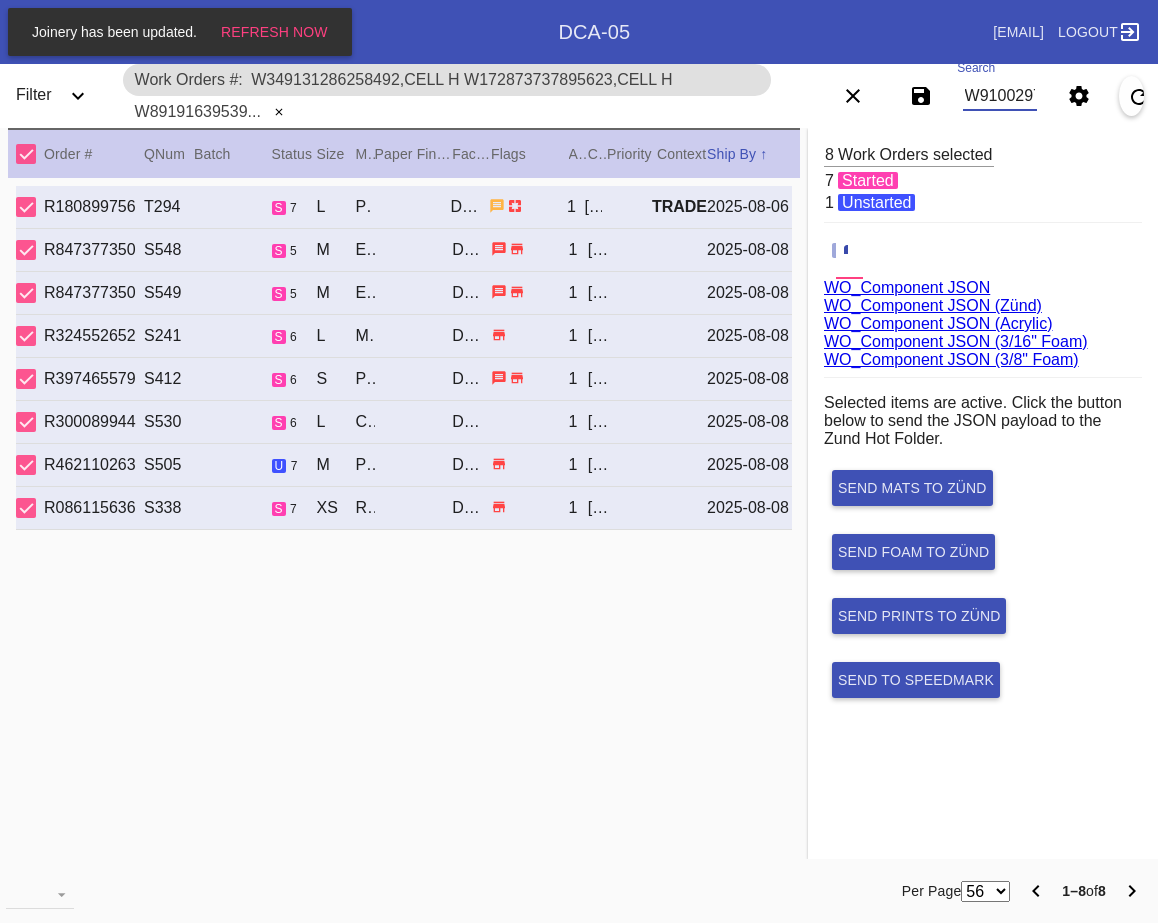 scroll, scrollTop: 0, scrollLeft: 1735, axis: horizontal 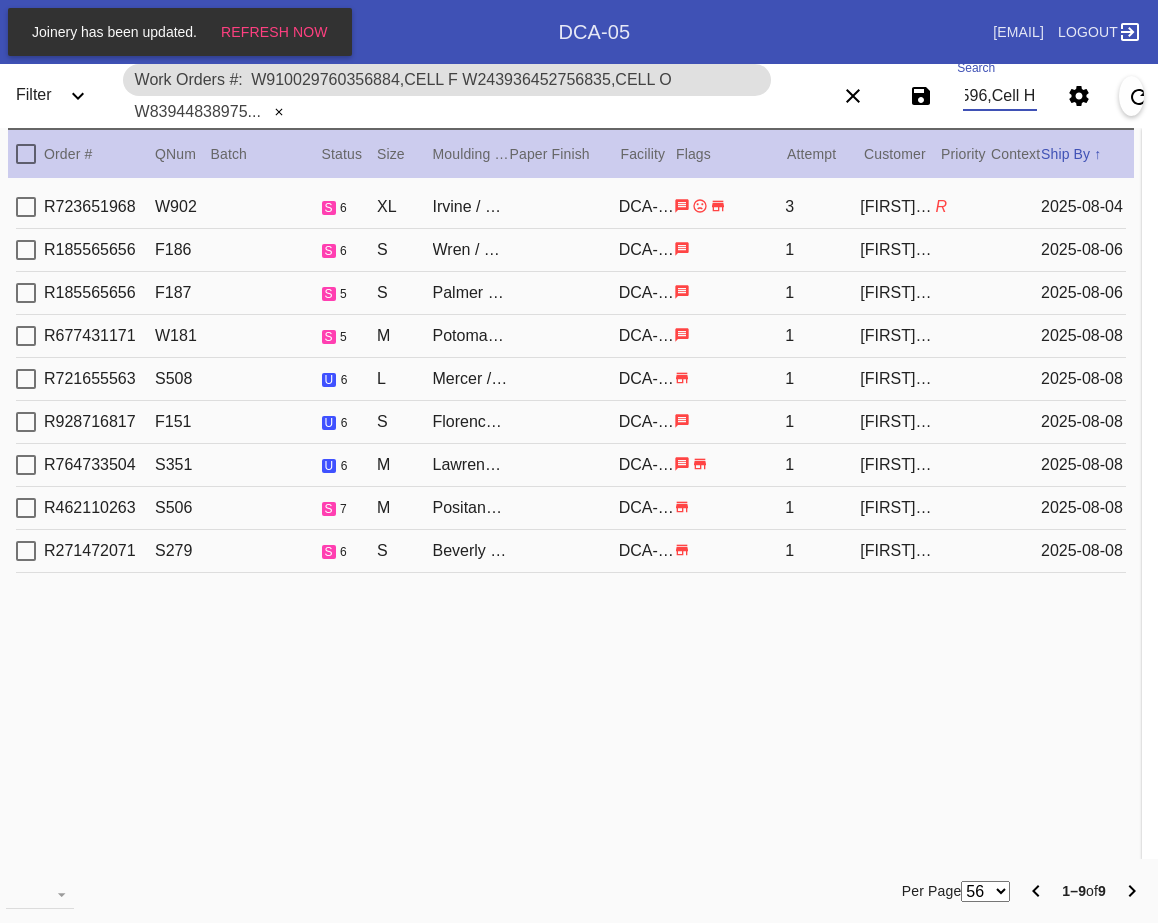 type on "W910029760356884,Cell F W243936452756835,Cell O W839448389753457,Cell O W471661851632944,Cell O W430015675391735,Cell H W764368288600891,Cell D W183688405249218,Cell C W721264172463378,Cell D W432775057292596,Cell H" 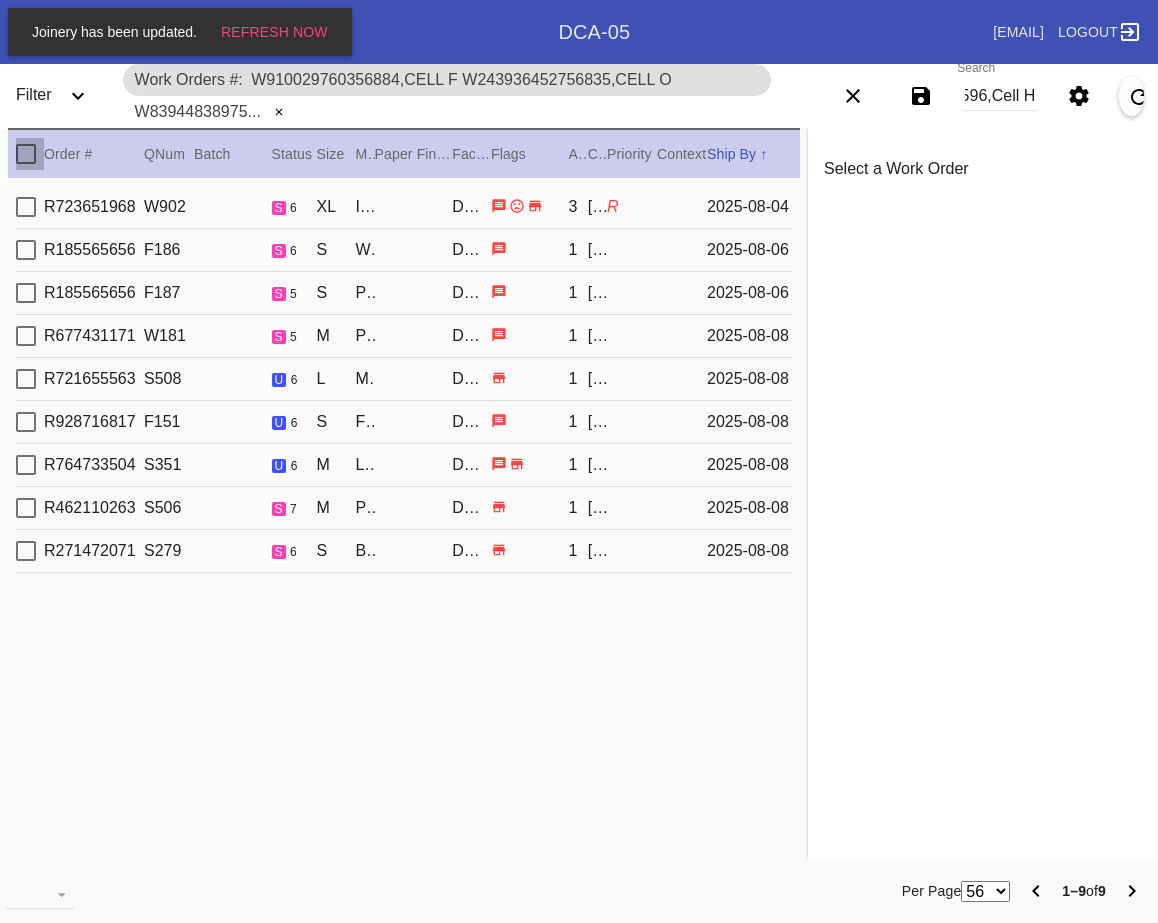 click at bounding box center [26, 154] 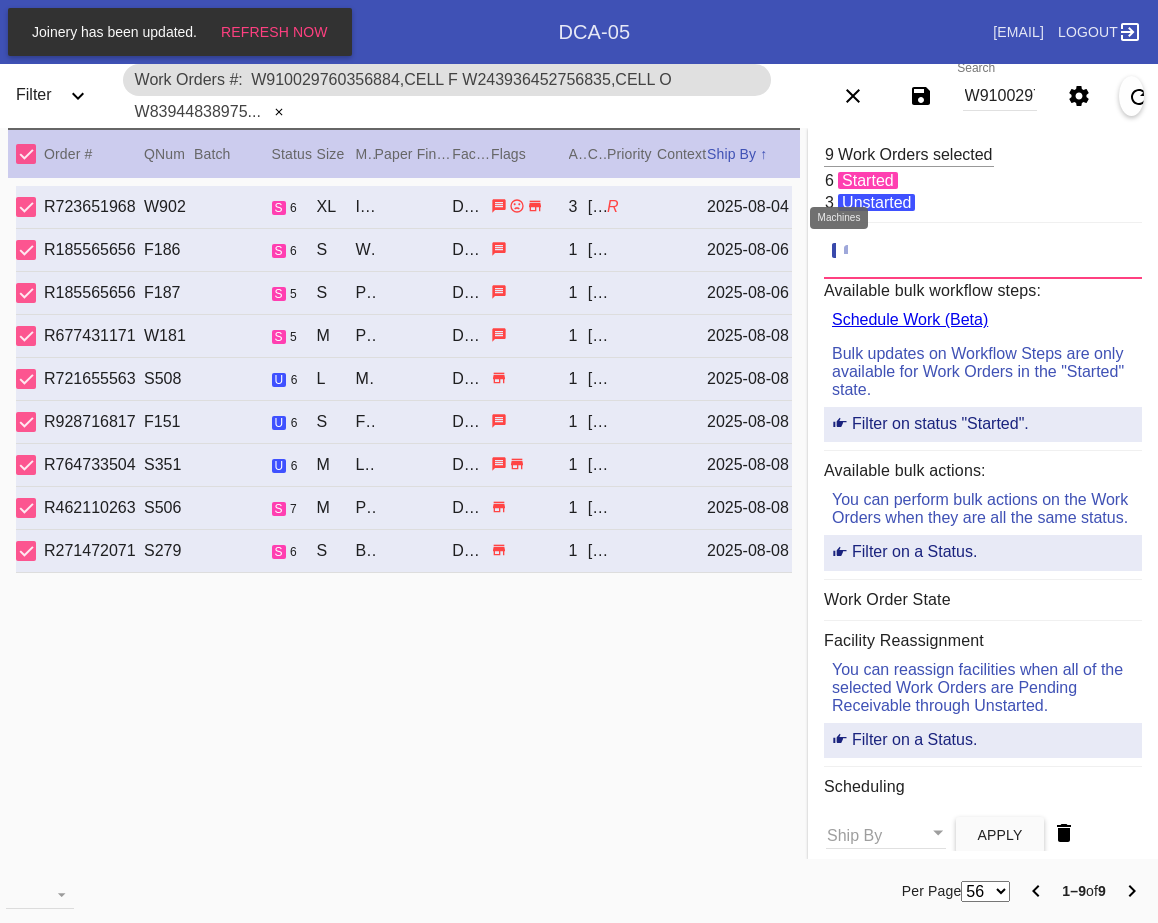 click 